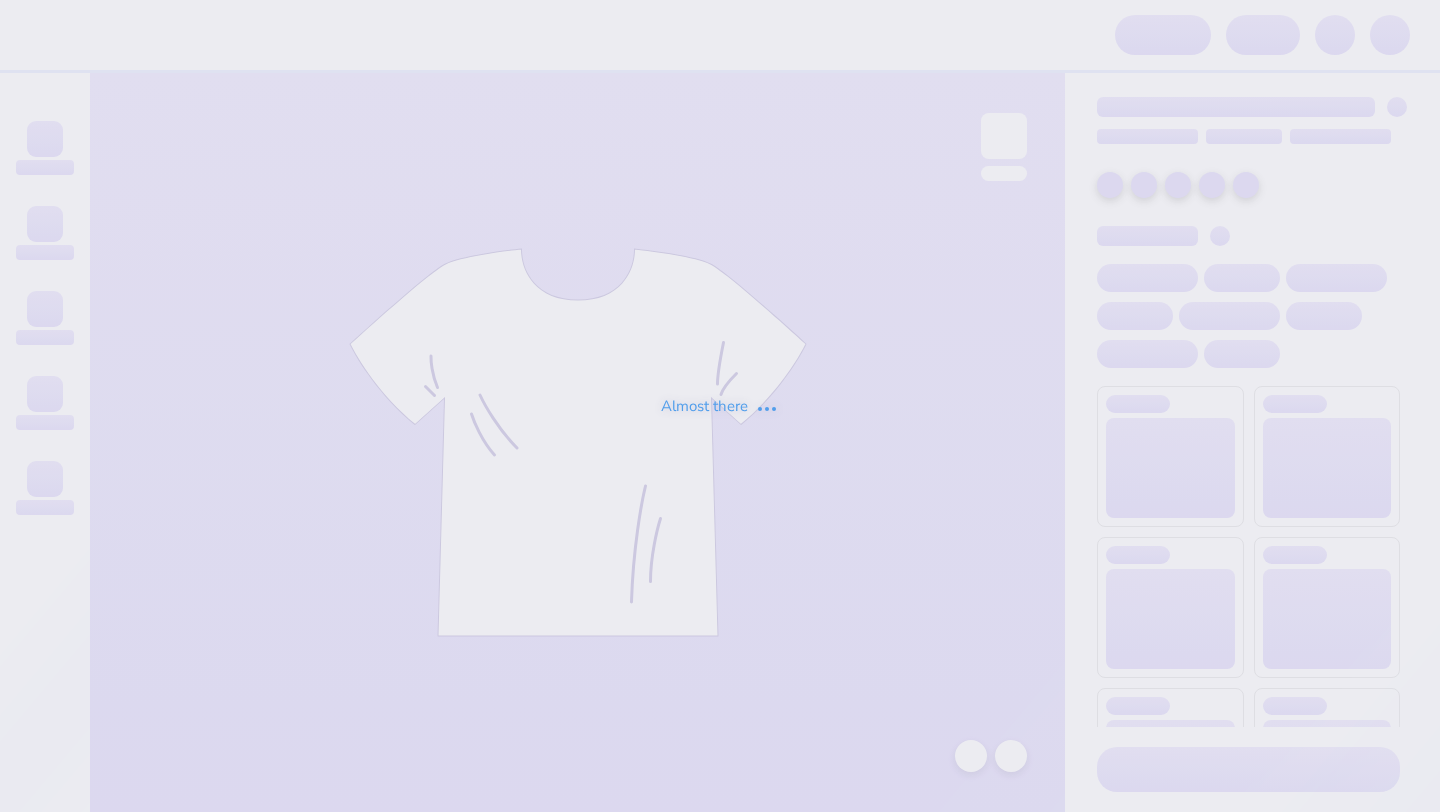 scroll, scrollTop: 0, scrollLeft: 0, axis: both 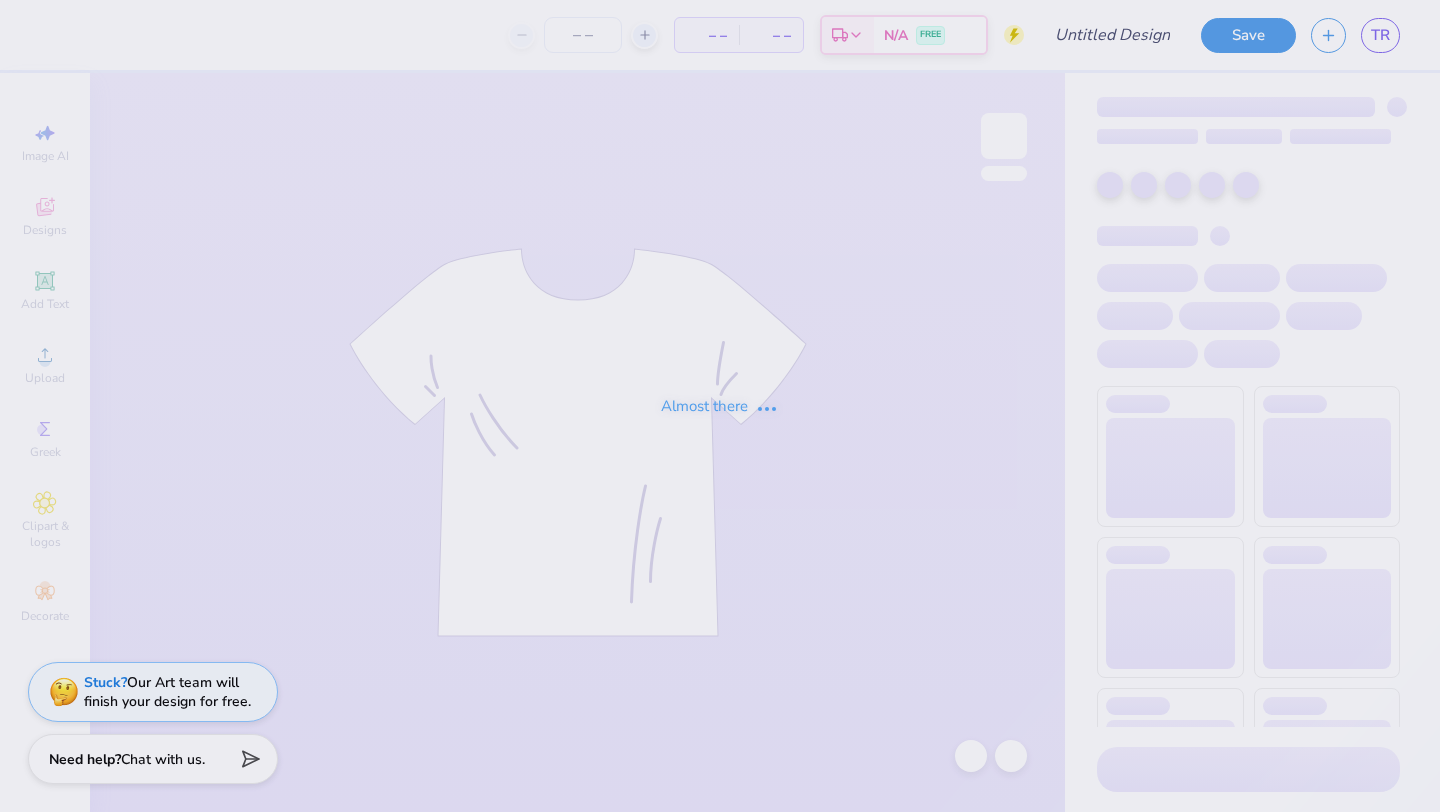 type on "family wknd 2025" 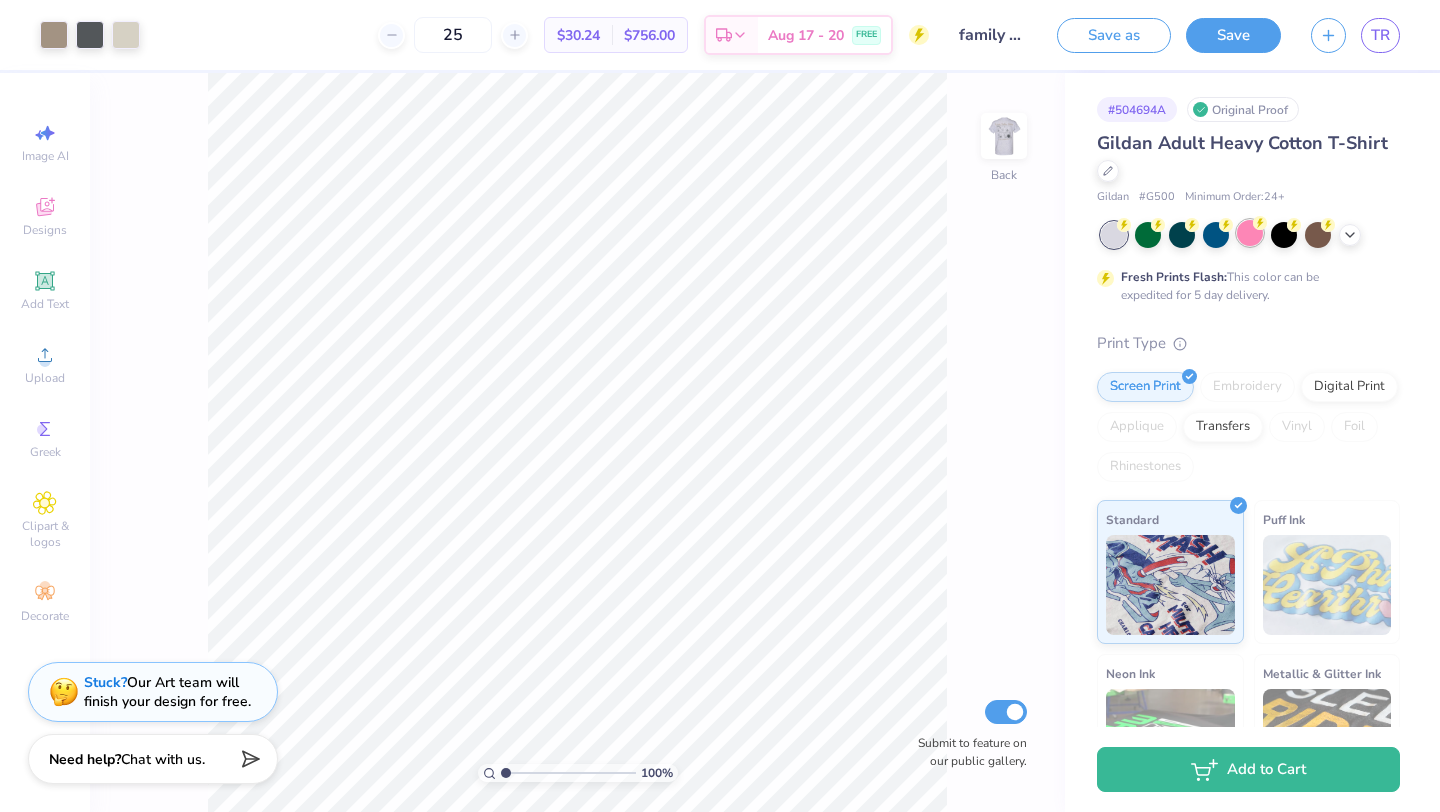 click at bounding box center [1250, 233] 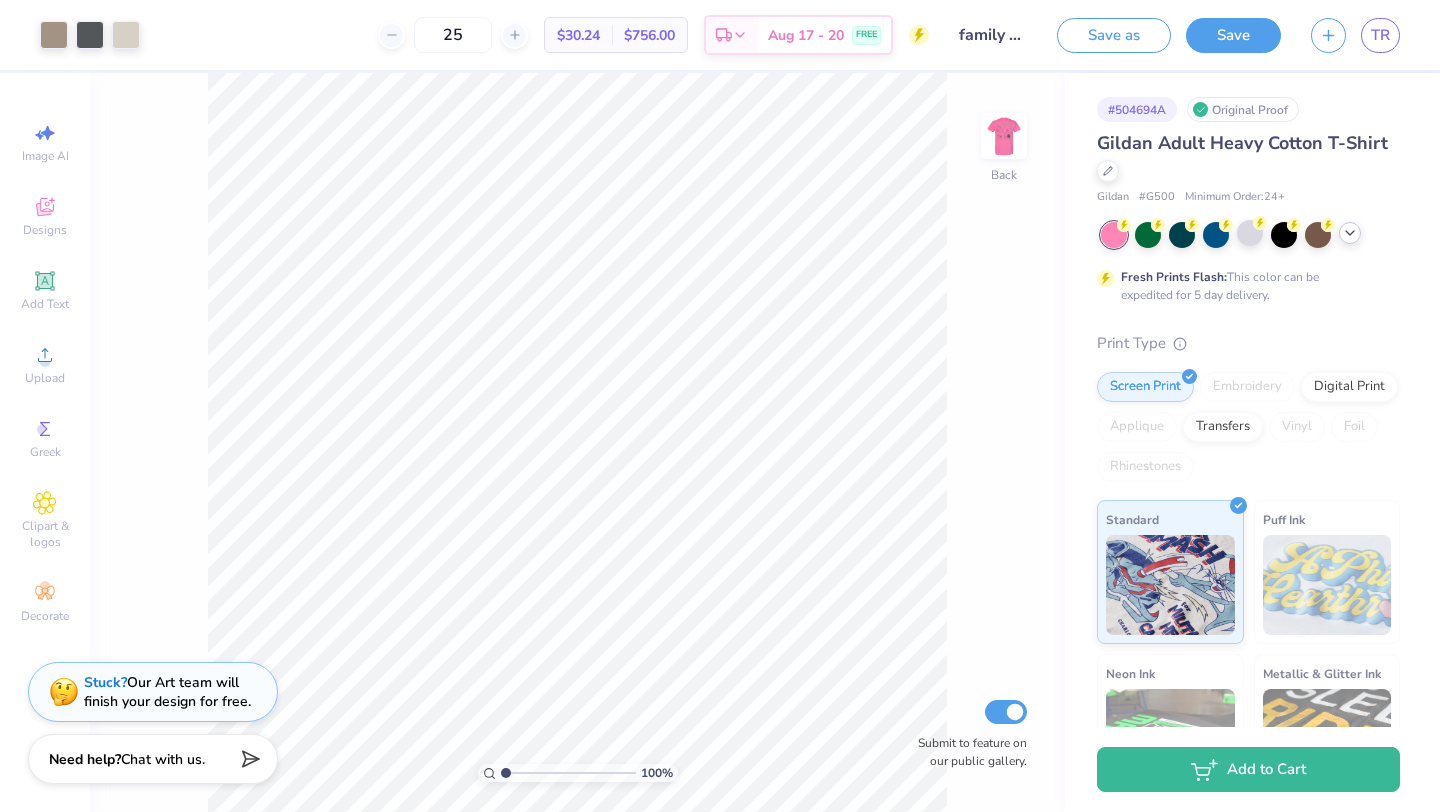 click 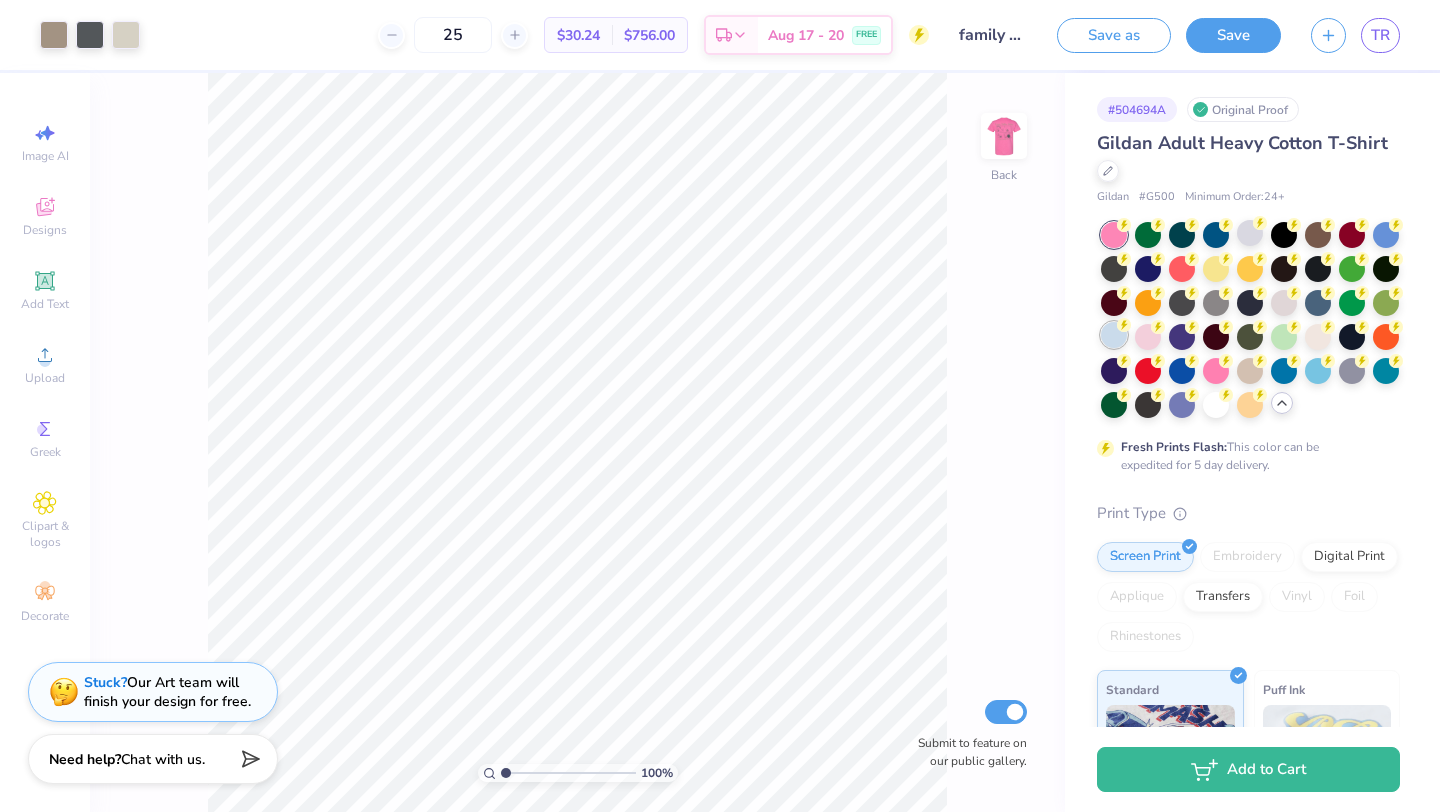 click at bounding box center (1114, 335) 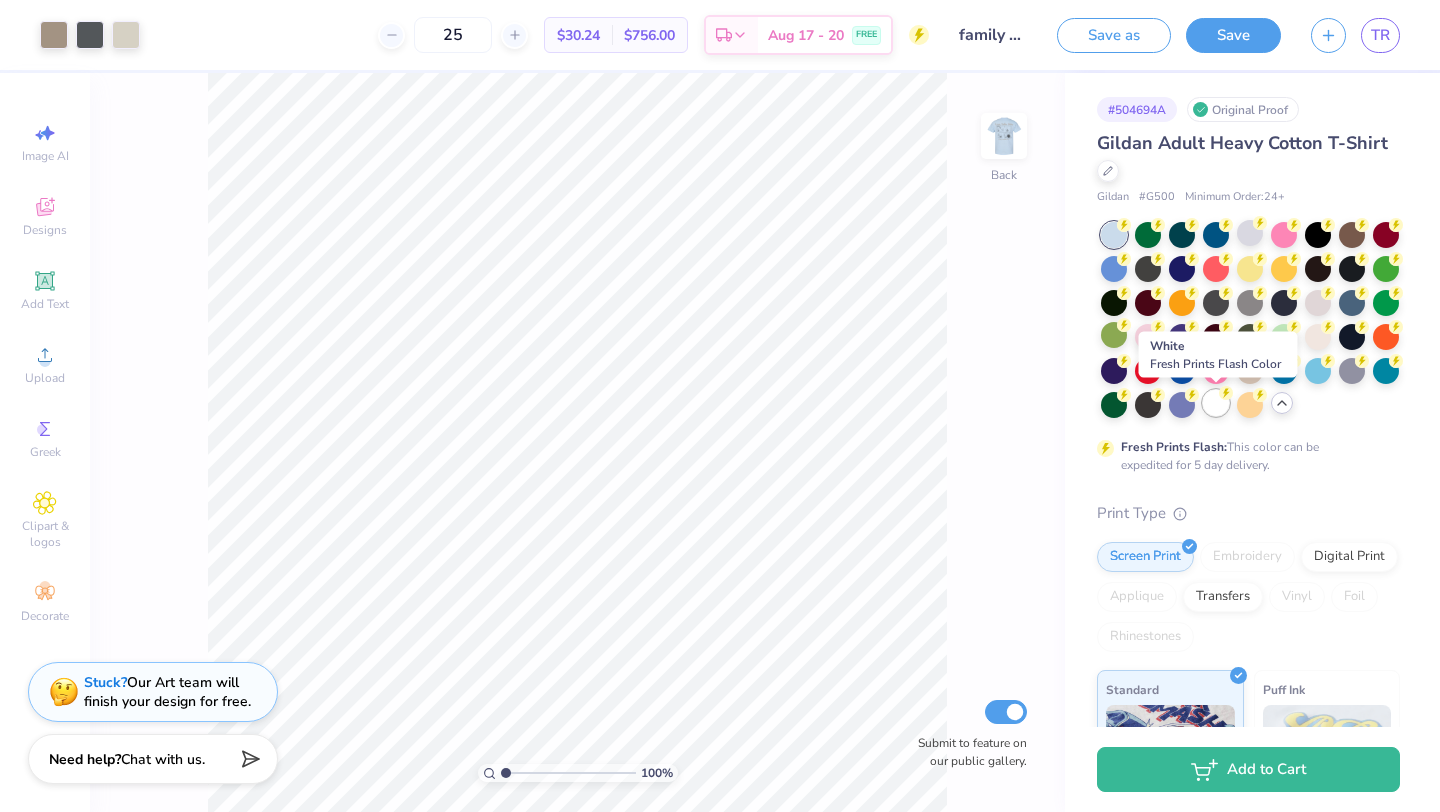 click at bounding box center [1216, 403] 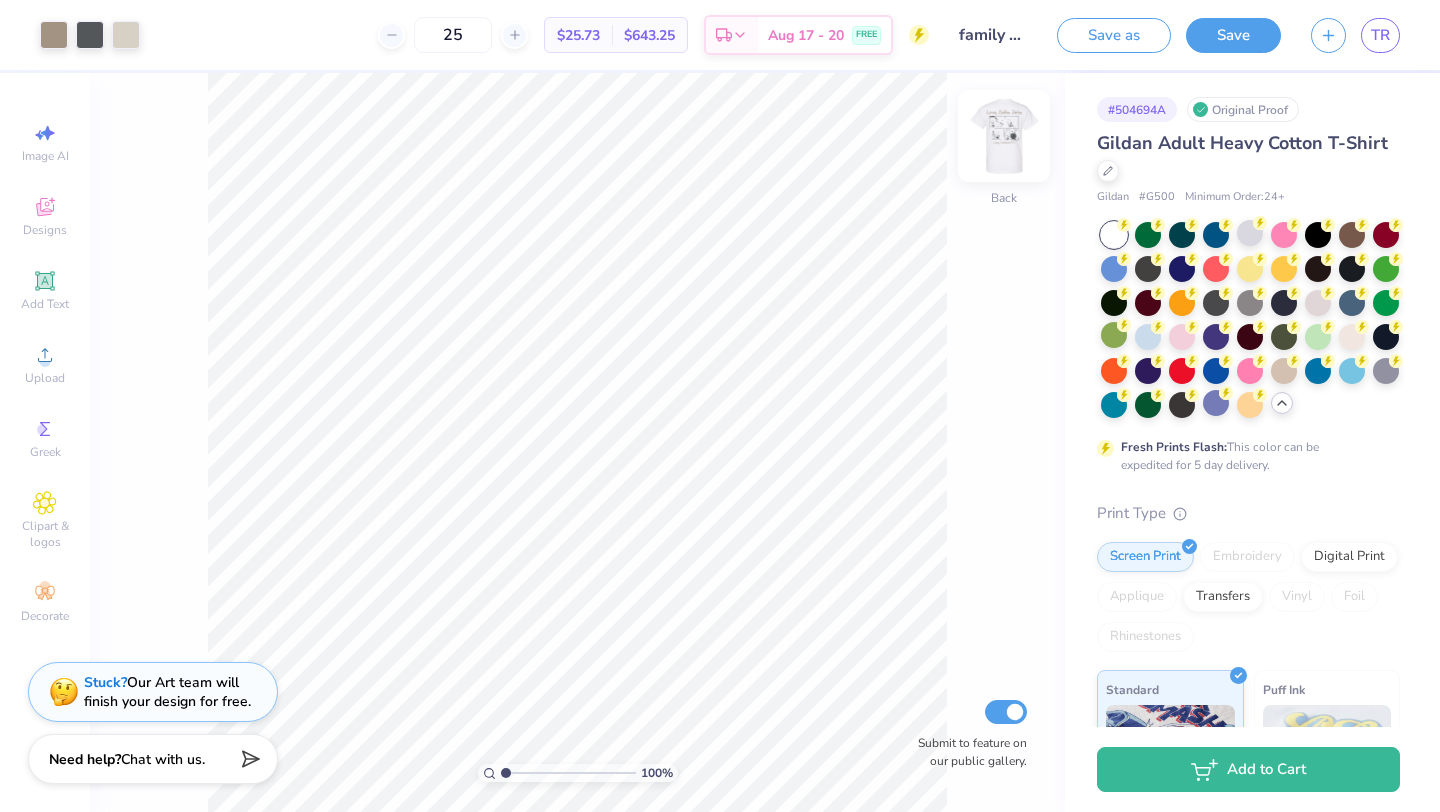 click at bounding box center [1004, 136] 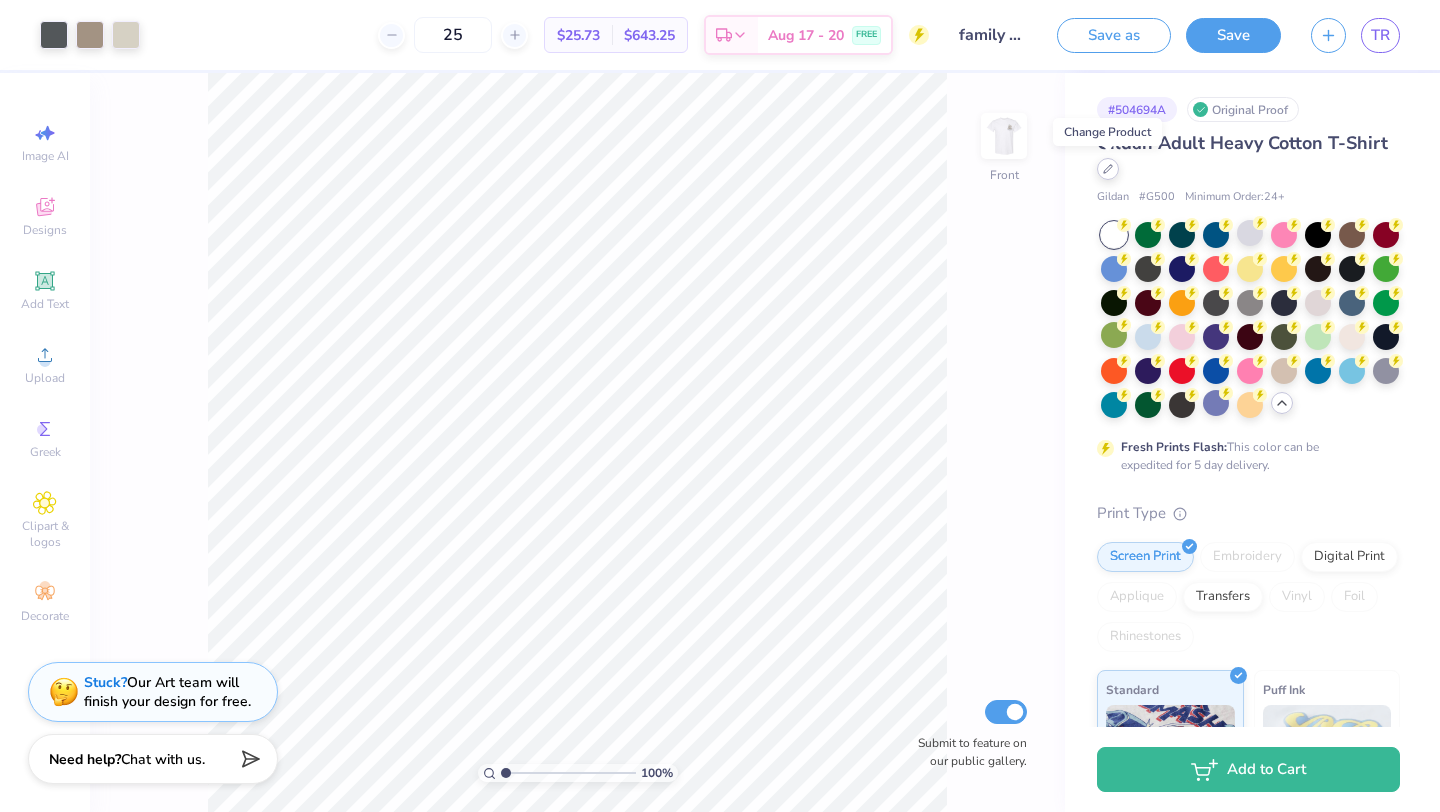 click at bounding box center (1108, 169) 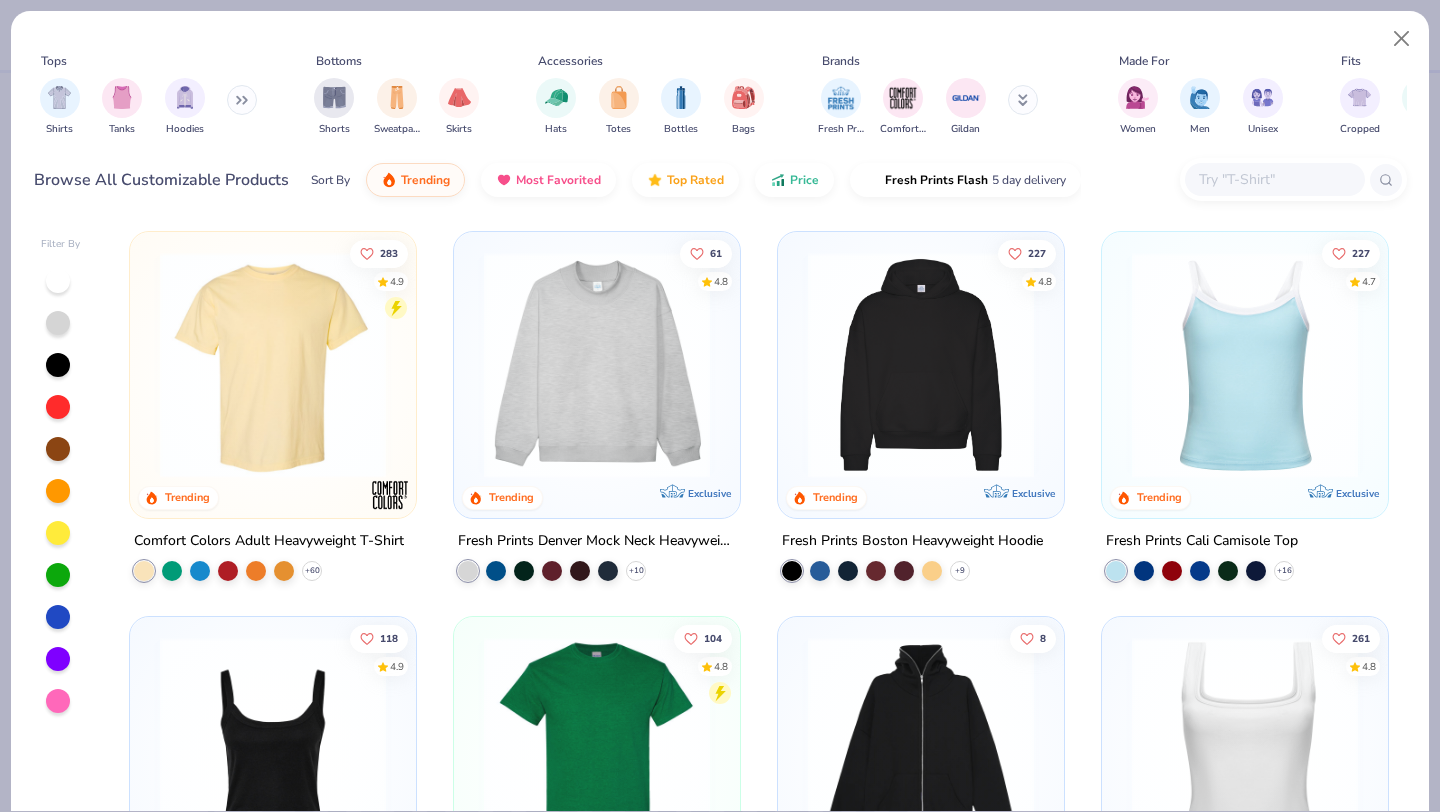 click at bounding box center (273, 365) 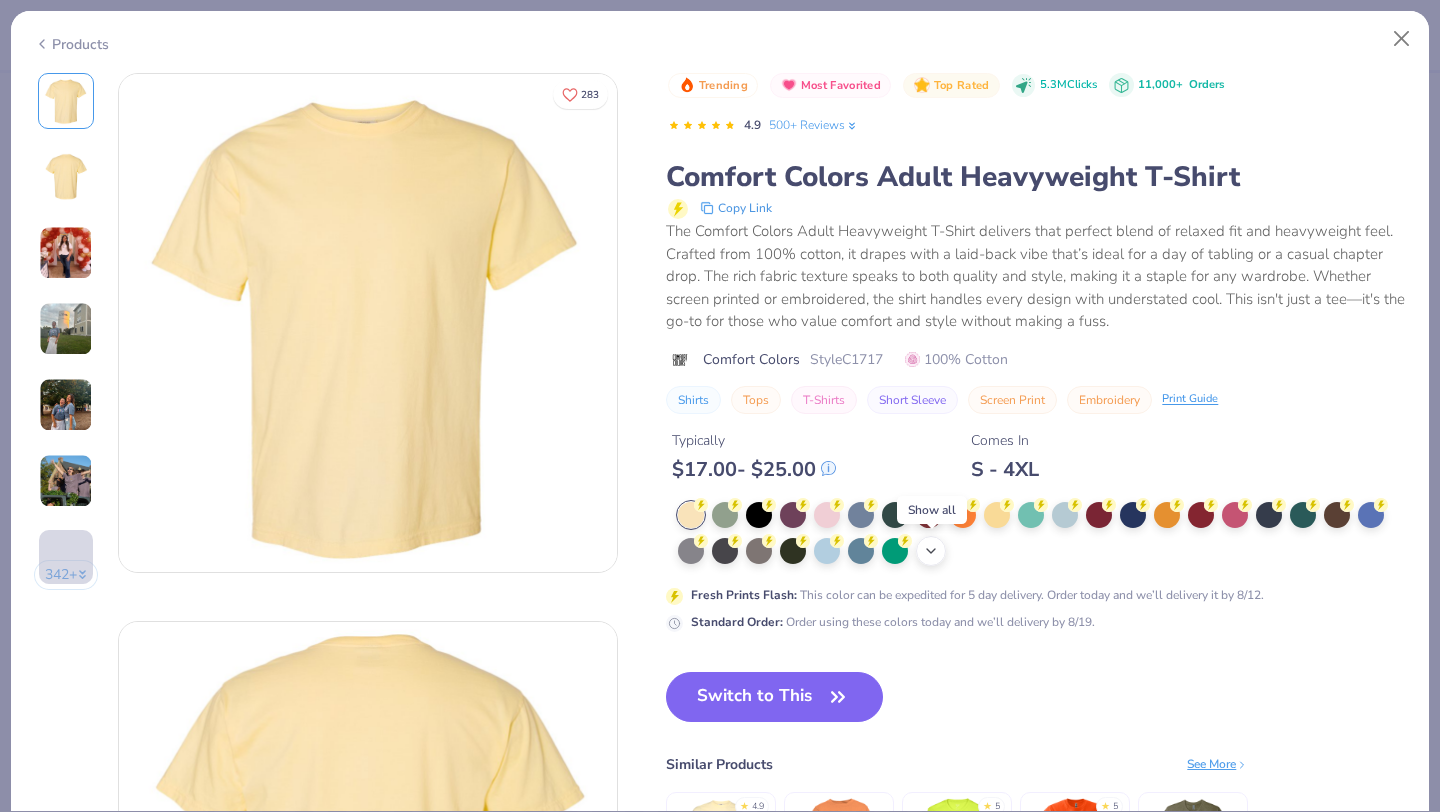 click 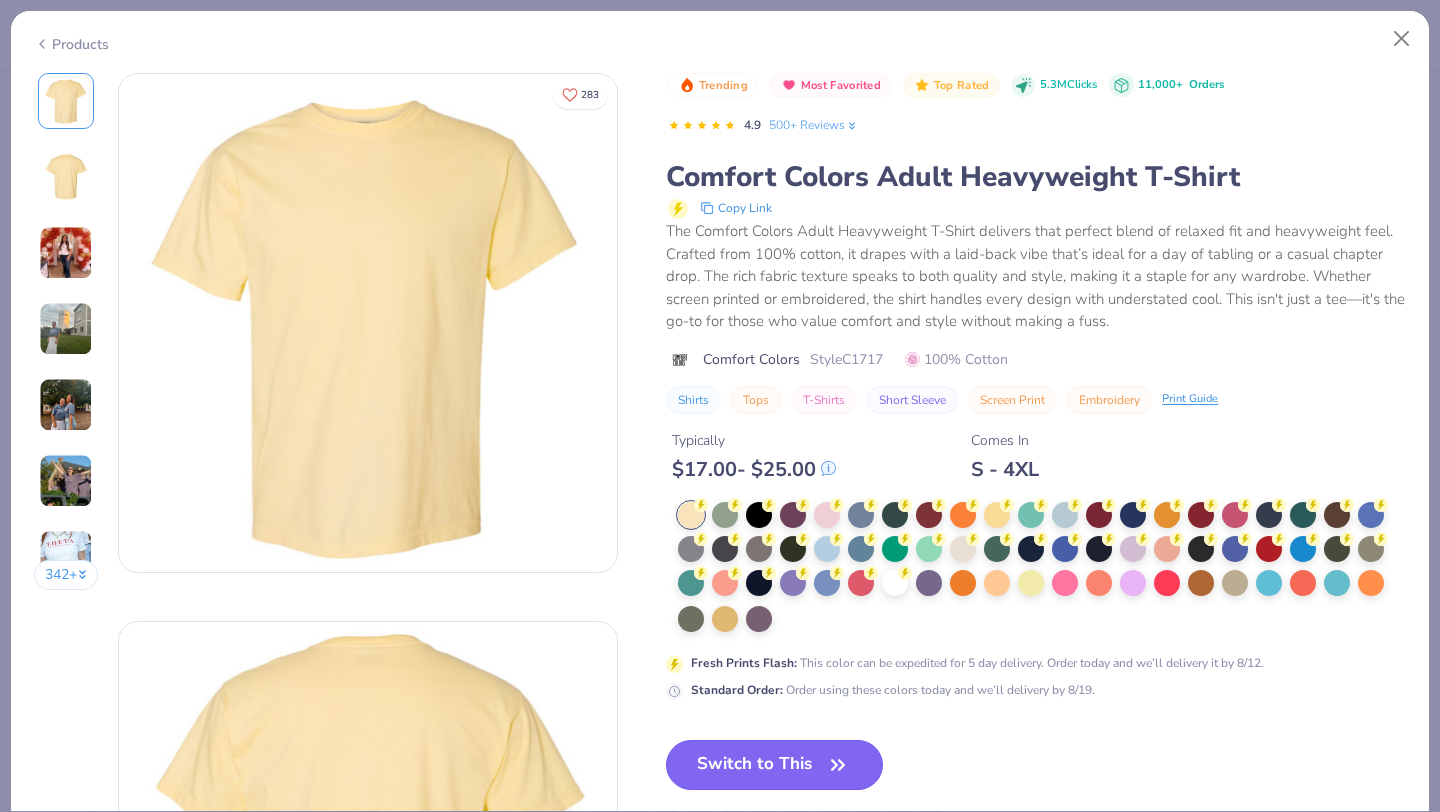 click on "Switch to This" at bounding box center (774, 765) 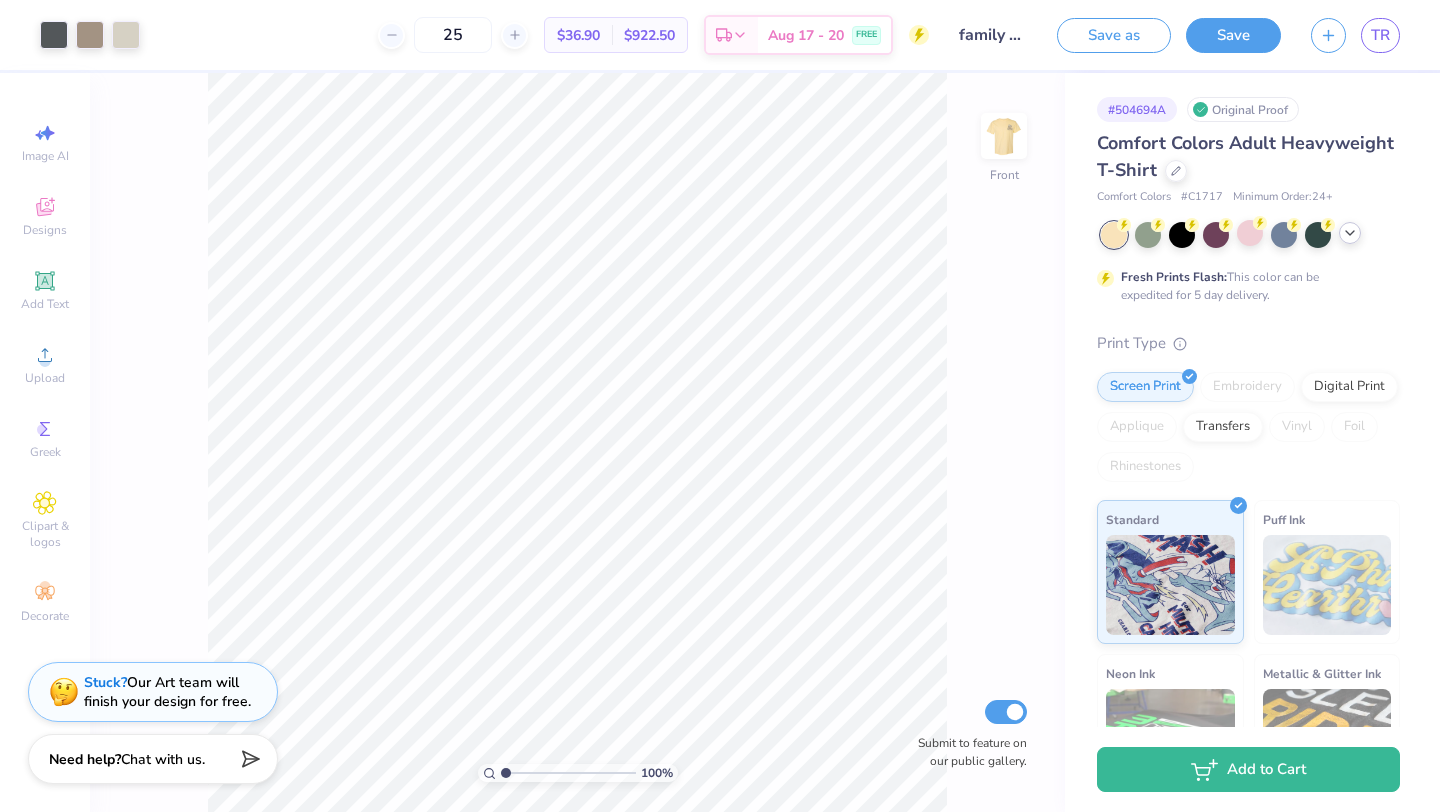 click at bounding box center (1250, 235) 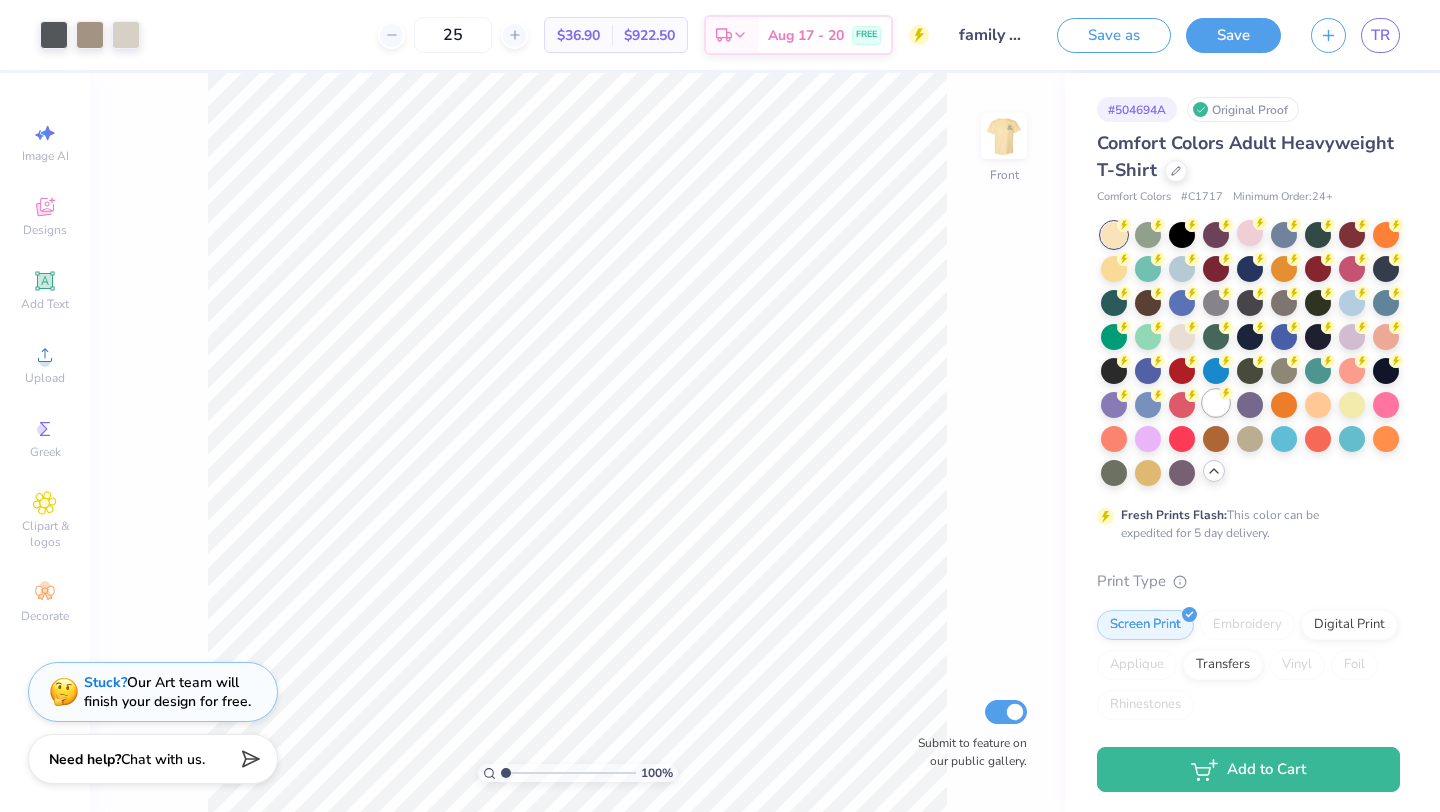click at bounding box center (1216, 403) 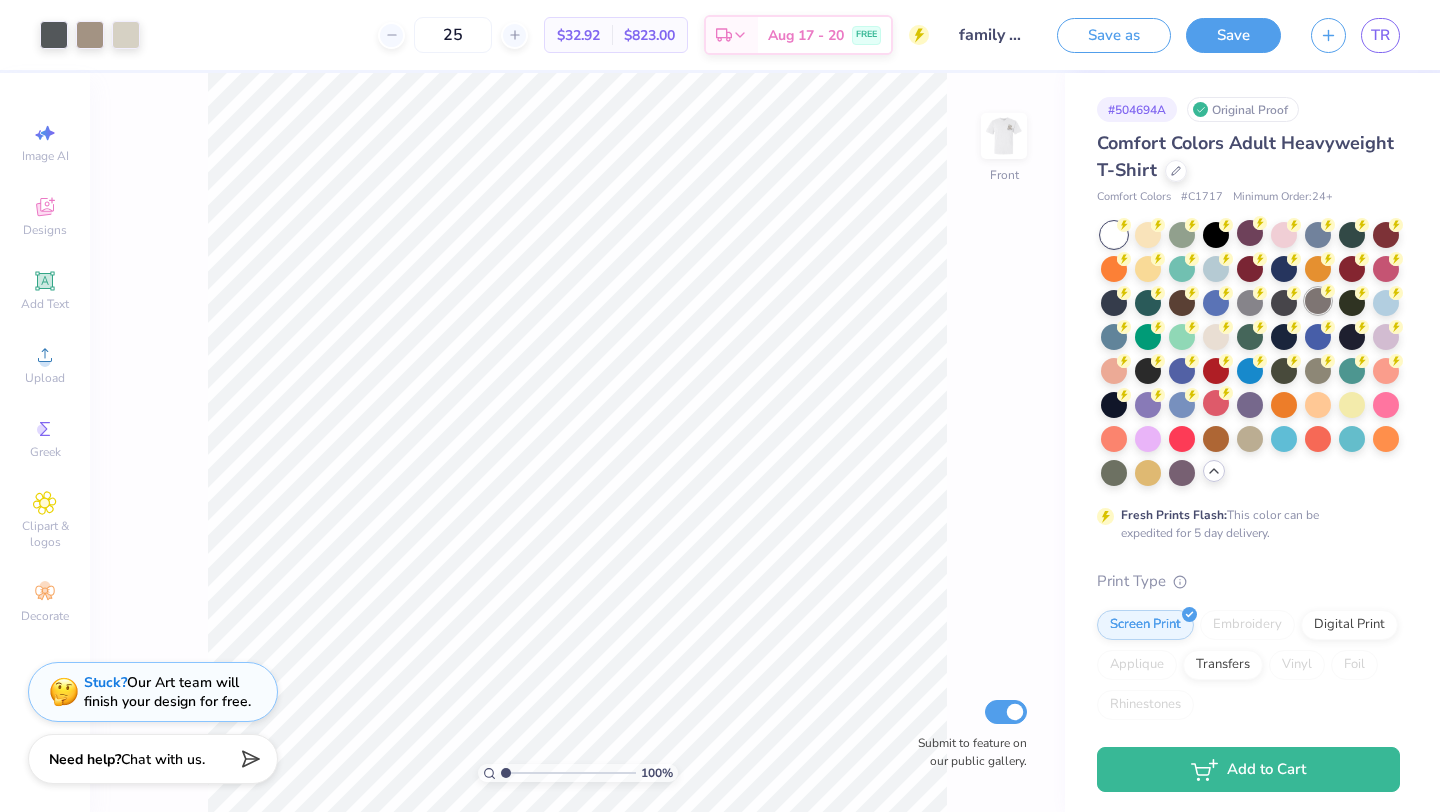 click at bounding box center [1318, 301] 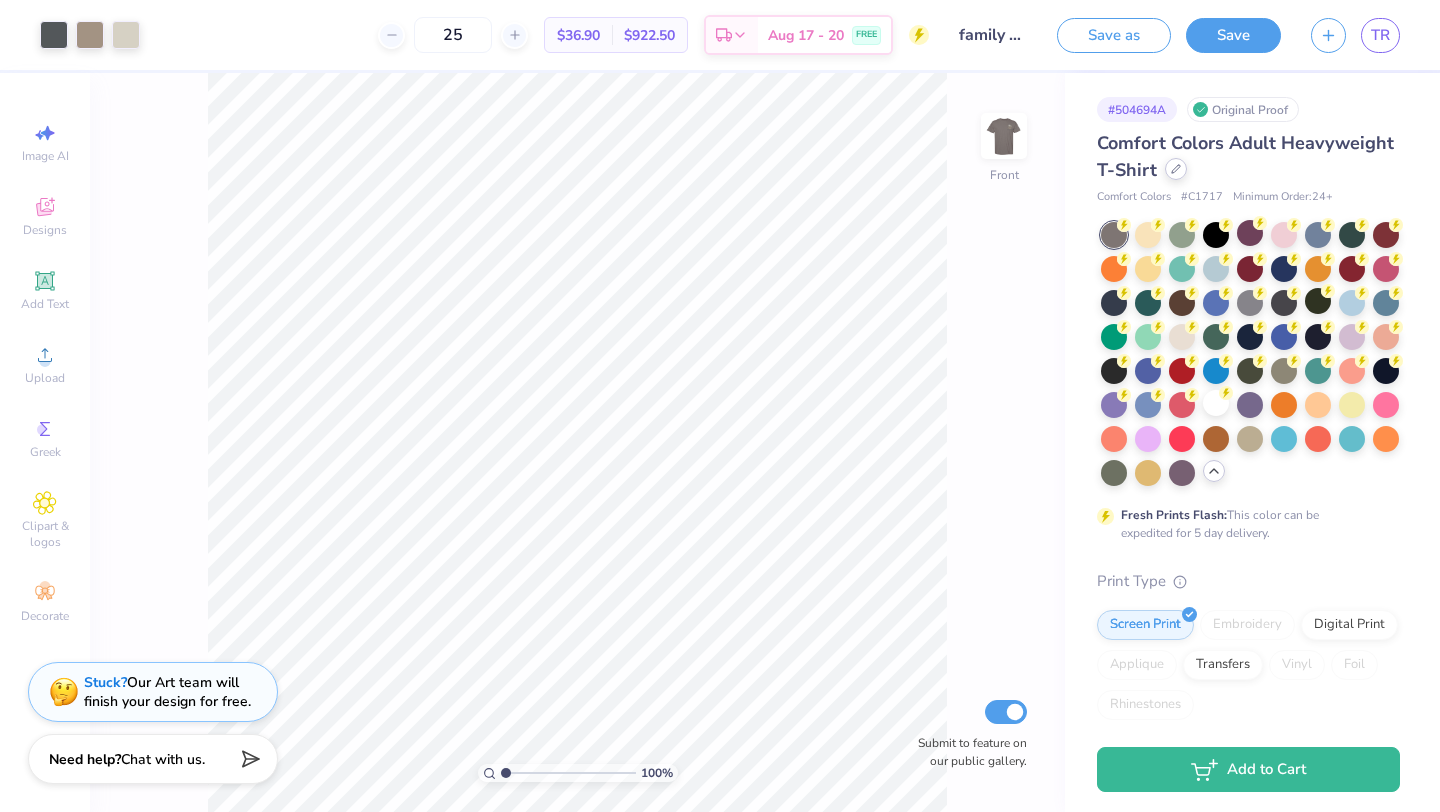 click at bounding box center (1176, 169) 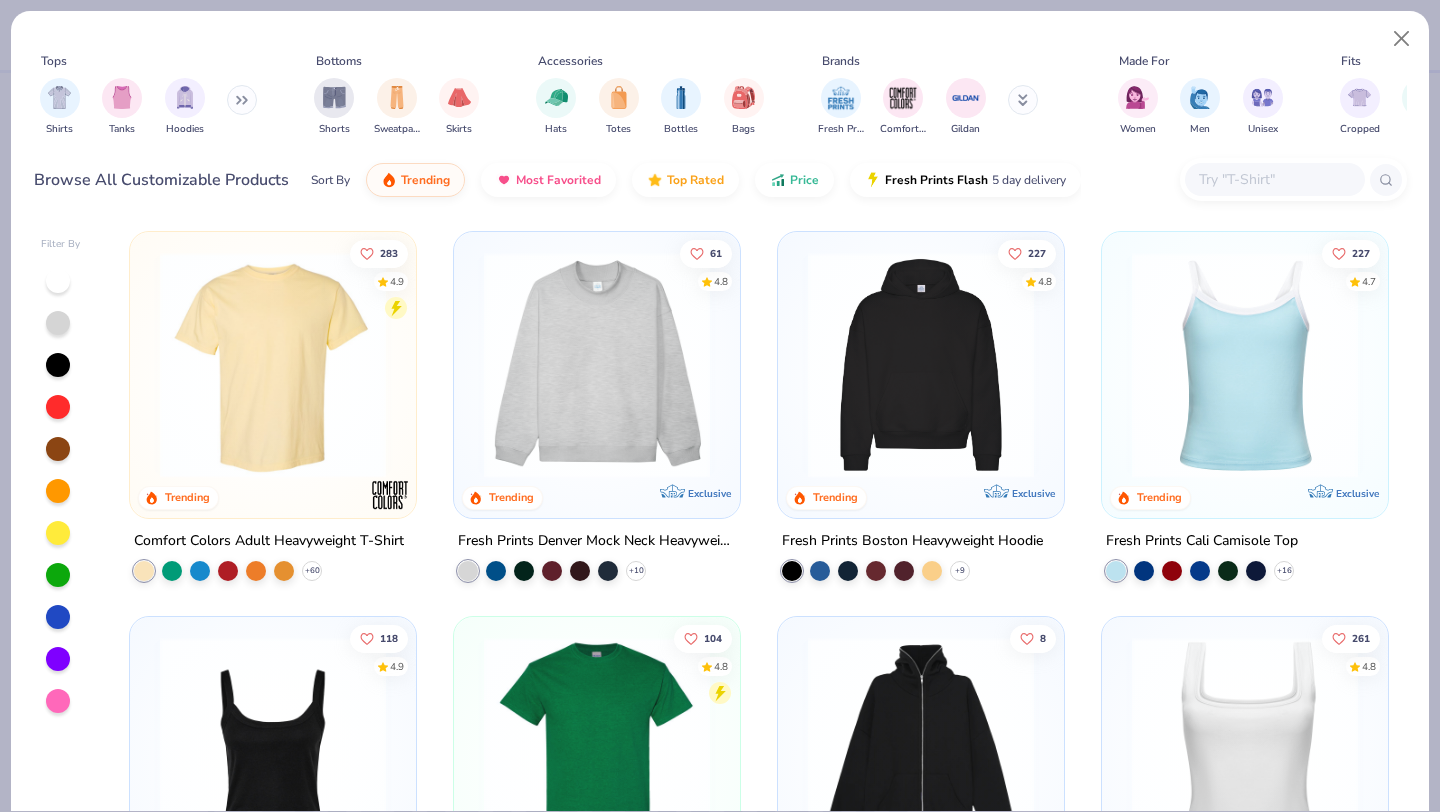 click at bounding box center (1274, 179) 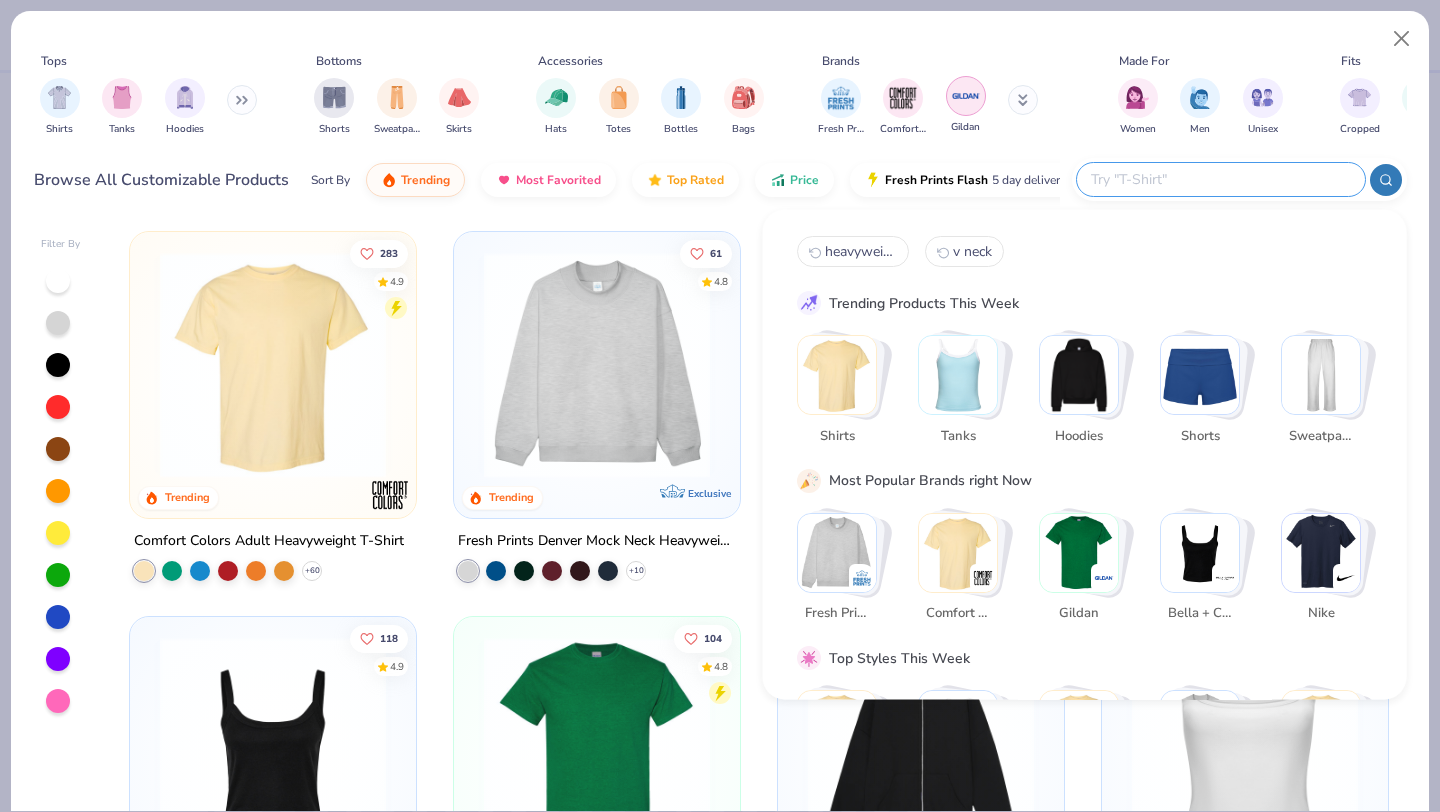 click at bounding box center (966, 96) 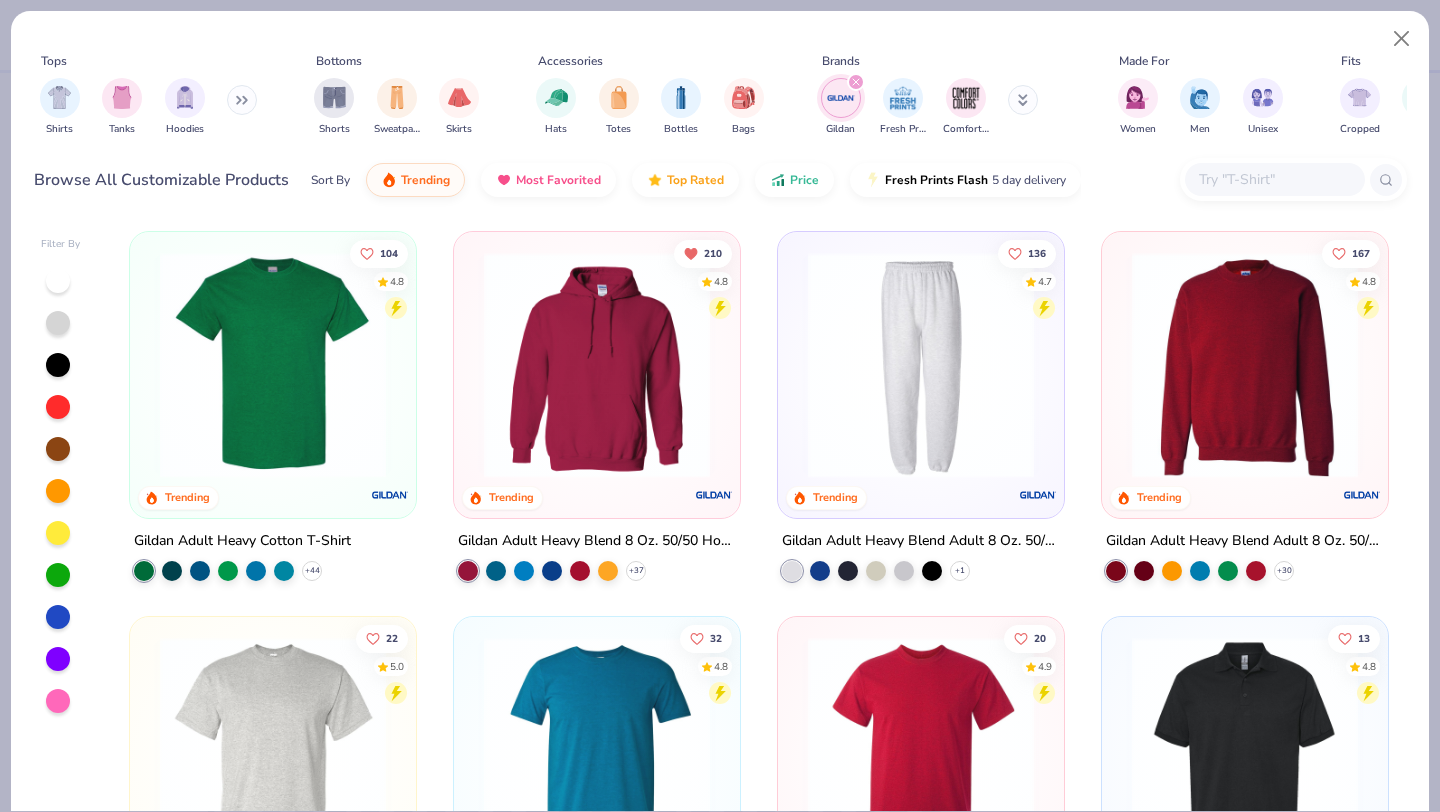 click at bounding box center (273, 365) 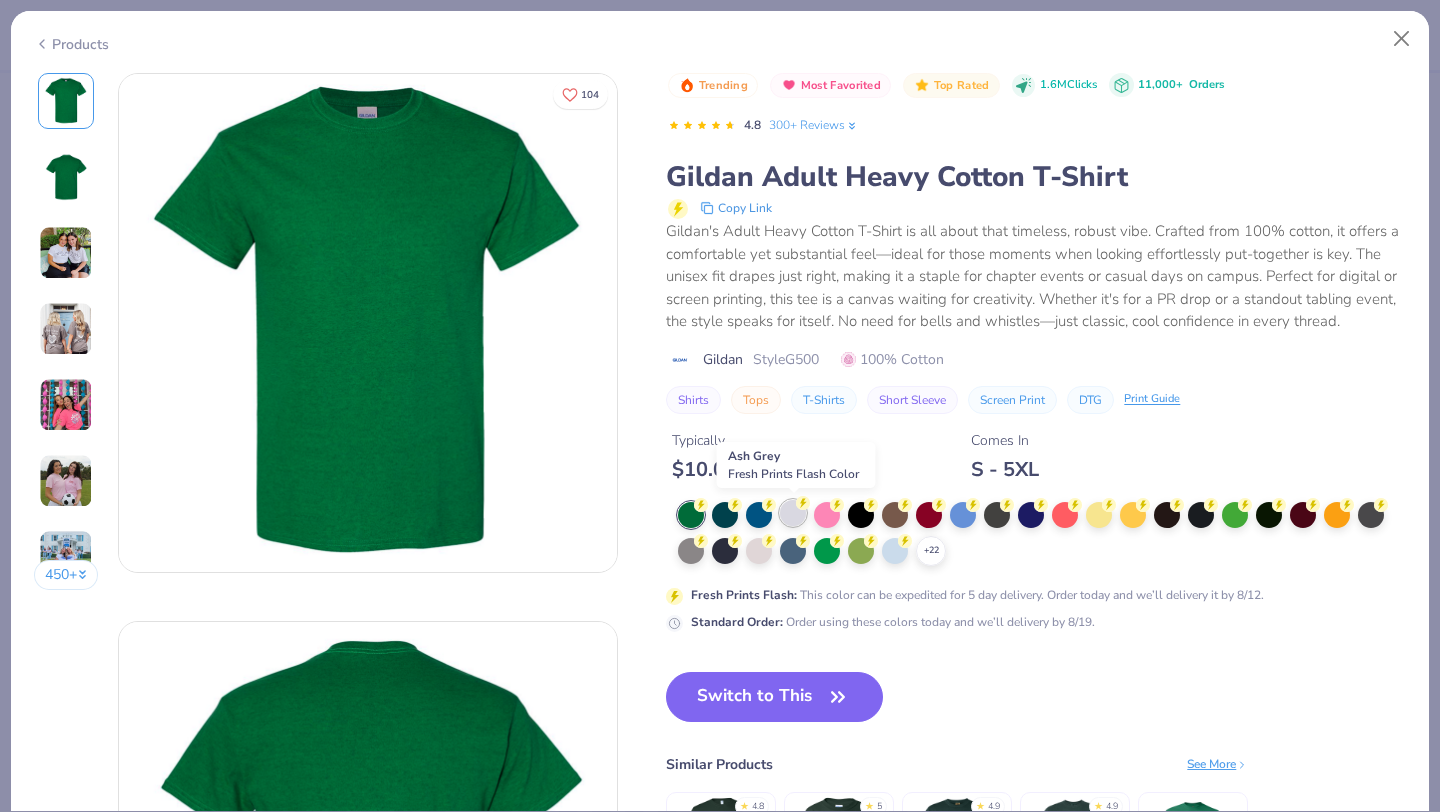 click at bounding box center (793, 513) 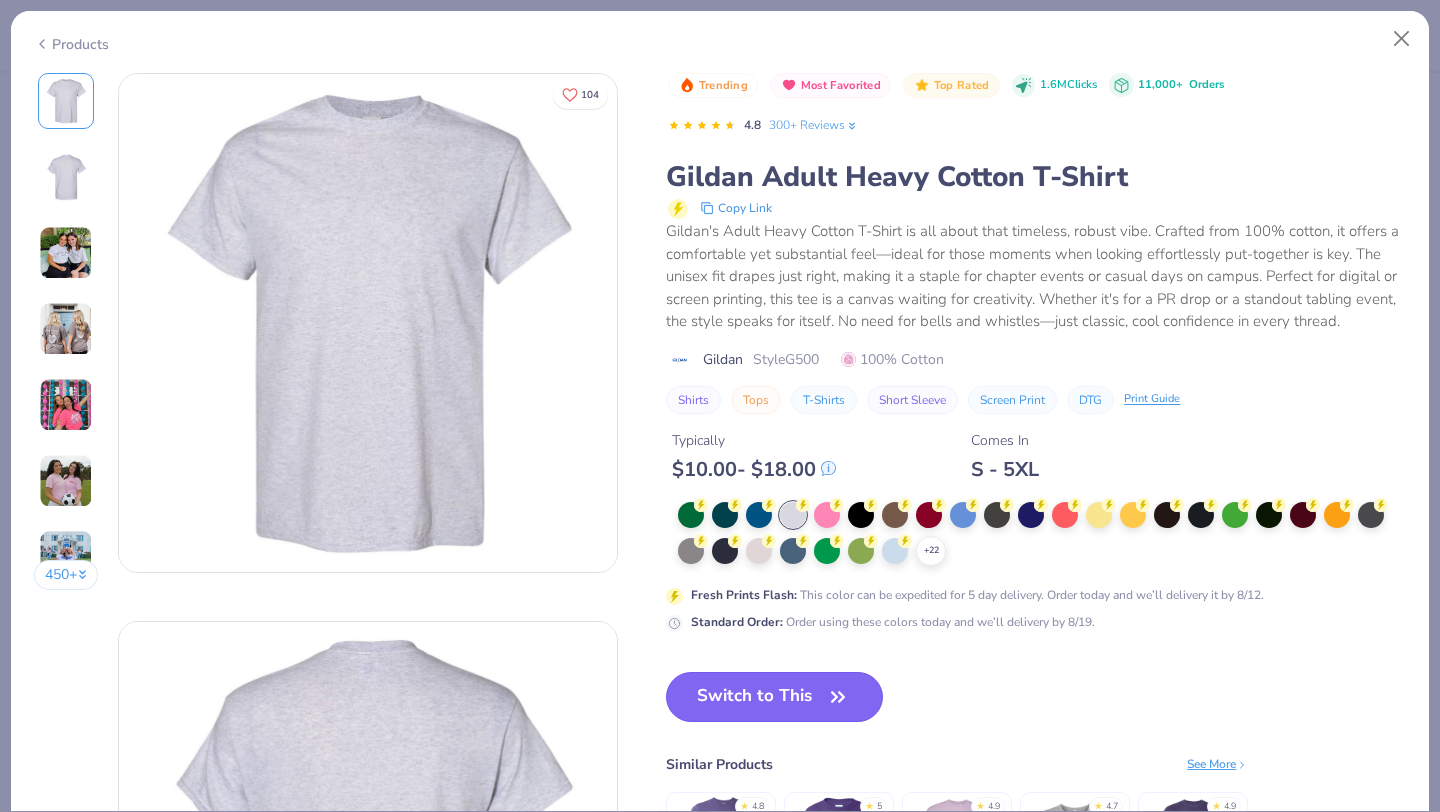 click on "Switch to This" at bounding box center (774, 697) 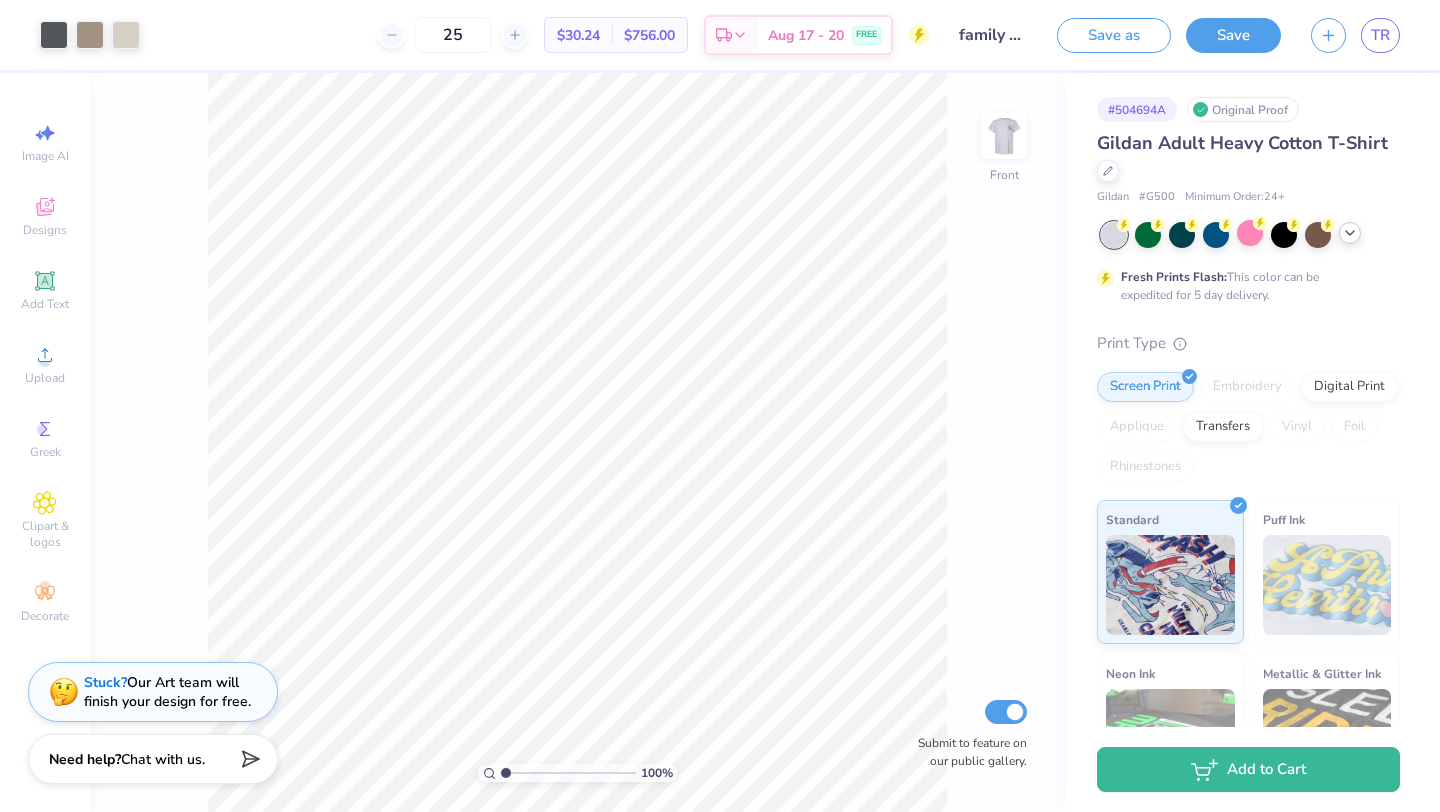 click 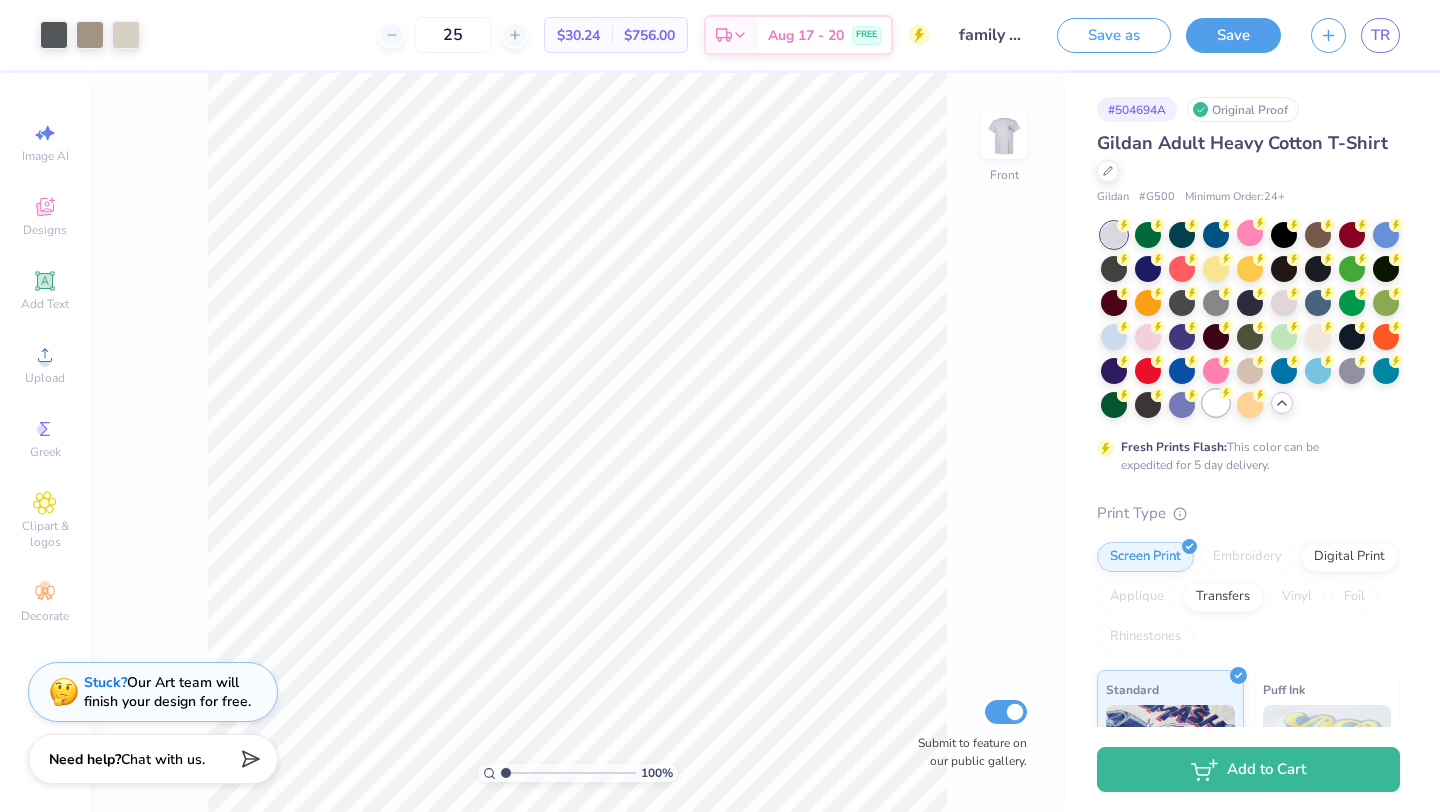 click at bounding box center (1216, 403) 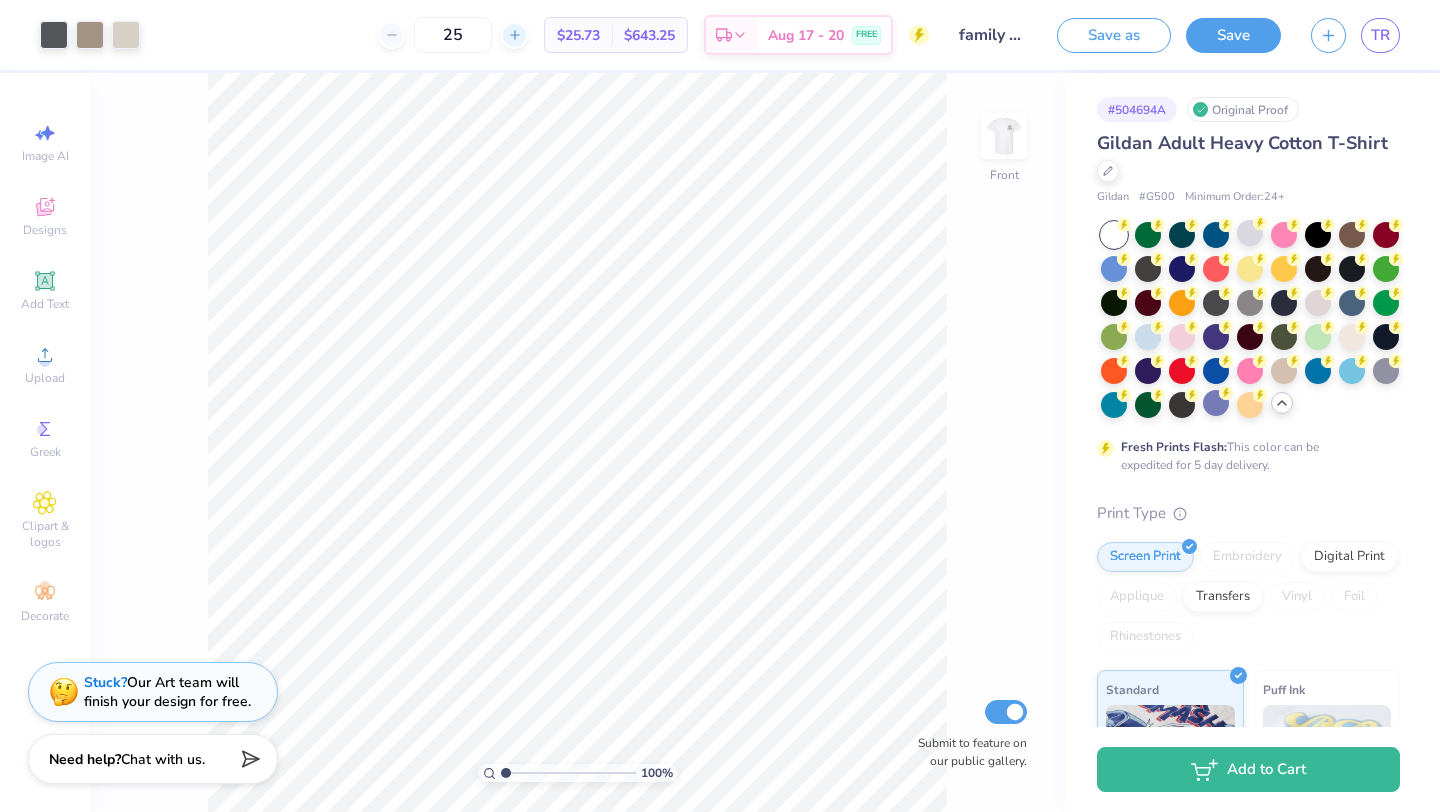 click 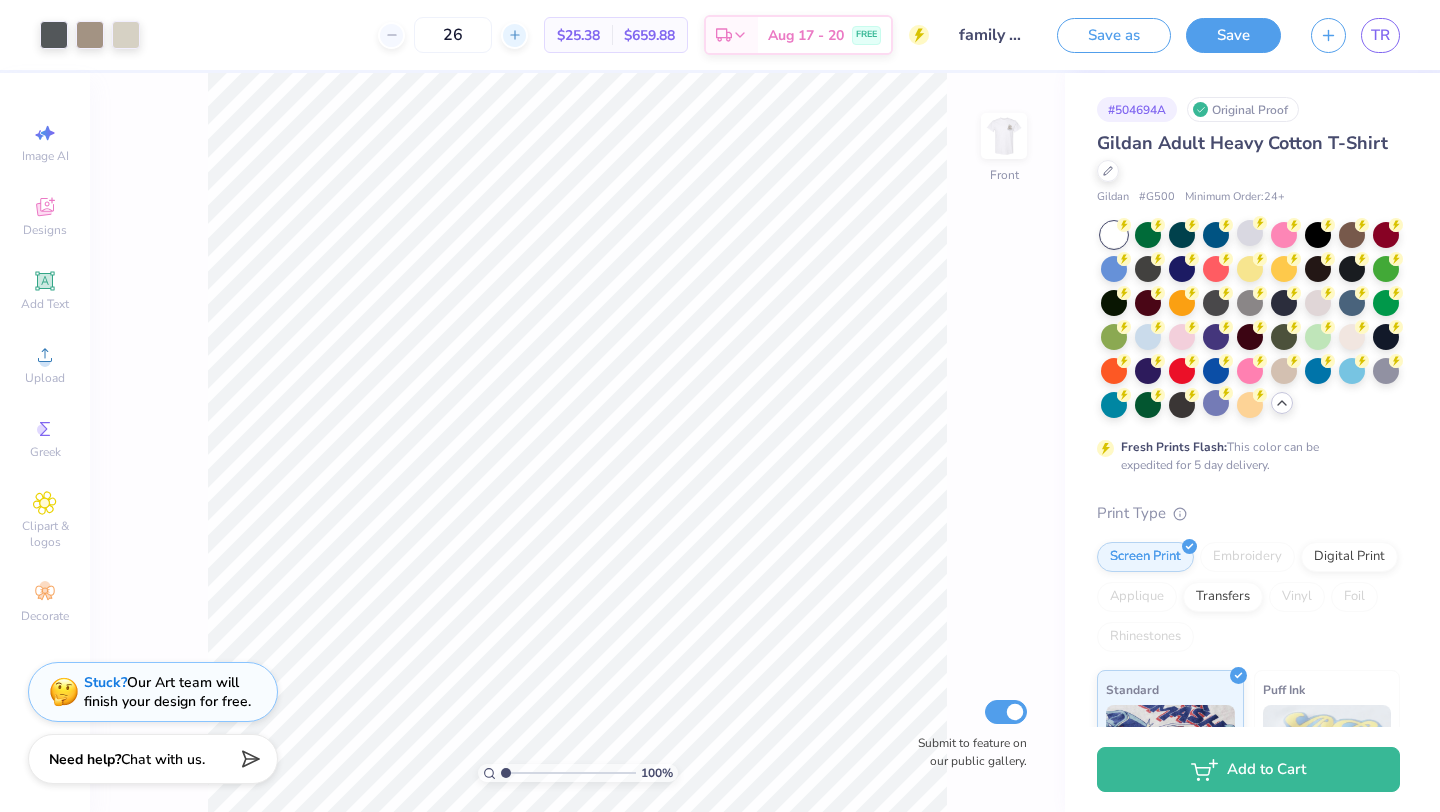 click at bounding box center (514, 35) 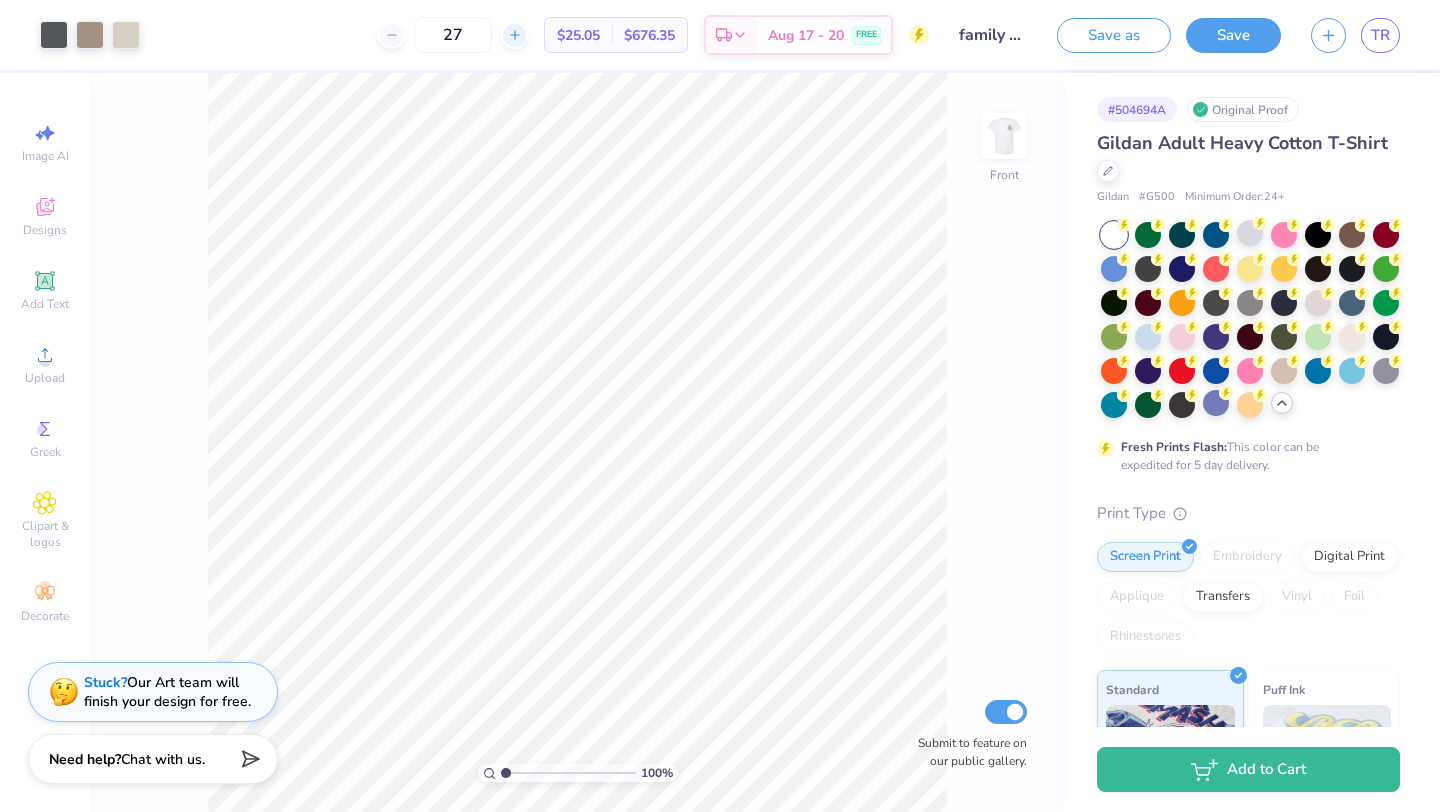 click at bounding box center (514, 35) 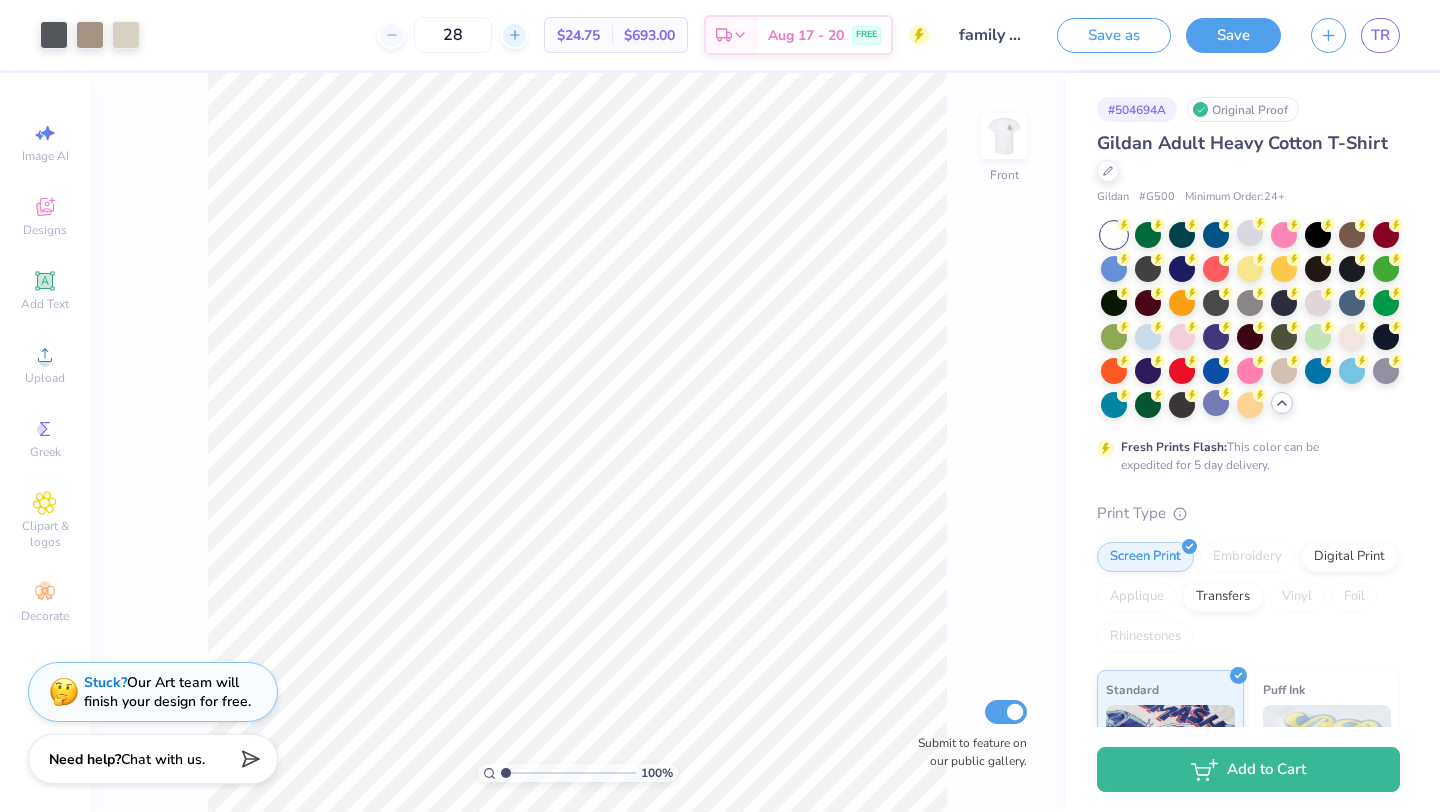 click at bounding box center (514, 35) 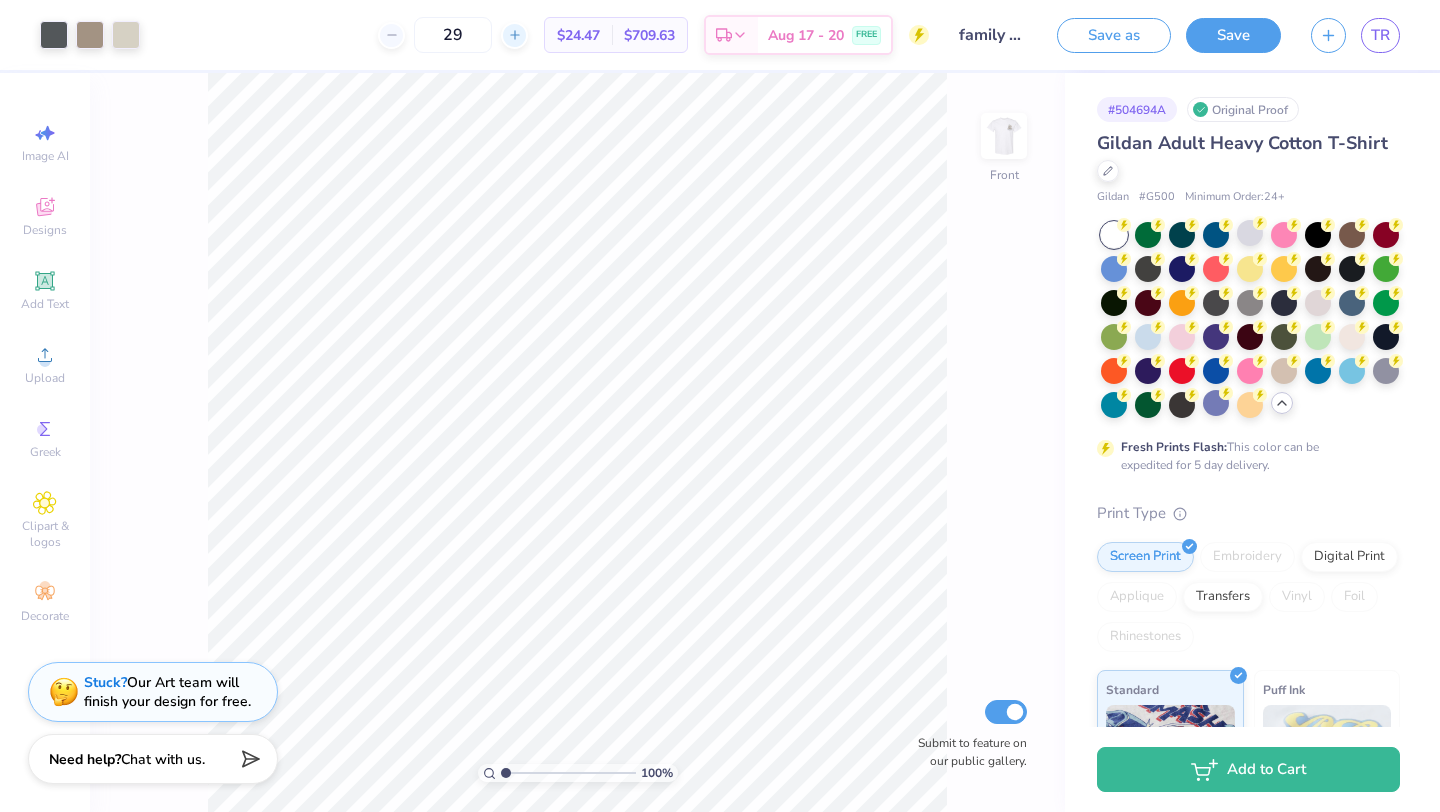 click at bounding box center [514, 35] 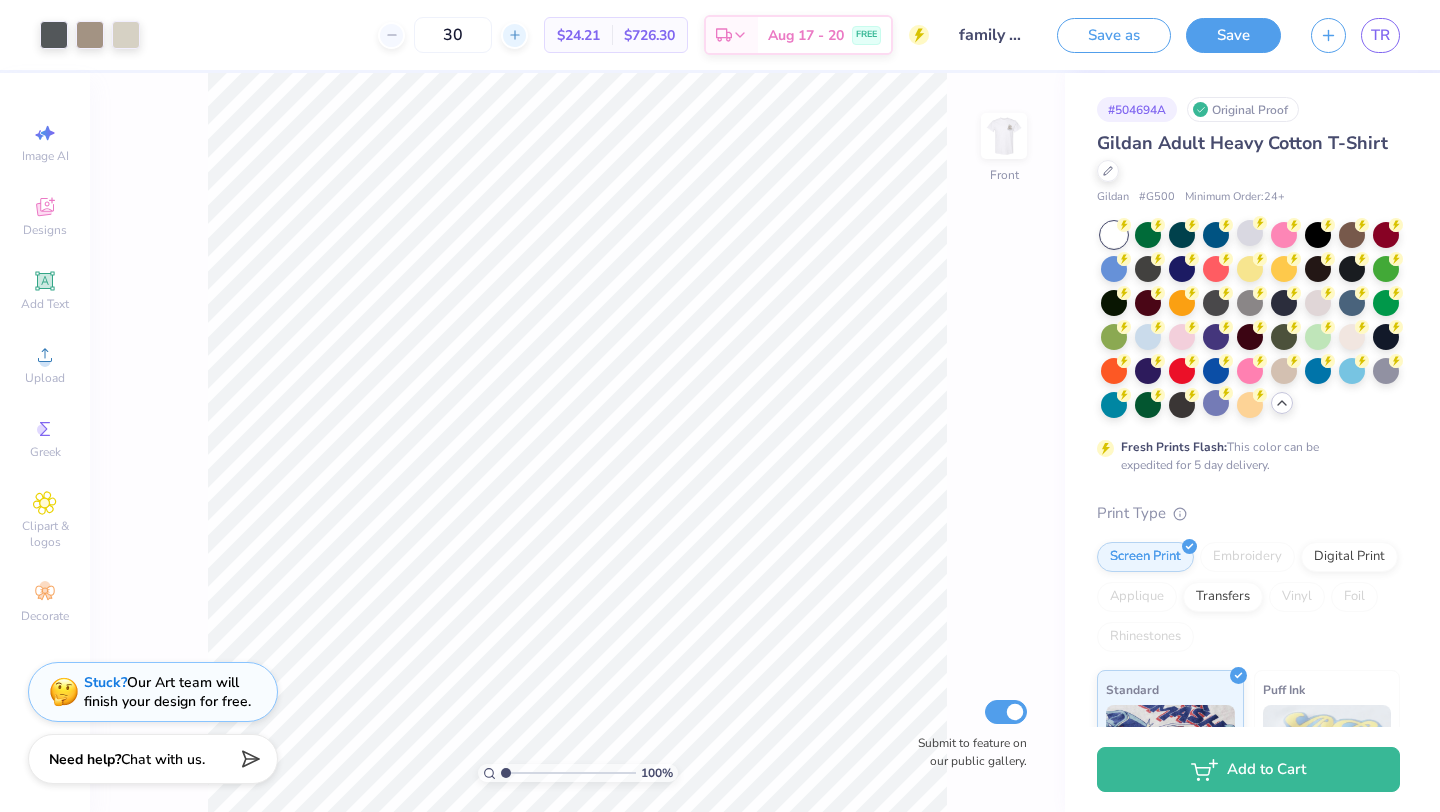 click at bounding box center [514, 35] 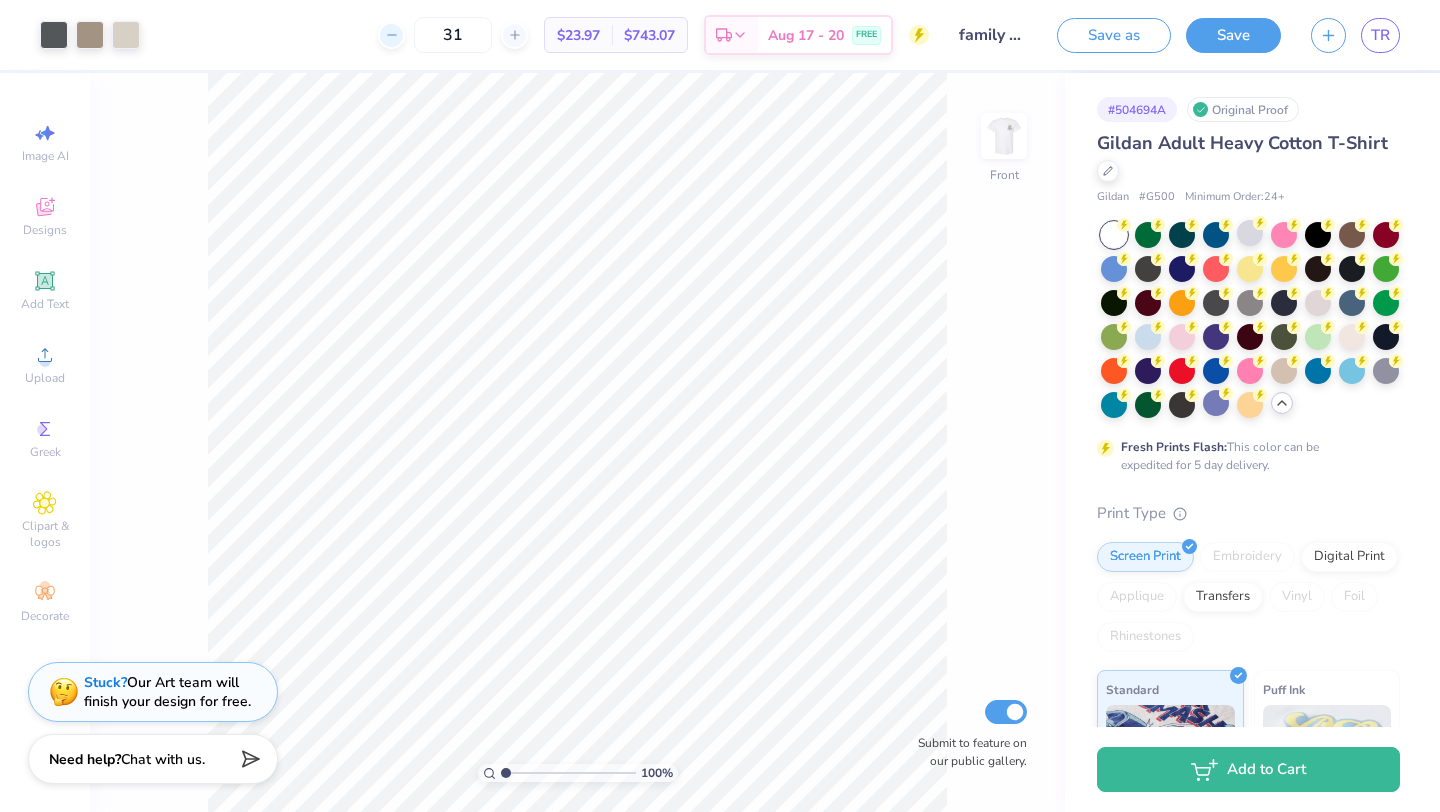 click at bounding box center (391, 35) 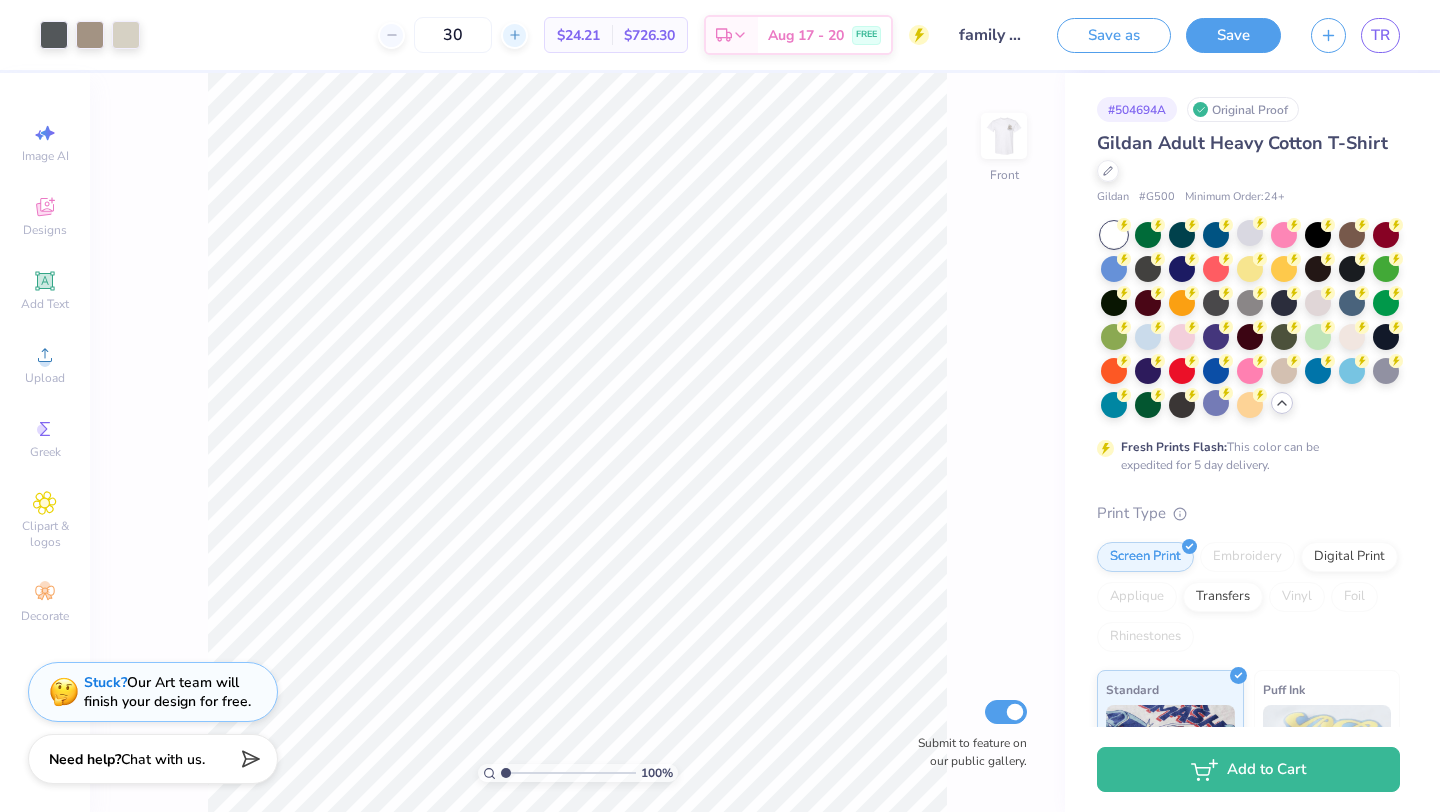 click 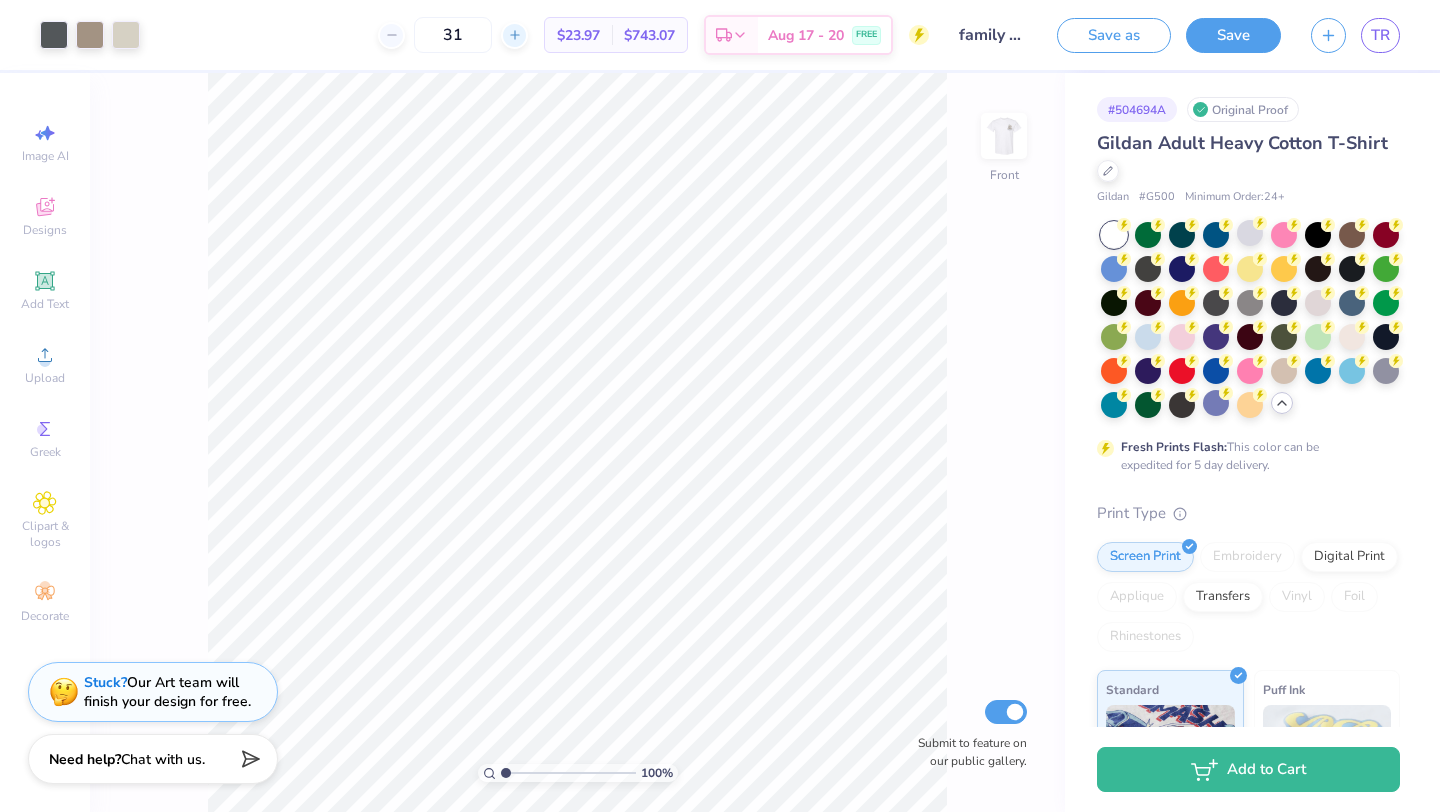 click at bounding box center [514, 35] 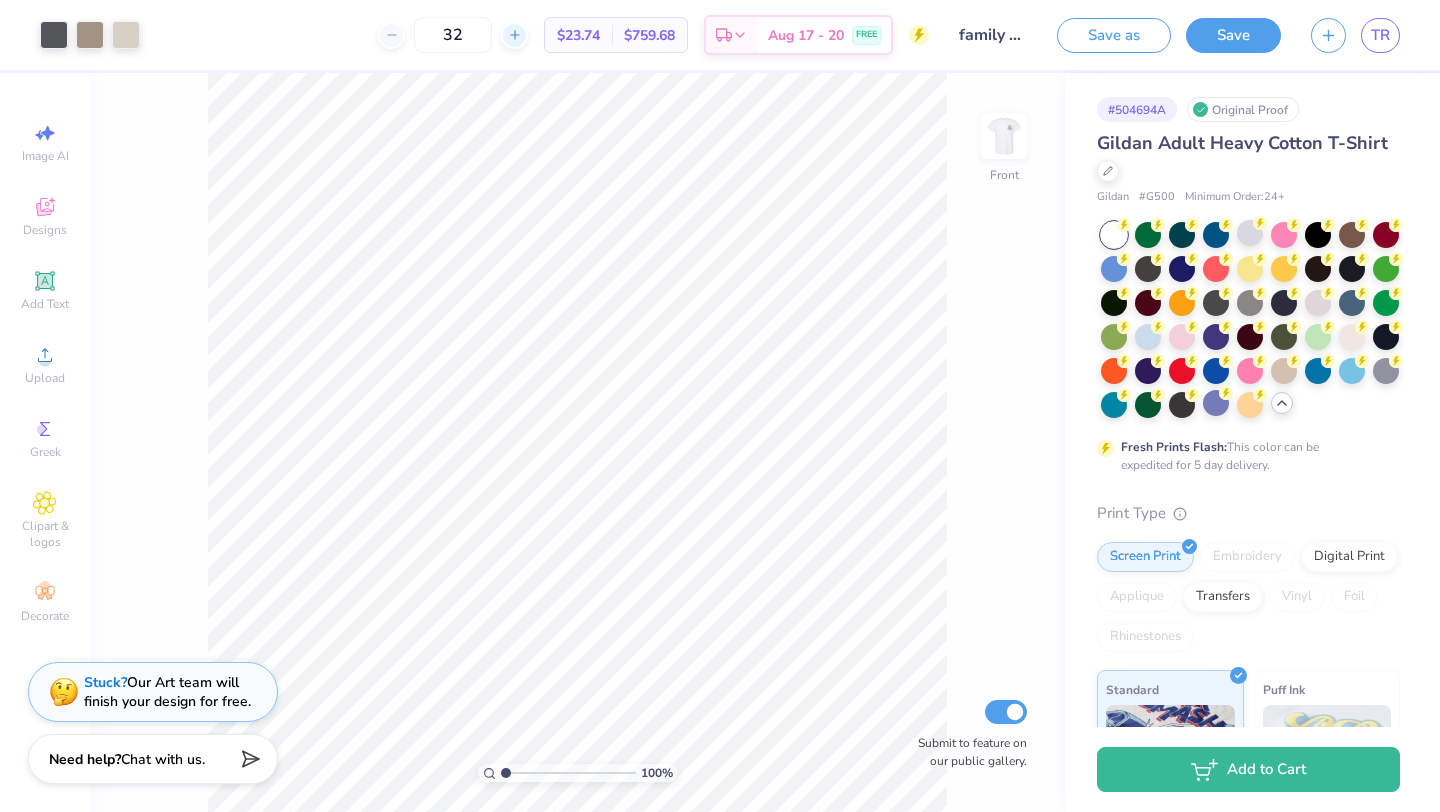 click at bounding box center [514, 35] 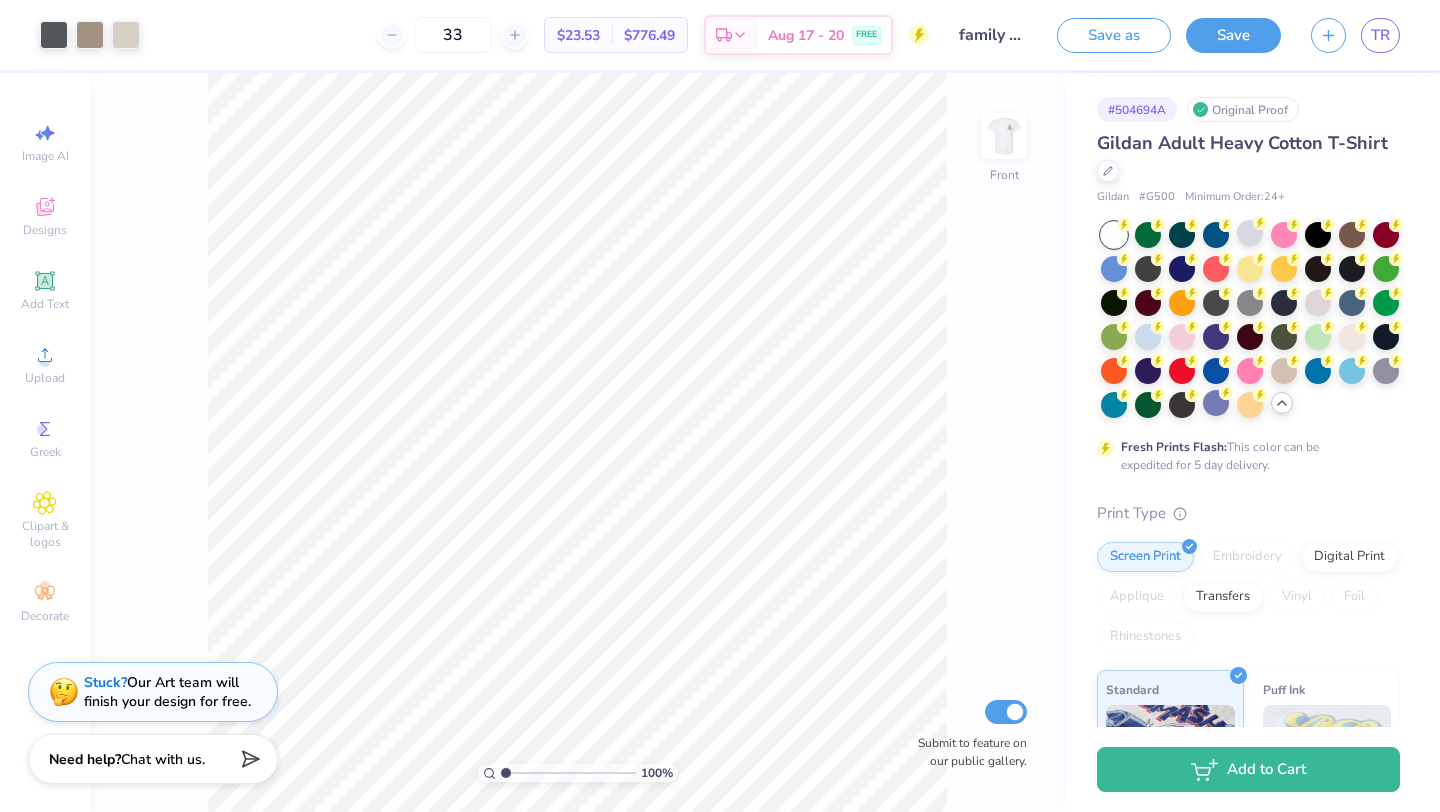 click on "33" at bounding box center (453, 35) 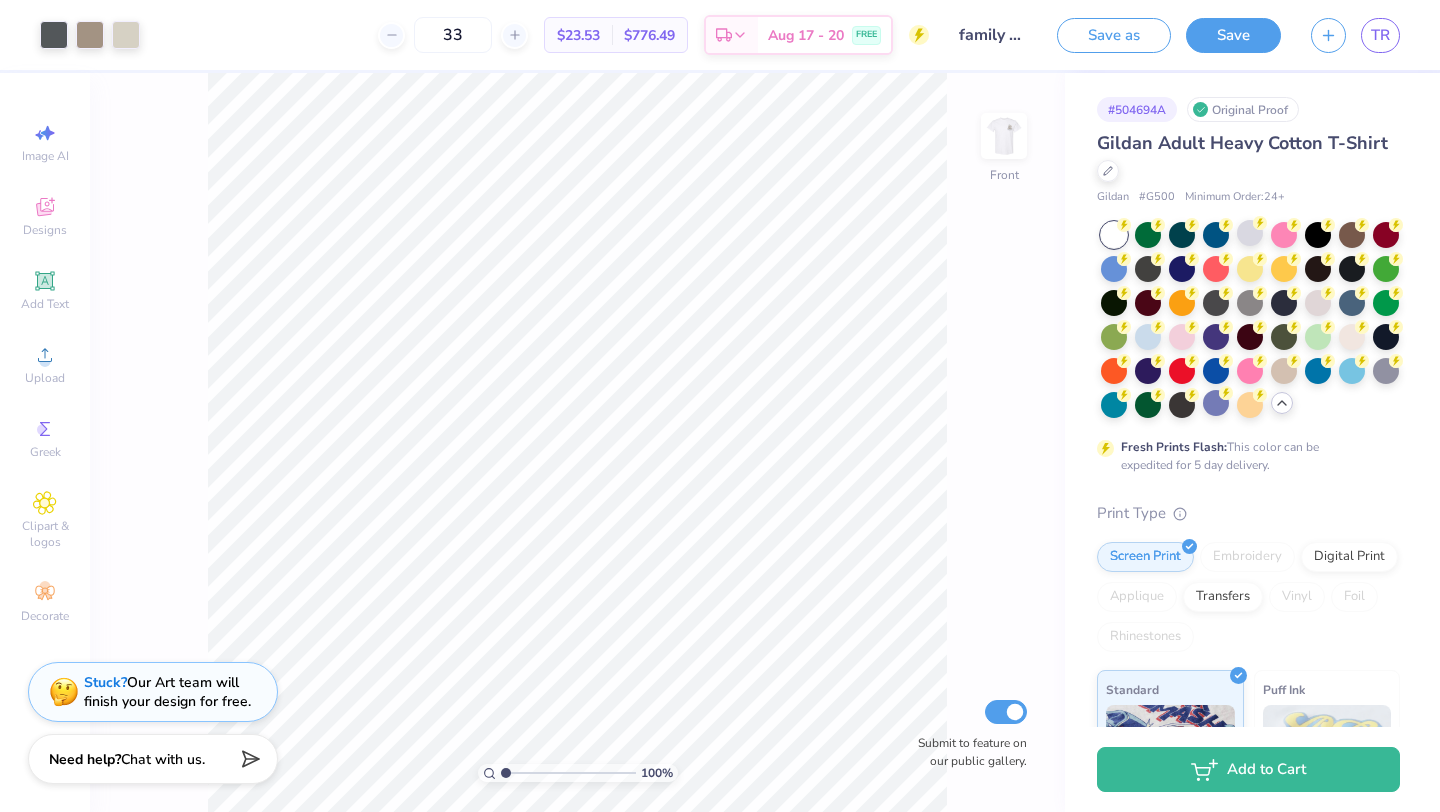 click on "33" at bounding box center (453, 35) 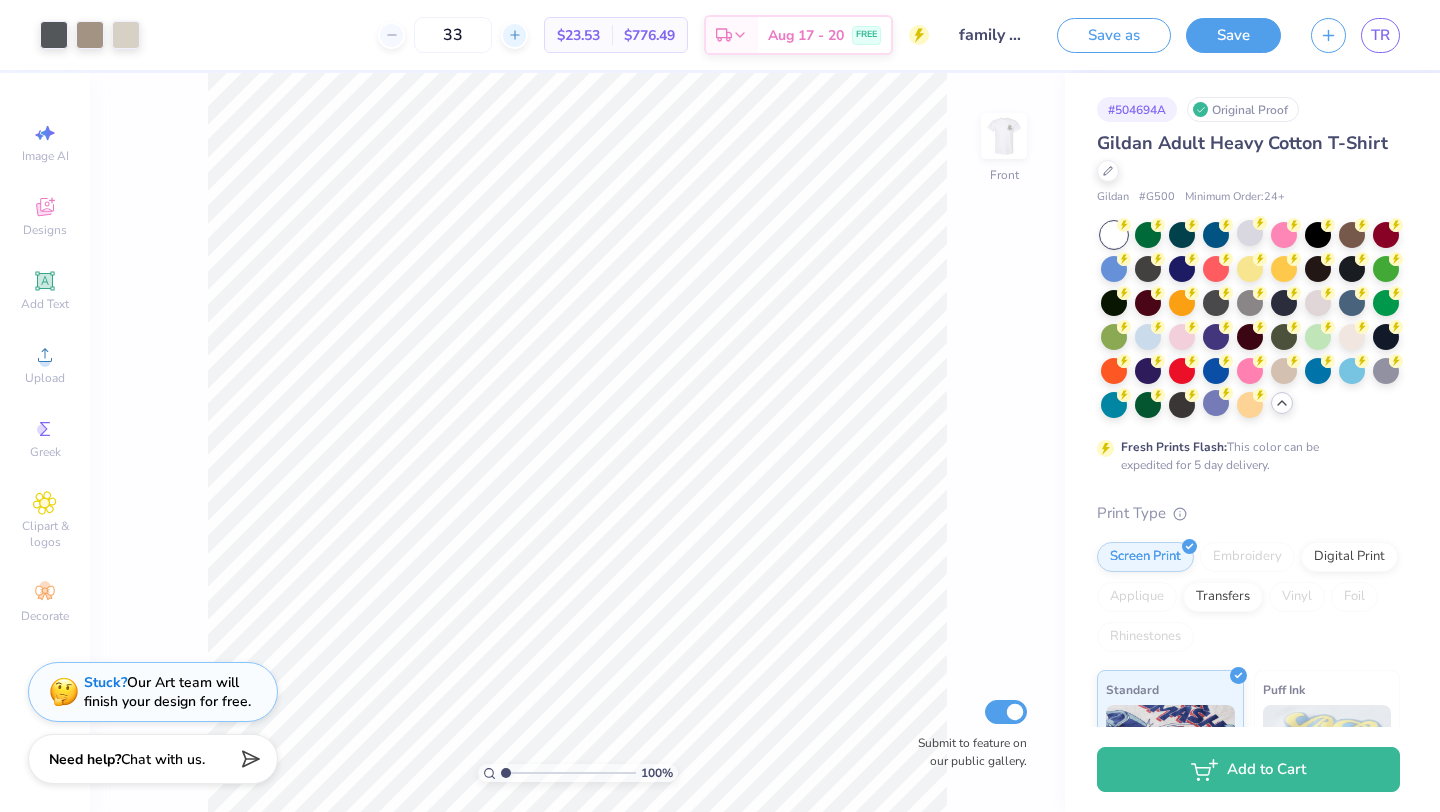 click 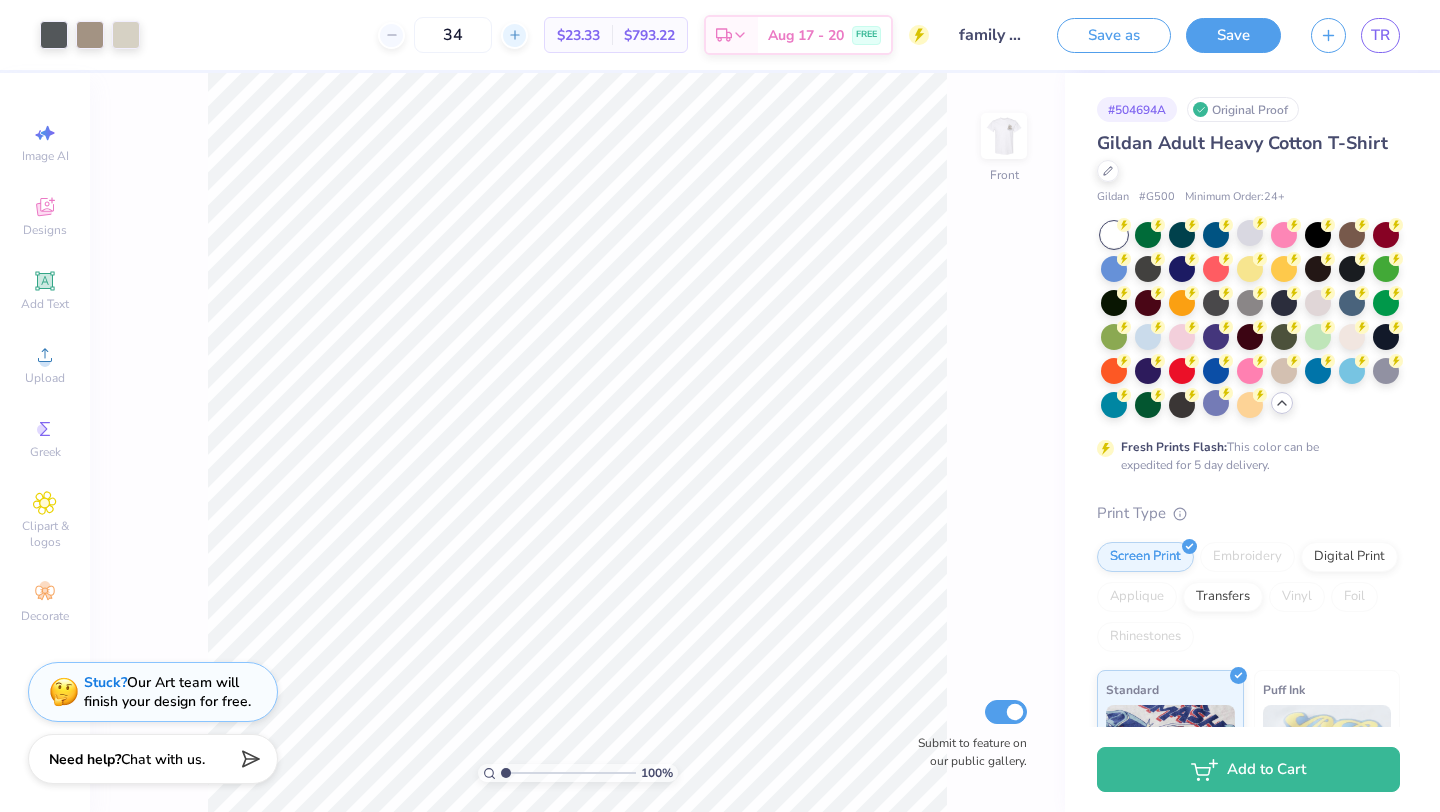 click 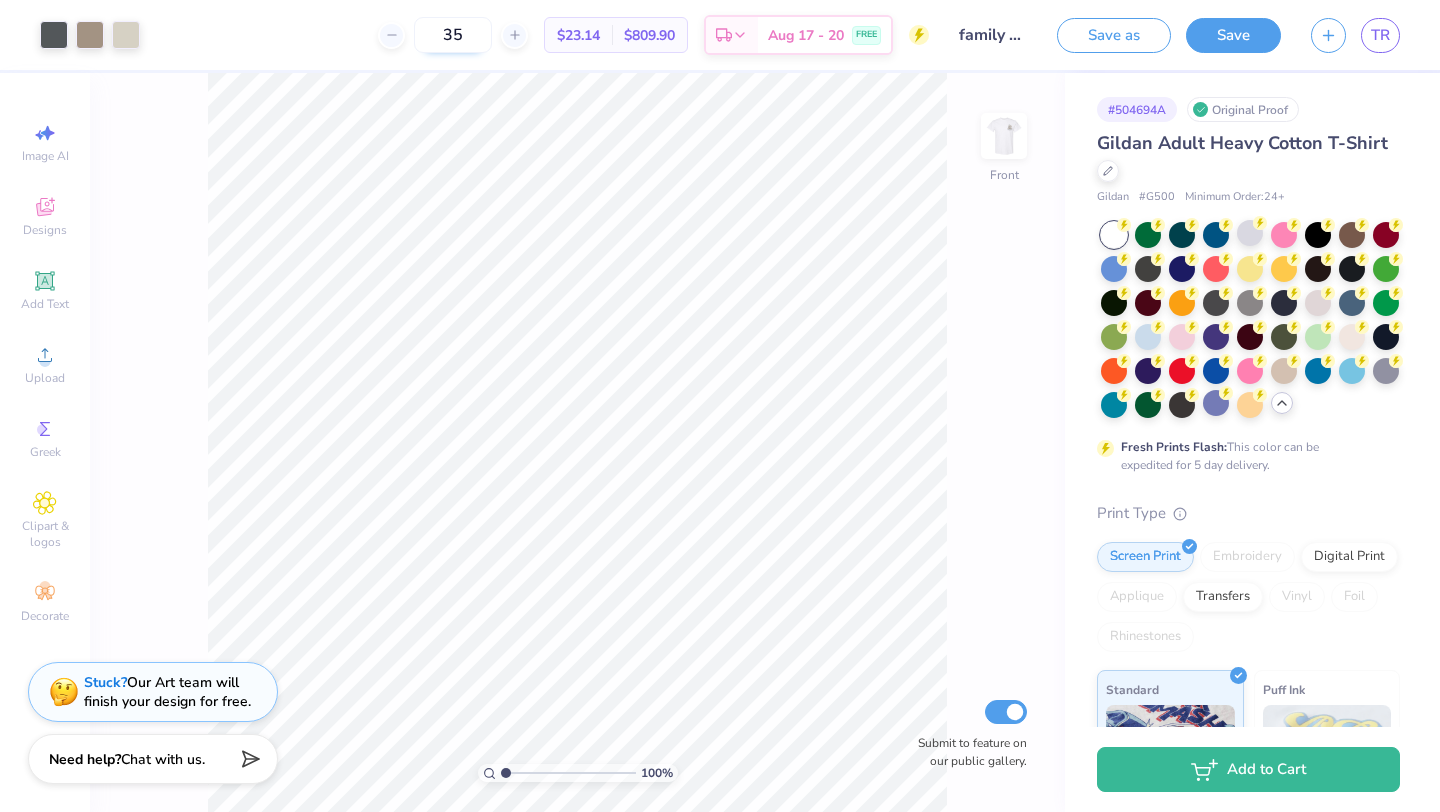 drag, startPoint x: 464, startPoint y: 38, endPoint x: 429, endPoint y: 38, distance: 35 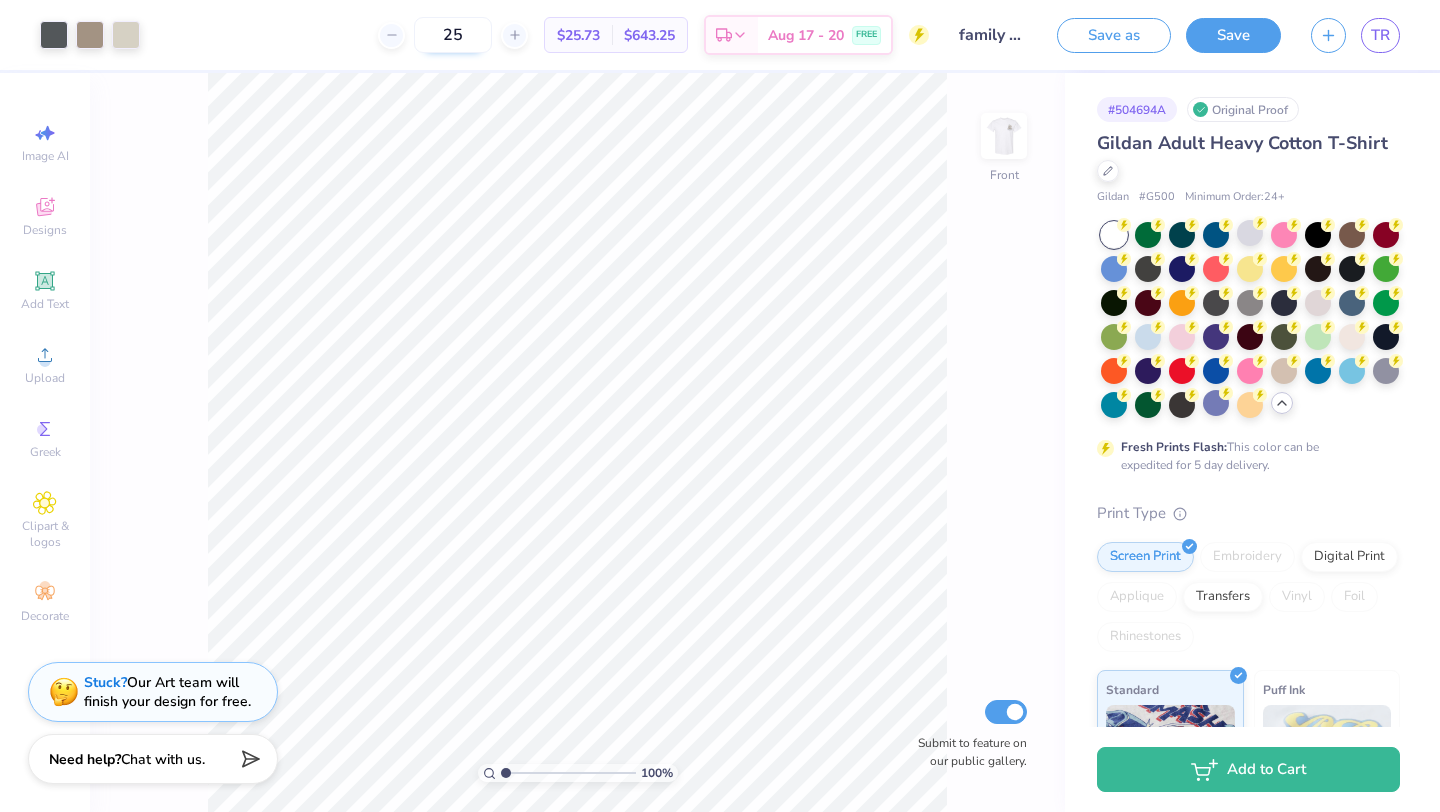 type on "25" 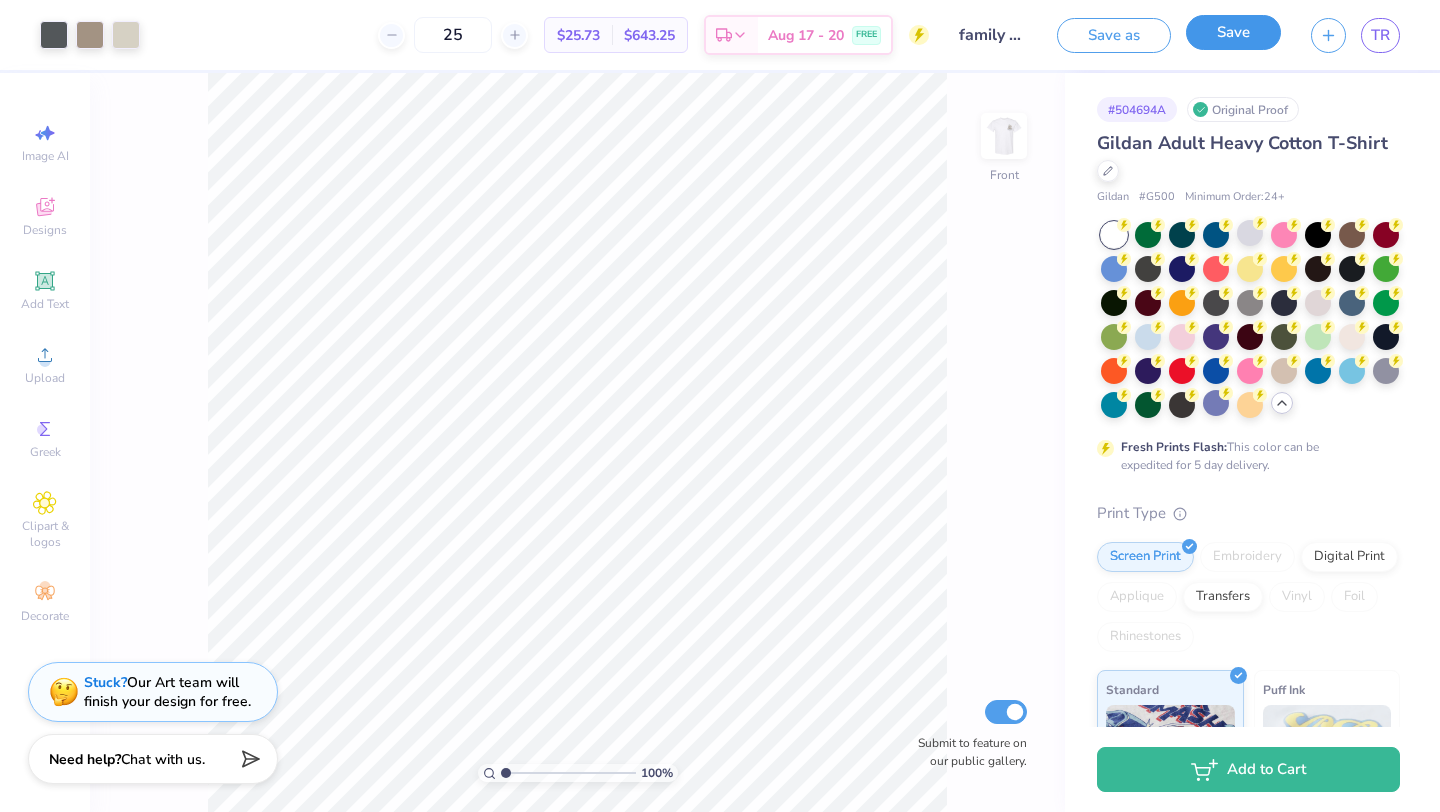click on "Save" at bounding box center [1233, 35] 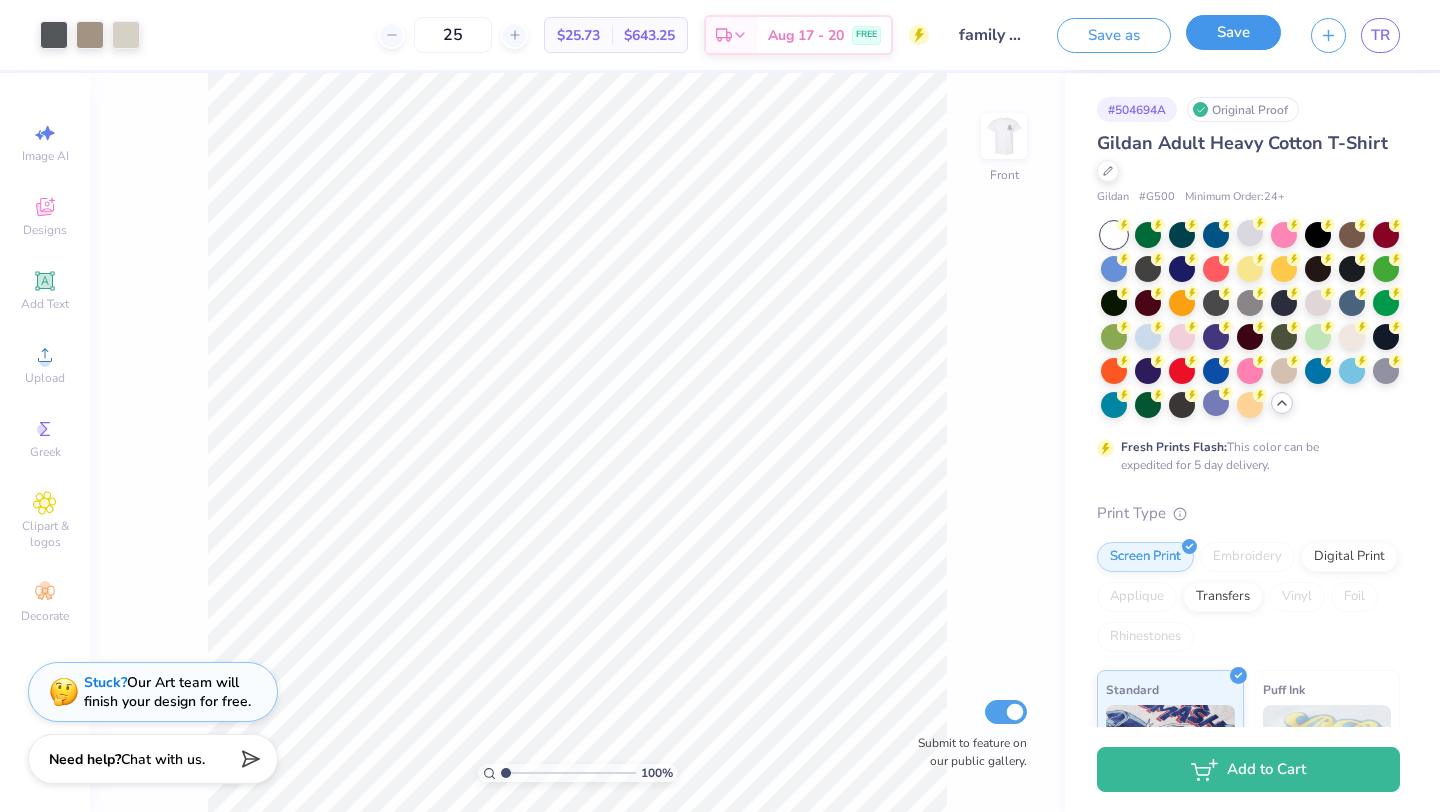 click on "Save" at bounding box center [1233, 32] 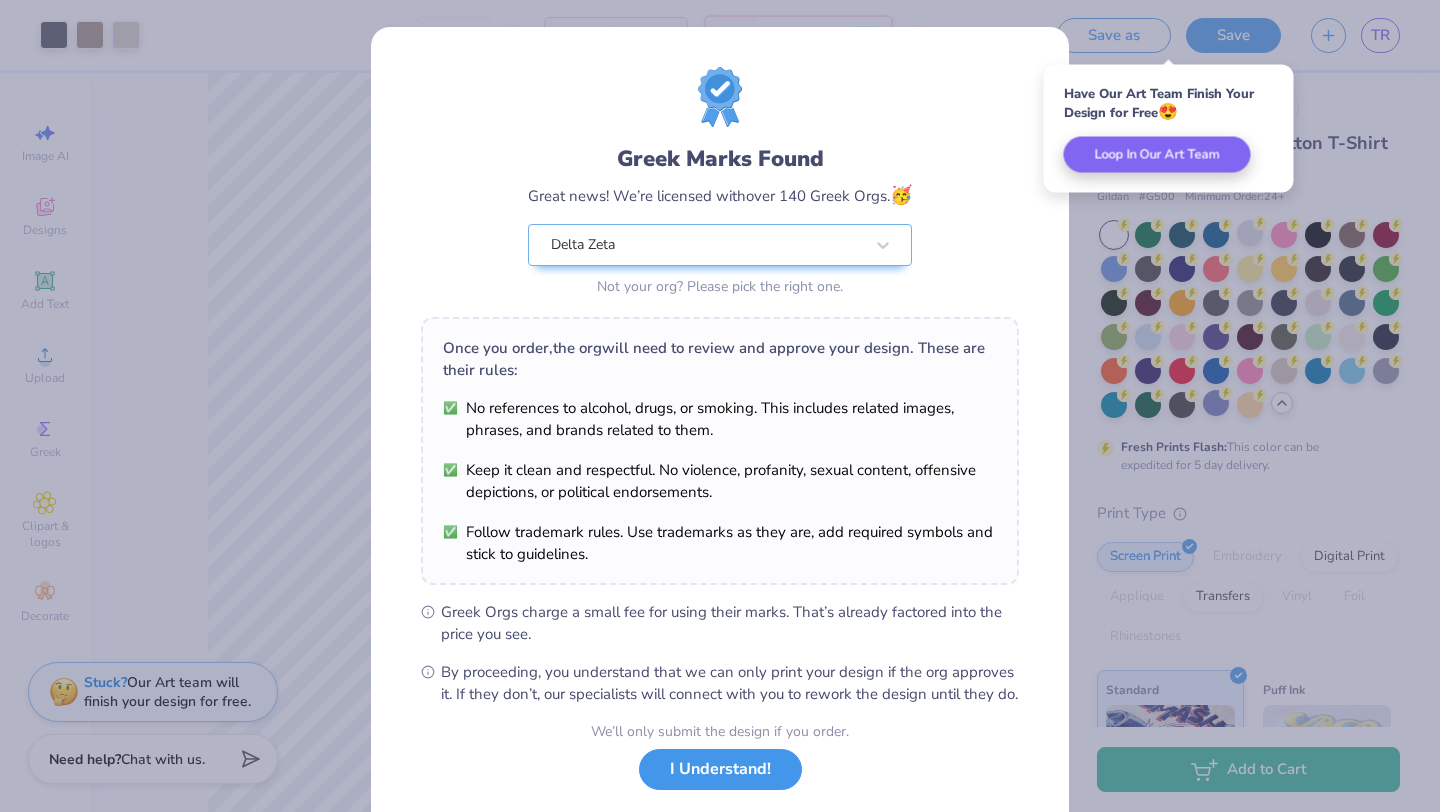 click on "I Understand!" at bounding box center (720, 769) 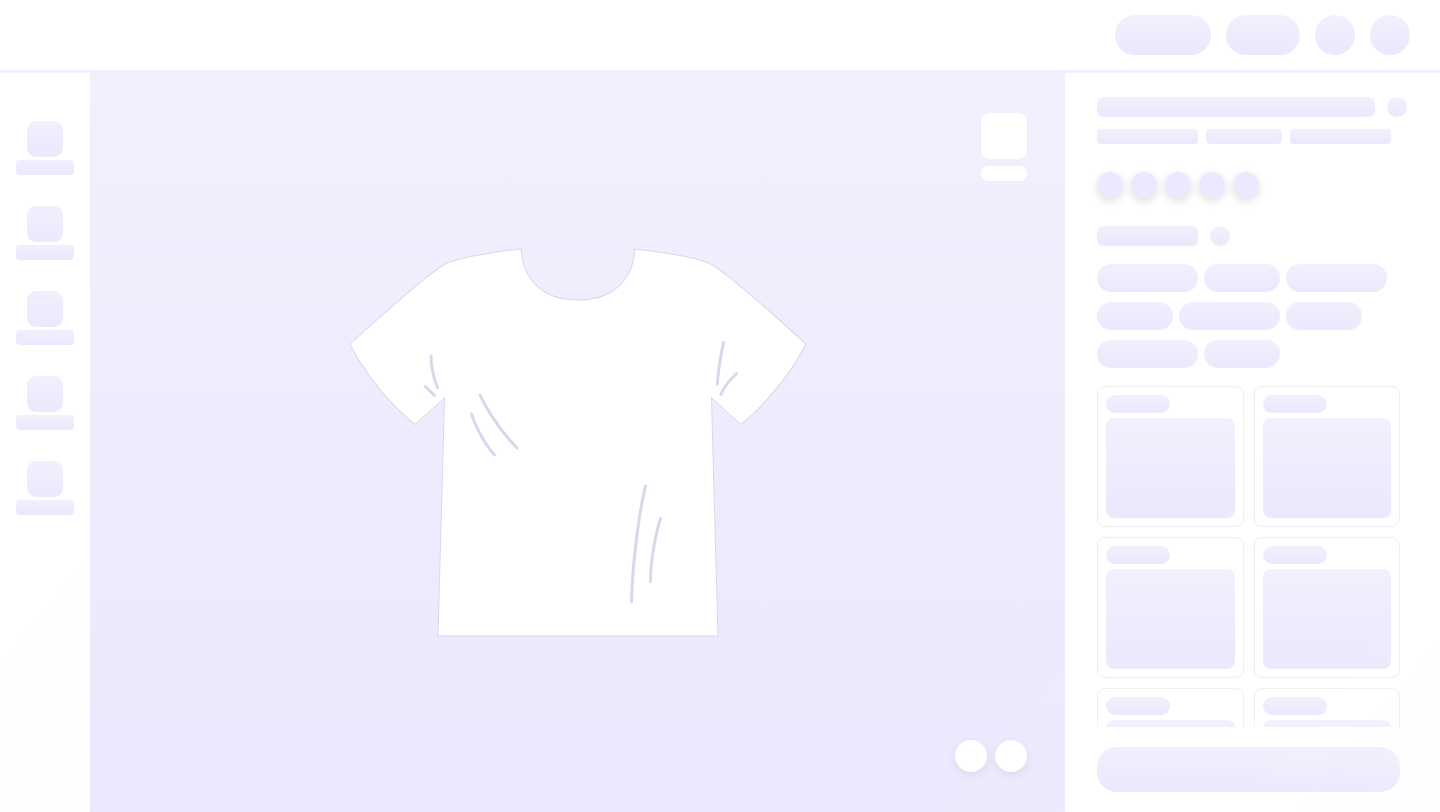 scroll, scrollTop: 0, scrollLeft: 0, axis: both 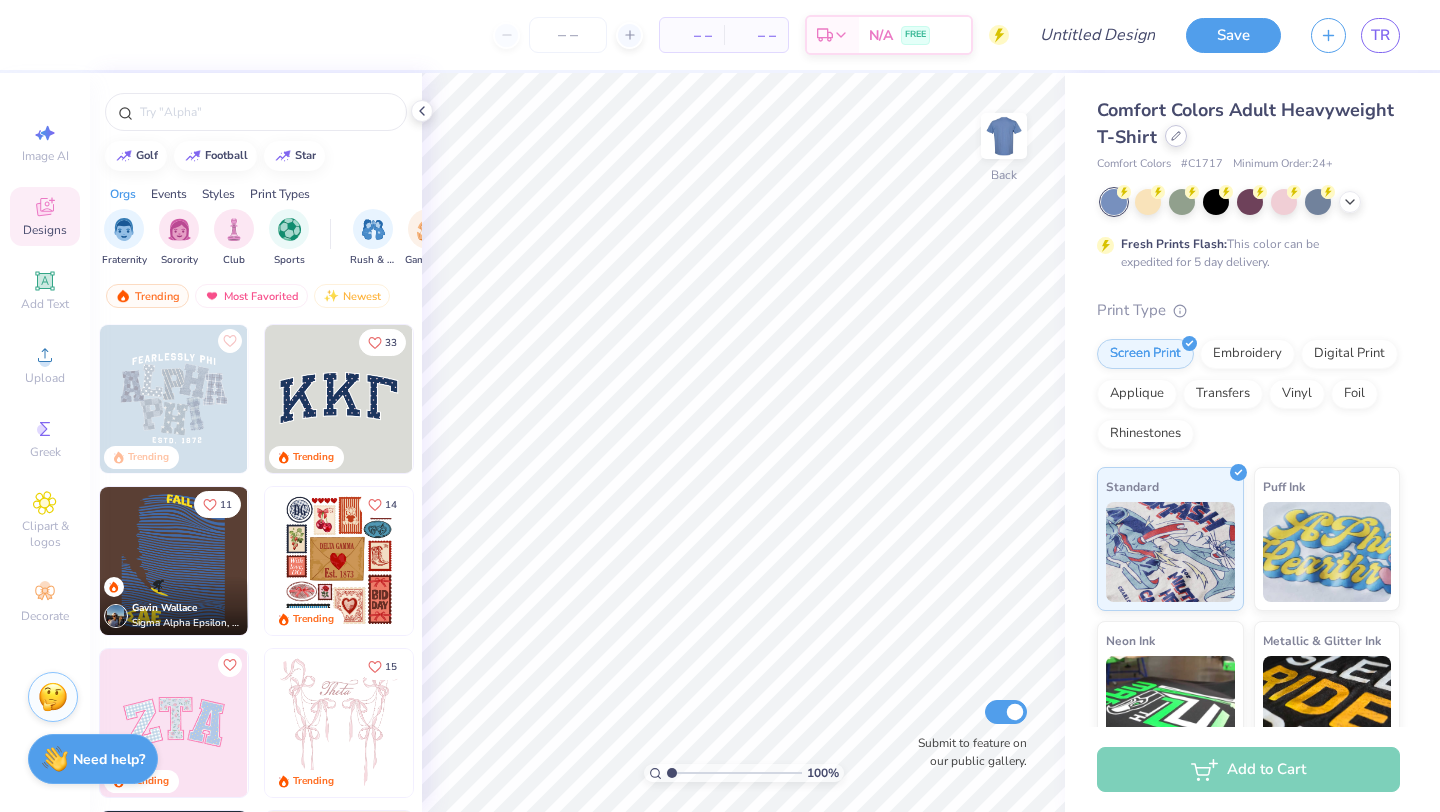 click 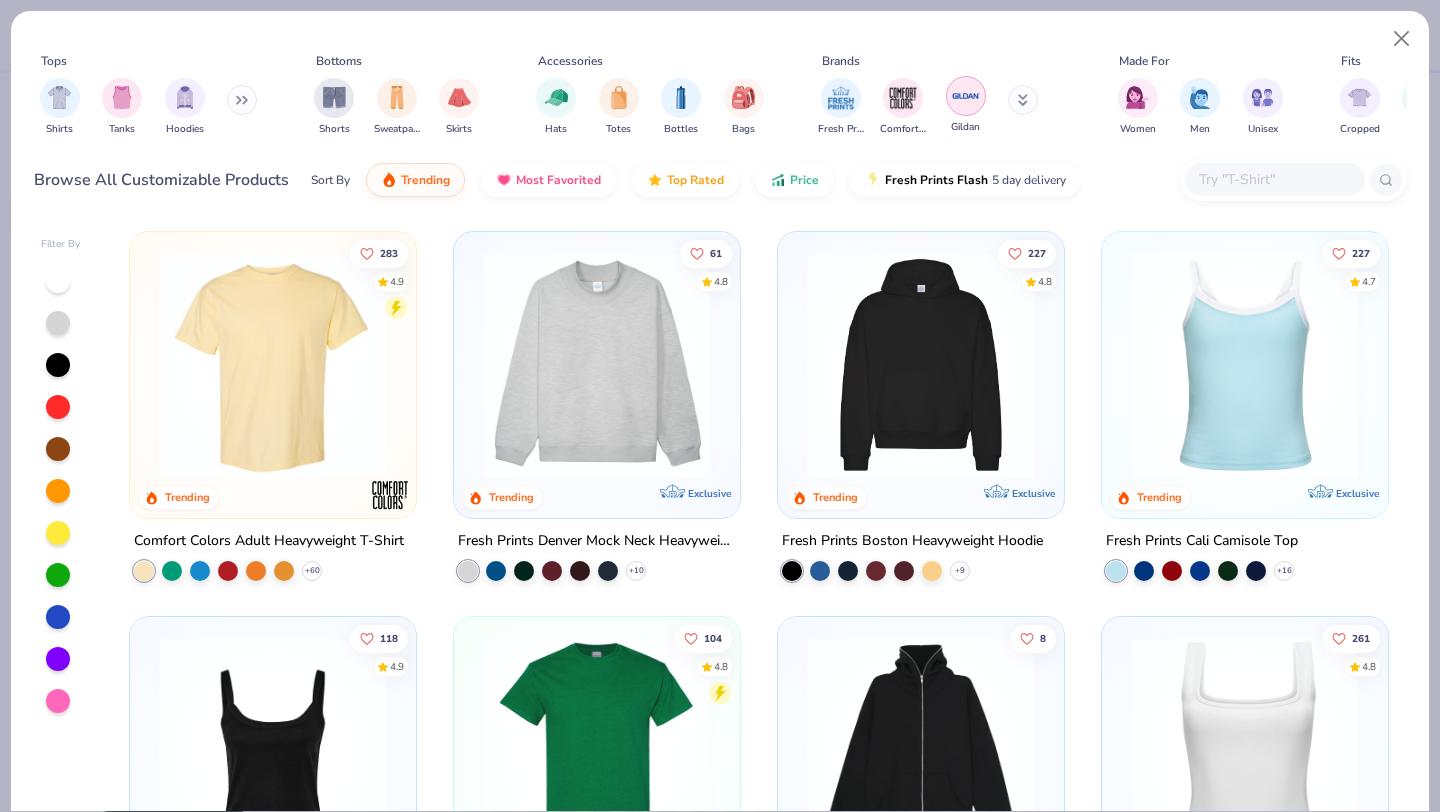 click at bounding box center [966, 96] 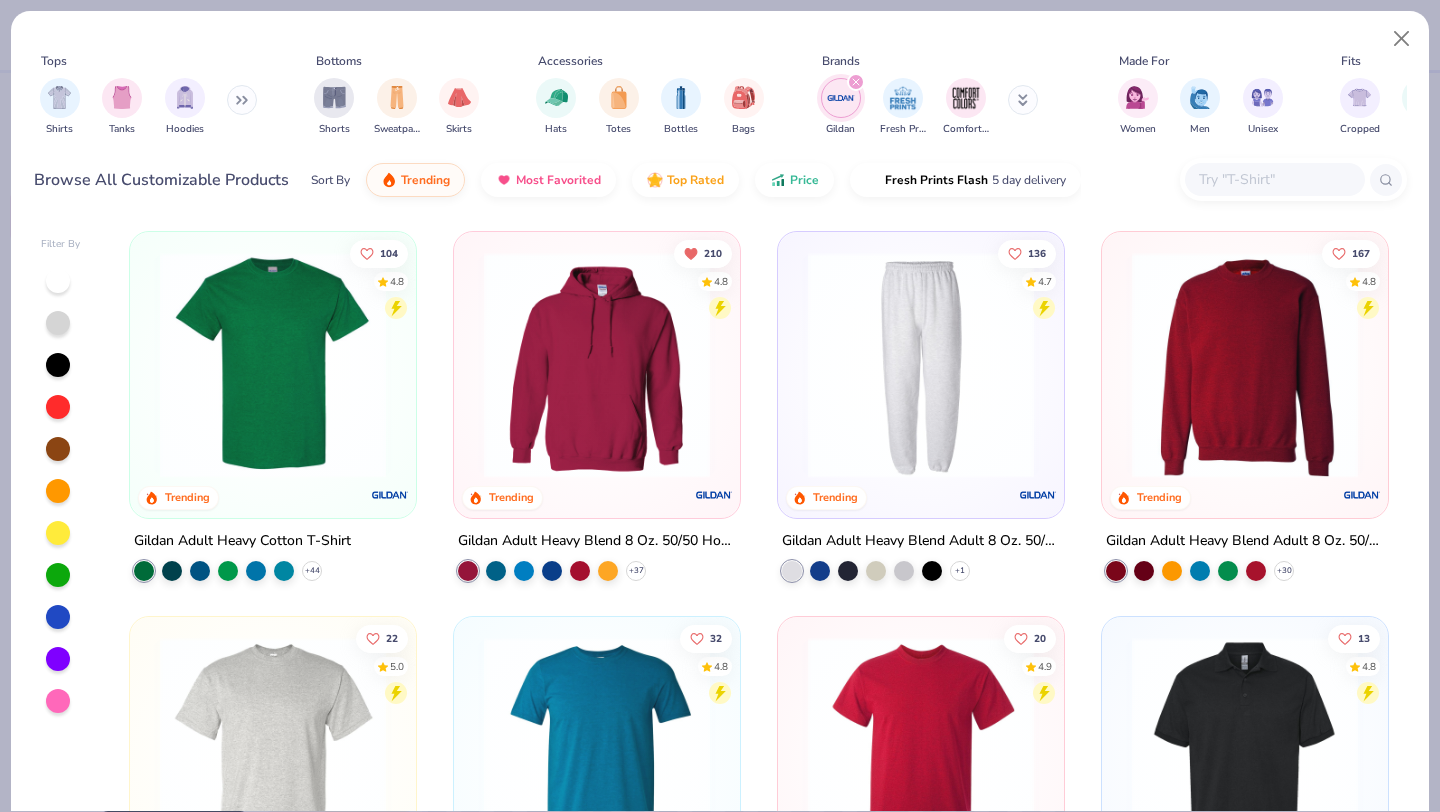 click at bounding box center (273, 365) 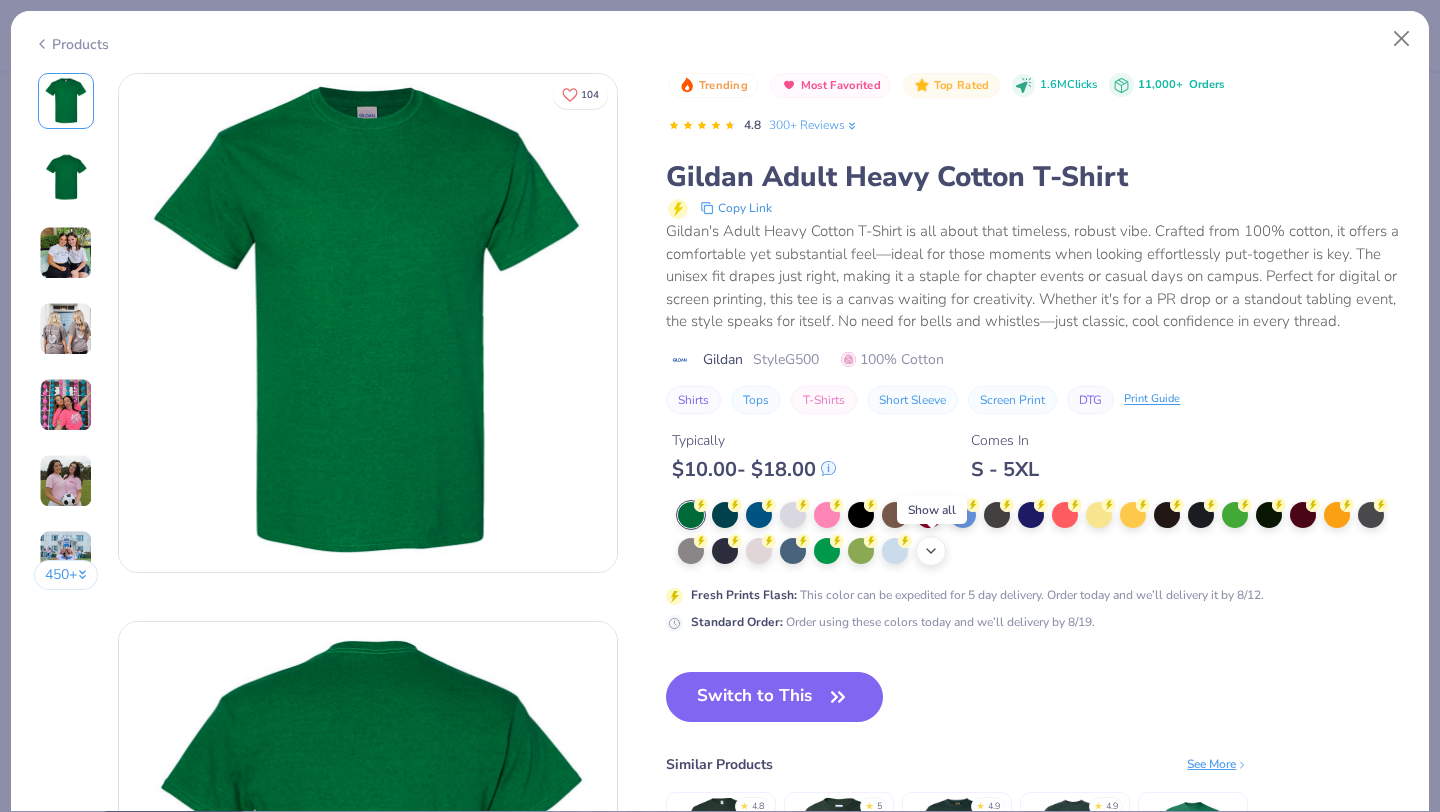 click on "+ 22" at bounding box center (931, 551) 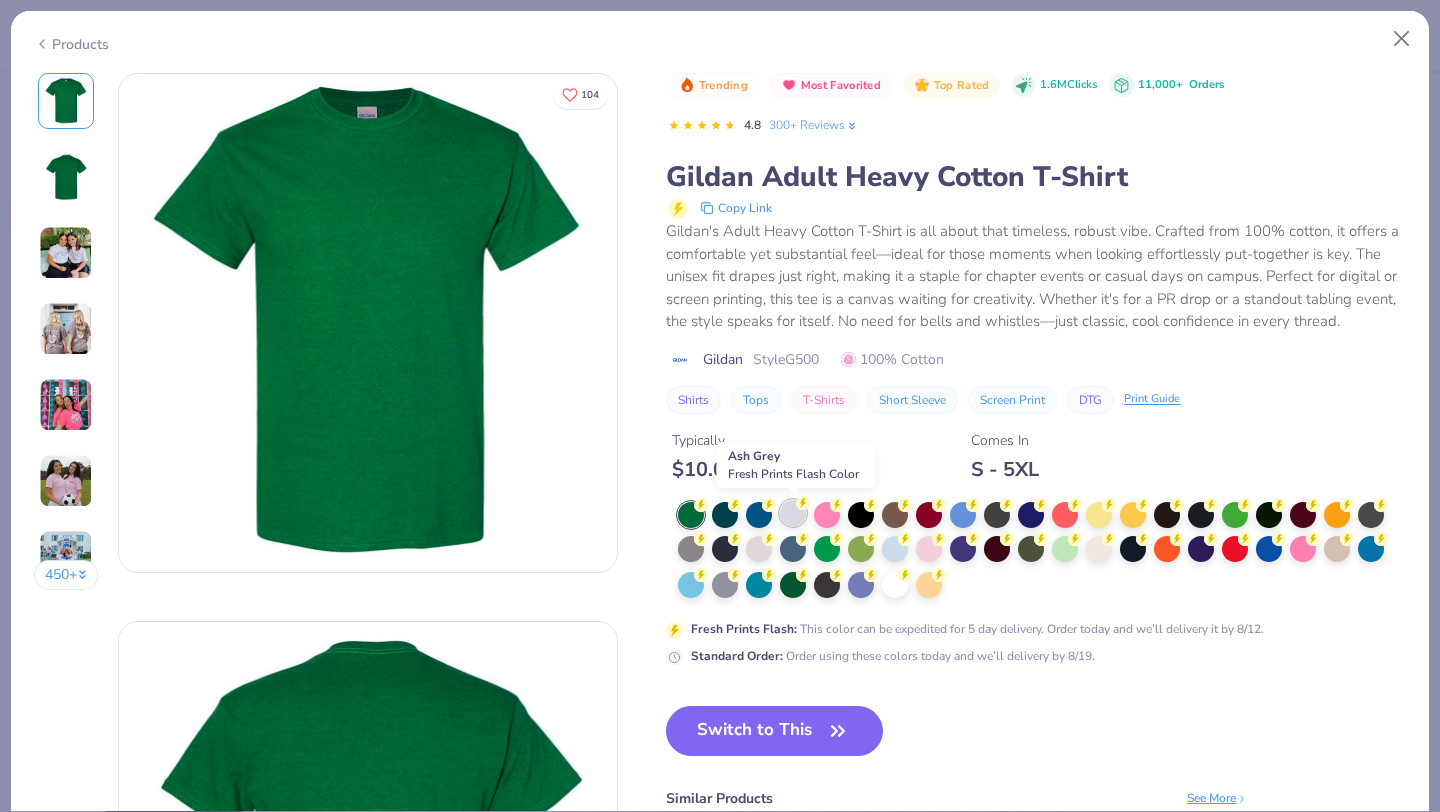 click at bounding box center (793, 513) 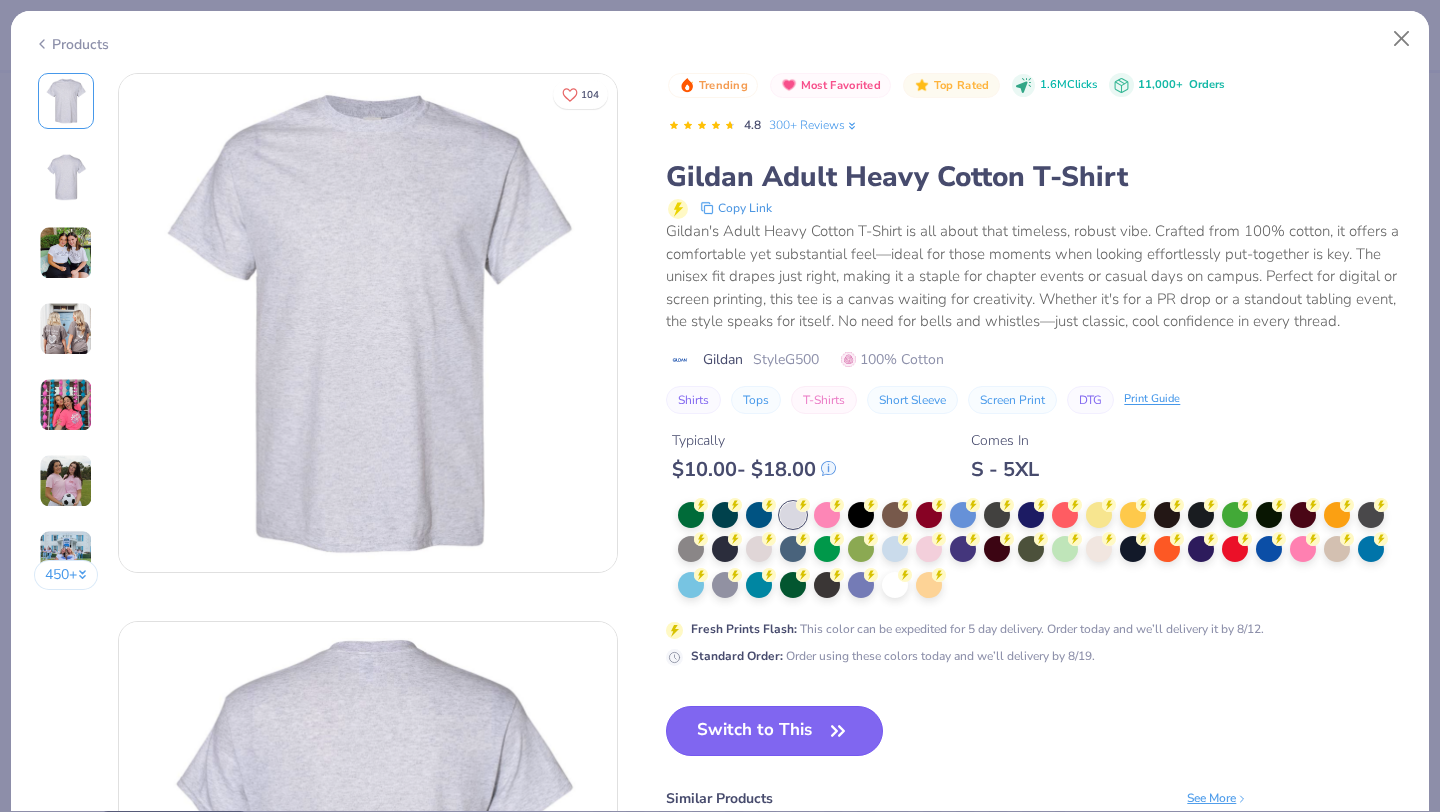 click on "Switch to This" at bounding box center [774, 731] 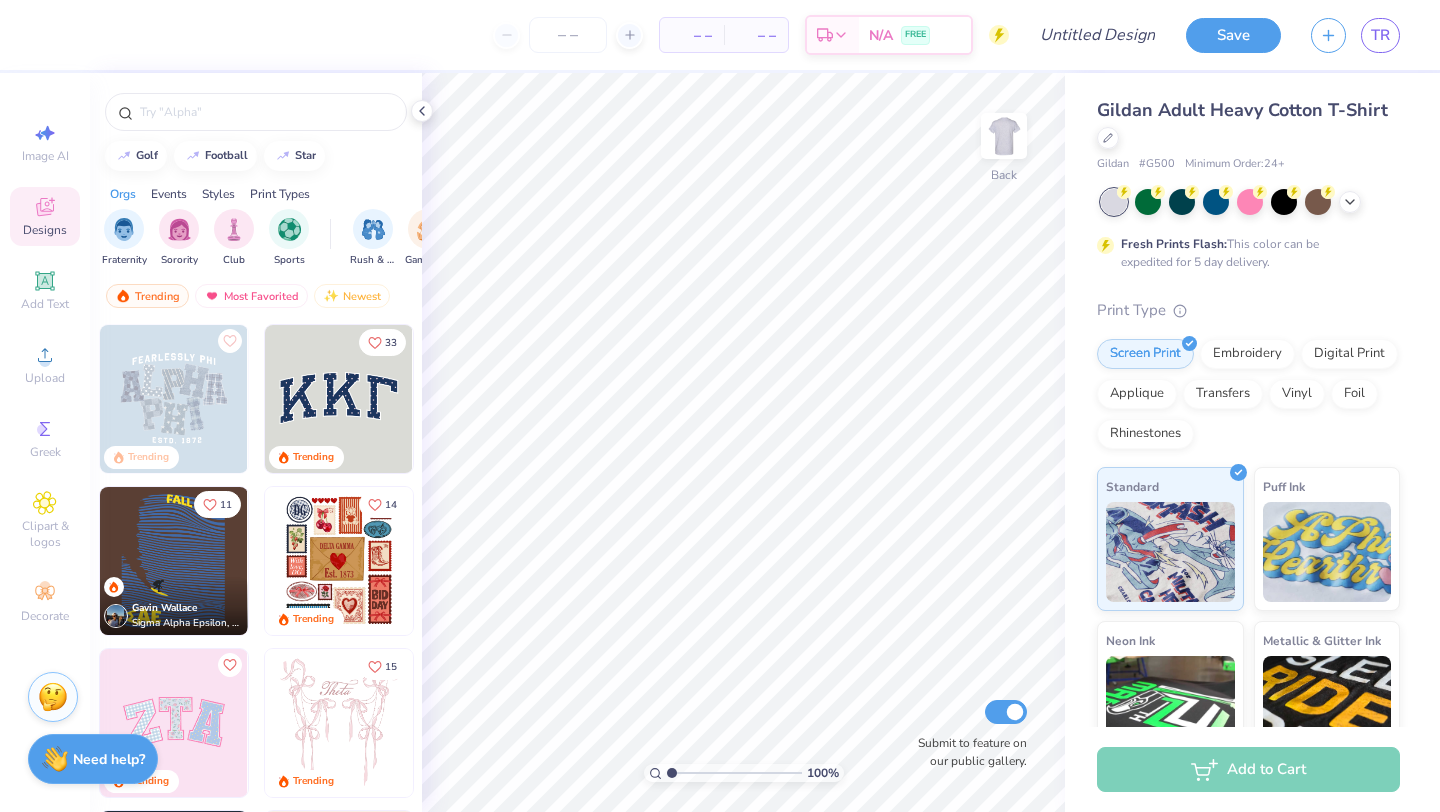 click at bounding box center (256, 107) 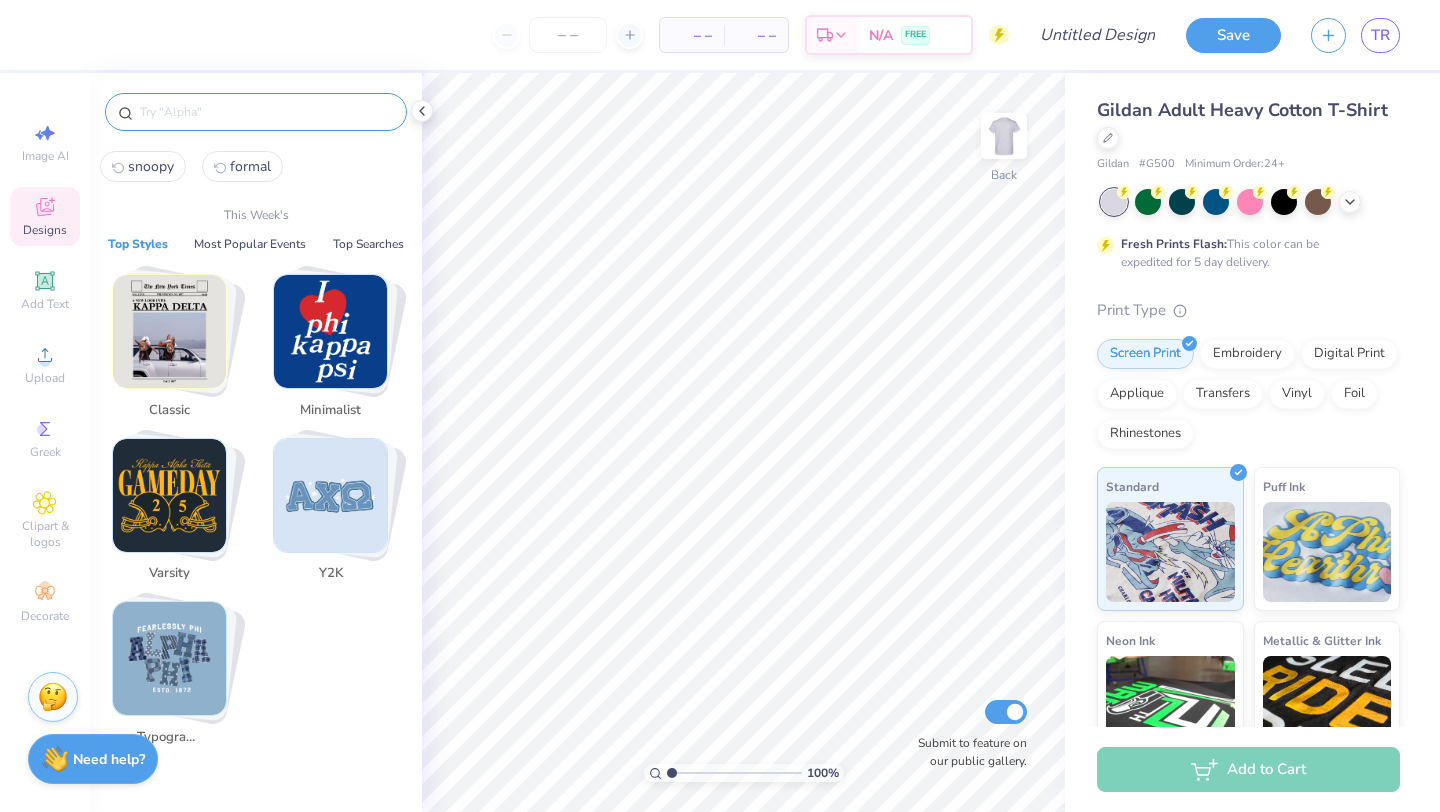 click at bounding box center [266, 112] 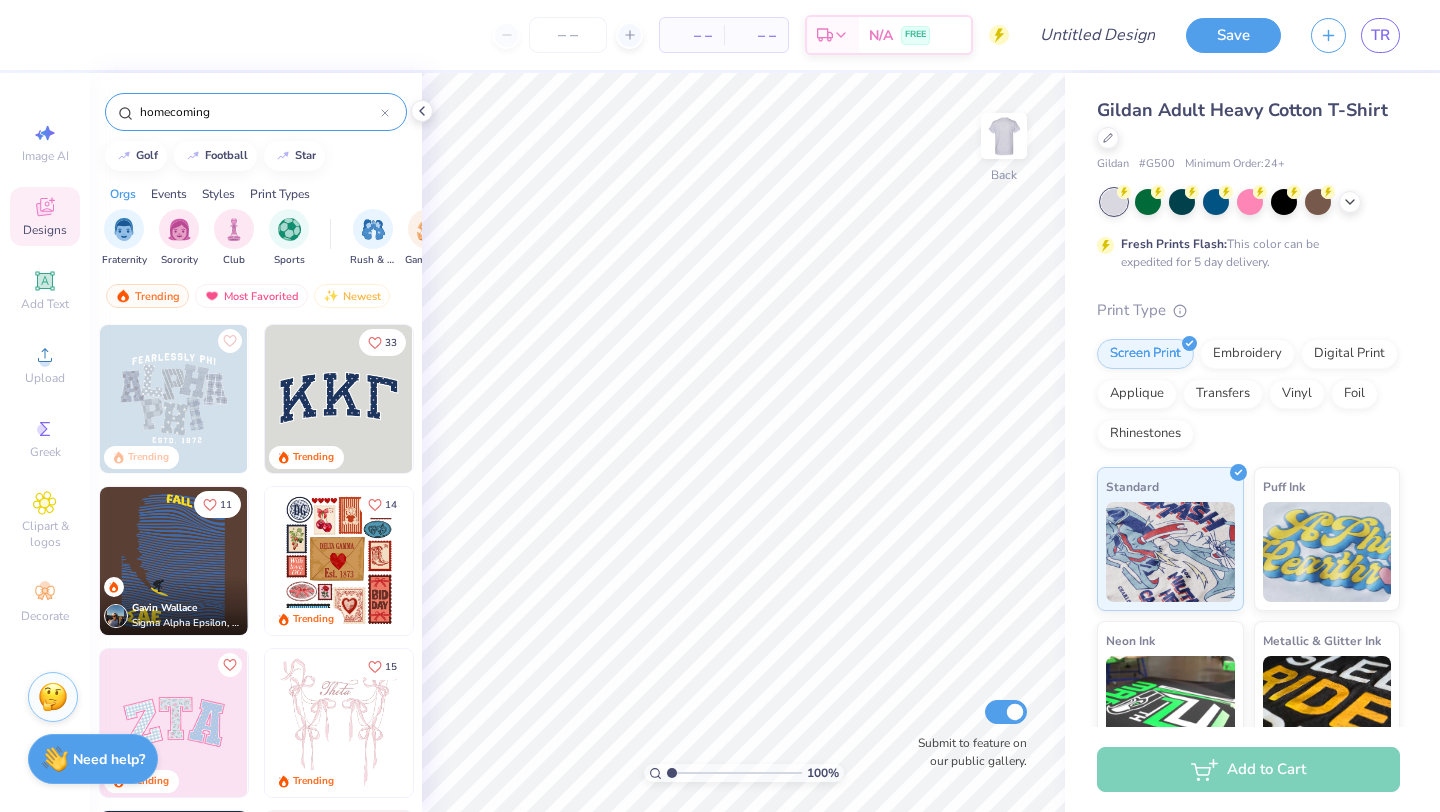 type on "homecoming" 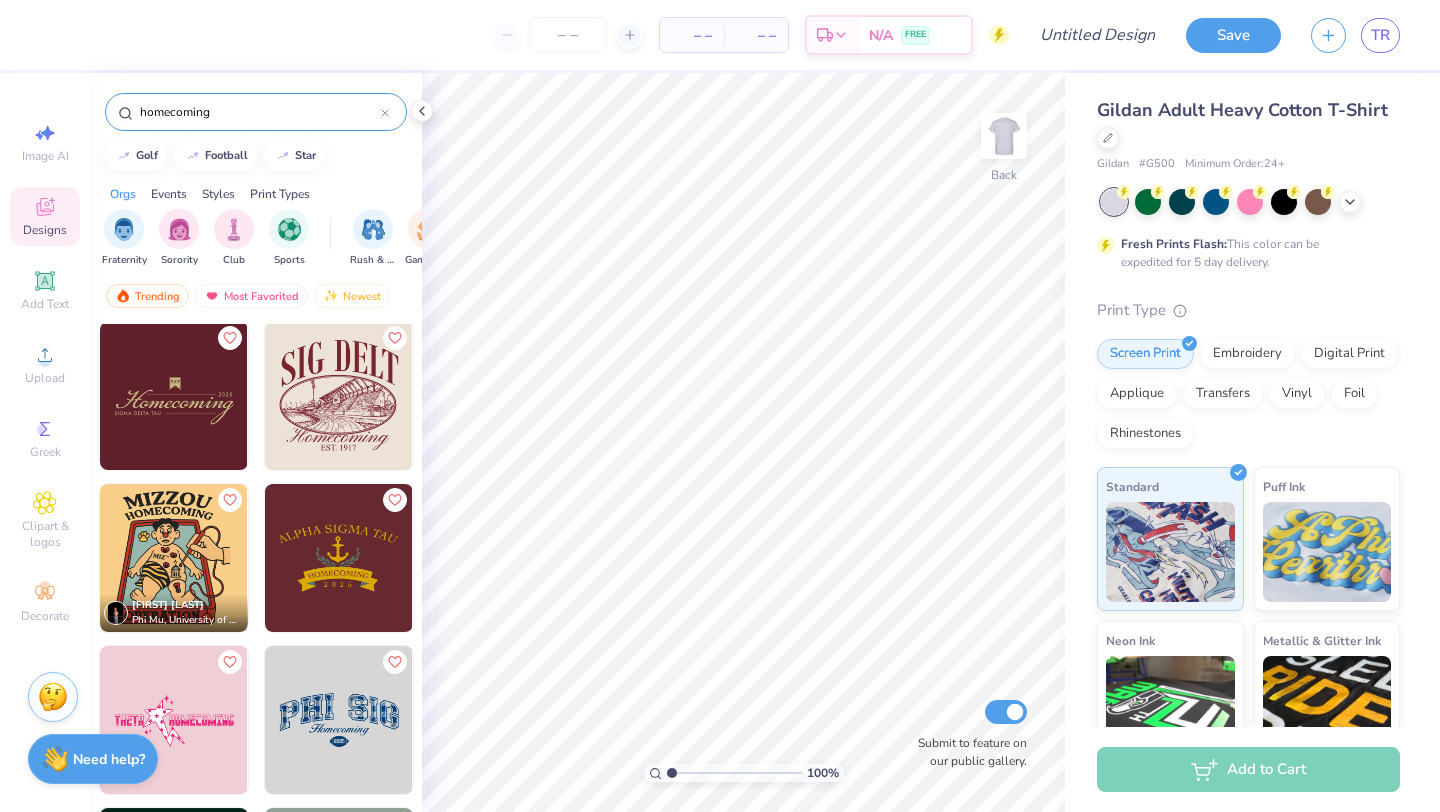 scroll, scrollTop: 1635, scrollLeft: 0, axis: vertical 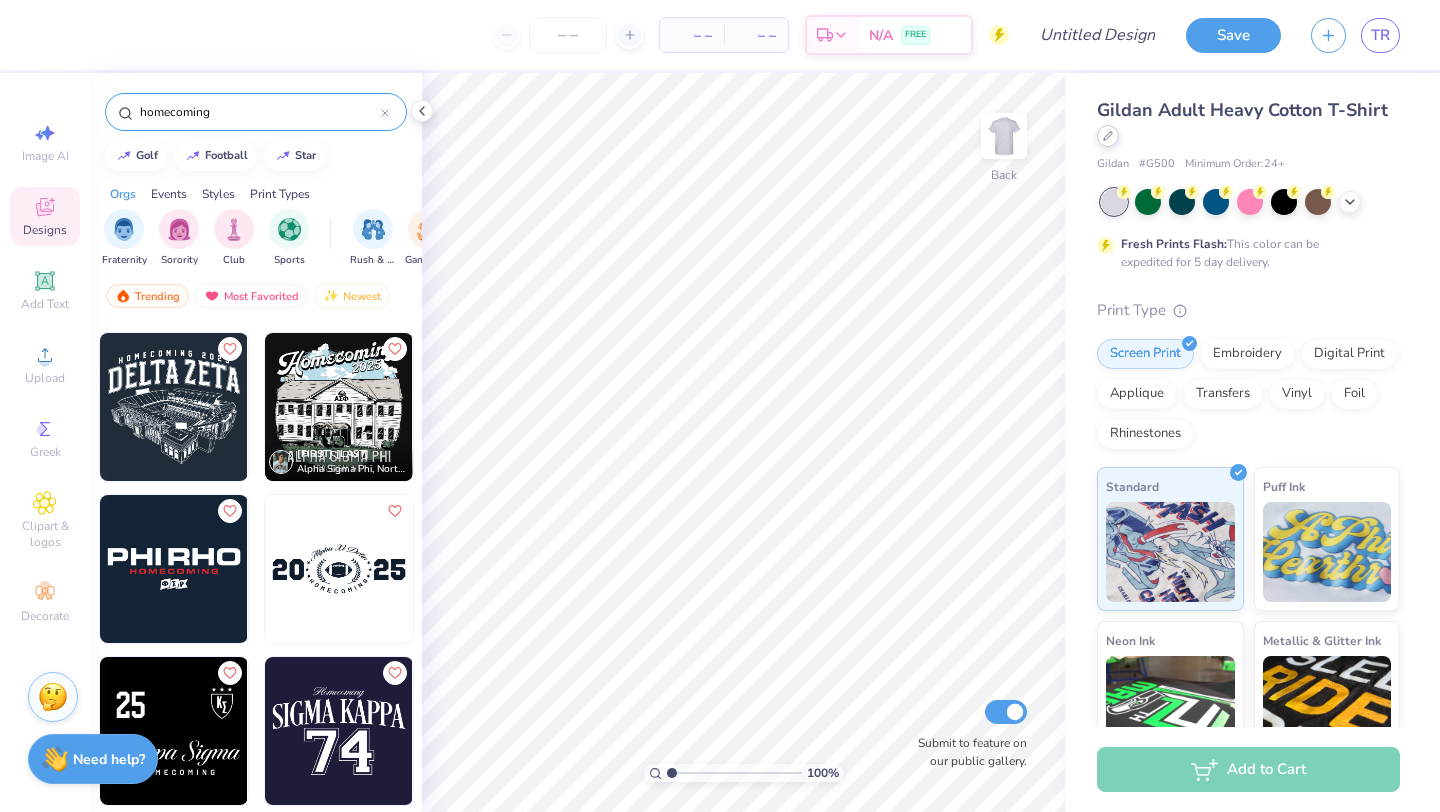 click at bounding box center [1108, 136] 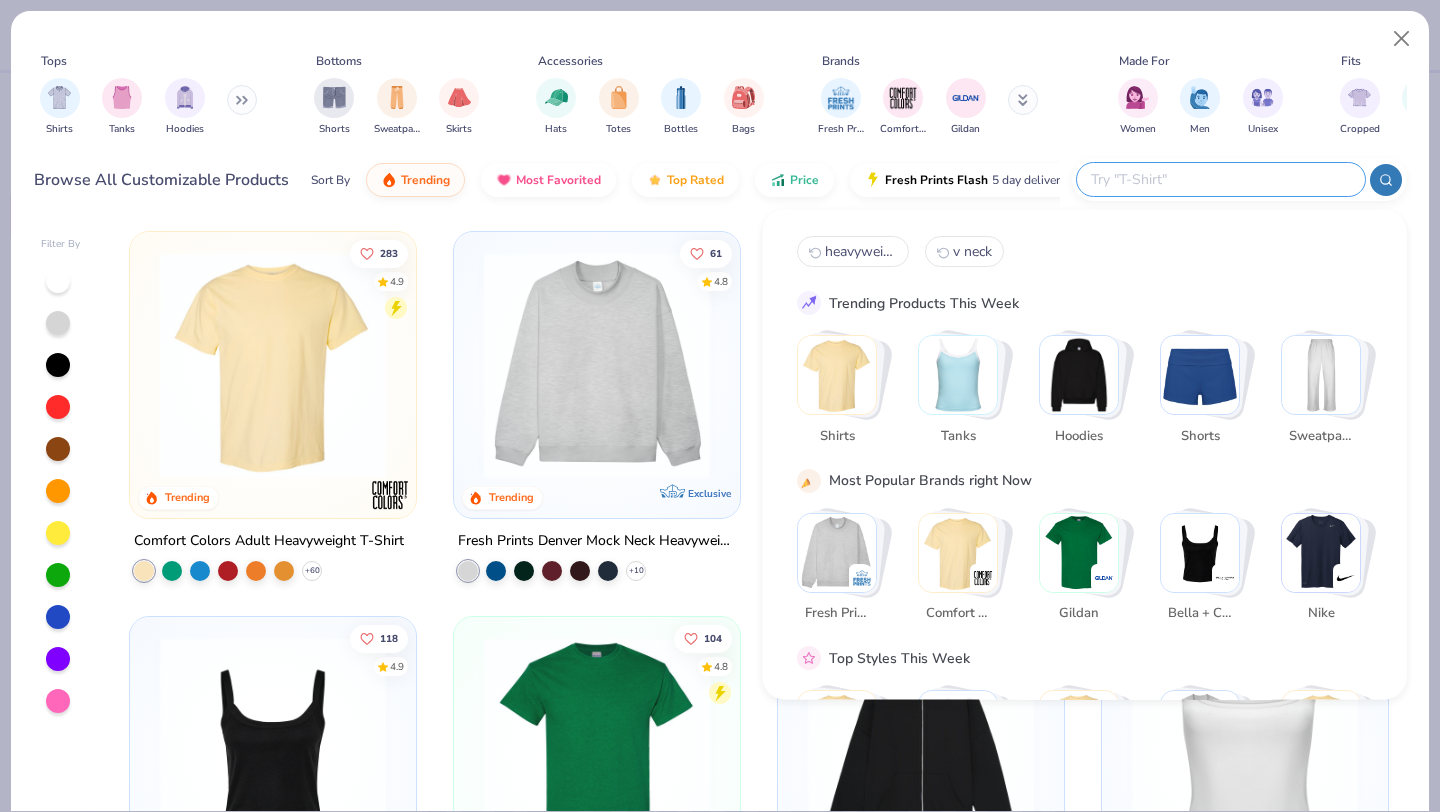 click at bounding box center (1220, 179) 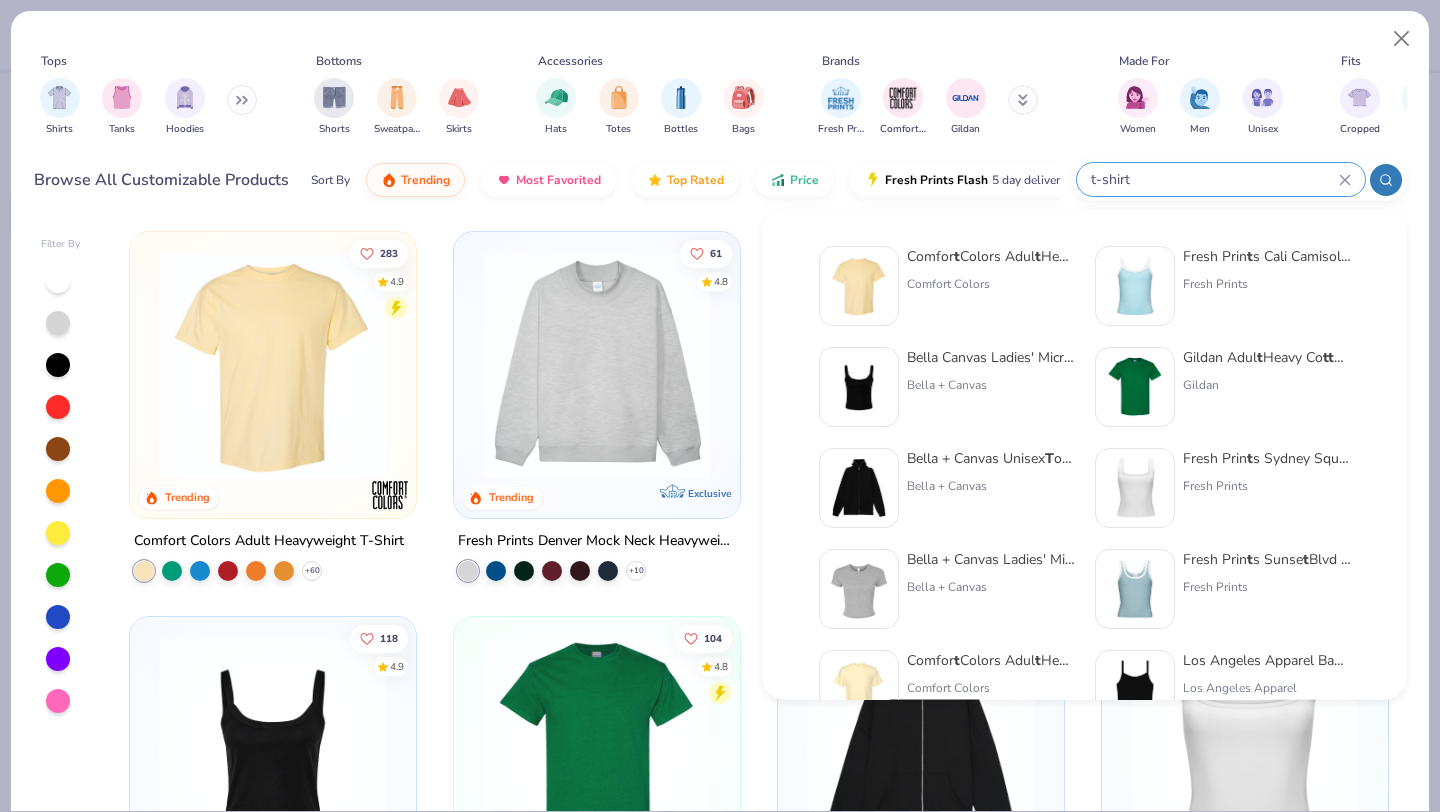 type on "t-shirt" 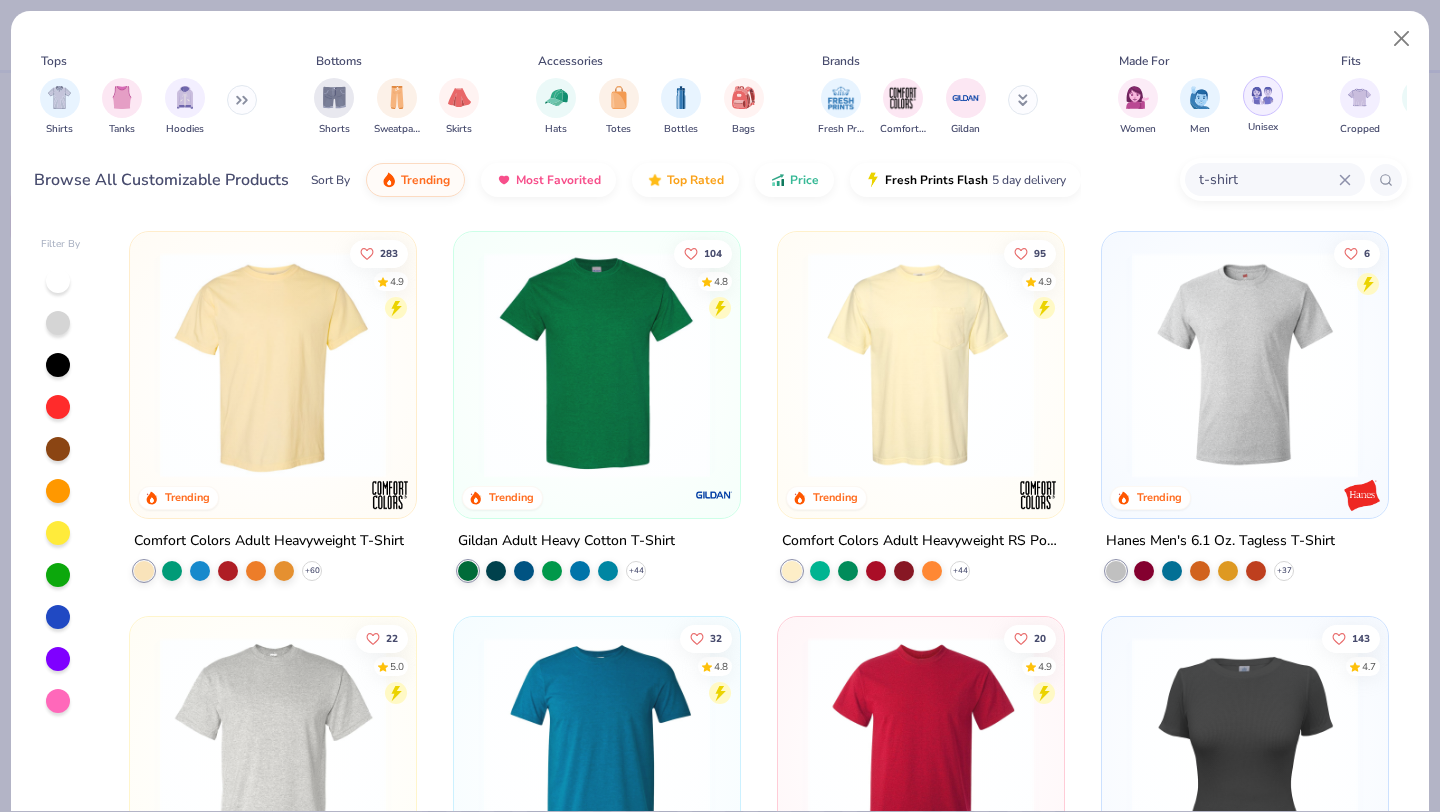 click at bounding box center (1262, 95) 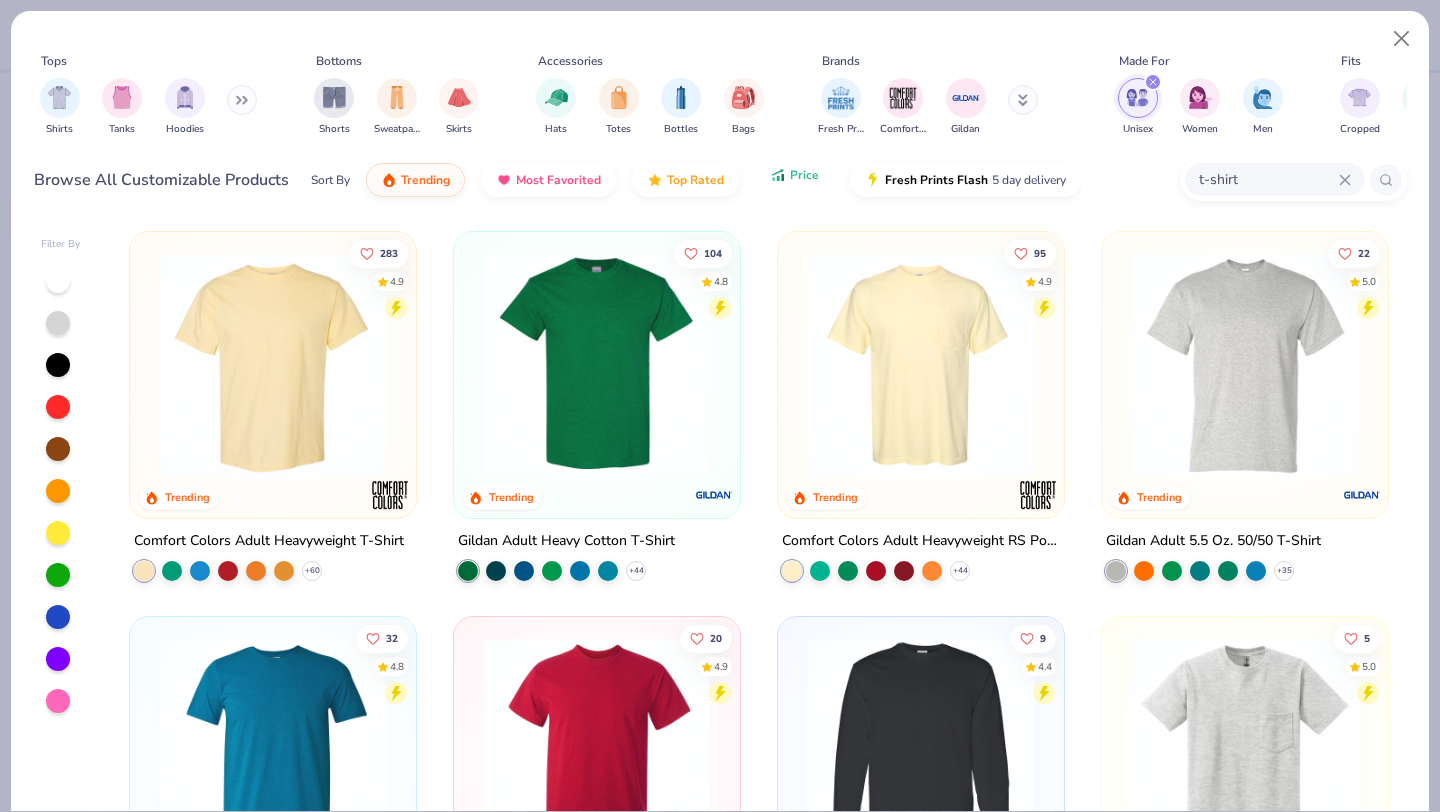 click on "Price" at bounding box center [804, 175] 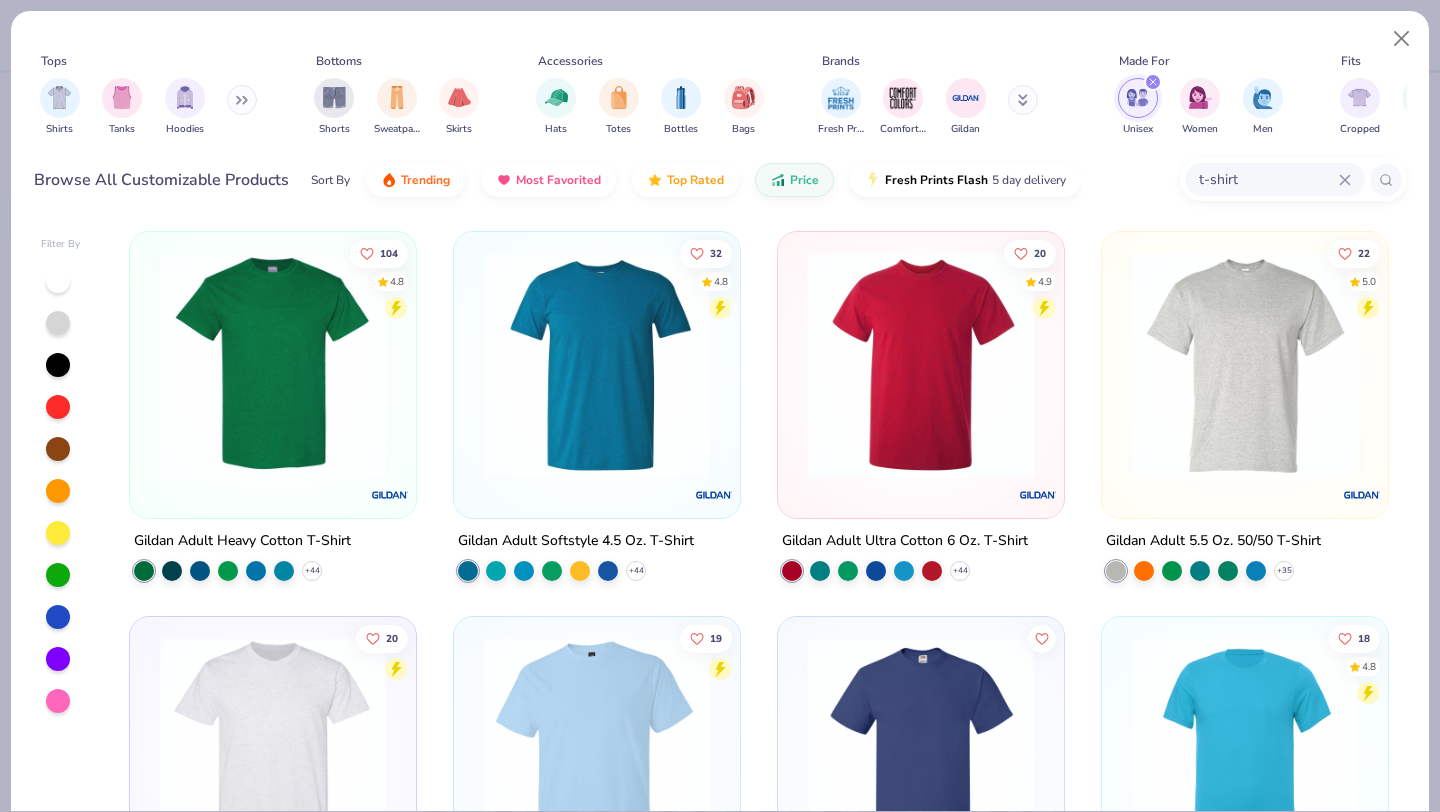 click at bounding box center [597, 365] 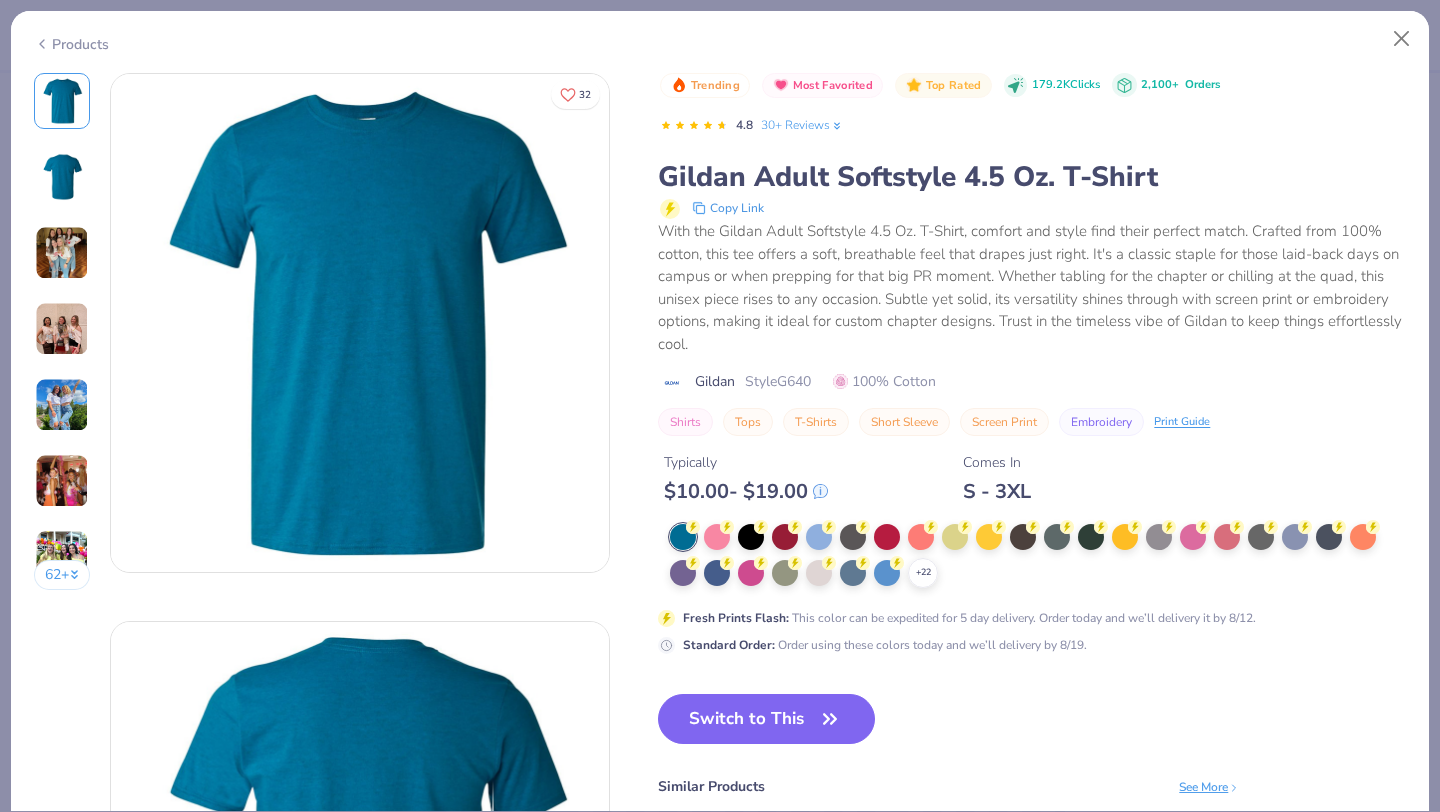 click on "Products" at bounding box center [720, 37] 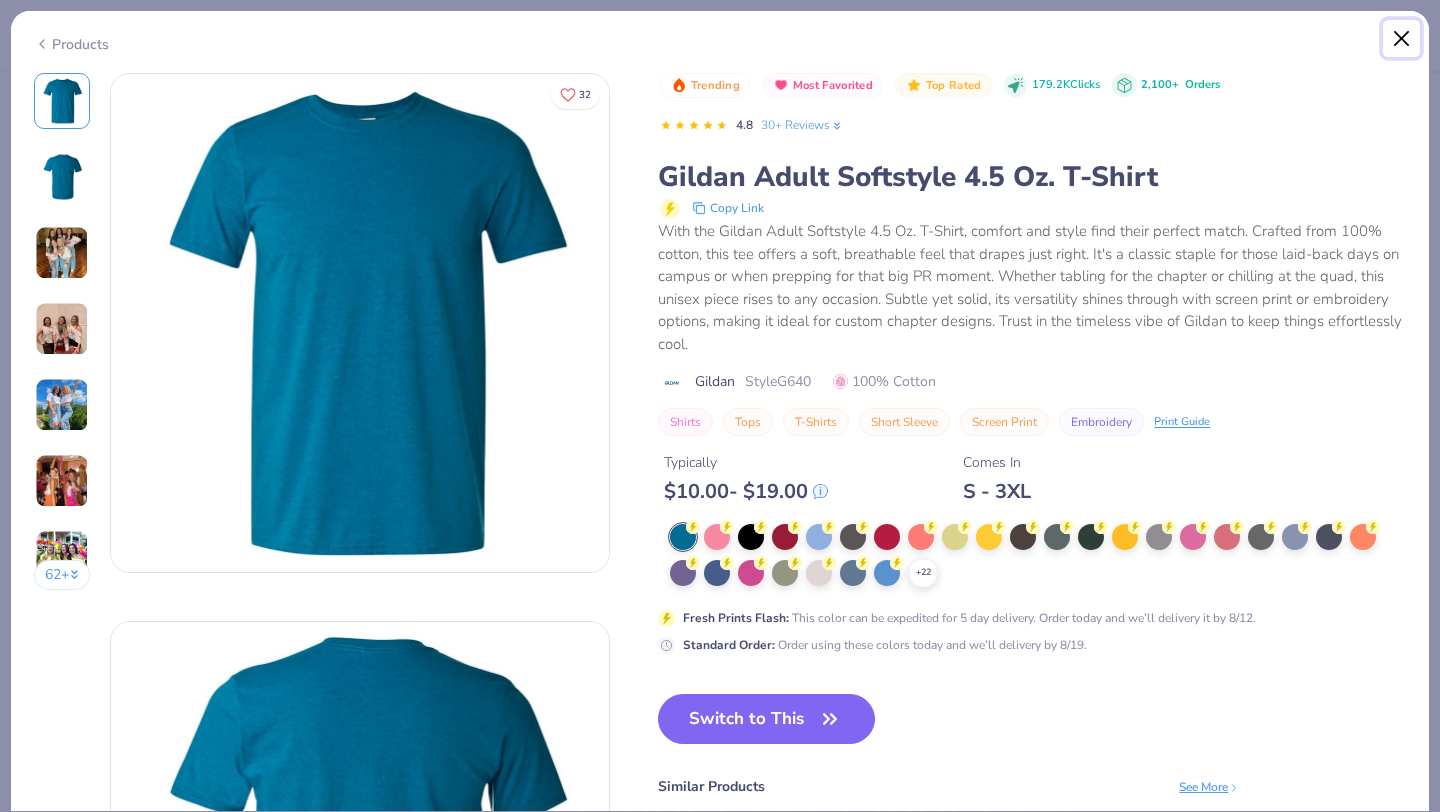 click at bounding box center [1402, 39] 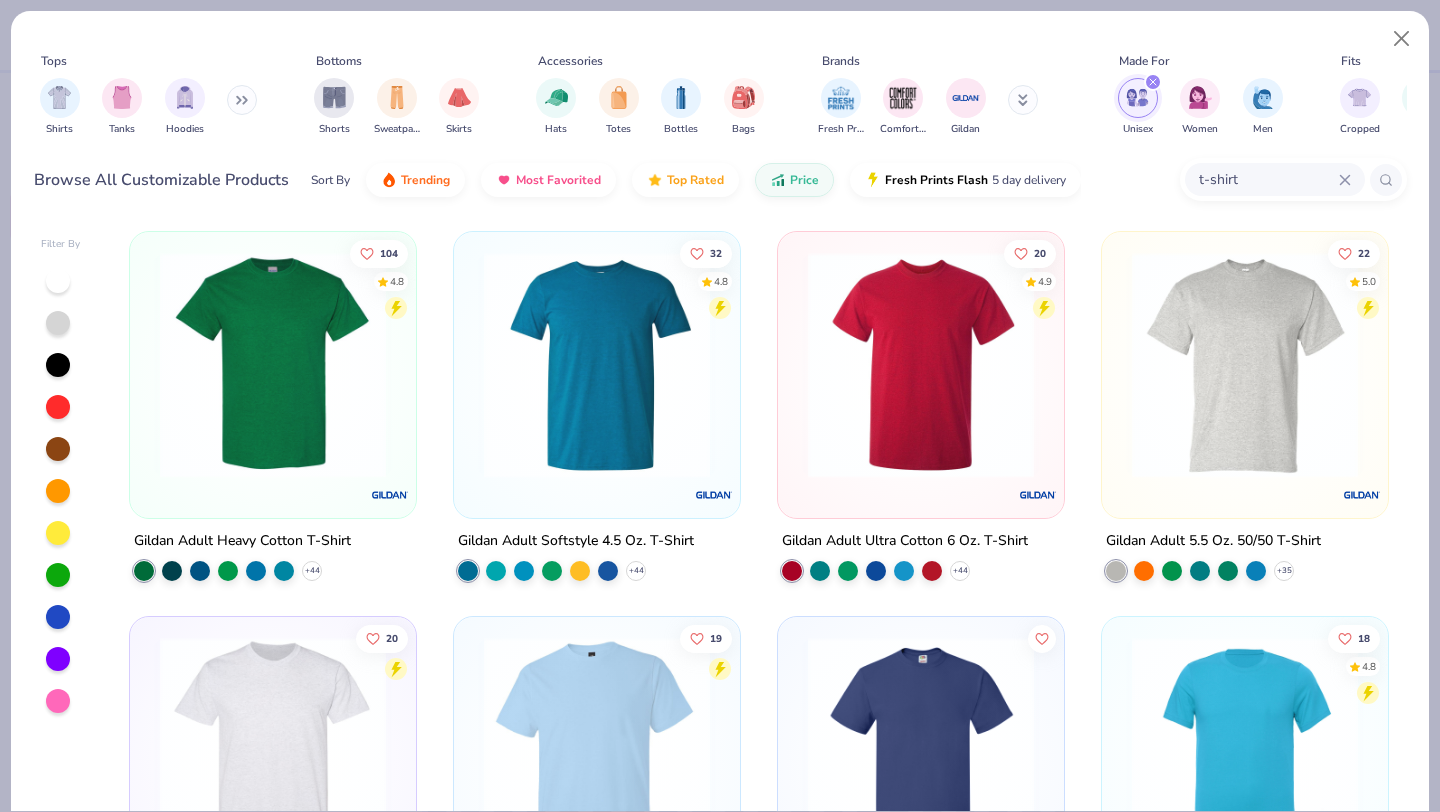click at bounding box center [1245, 365] 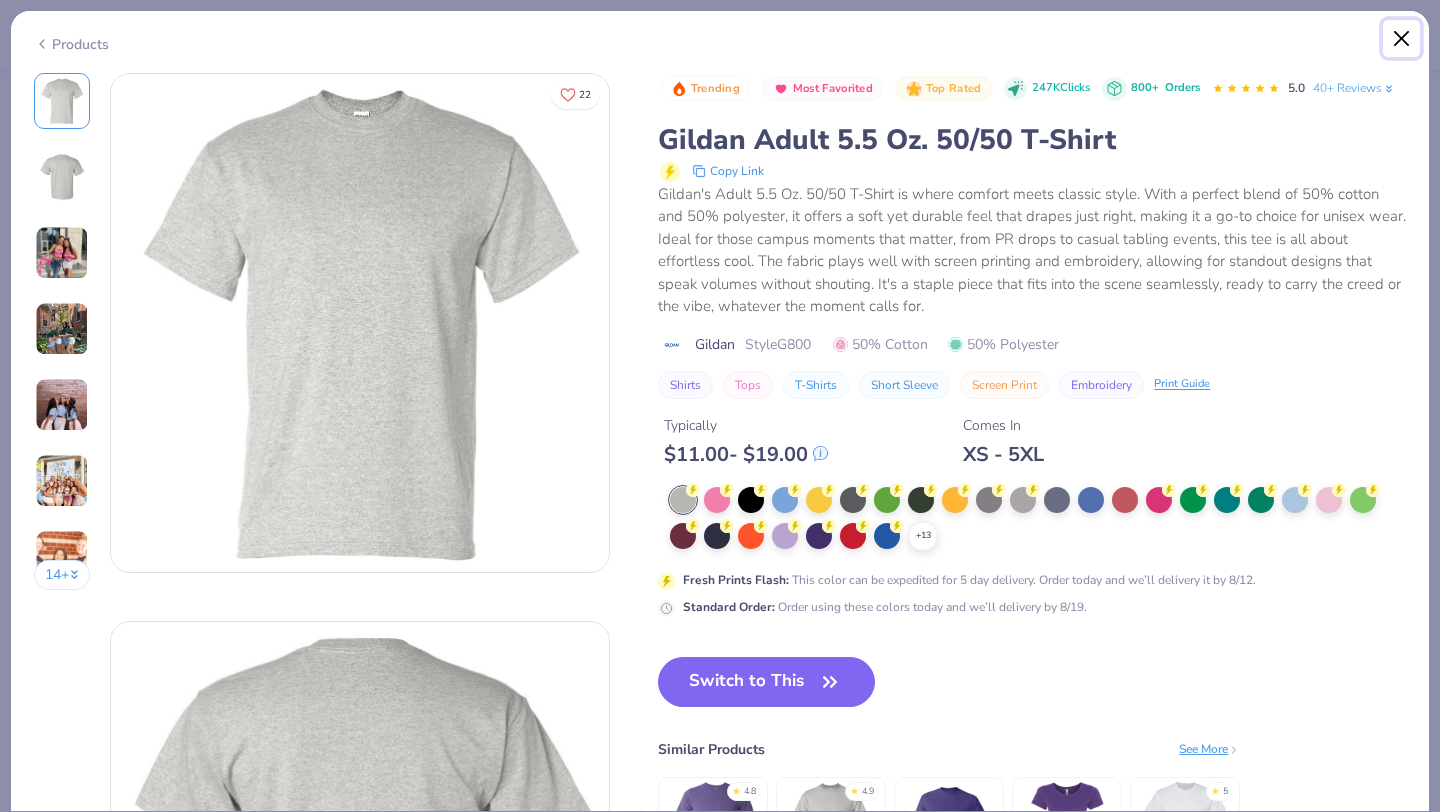 click at bounding box center [1402, 39] 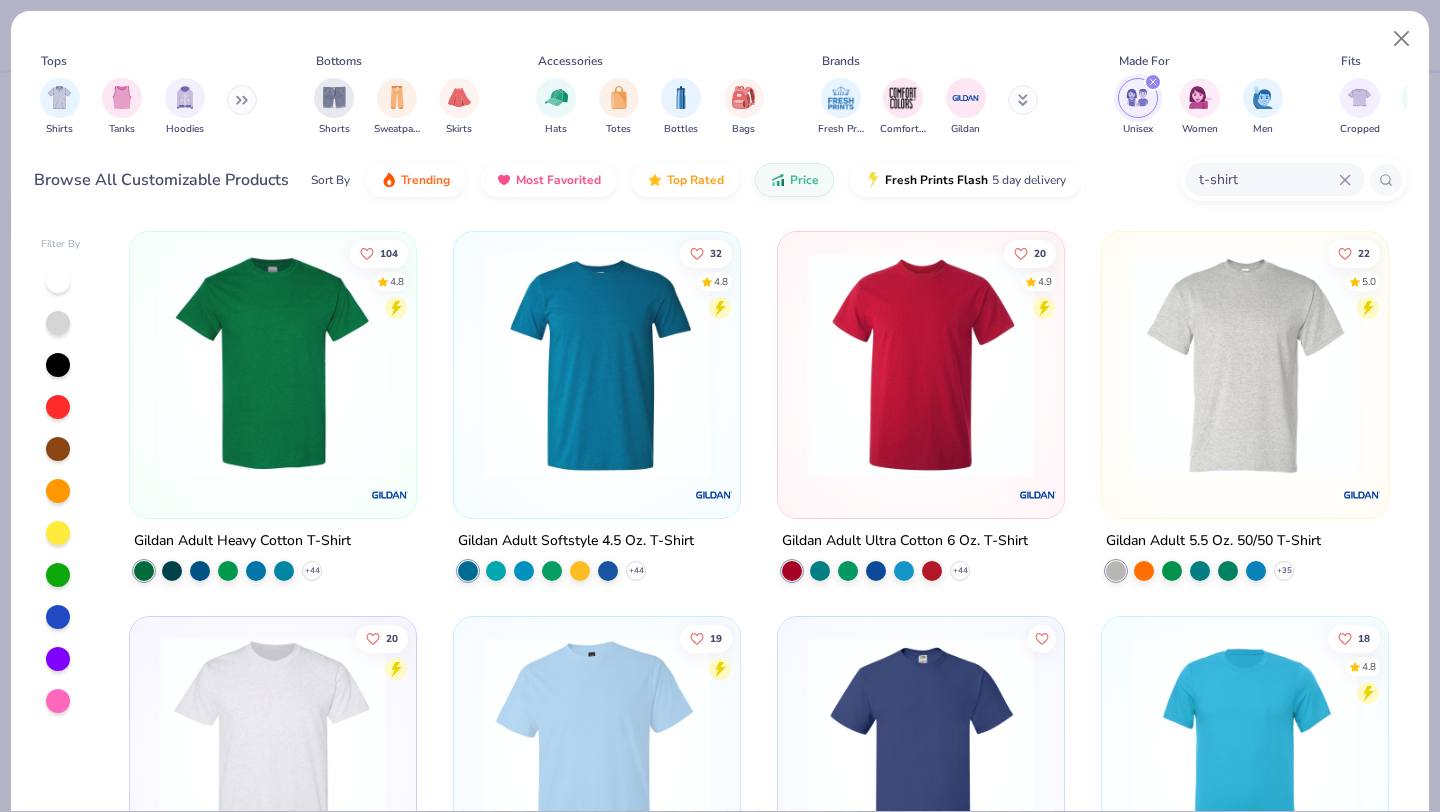click at bounding box center (273, 365) 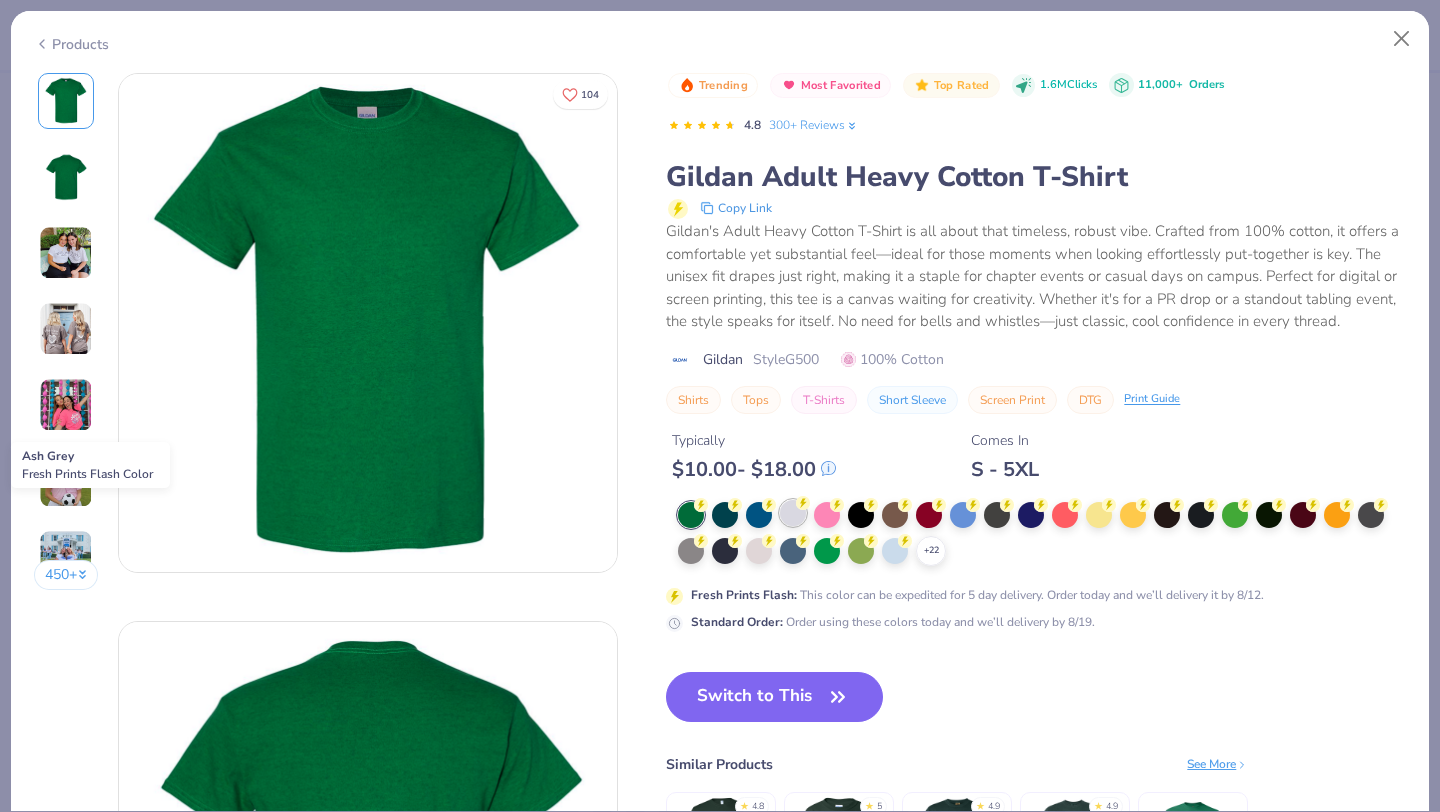 click at bounding box center (793, 513) 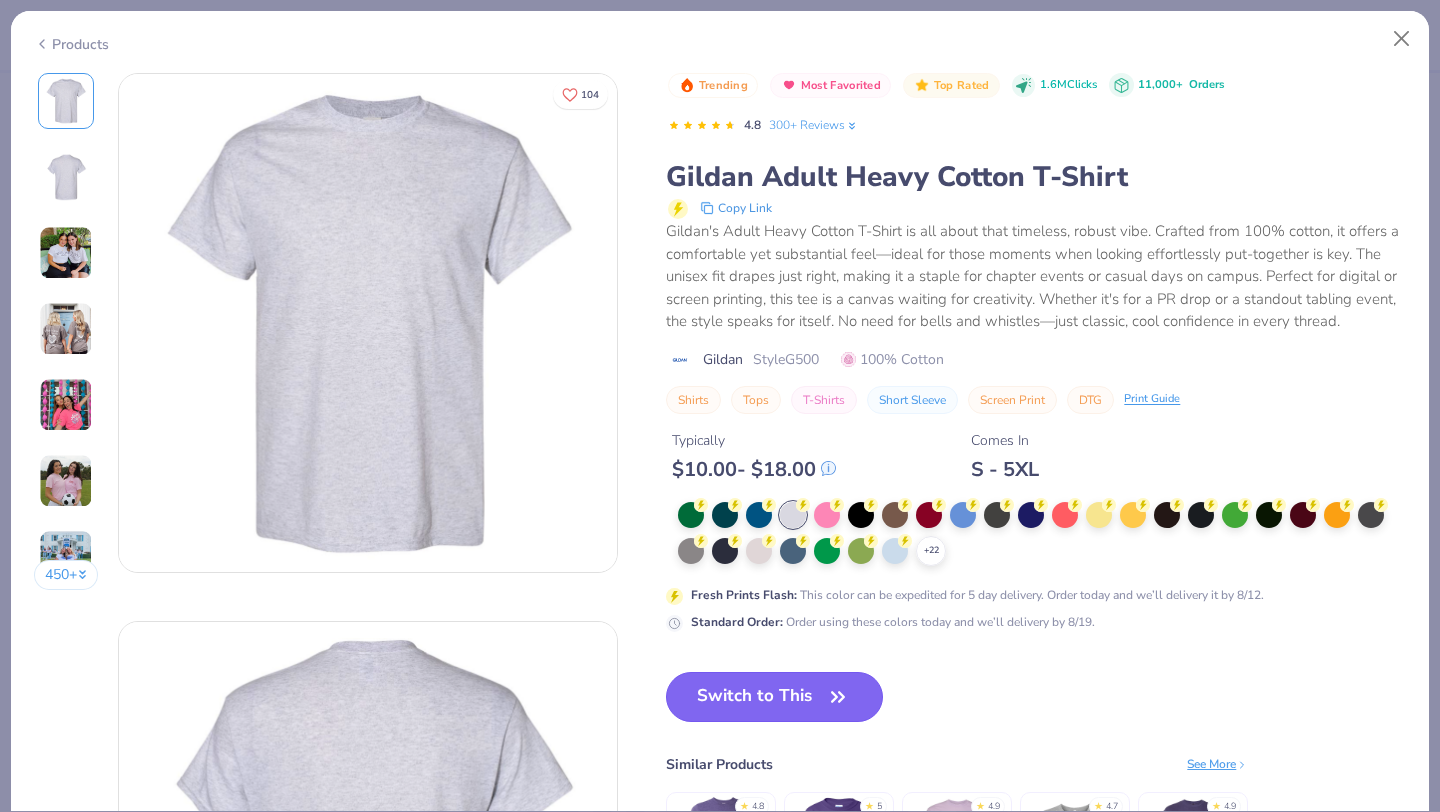 click on "Switch to This" at bounding box center (774, 697) 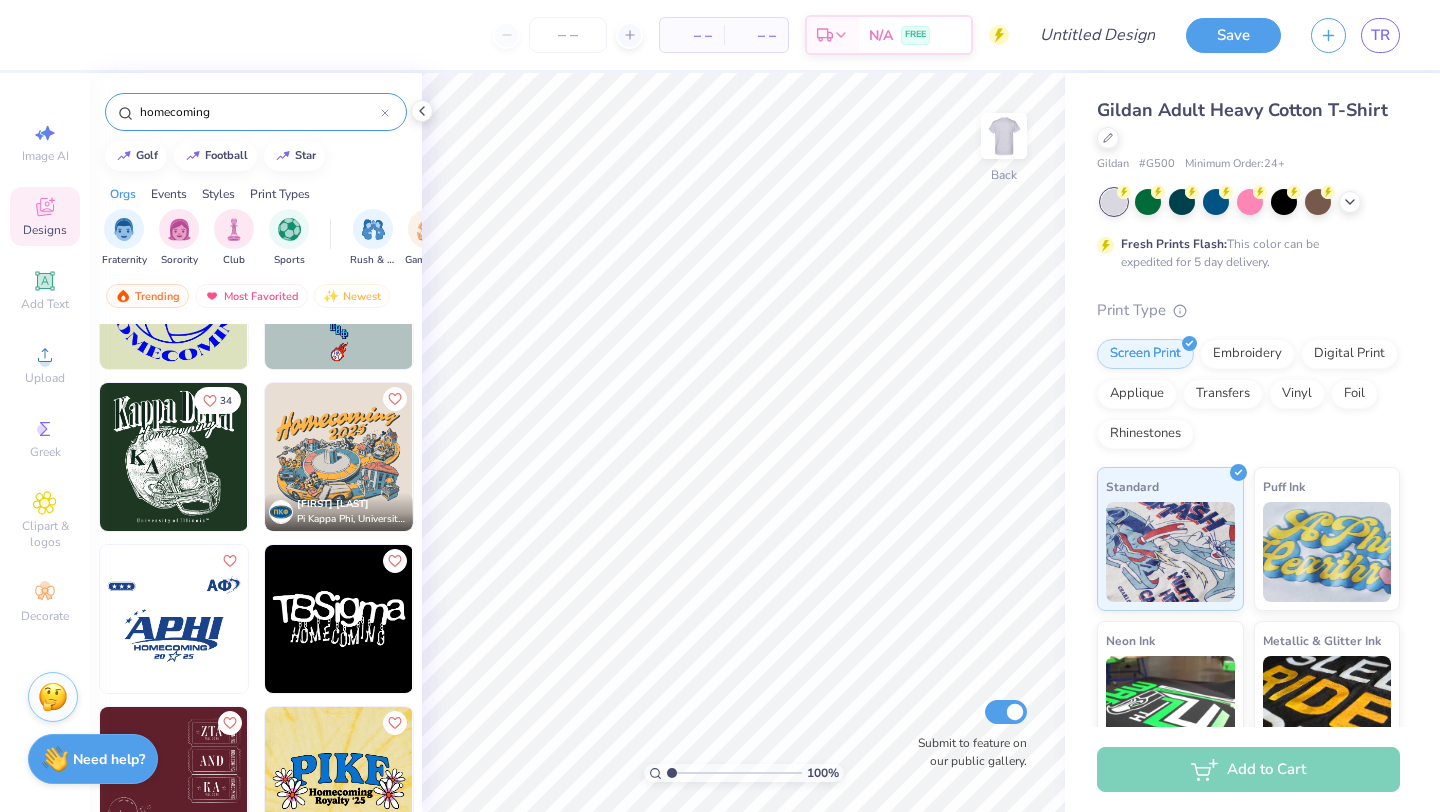 scroll, scrollTop: 8671, scrollLeft: 0, axis: vertical 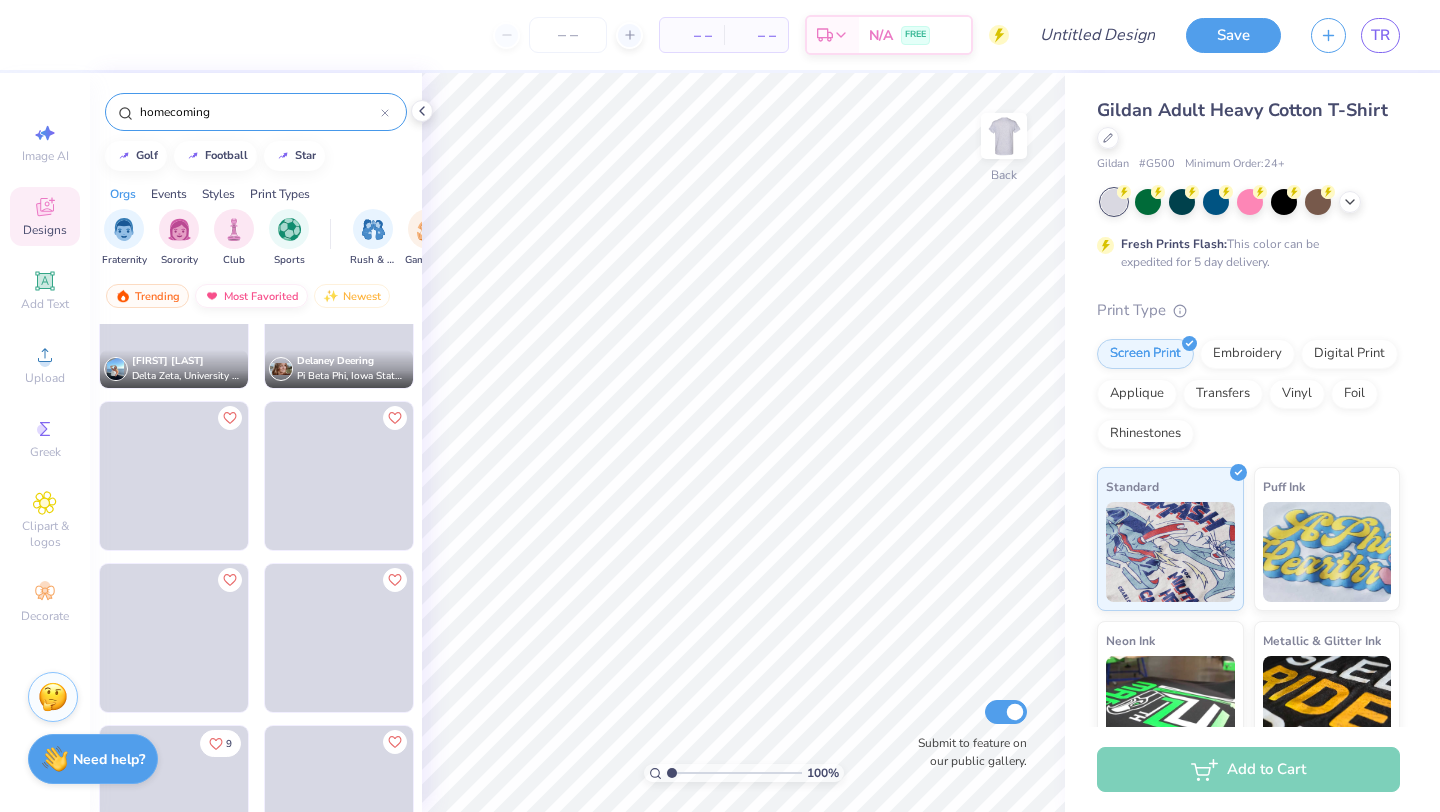 click on "Most Favorited" at bounding box center (251, 296) 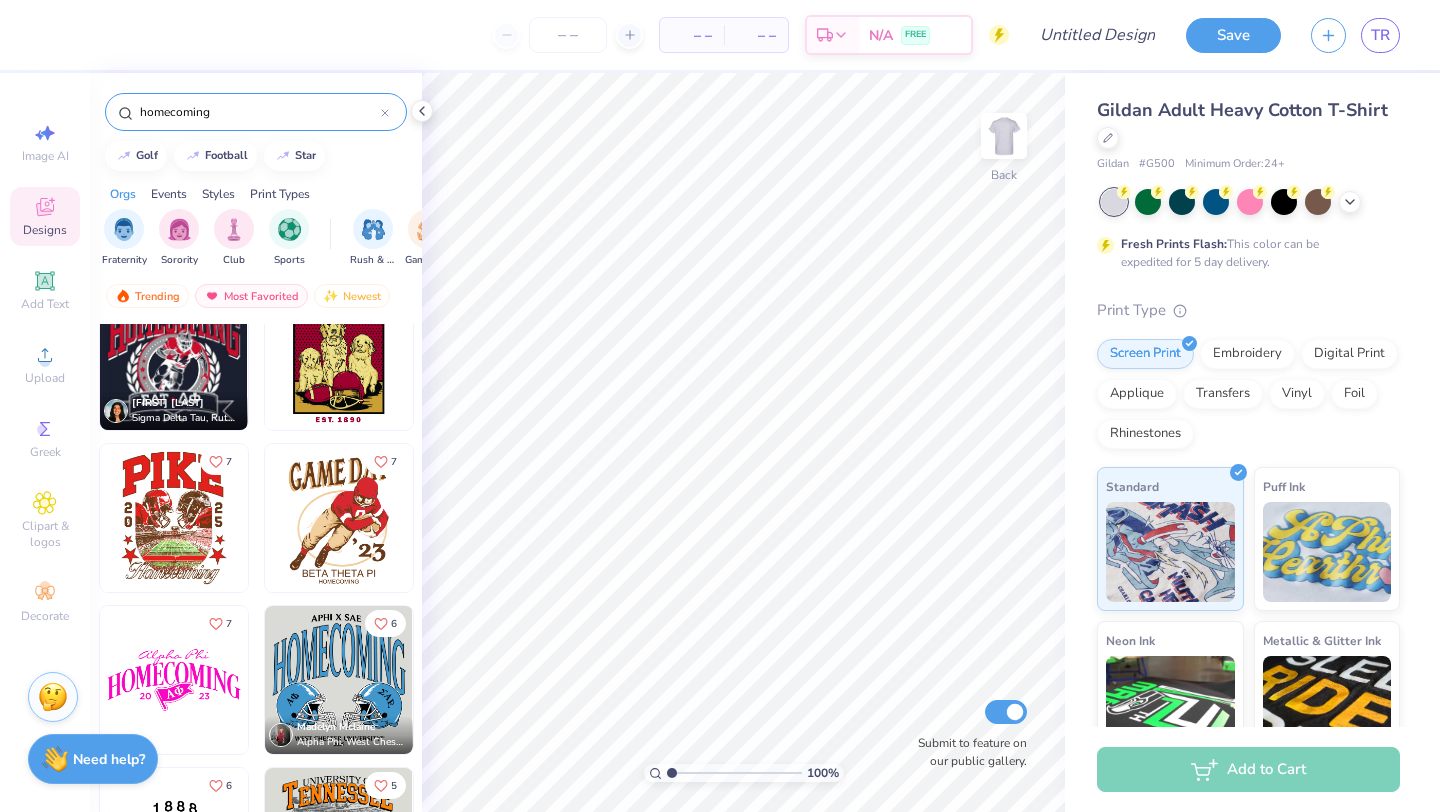 scroll, scrollTop: 1025, scrollLeft: 0, axis: vertical 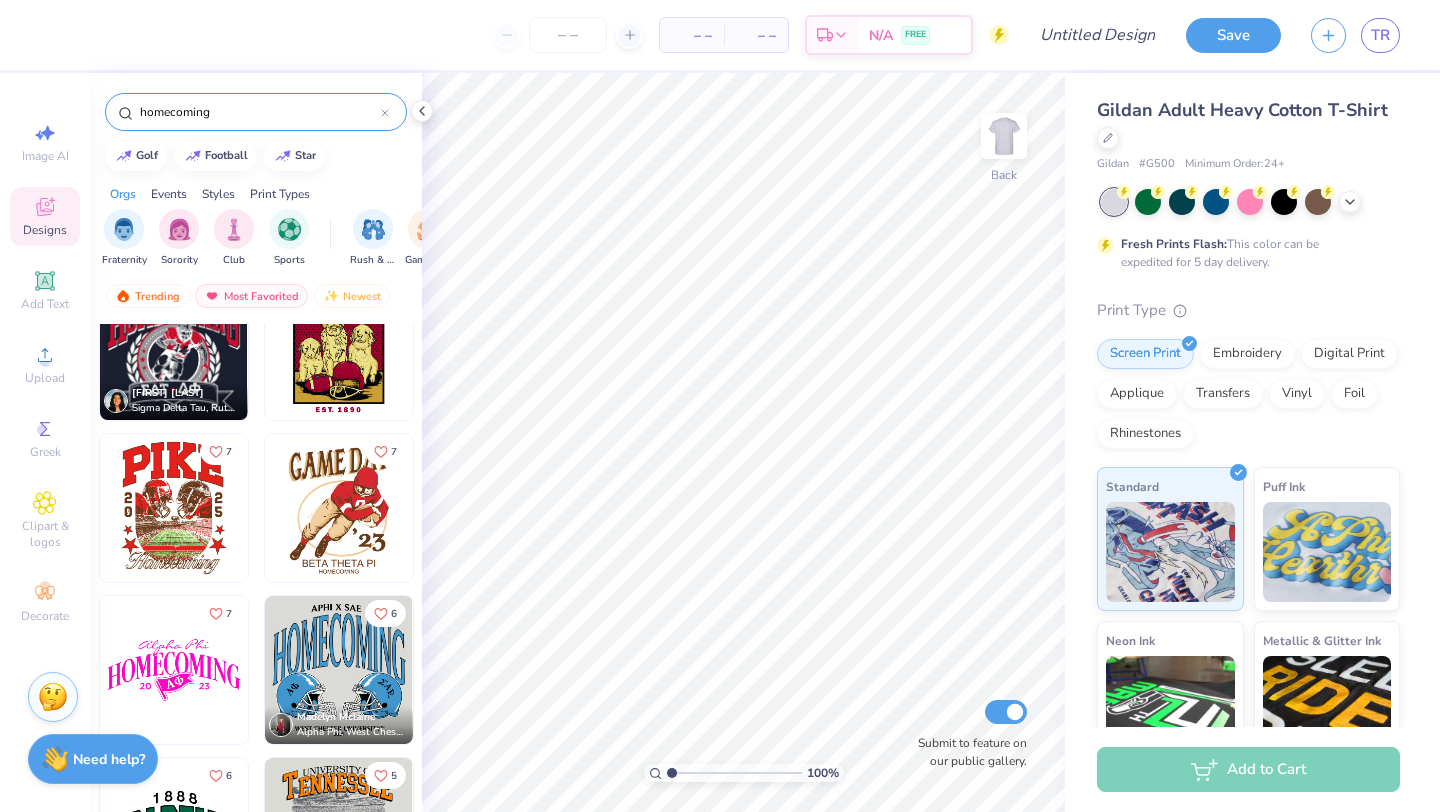 click at bounding box center (339, 670) 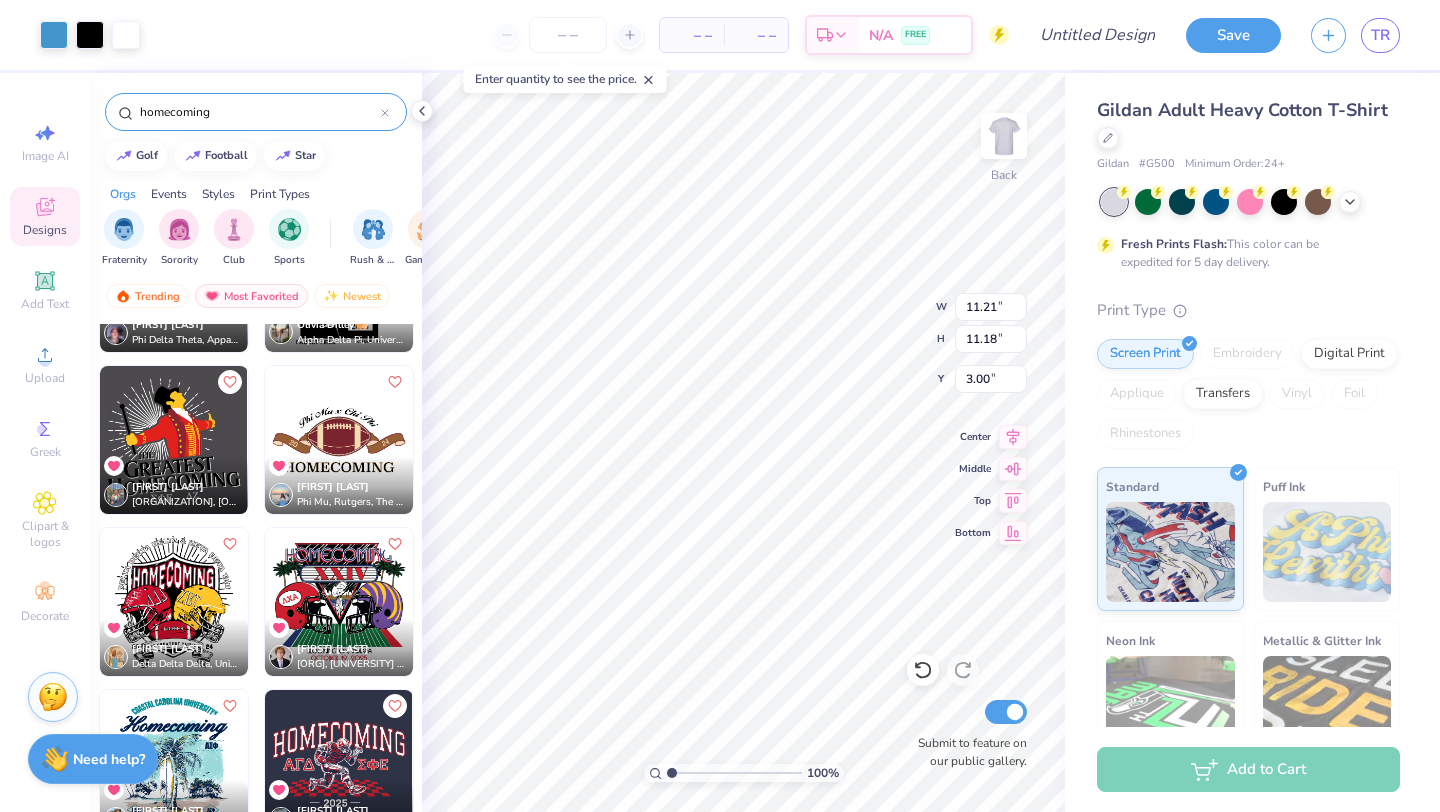 scroll, scrollTop: 7584, scrollLeft: 0, axis: vertical 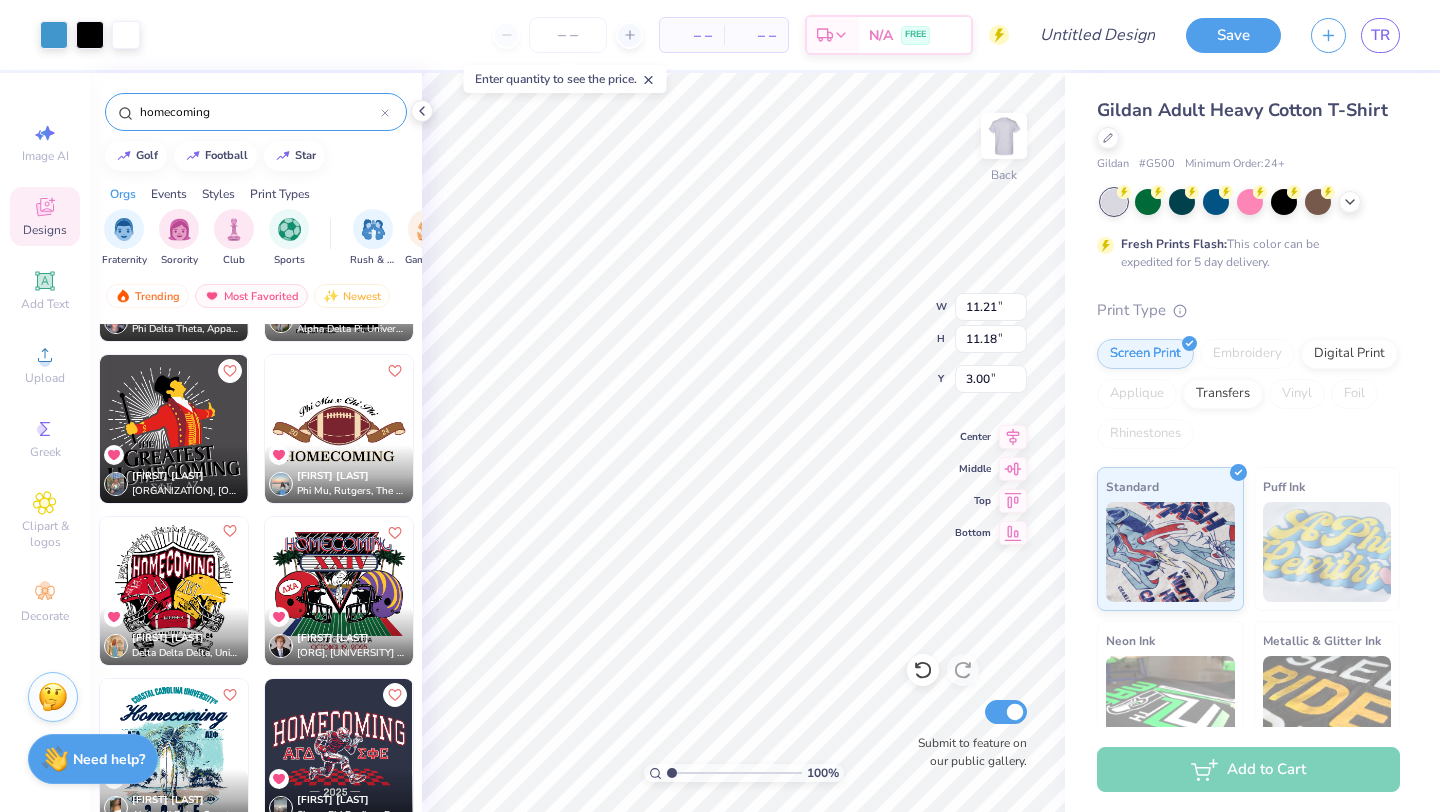 click 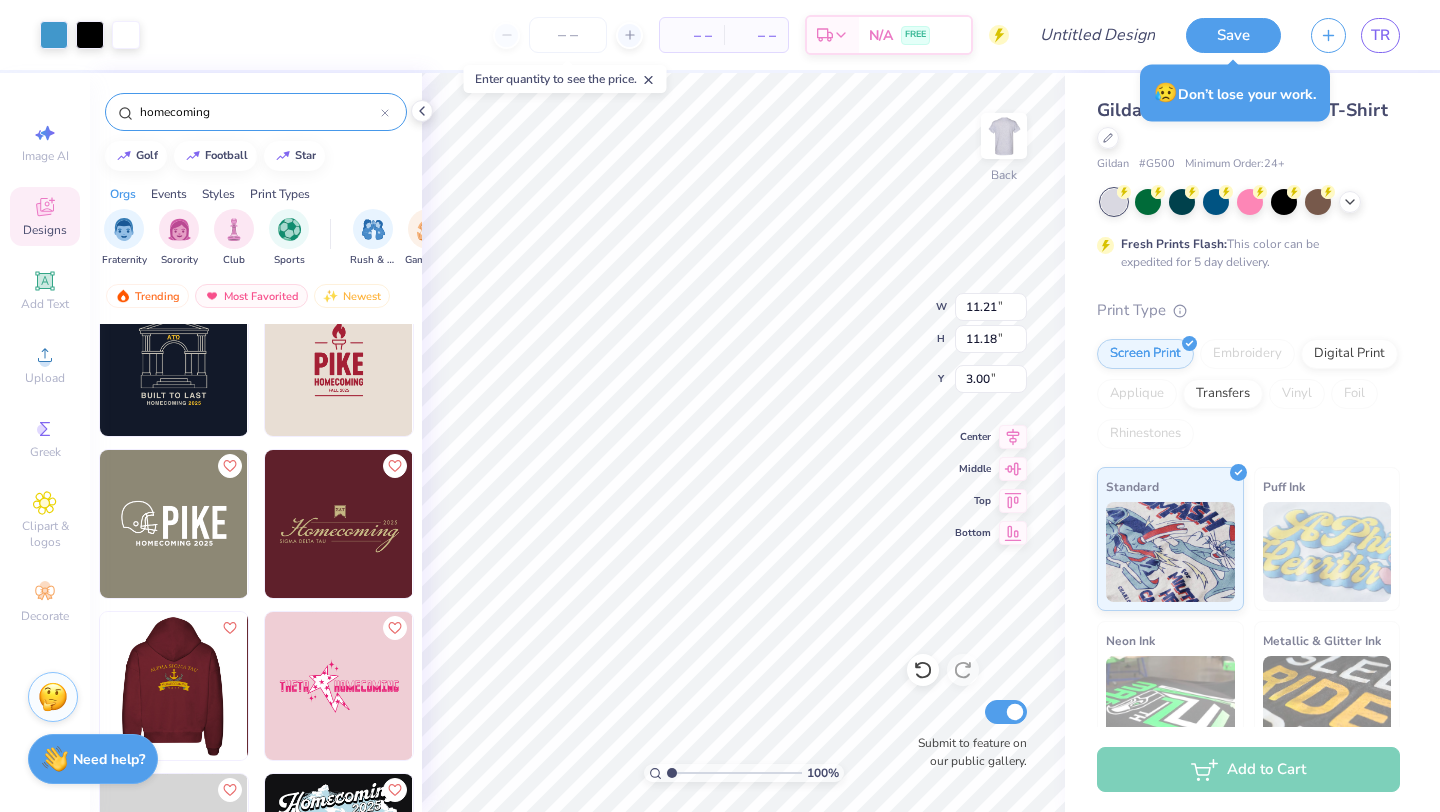 scroll, scrollTop: 8671, scrollLeft: 0, axis: vertical 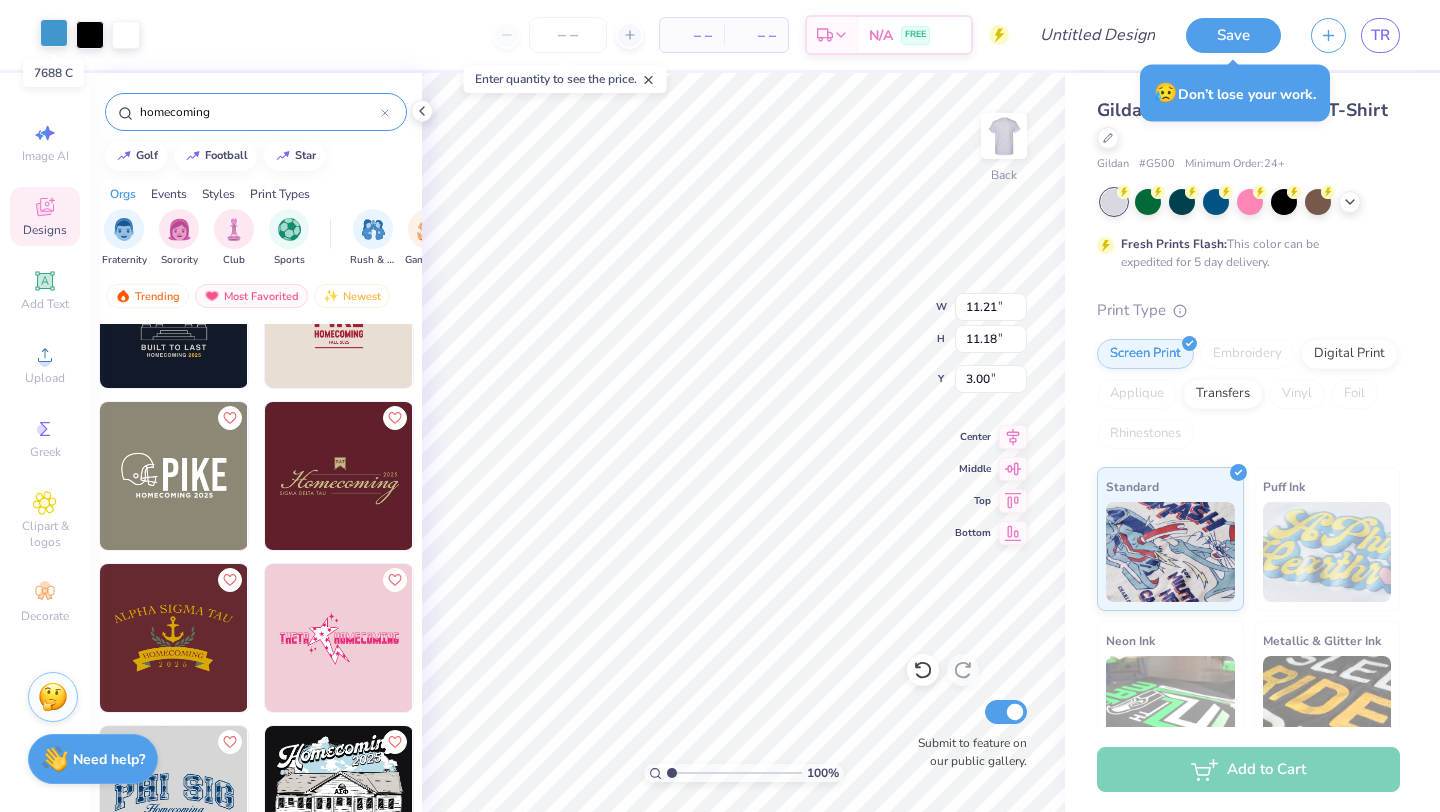 click at bounding box center [54, 33] 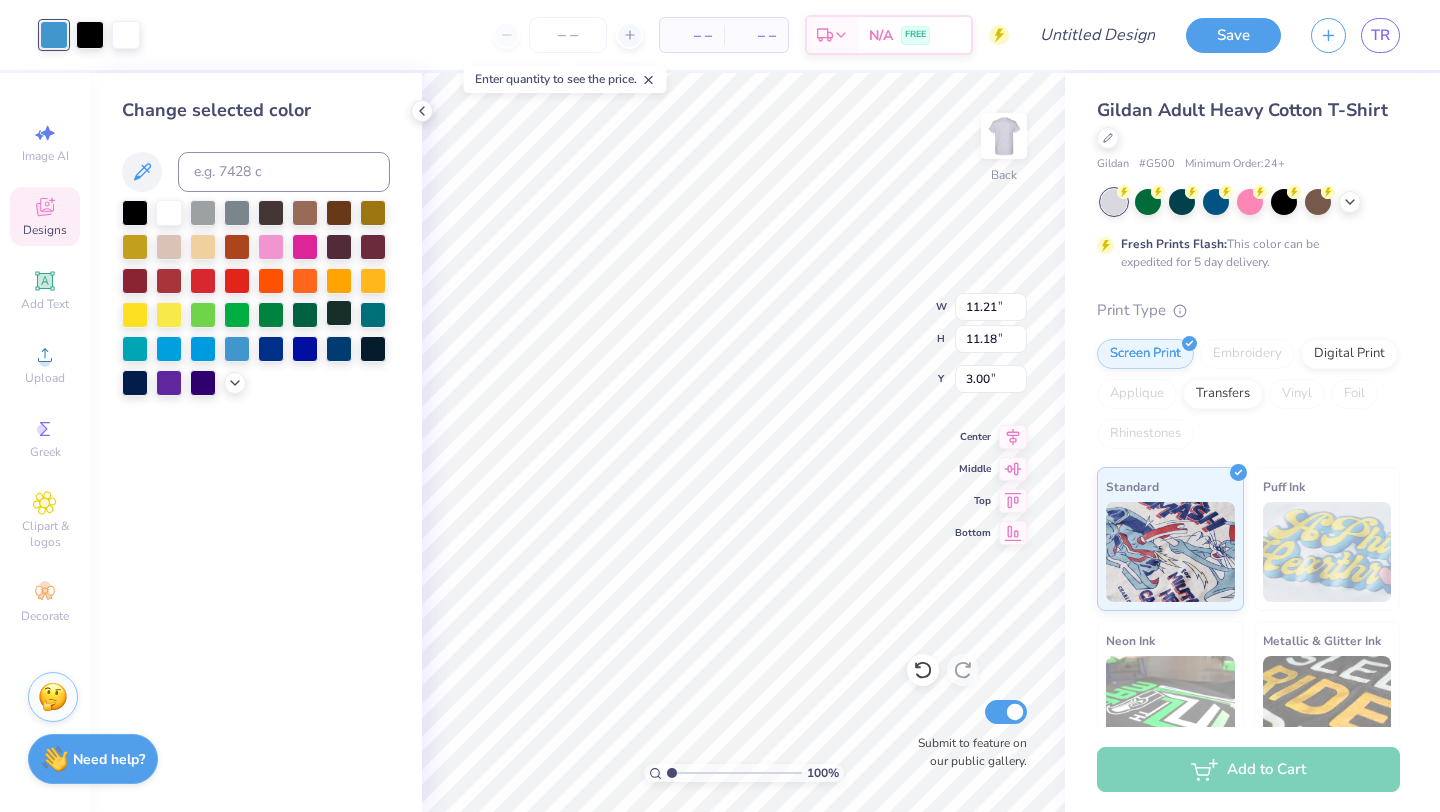 click at bounding box center (339, 313) 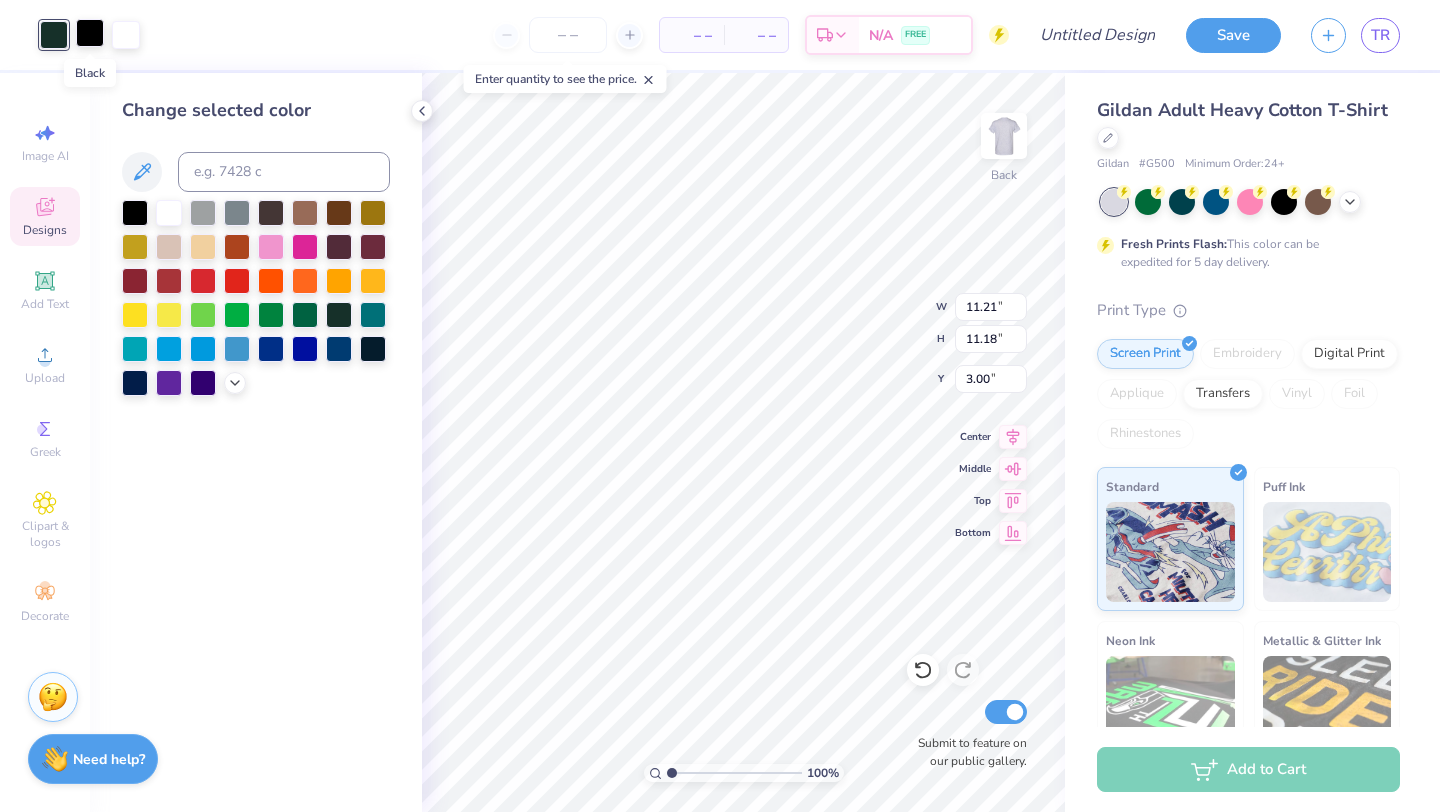 click at bounding box center (90, 33) 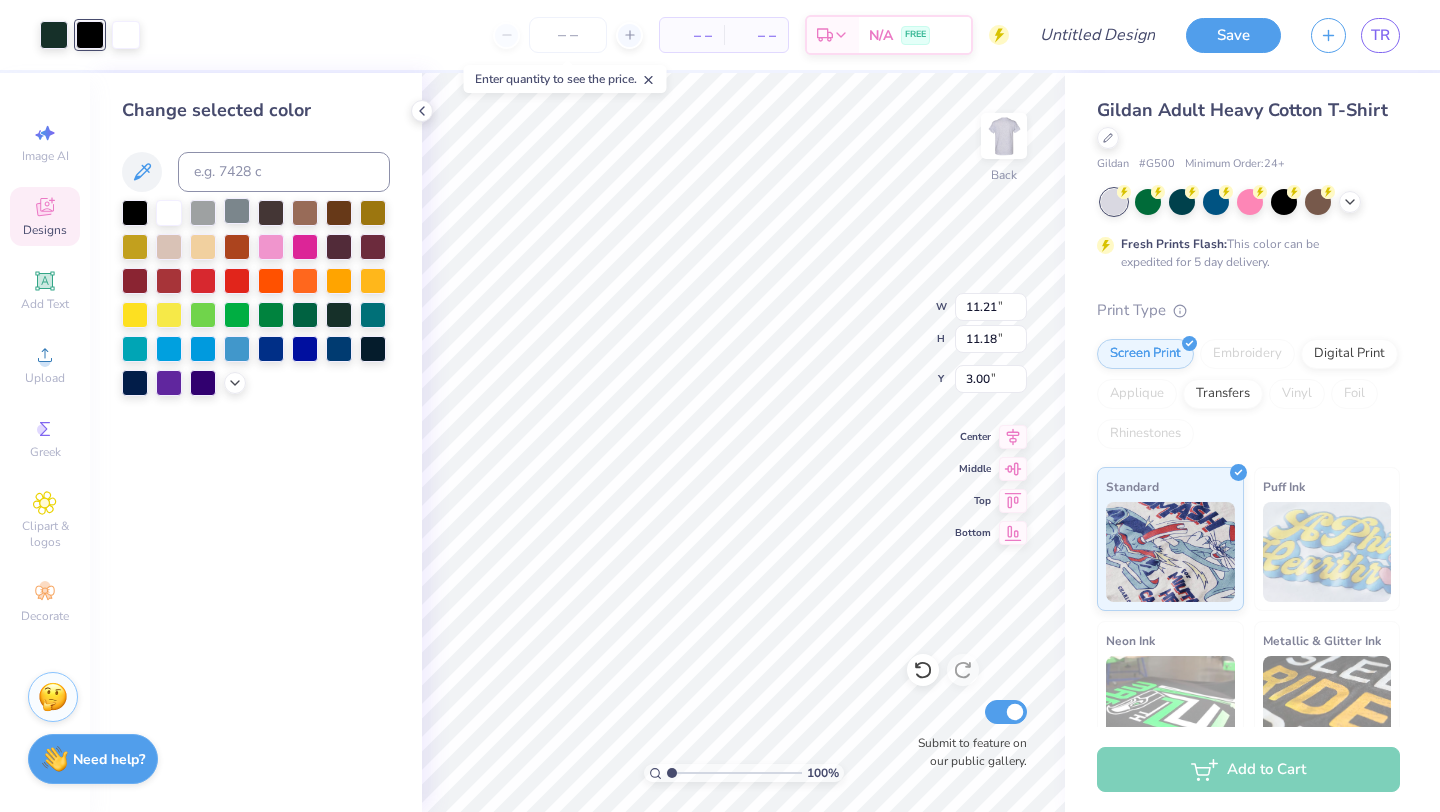 click at bounding box center [237, 211] 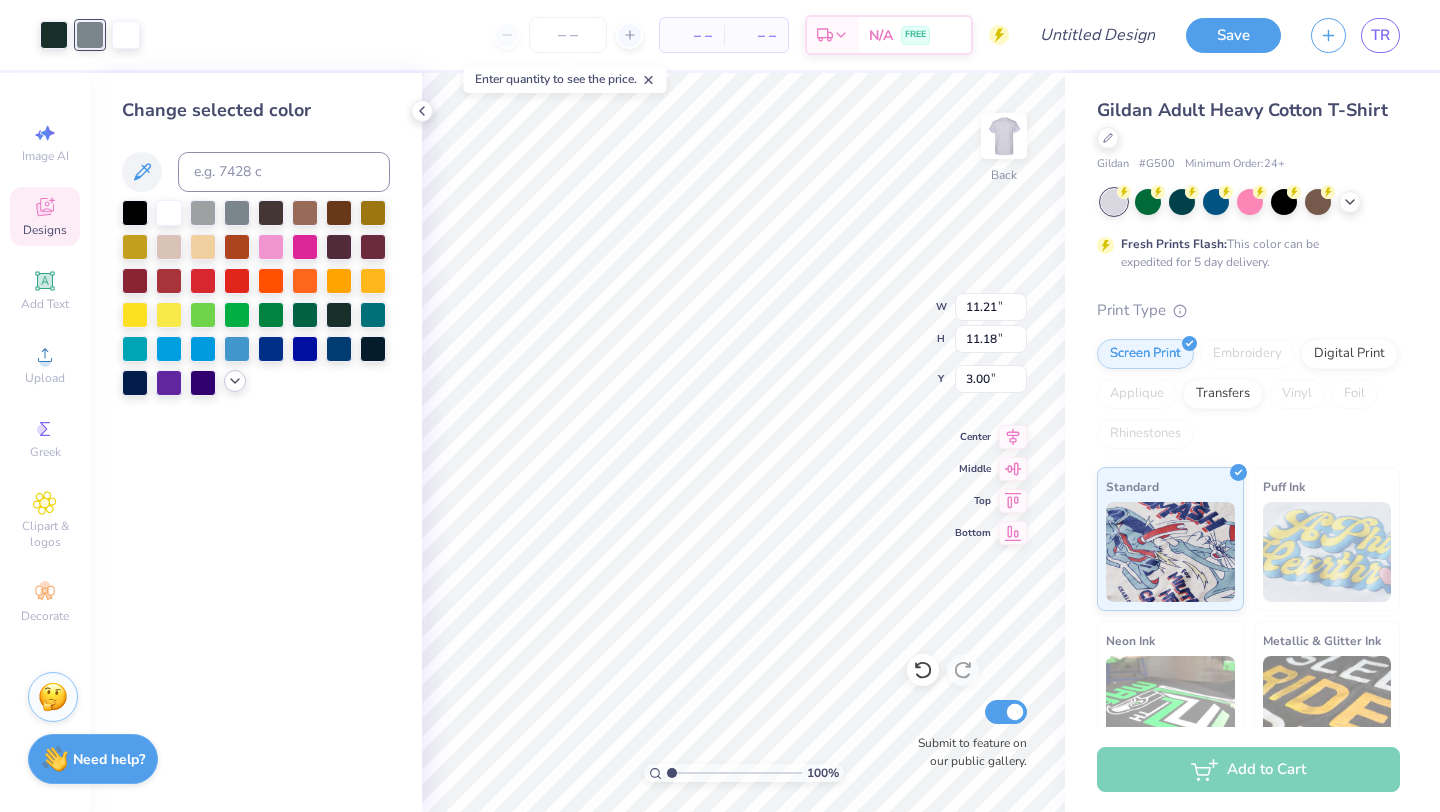 click 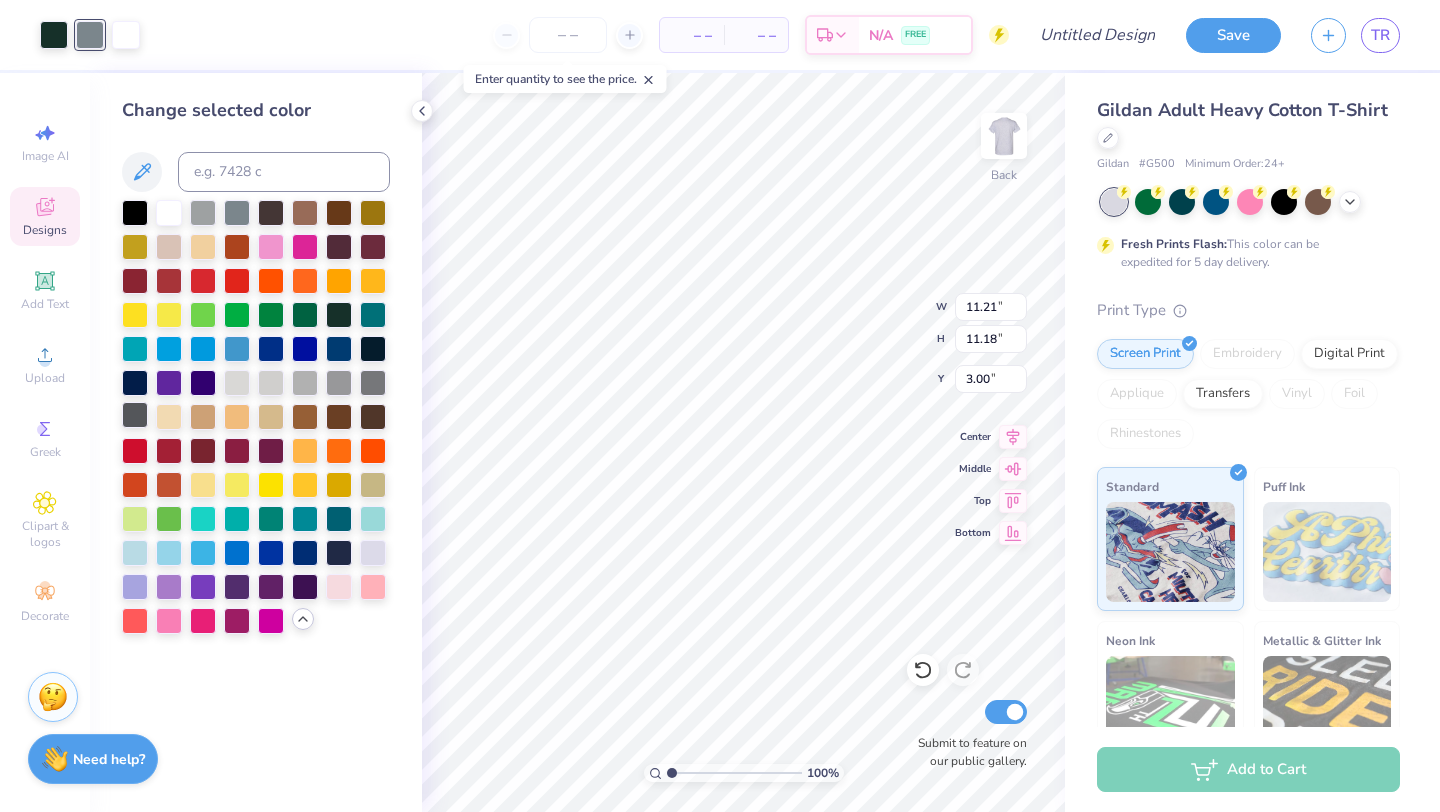 click at bounding box center [135, 415] 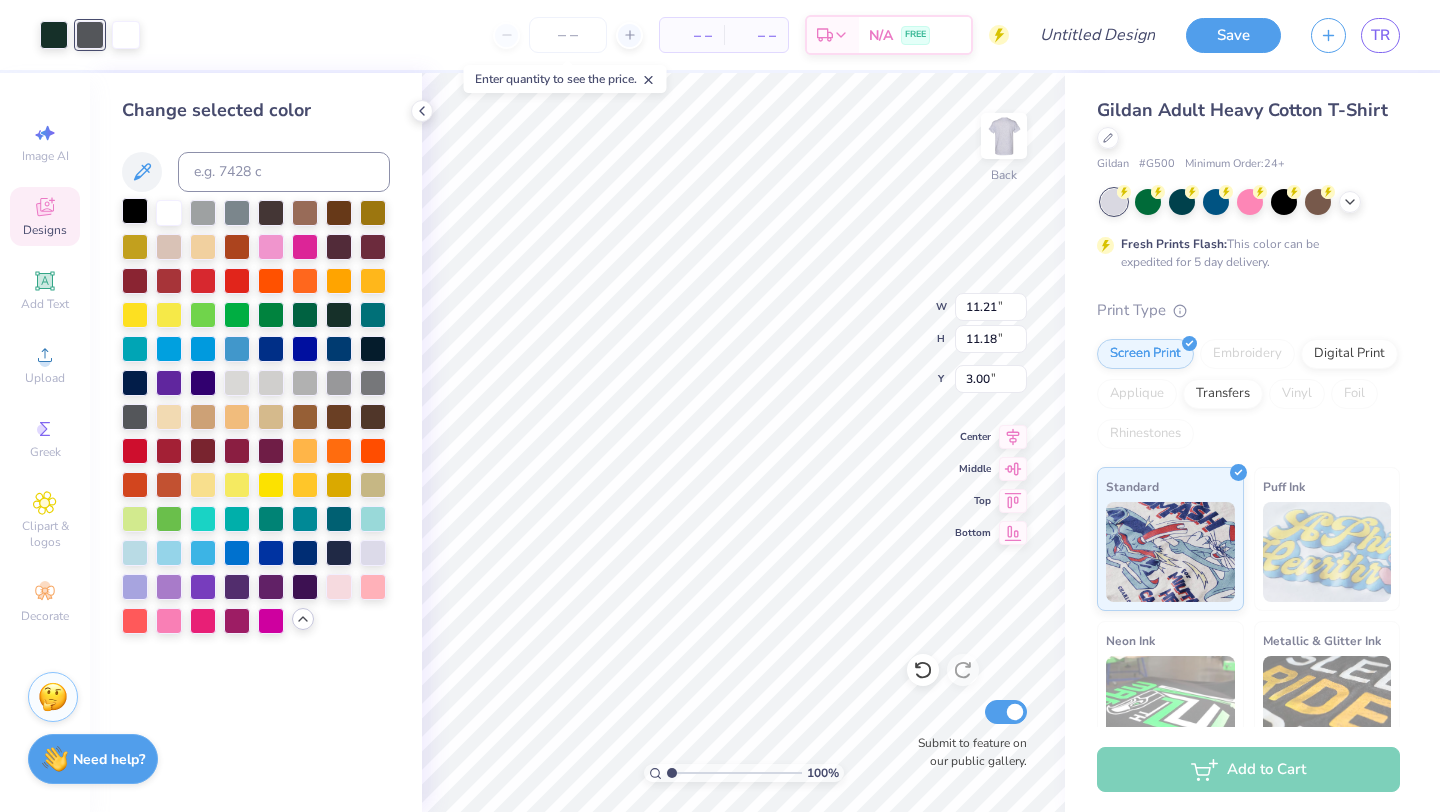 click at bounding box center (135, 211) 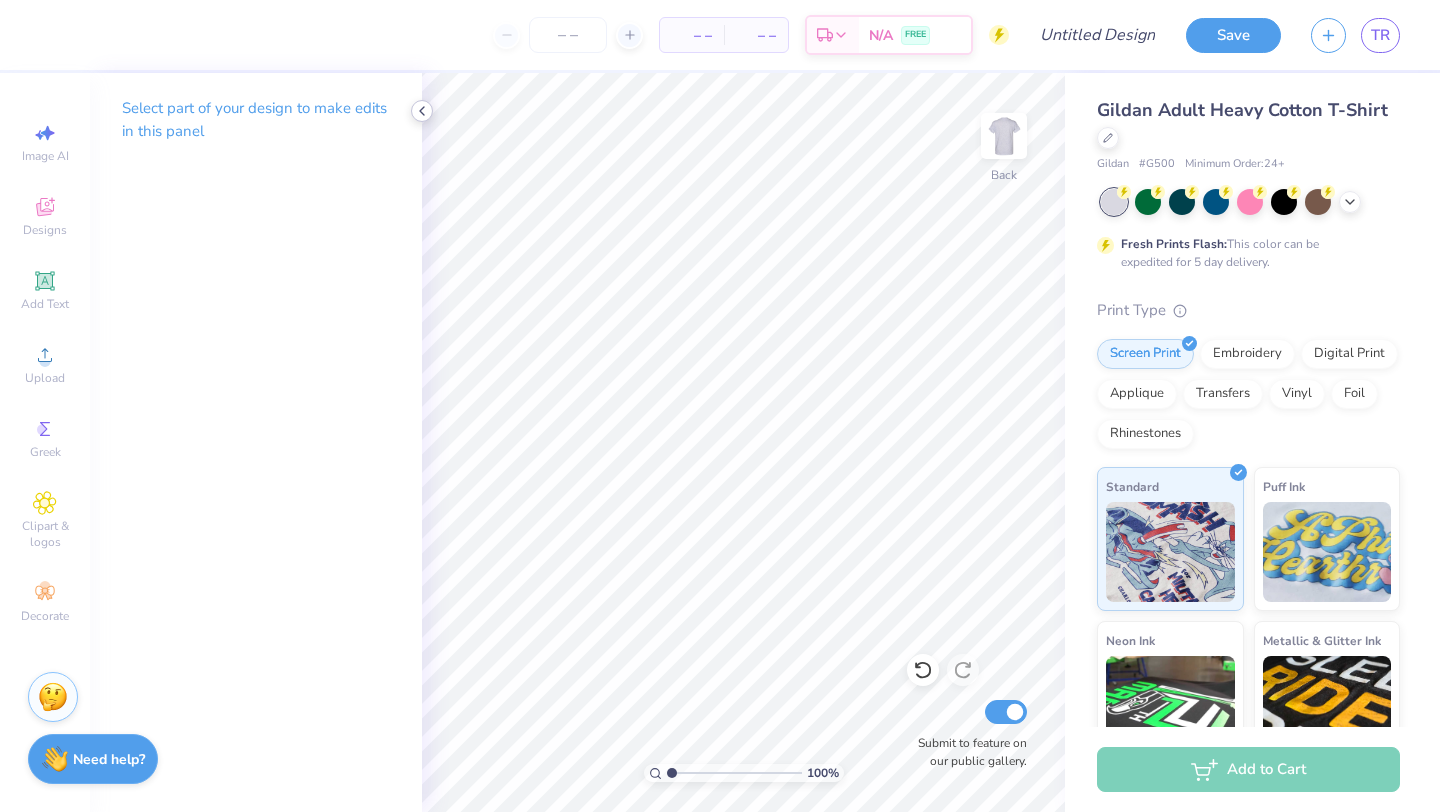 click 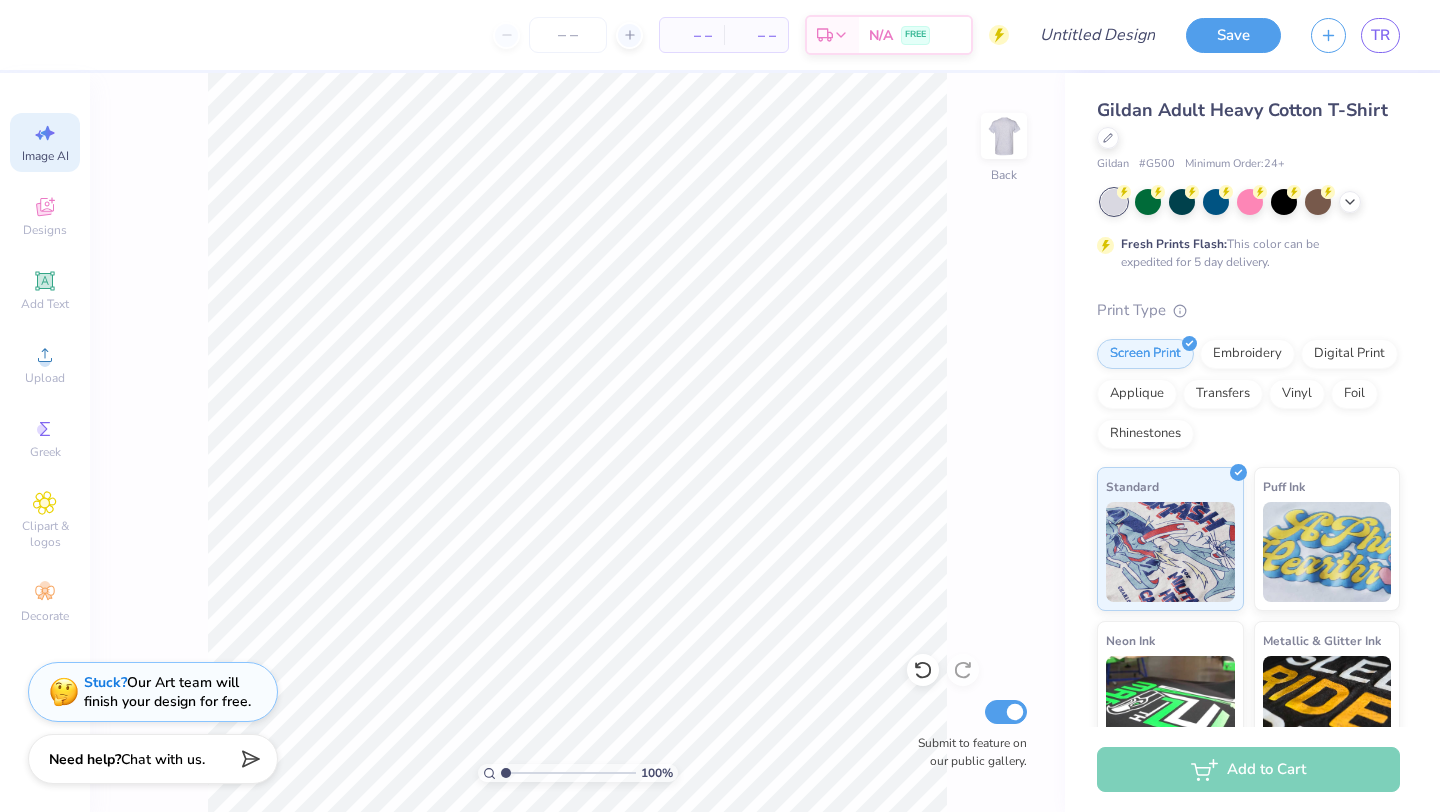 click 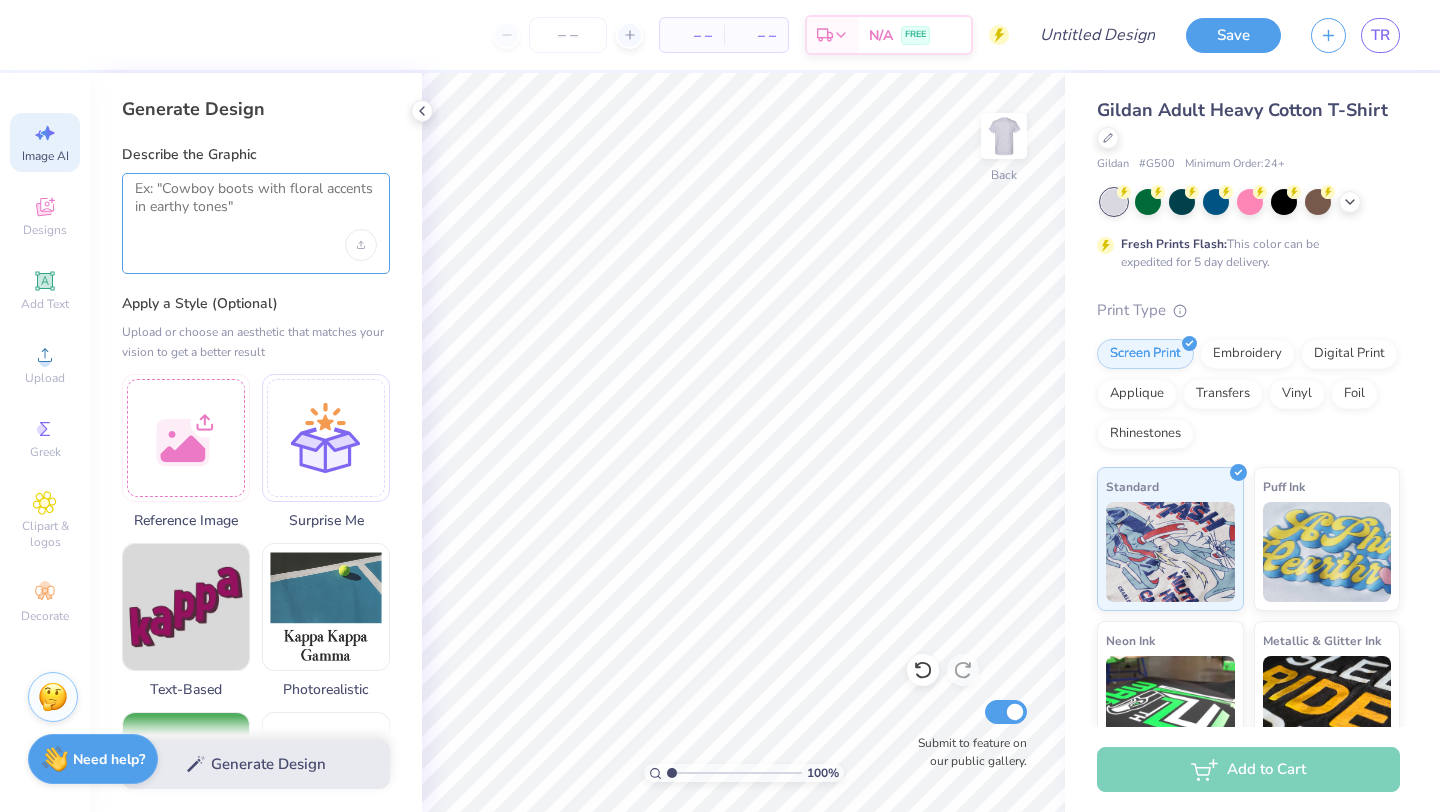 click at bounding box center (256, 205) 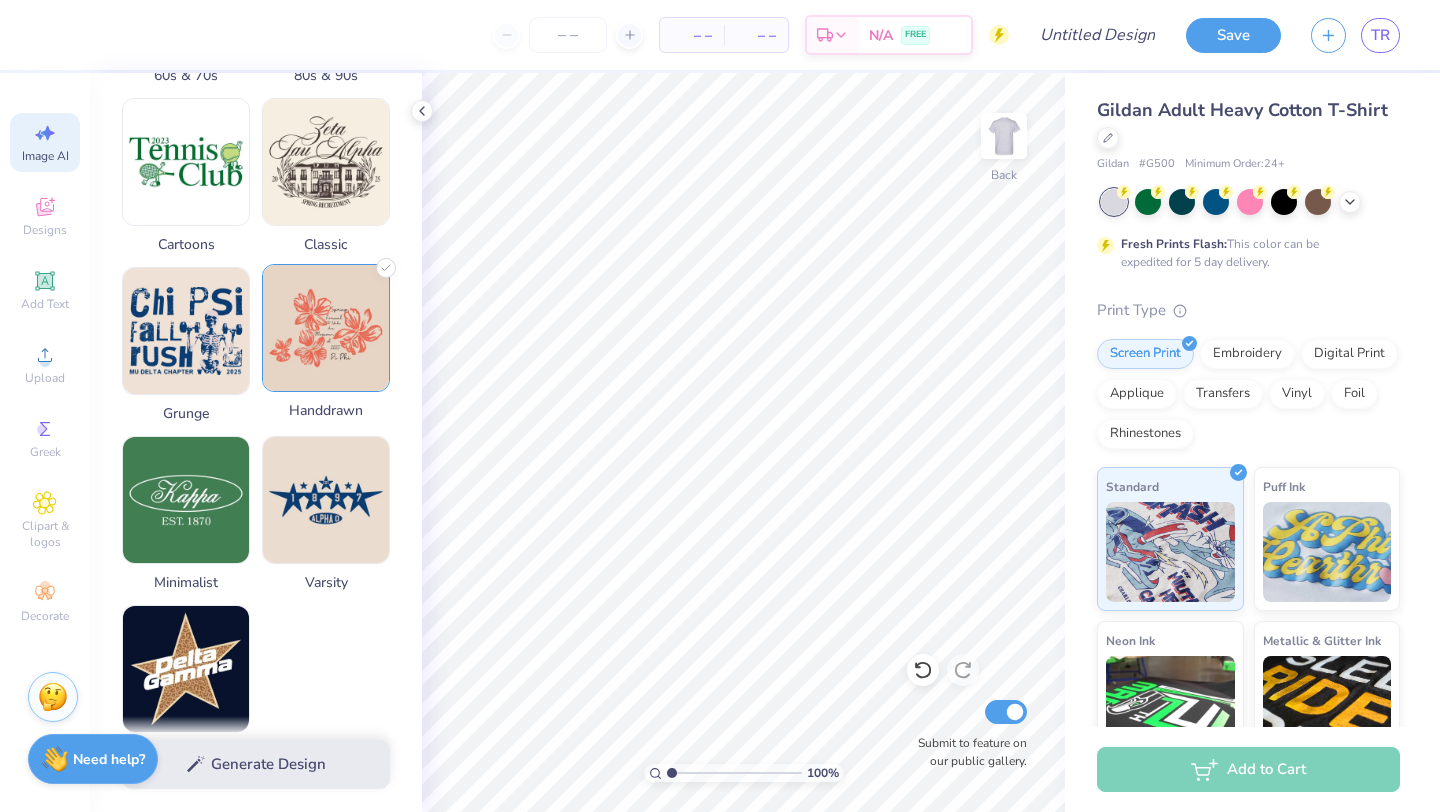 scroll, scrollTop: 898, scrollLeft: 0, axis: vertical 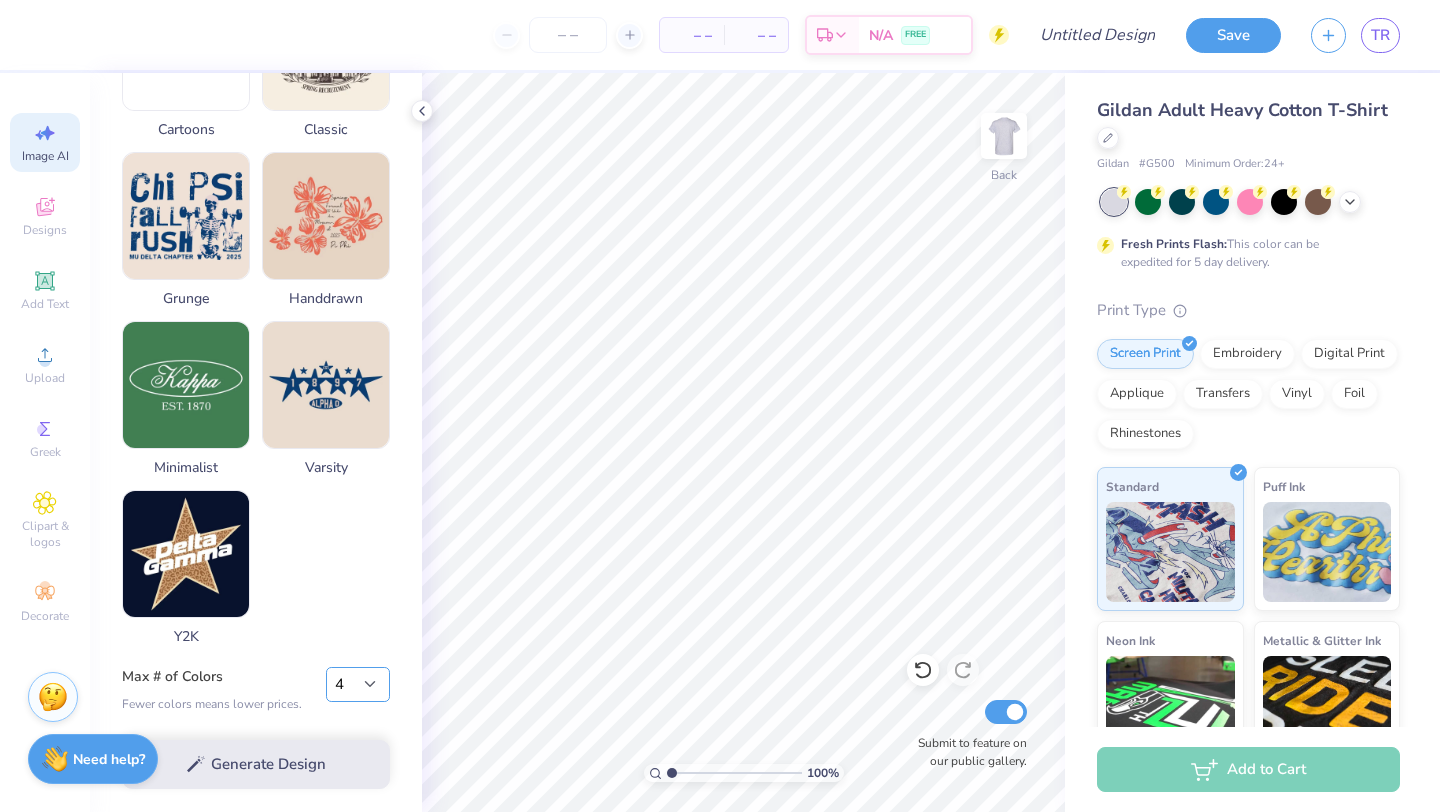 click on "1 2 3 4 5 6 7 8" at bounding box center [358, 685] 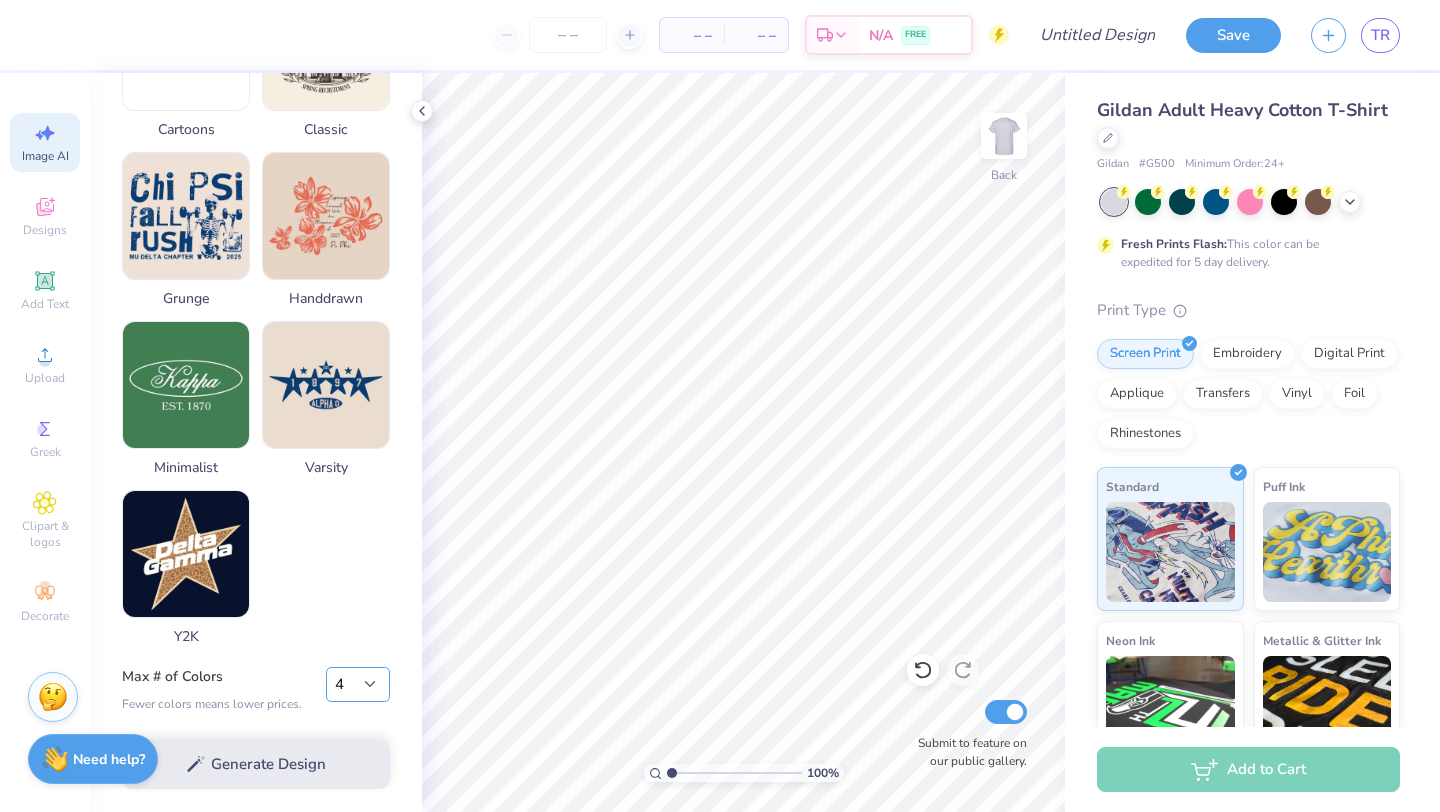 select on "3" 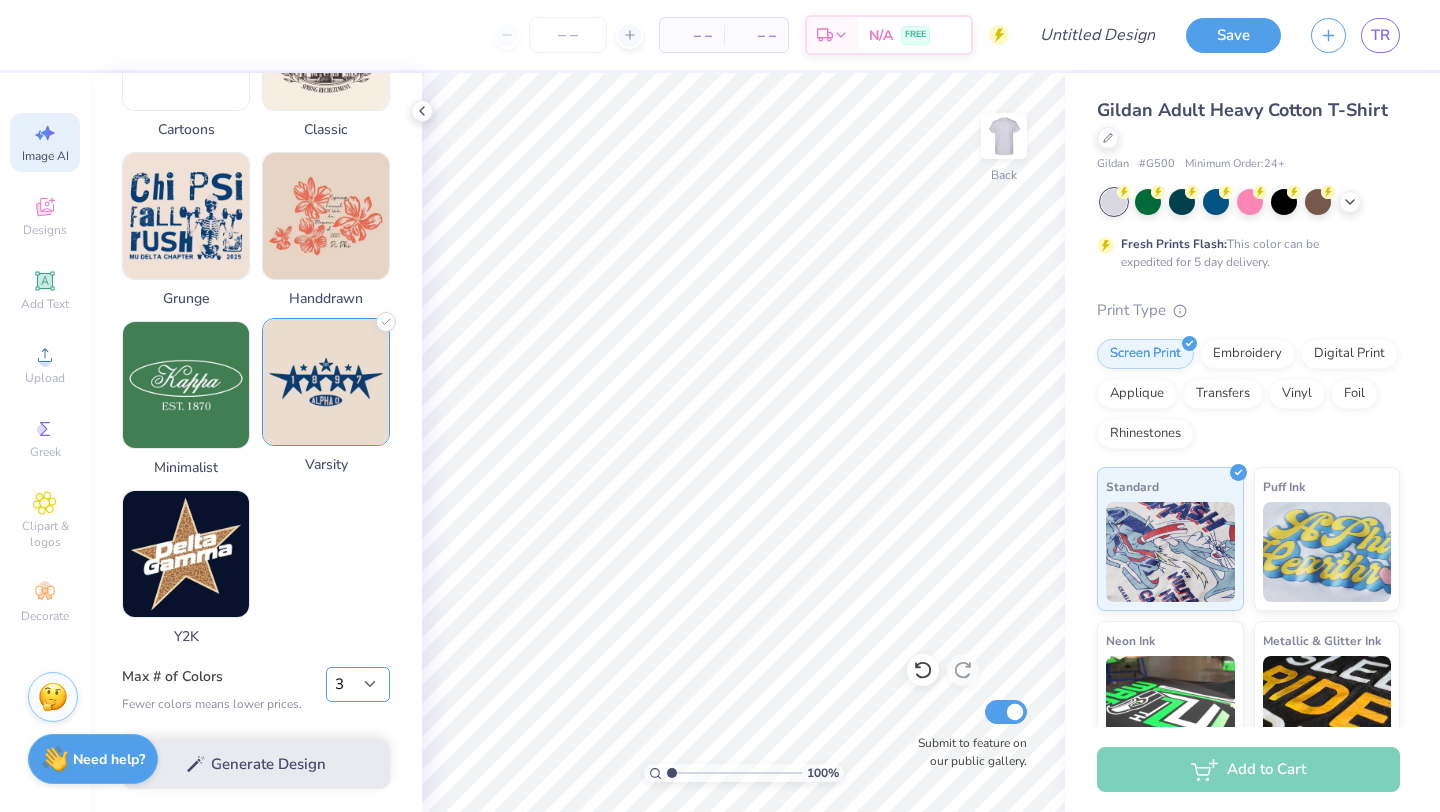scroll, scrollTop: 0, scrollLeft: 0, axis: both 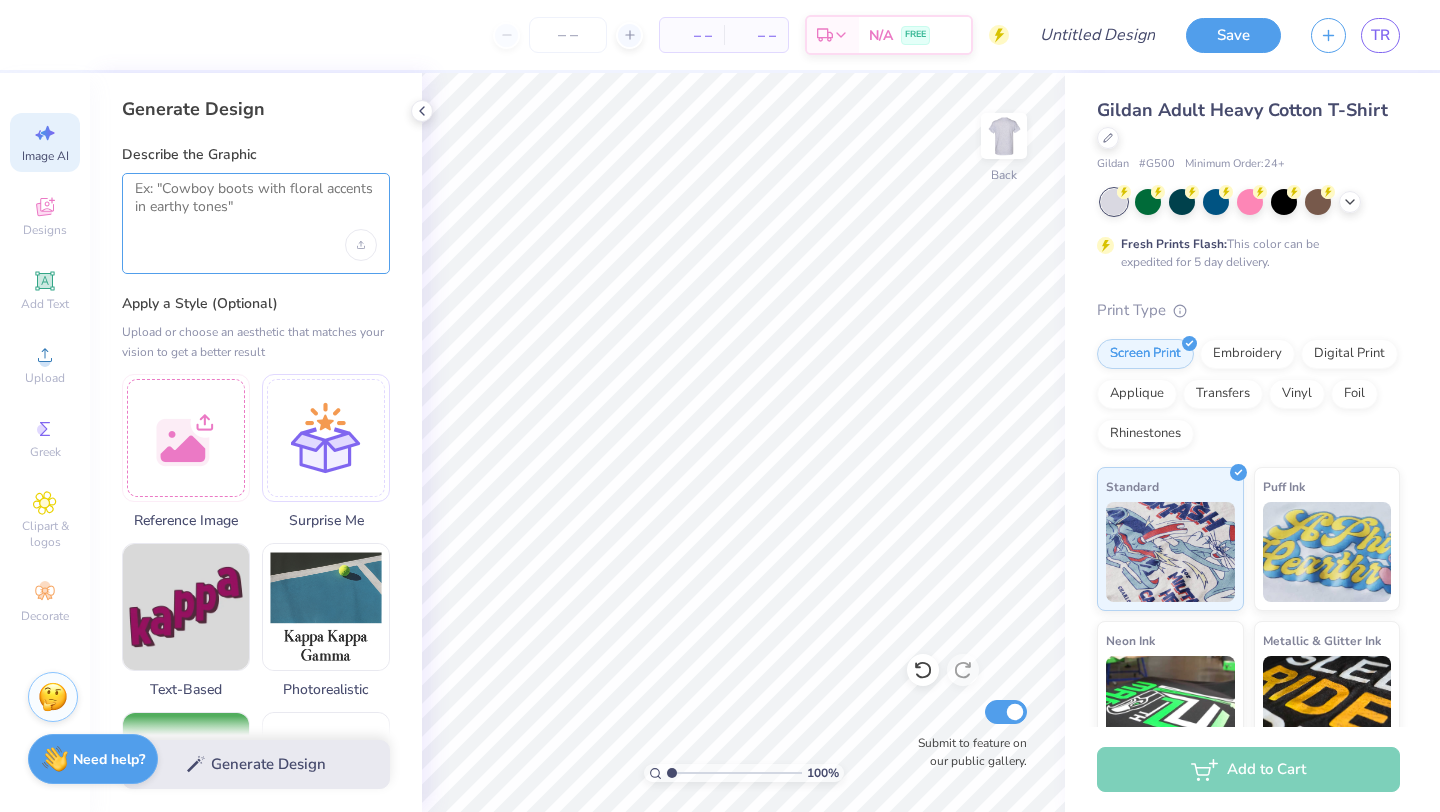 click at bounding box center (256, 205) 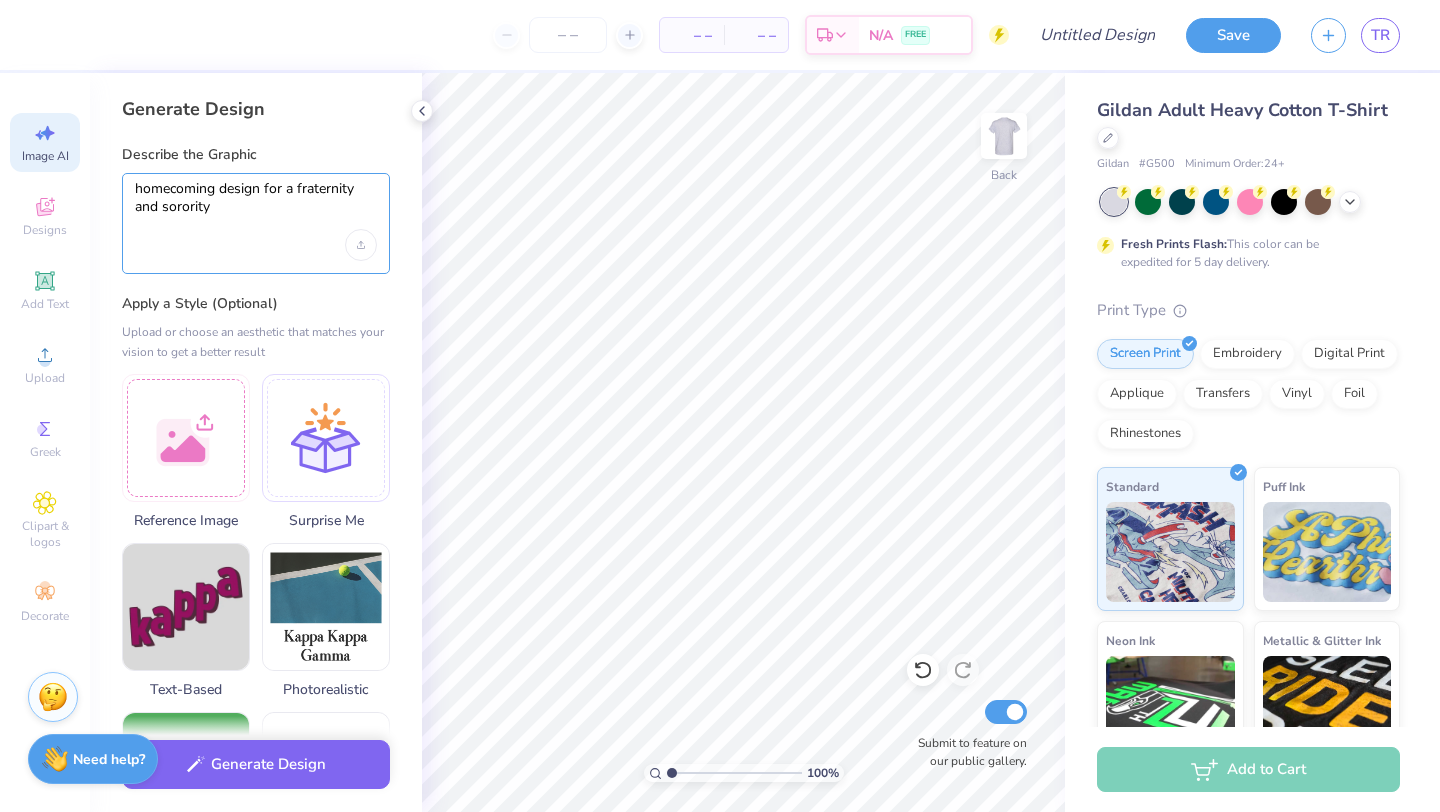 click on "homecoming design for a fraternity and sorority" at bounding box center (256, 205) 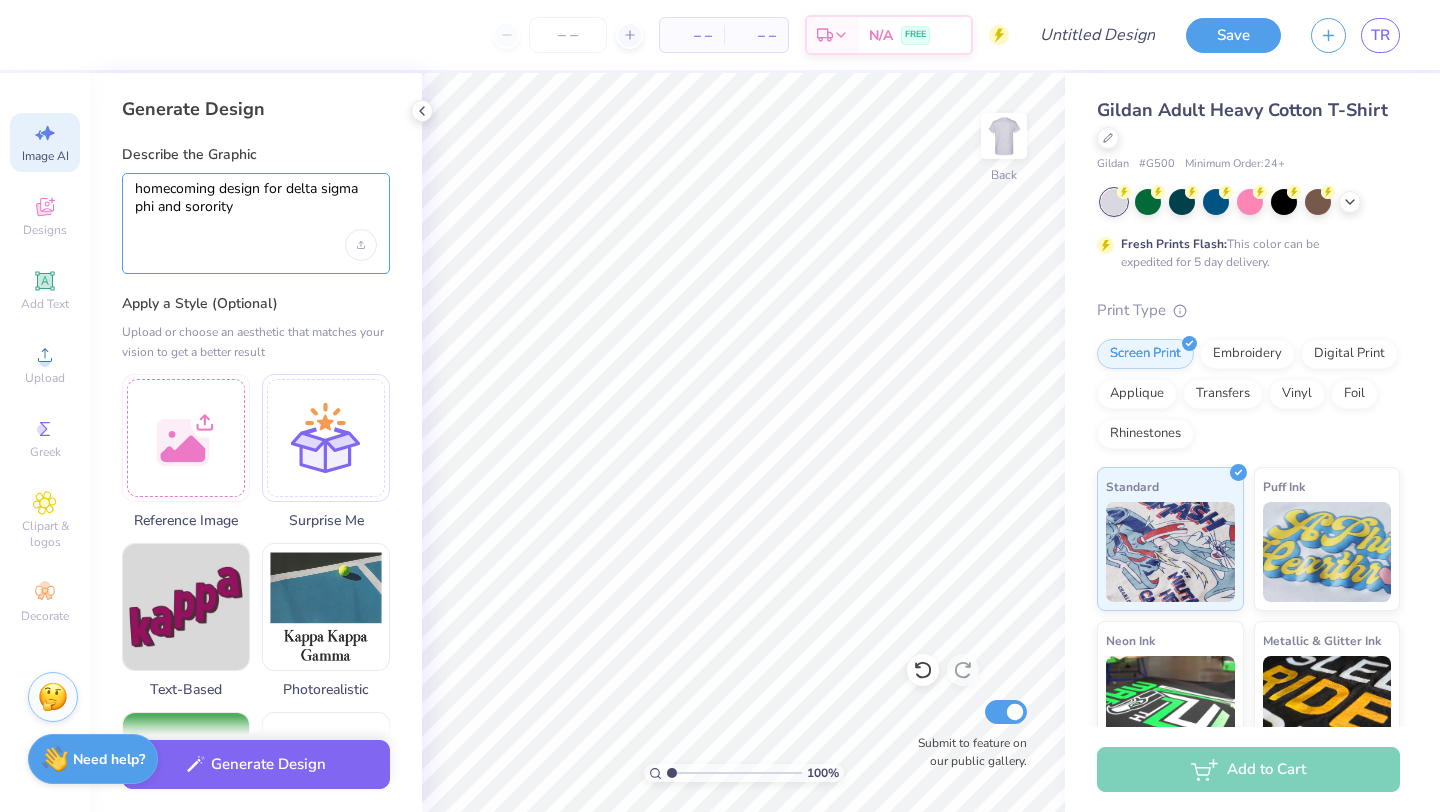 click on "homecoming design for delta sigma phi and sorority" at bounding box center [256, 205] 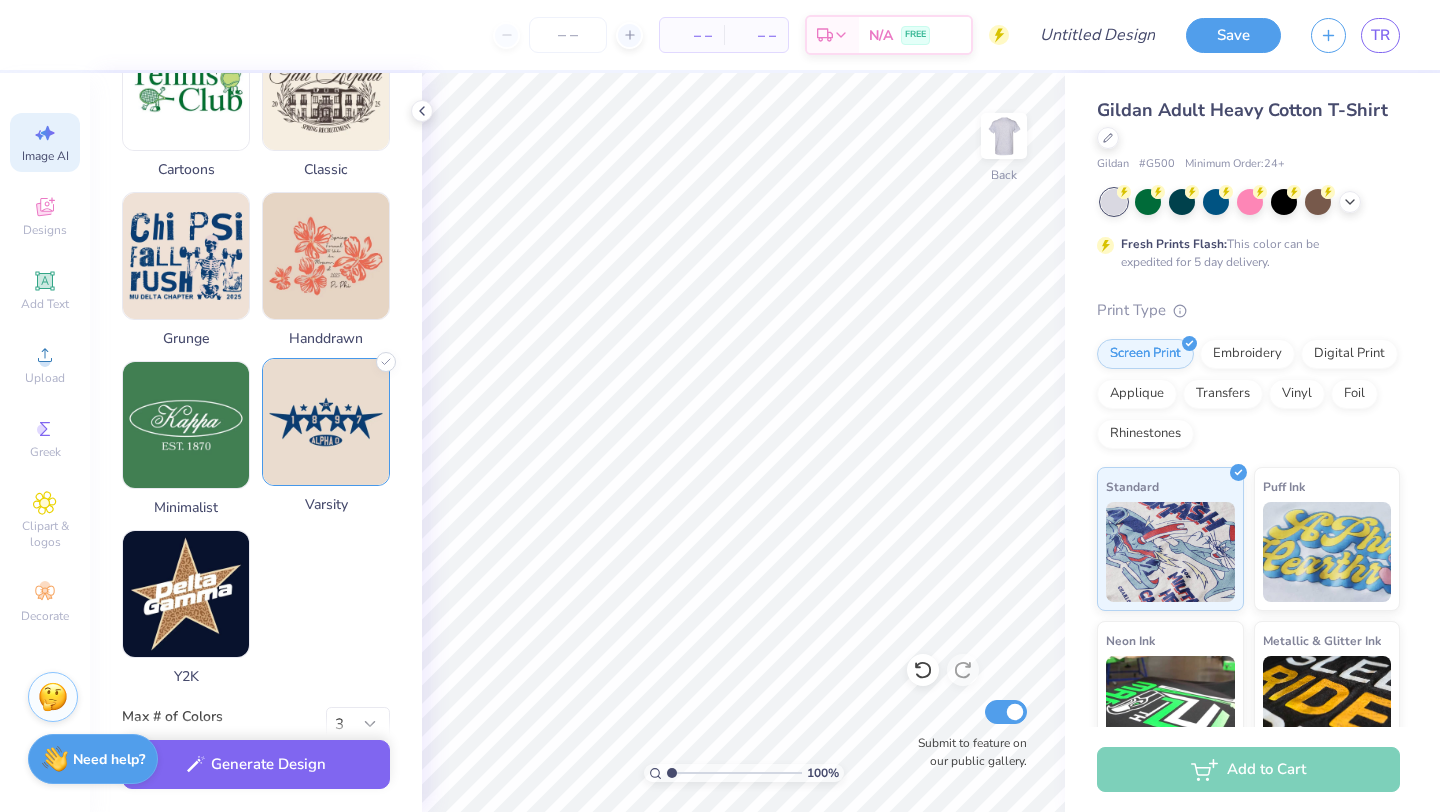 scroll, scrollTop: 898, scrollLeft: 0, axis: vertical 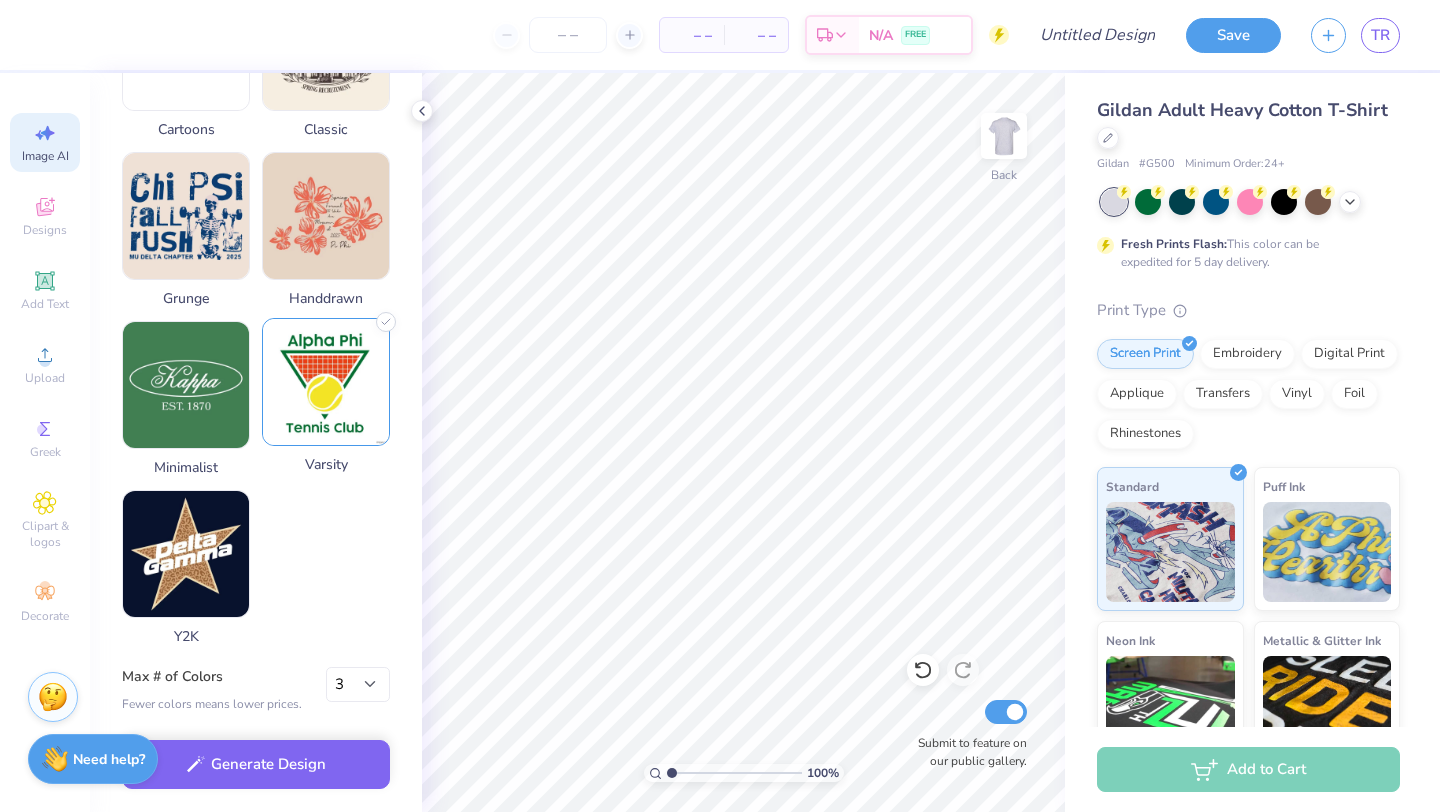 type on "homecoming design for delta sigma phi and delta zeta" 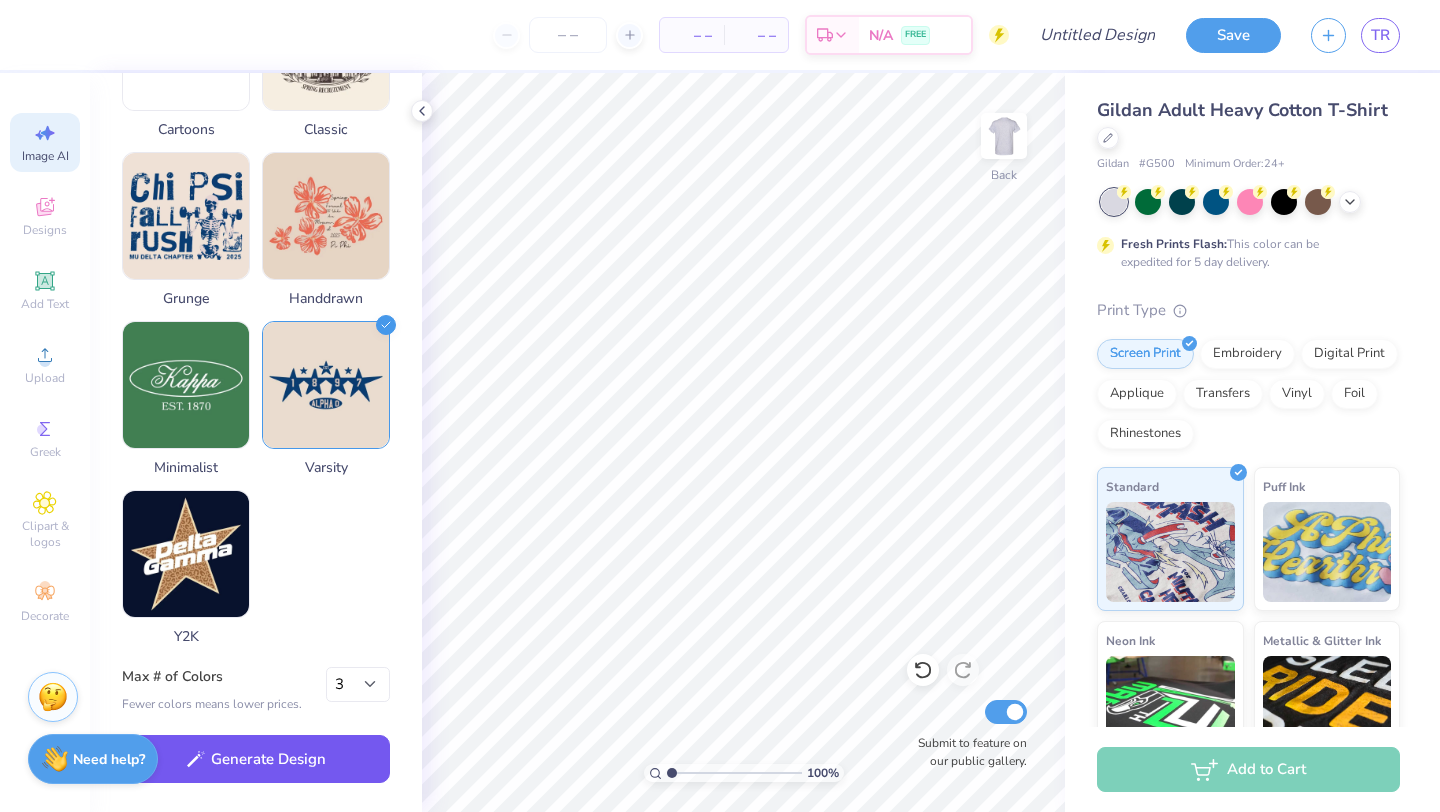 click on "Generate Design" at bounding box center (256, 759) 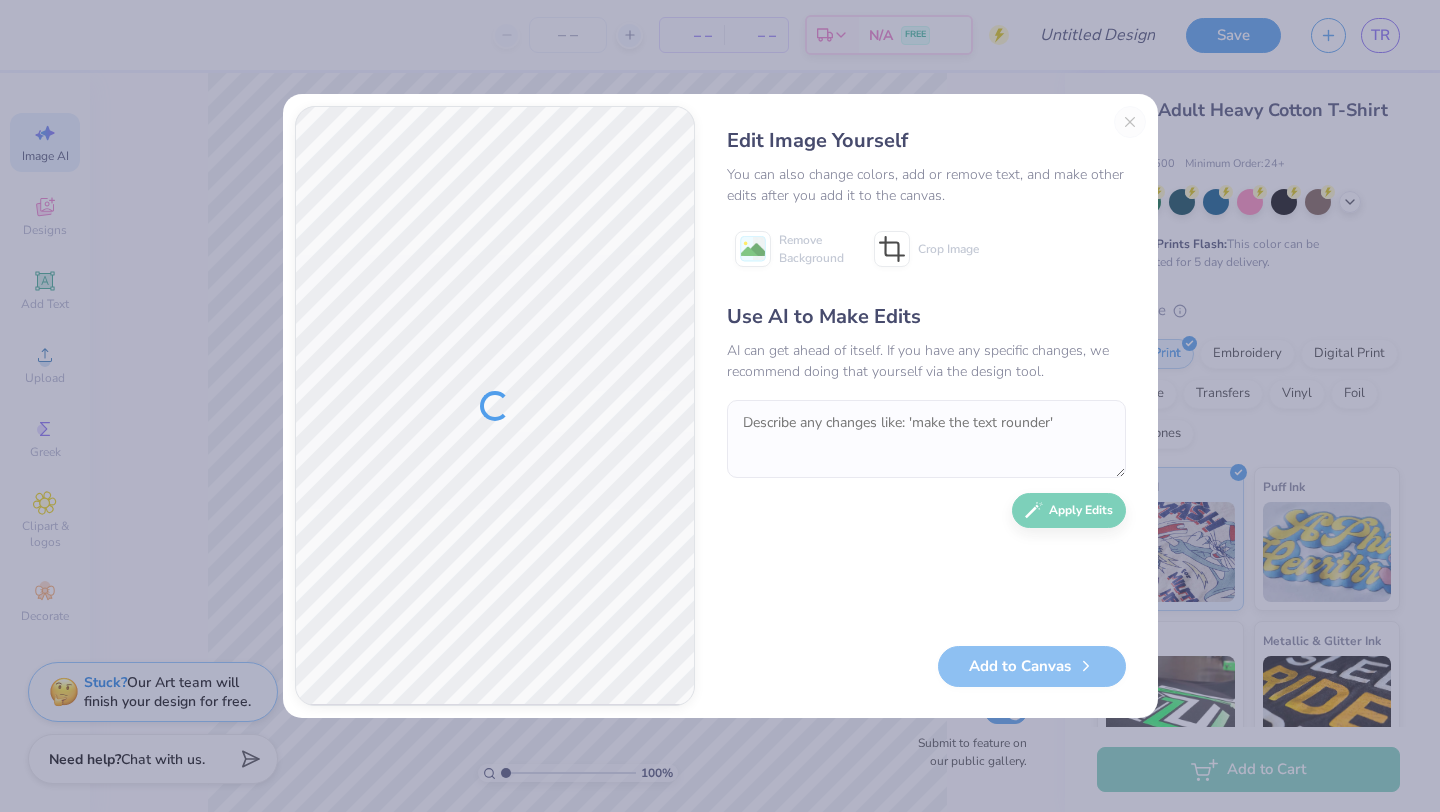 click on "Edit Image Yourself You can also change colors, add or remove text, and make other edits after you add it to the canvas. Remove Background Crop Image Use AI to Make Edits AI can get ahead of itself. If you have any specific changes, we recommend doing that yourself via the design tool. Apply Edits Add to Canvas" at bounding box center [926, 406] 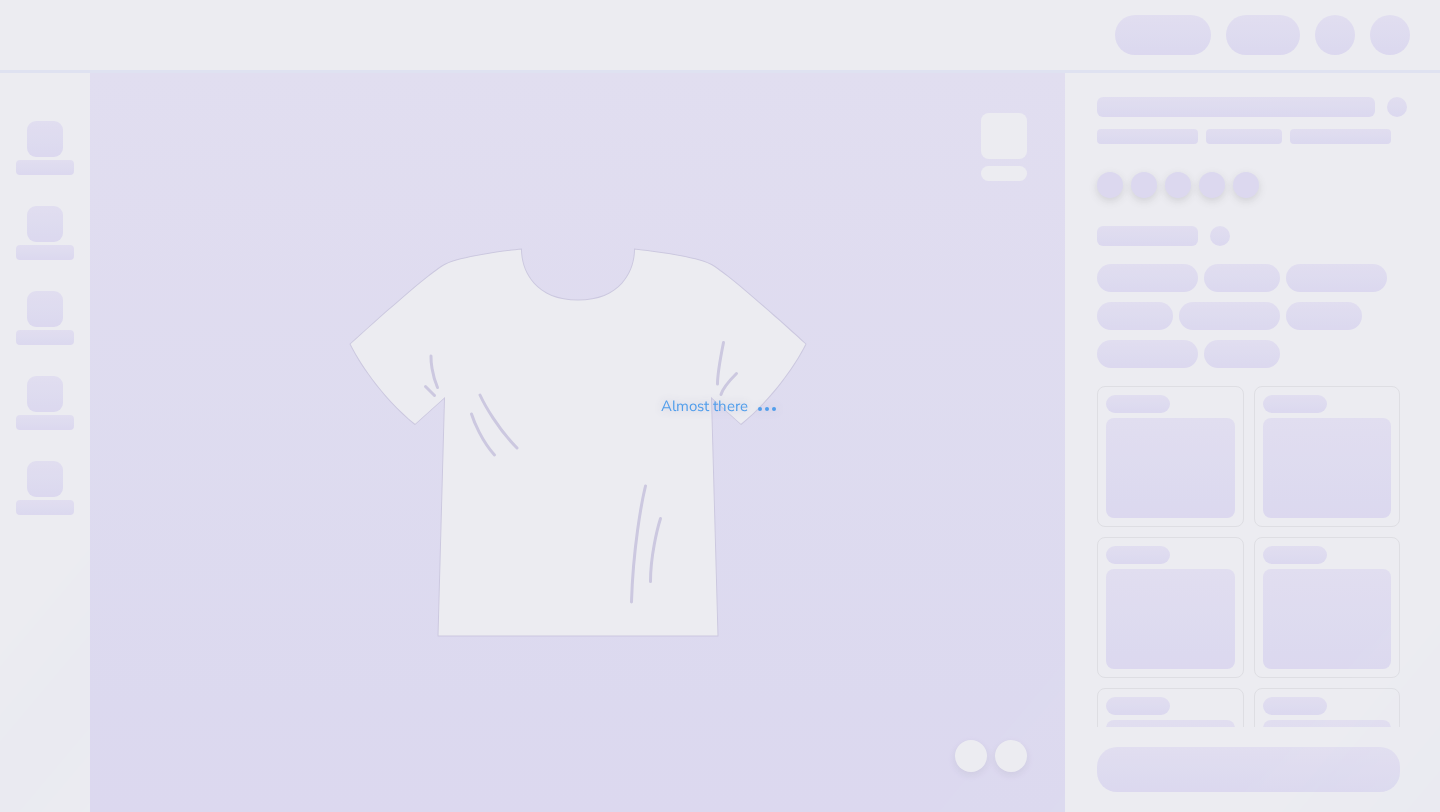 scroll, scrollTop: 0, scrollLeft: 0, axis: both 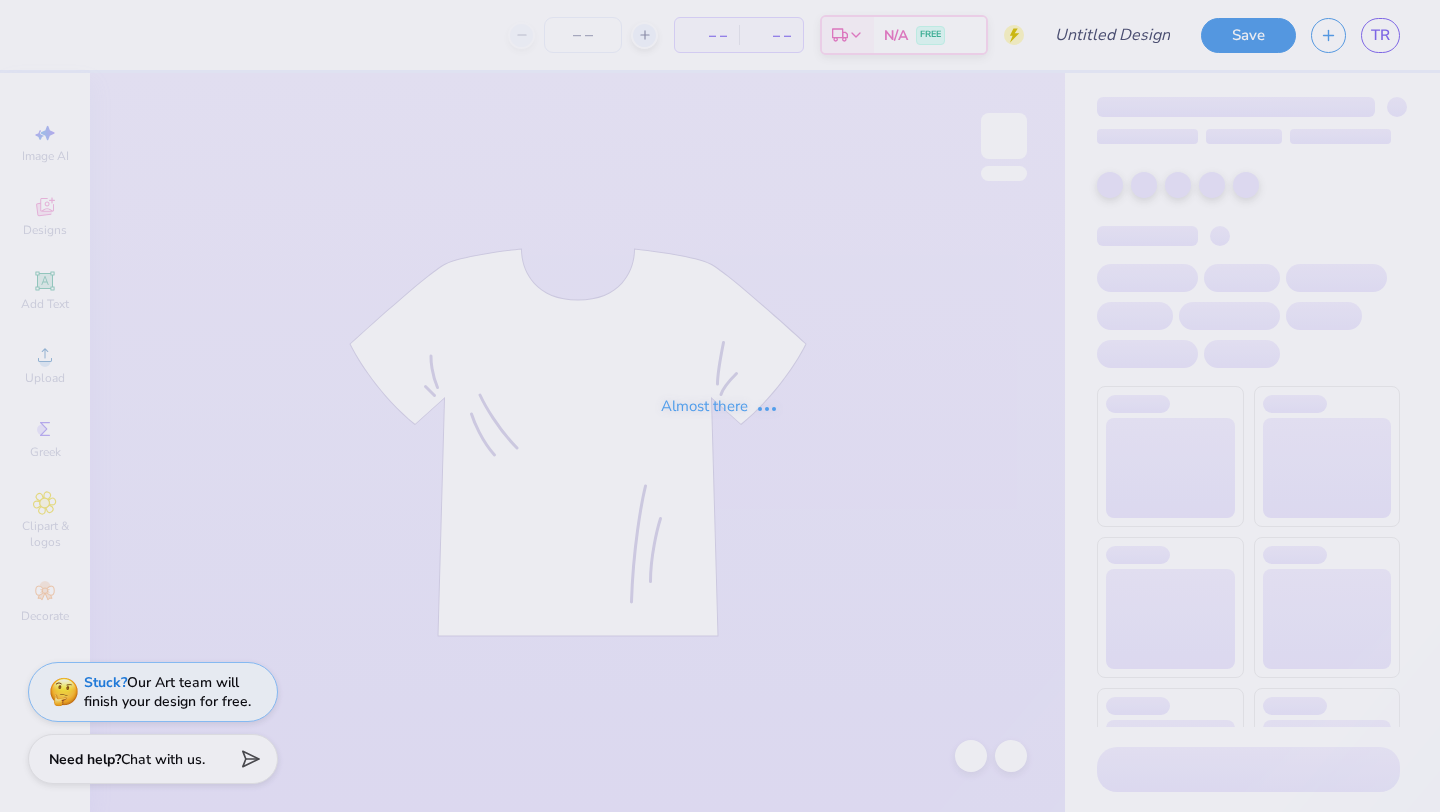 type on "family wknd 2025" 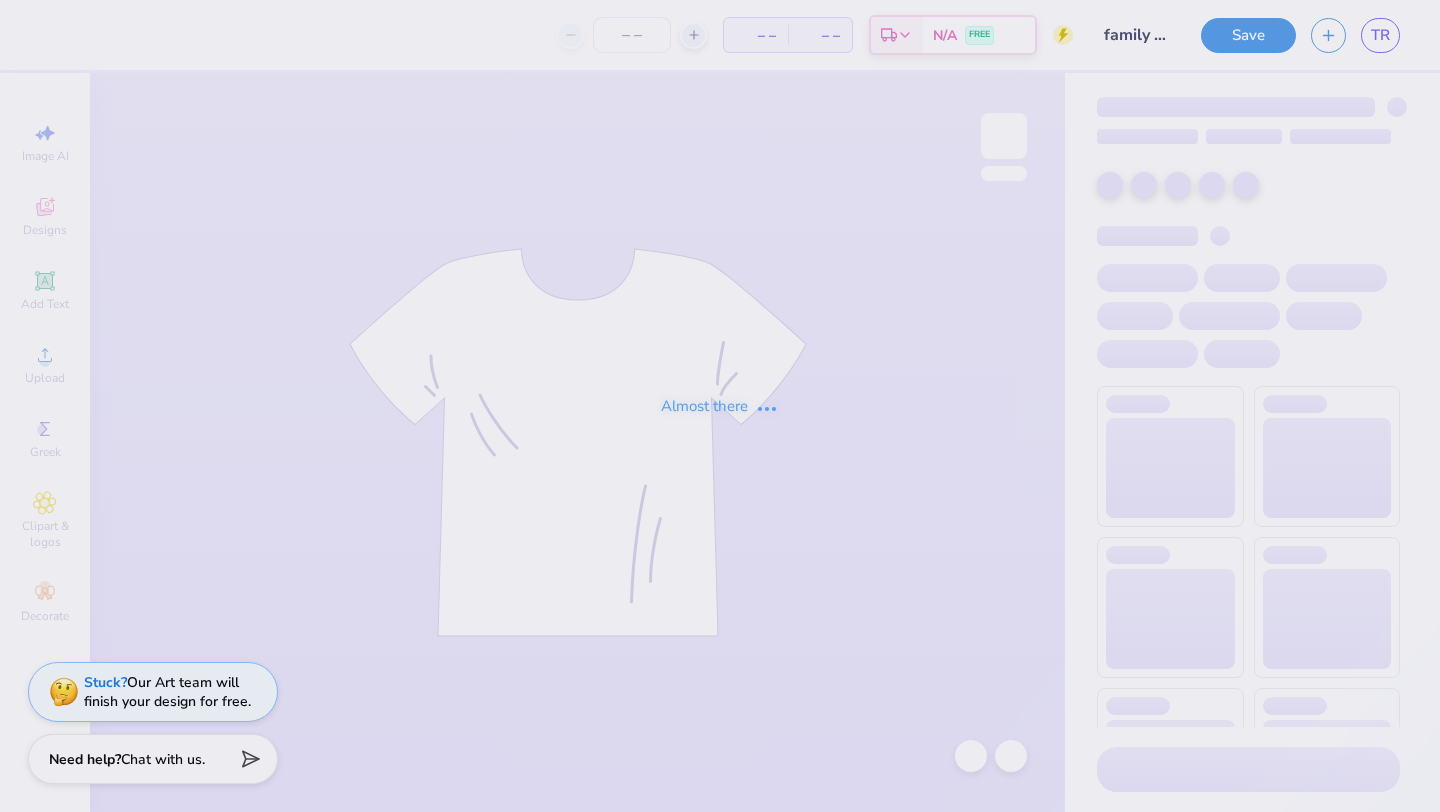 type on "25" 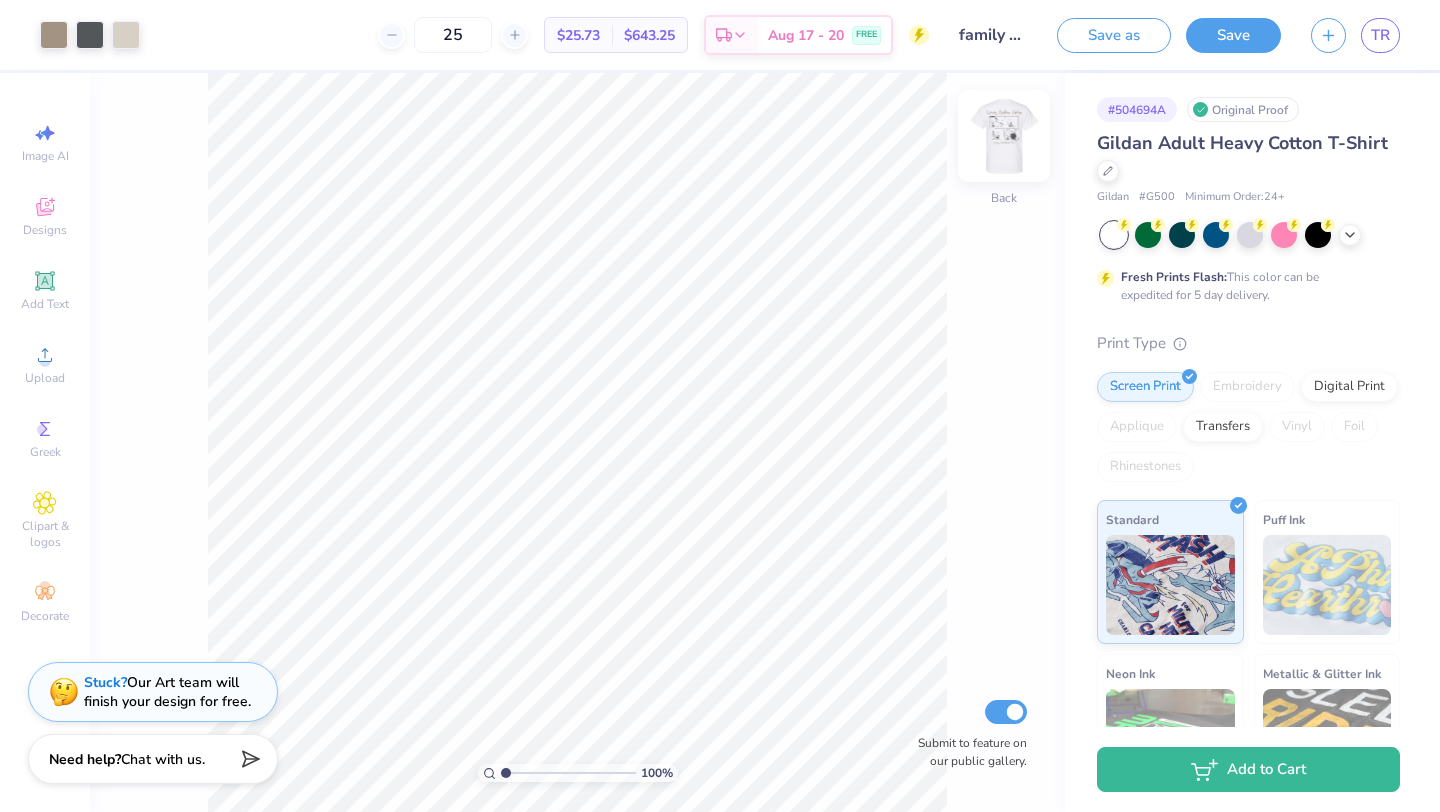 click at bounding box center (1004, 136) 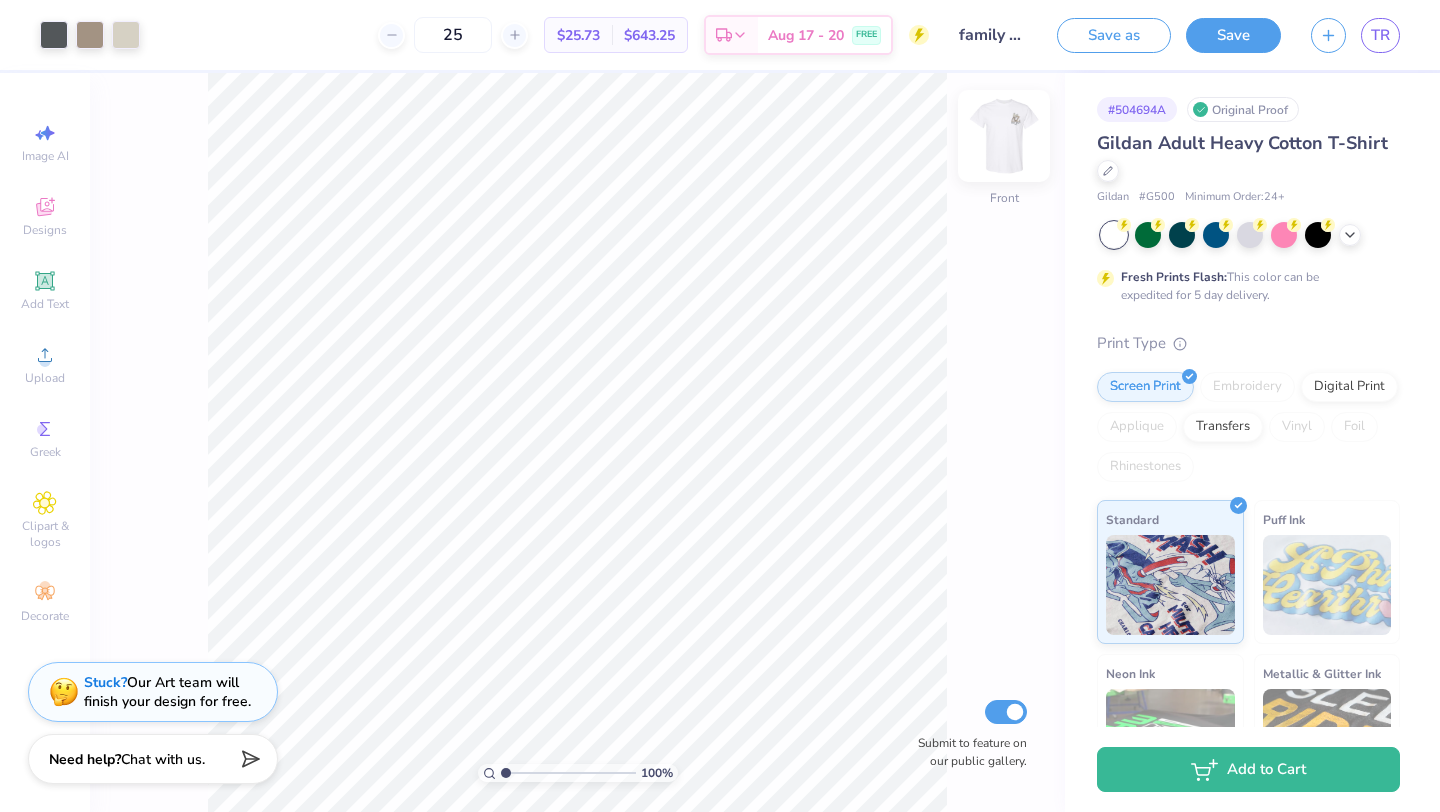 click at bounding box center (1004, 136) 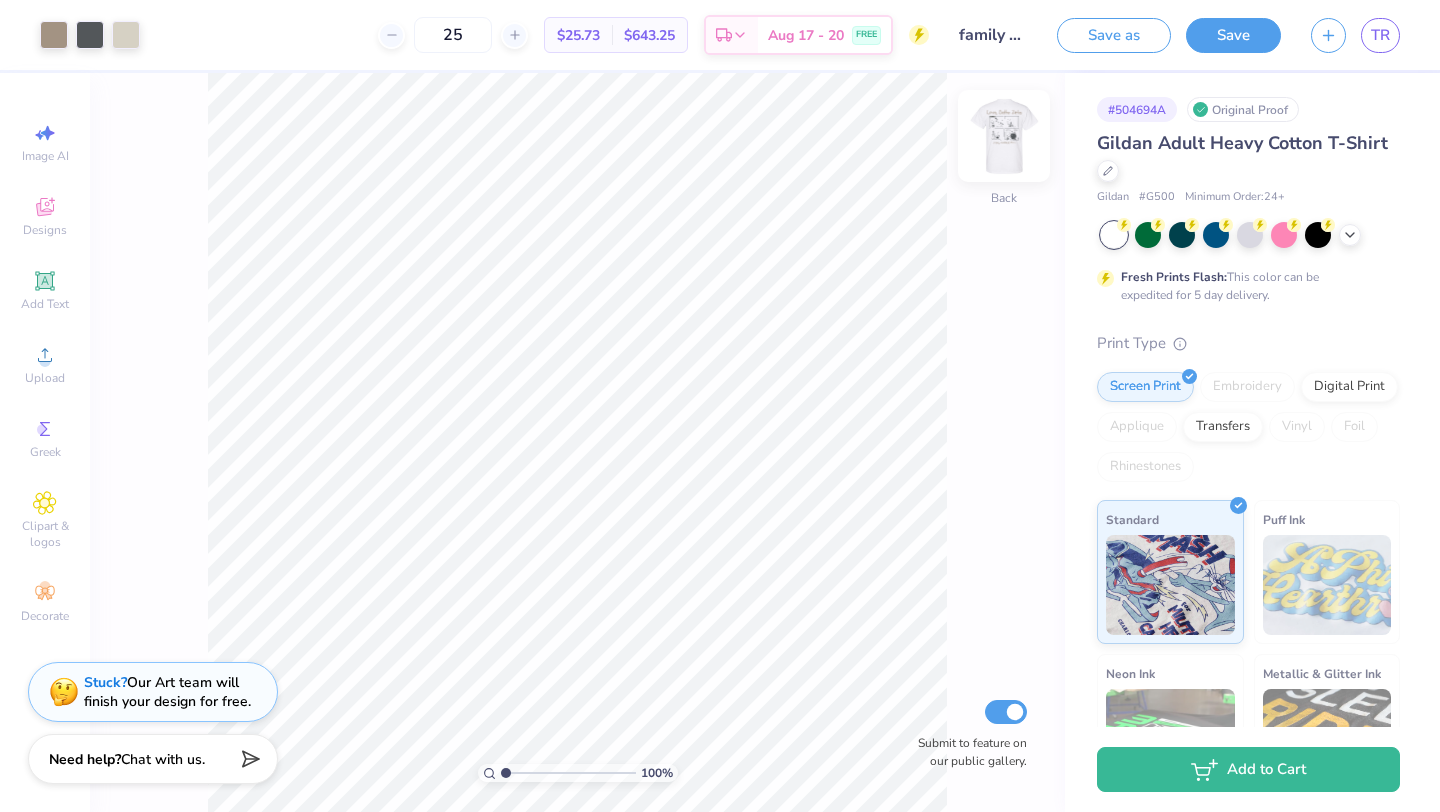 click at bounding box center [1004, 136] 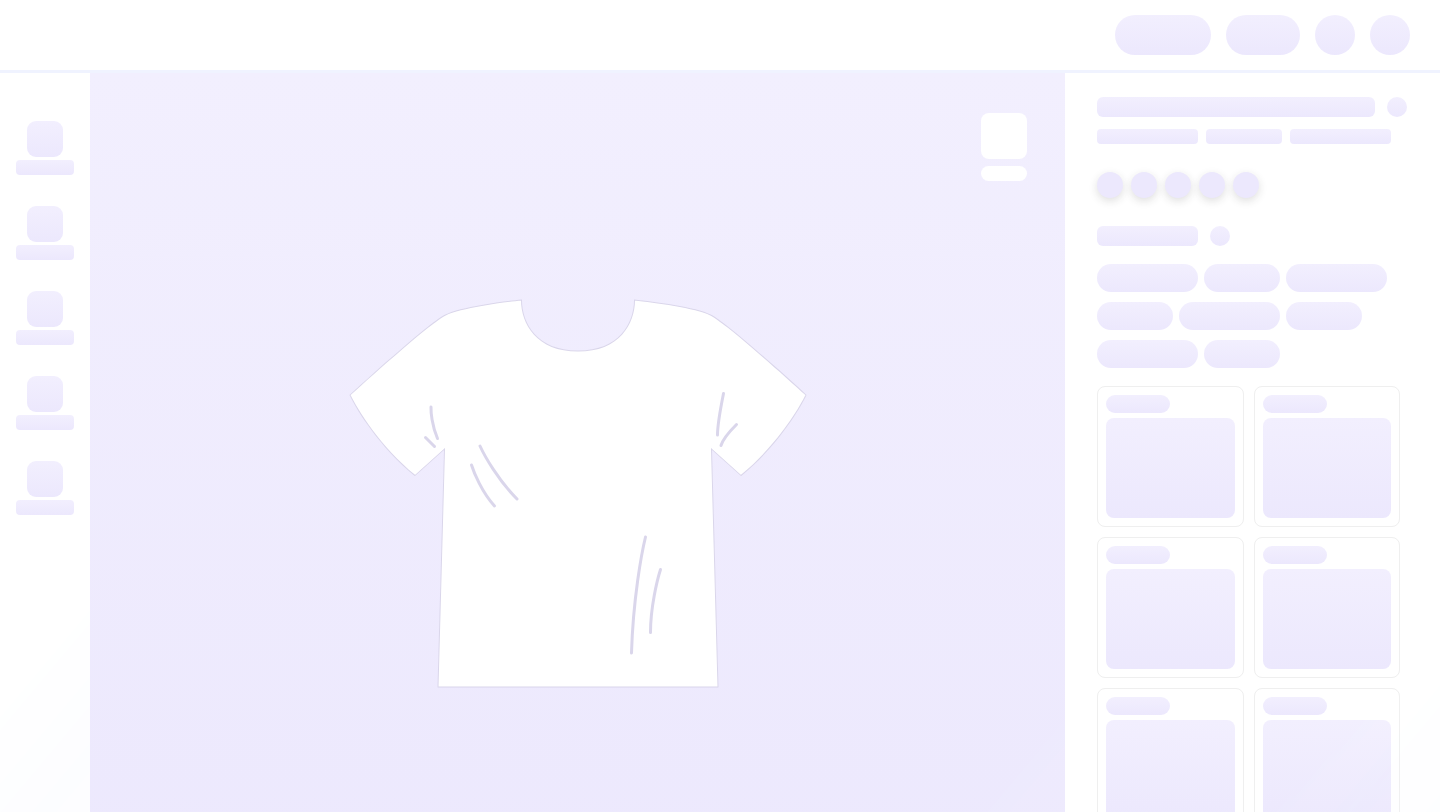 scroll, scrollTop: 0, scrollLeft: 0, axis: both 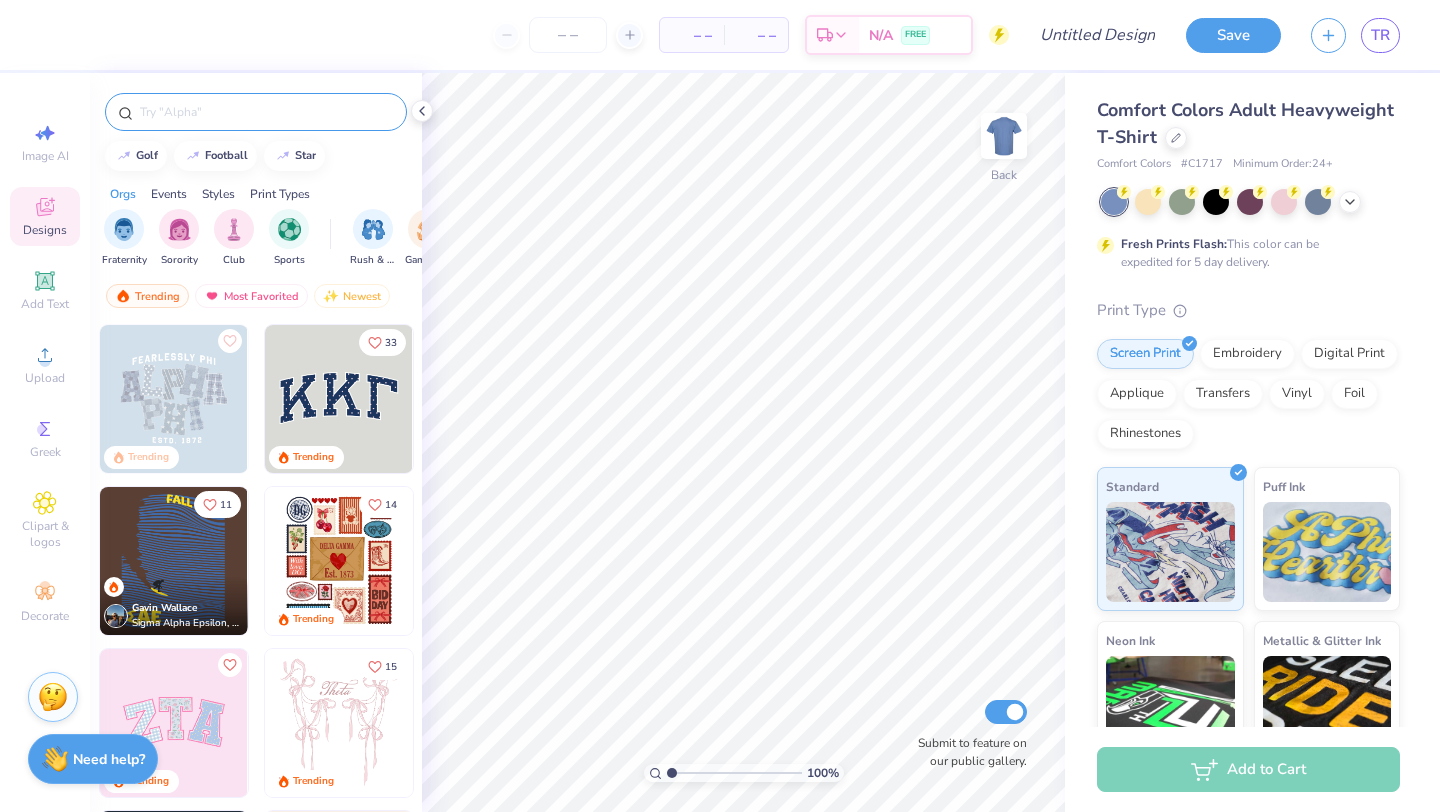 click at bounding box center [266, 112] 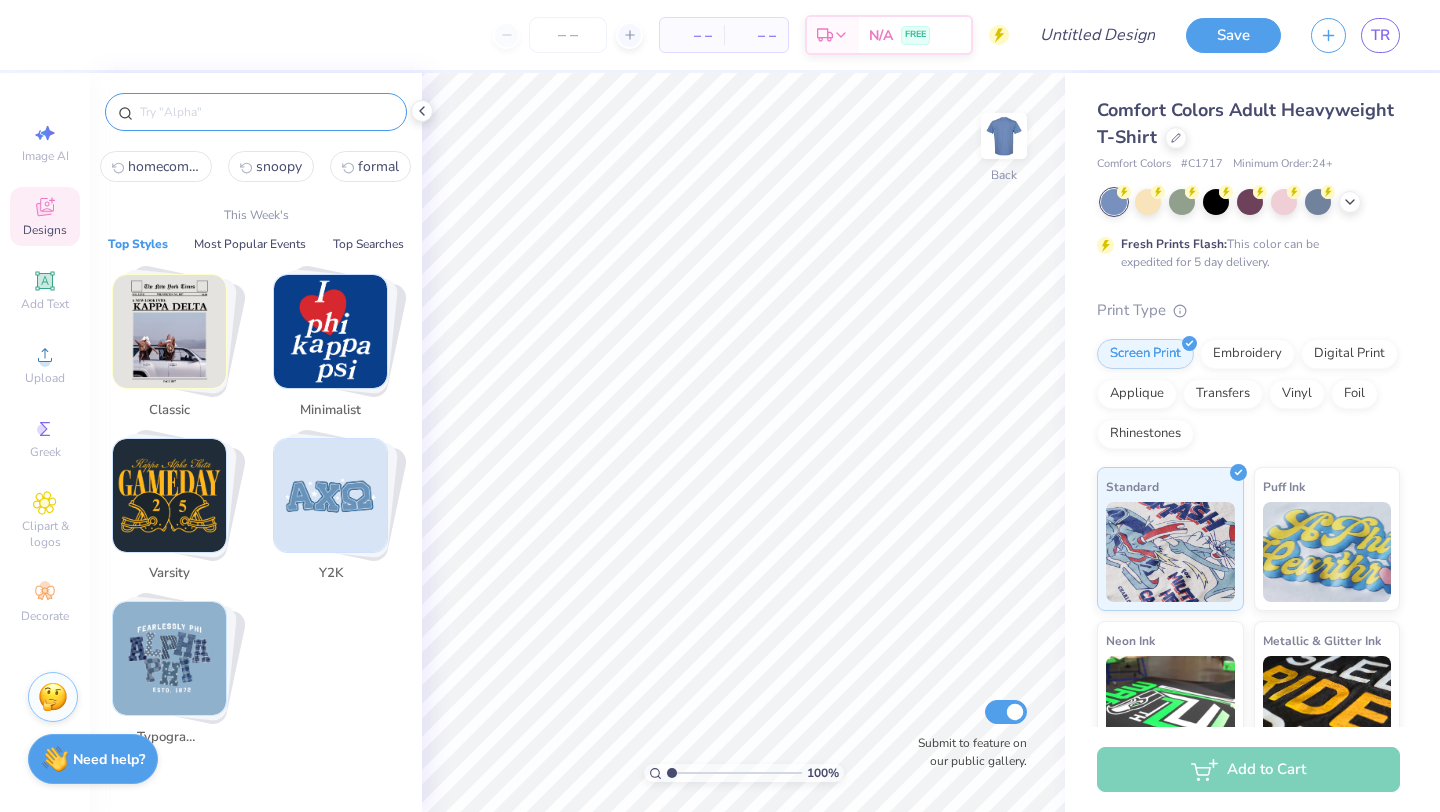 click at bounding box center (169, 331) 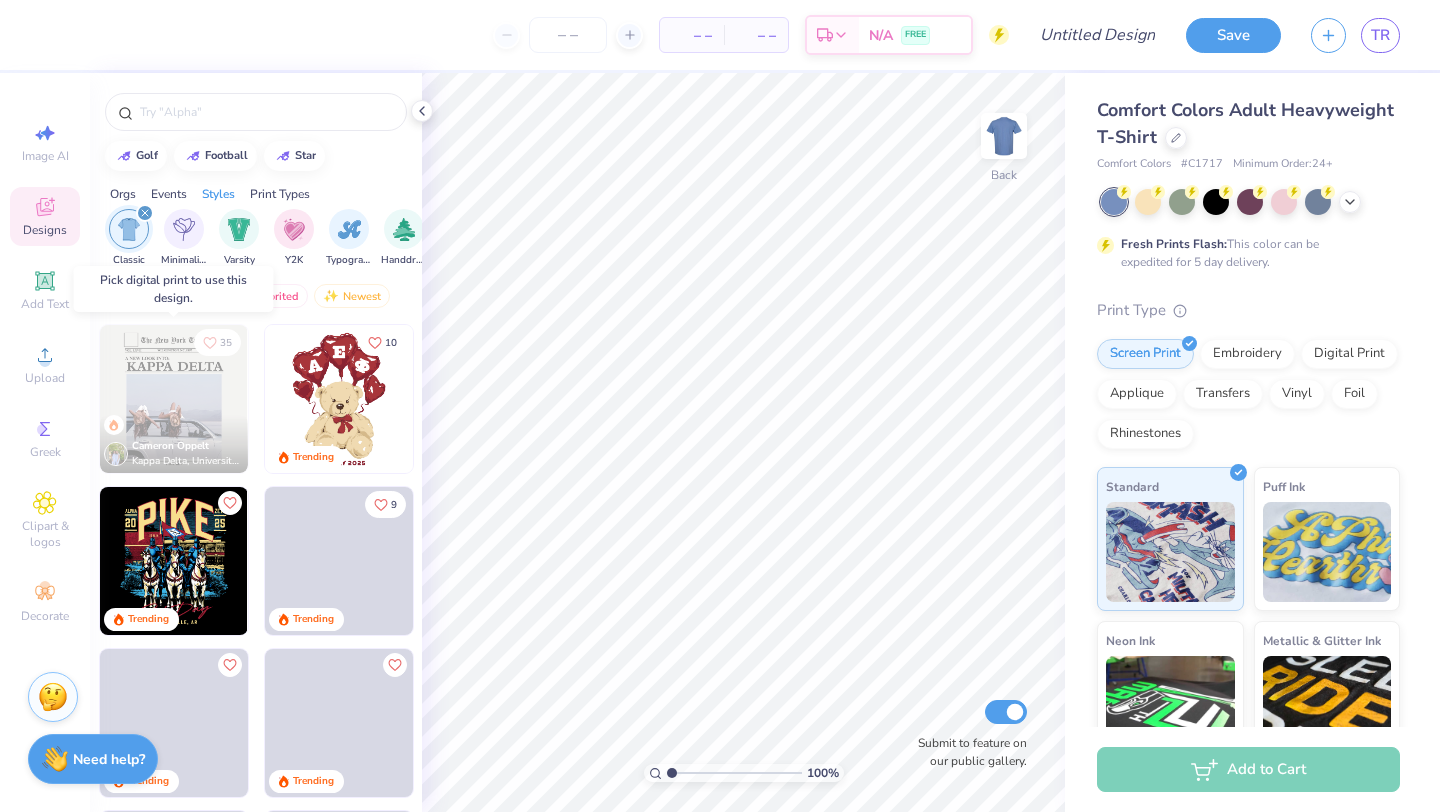 scroll, scrollTop: 0, scrollLeft: 1048, axis: horizontal 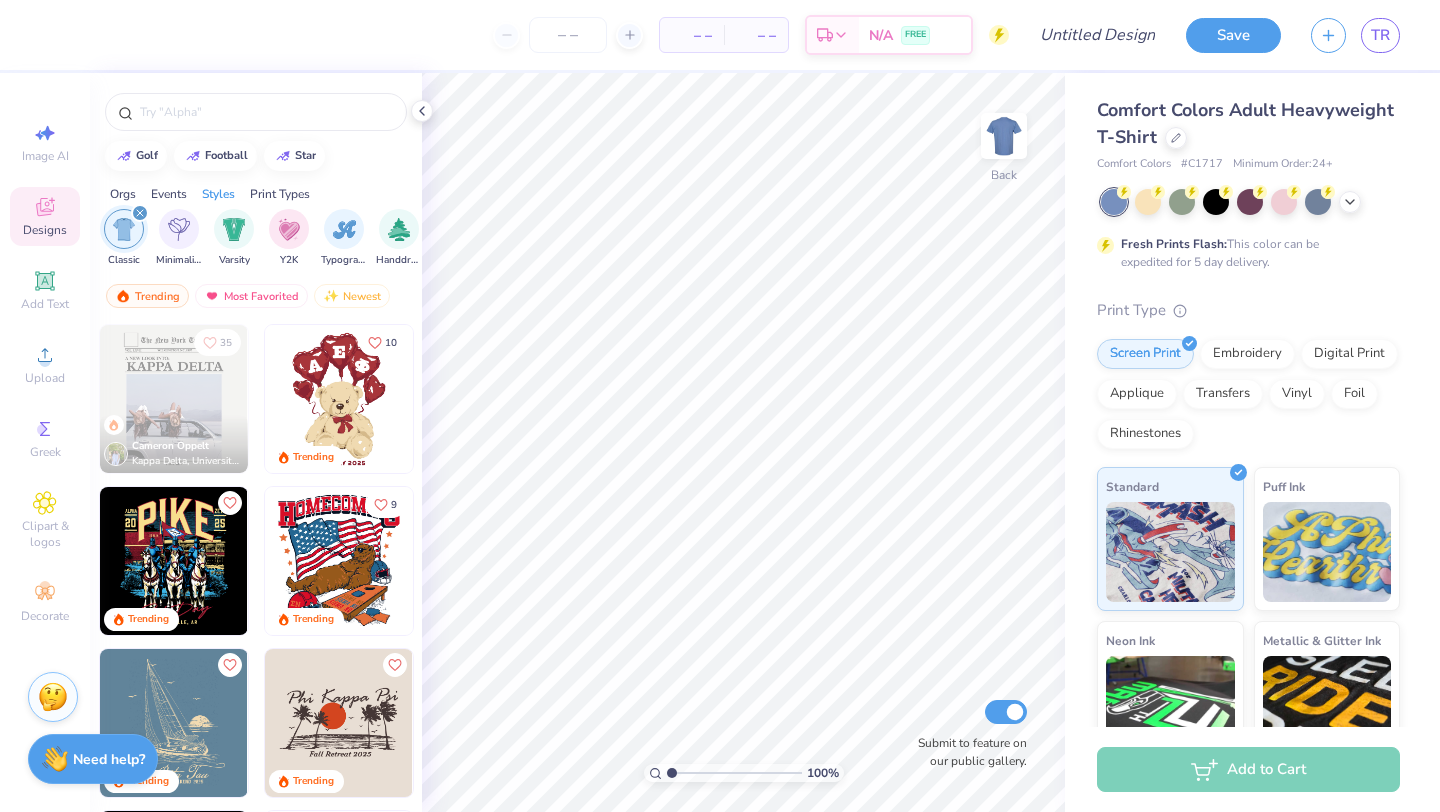 click at bounding box center [339, 561] 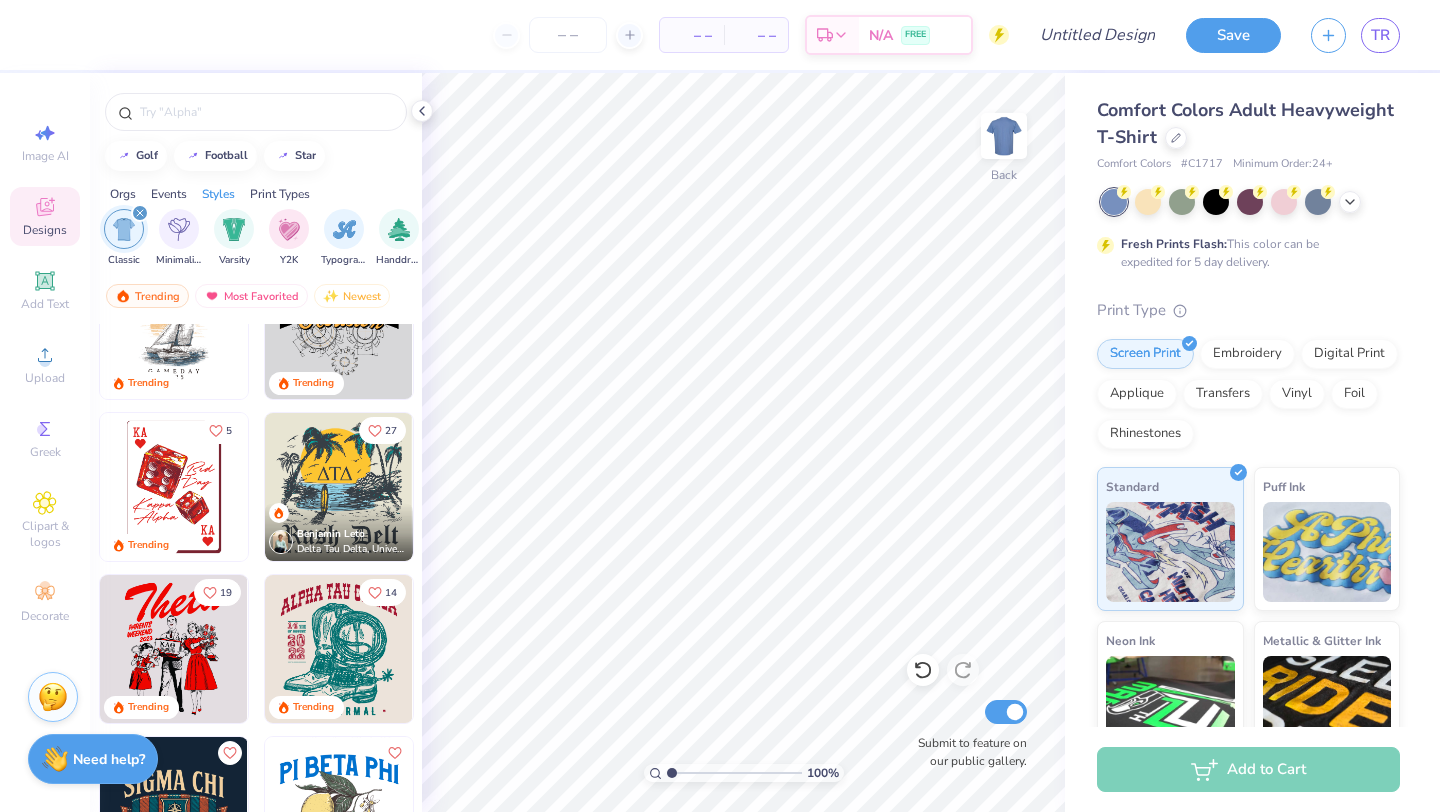 scroll, scrollTop: 879, scrollLeft: 0, axis: vertical 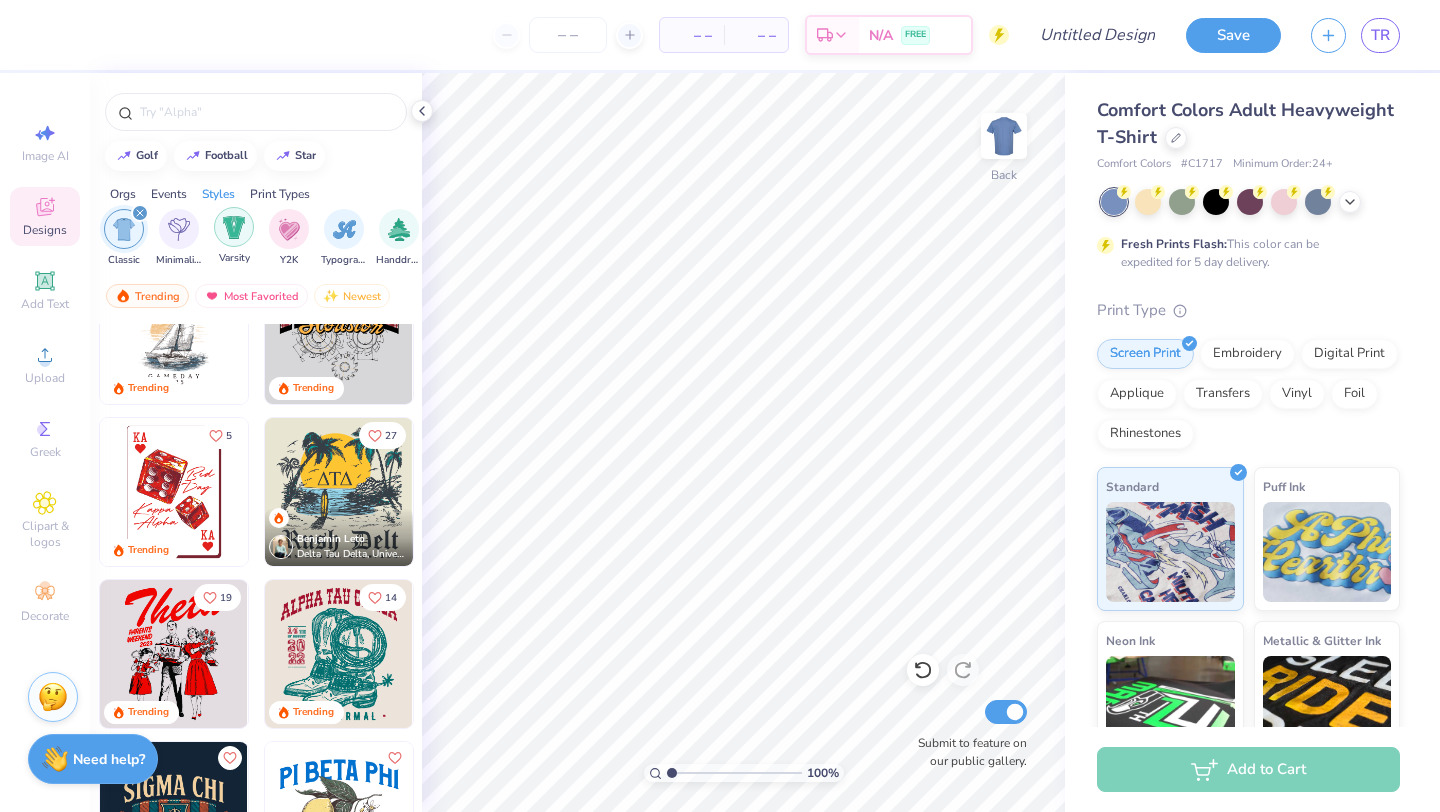 click at bounding box center [234, 227] 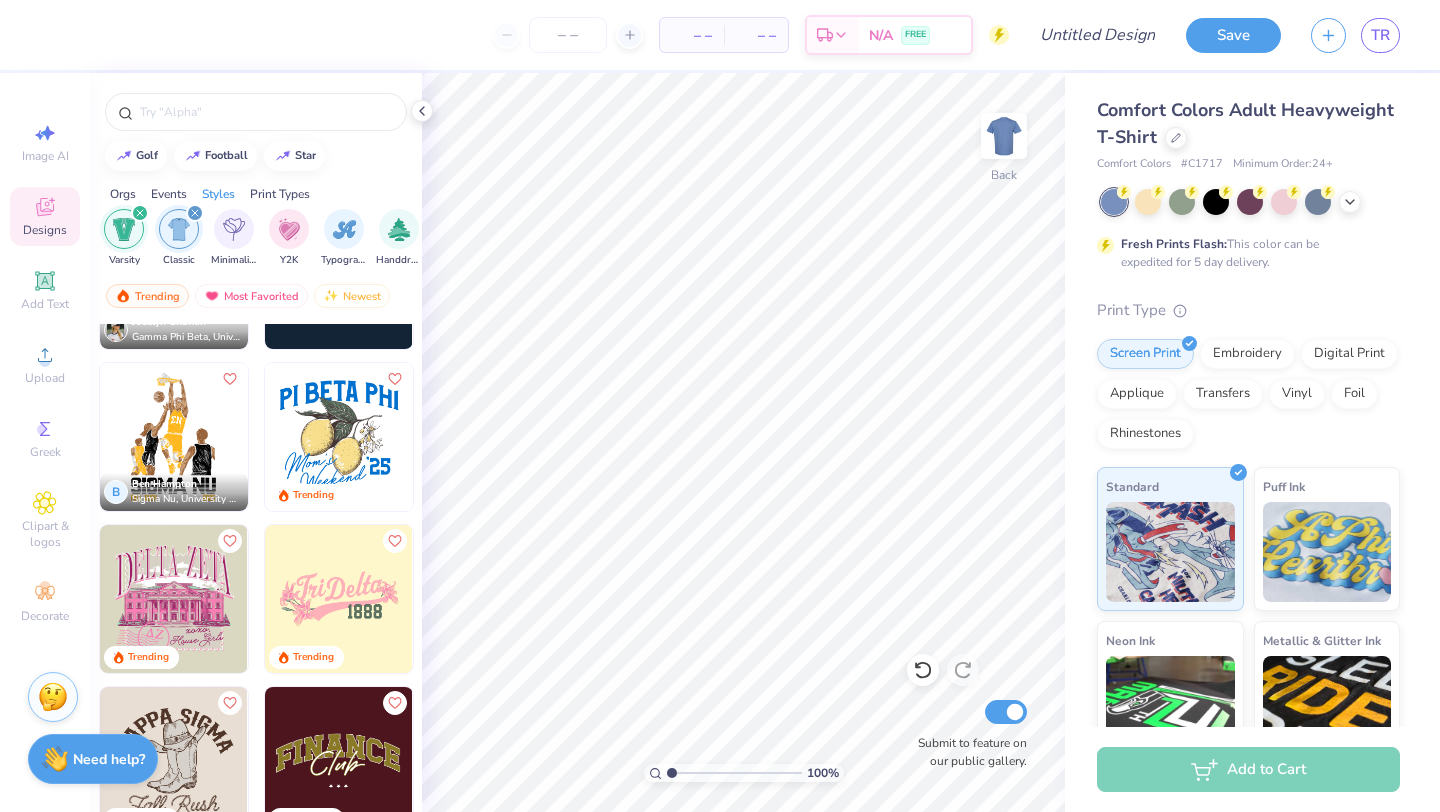 scroll, scrollTop: 2718, scrollLeft: 0, axis: vertical 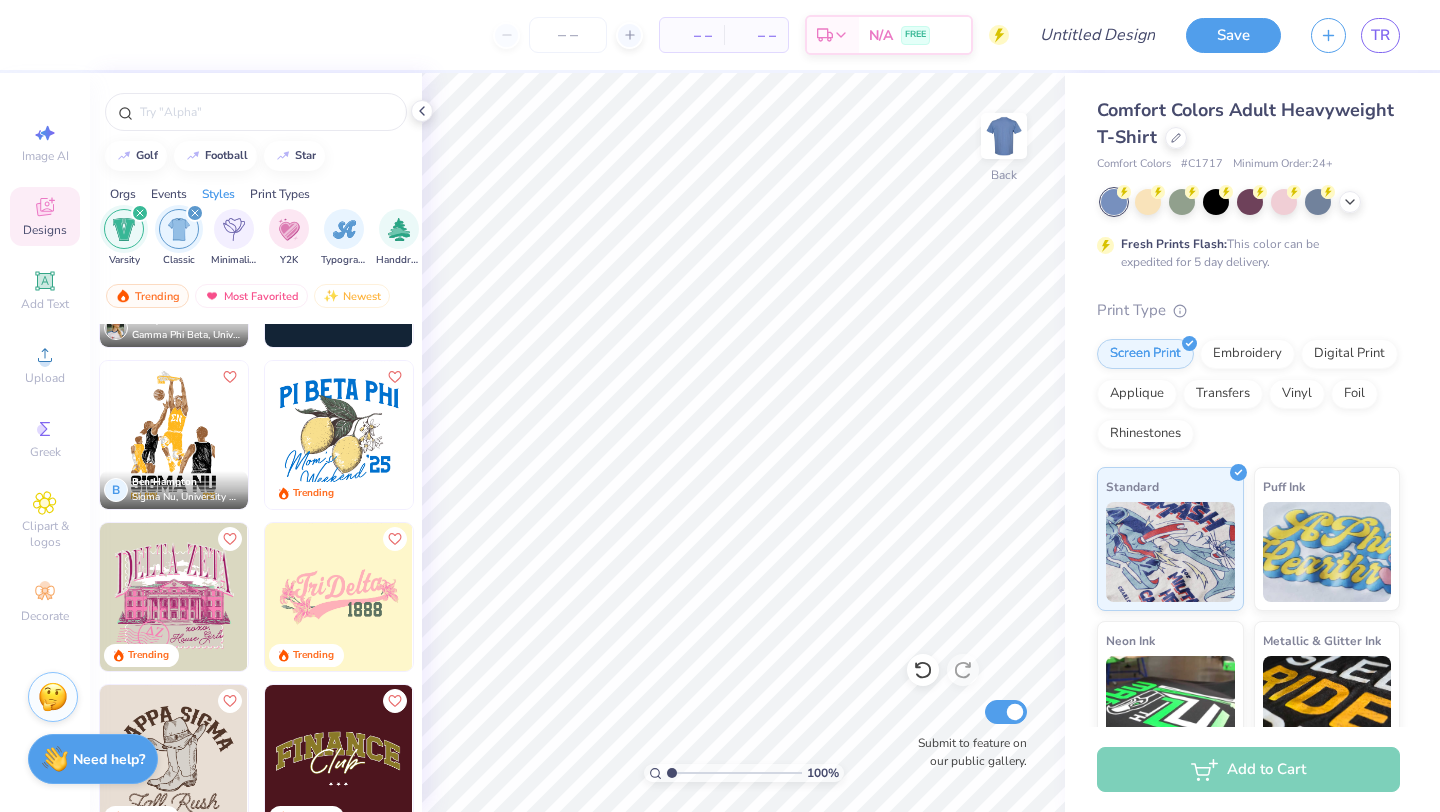 click at bounding box center [174, 597] 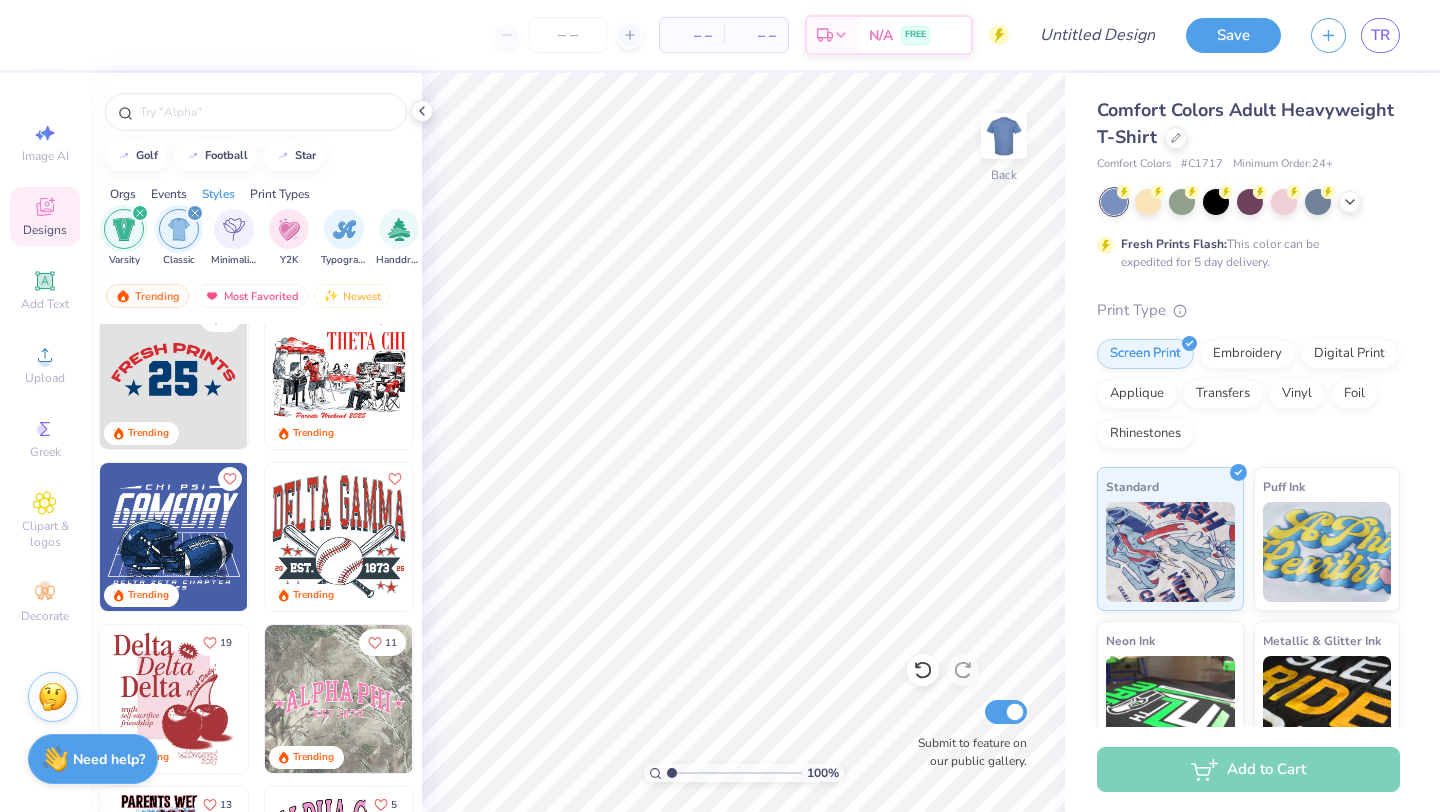 scroll, scrollTop: 3430, scrollLeft: 0, axis: vertical 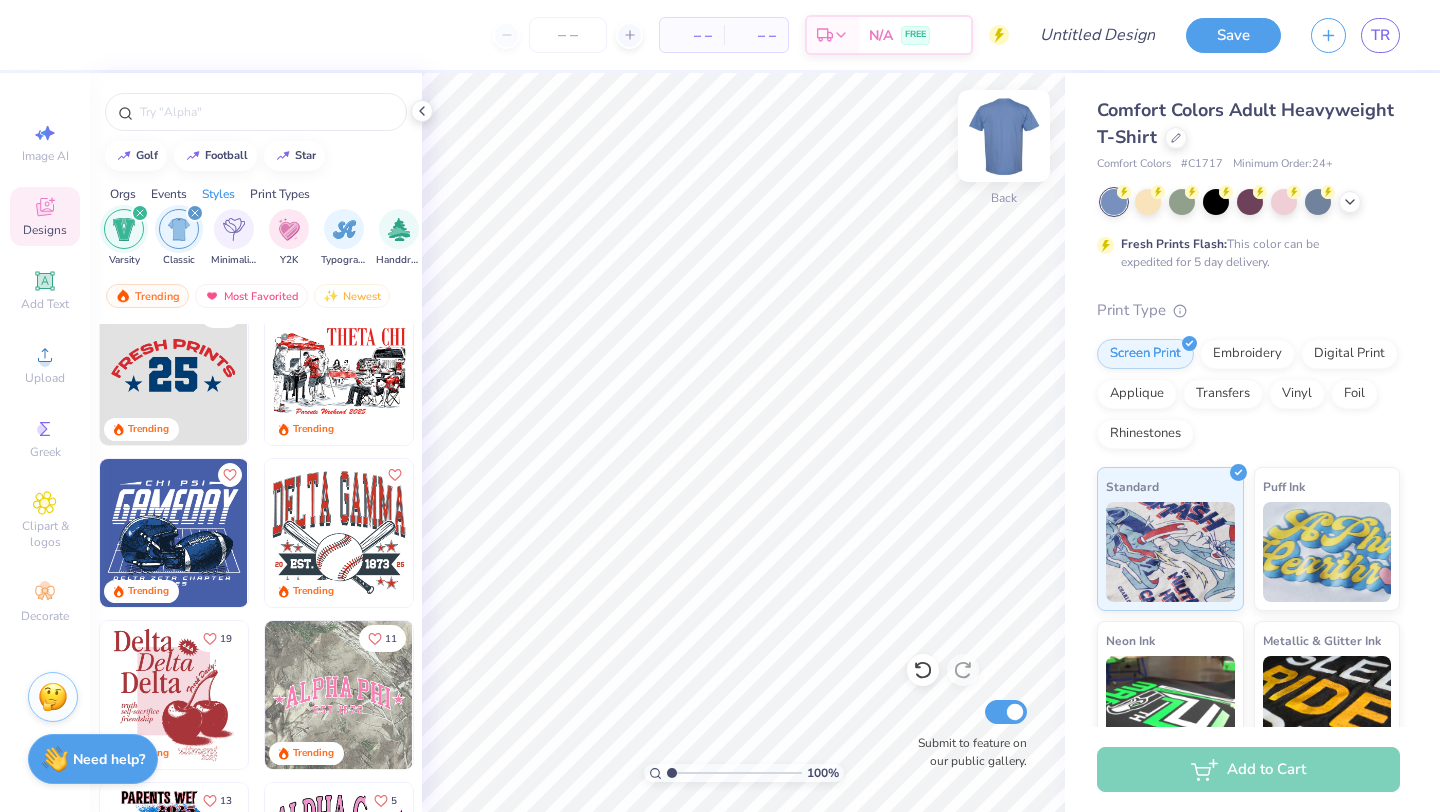 click at bounding box center [1004, 136] 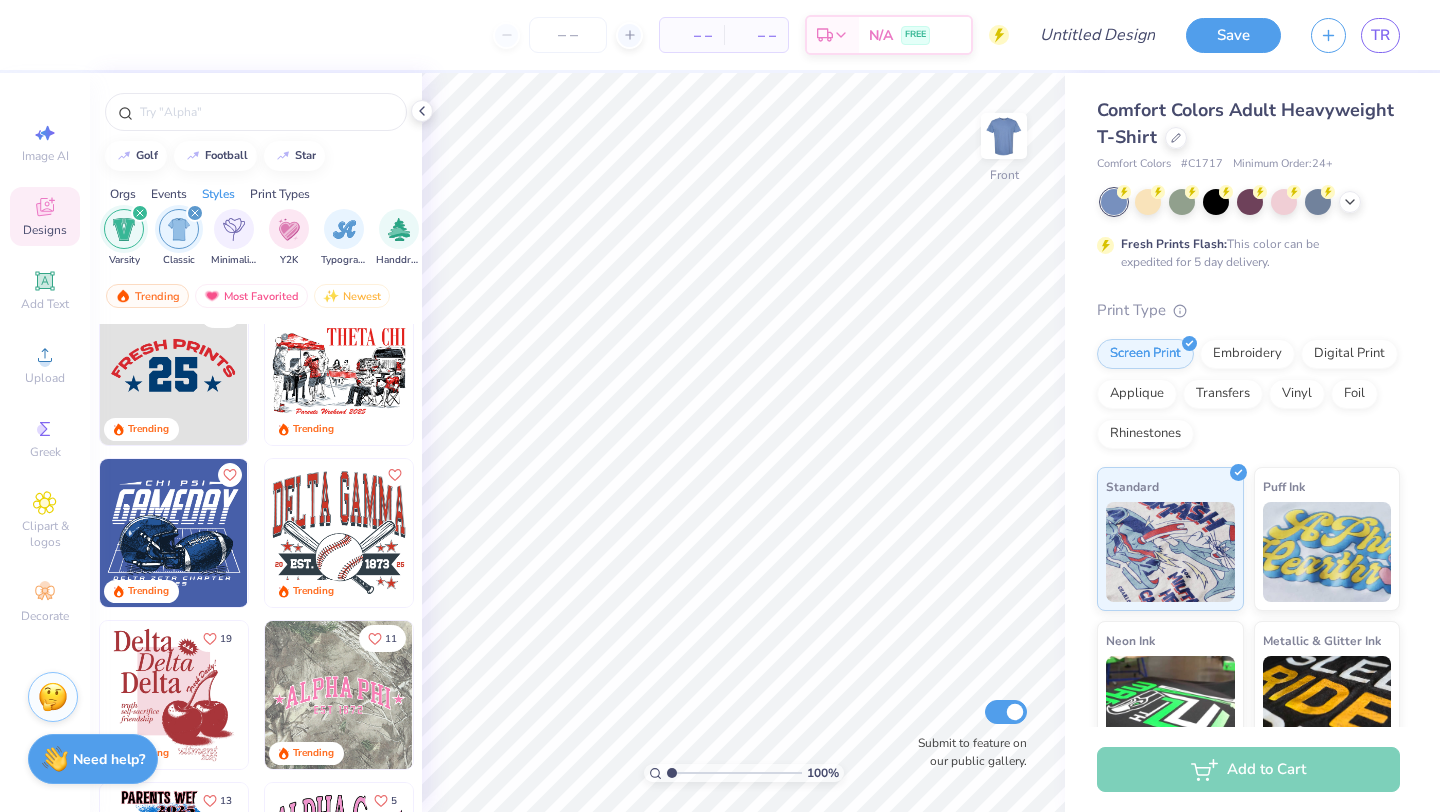 click at bounding box center [174, 533] 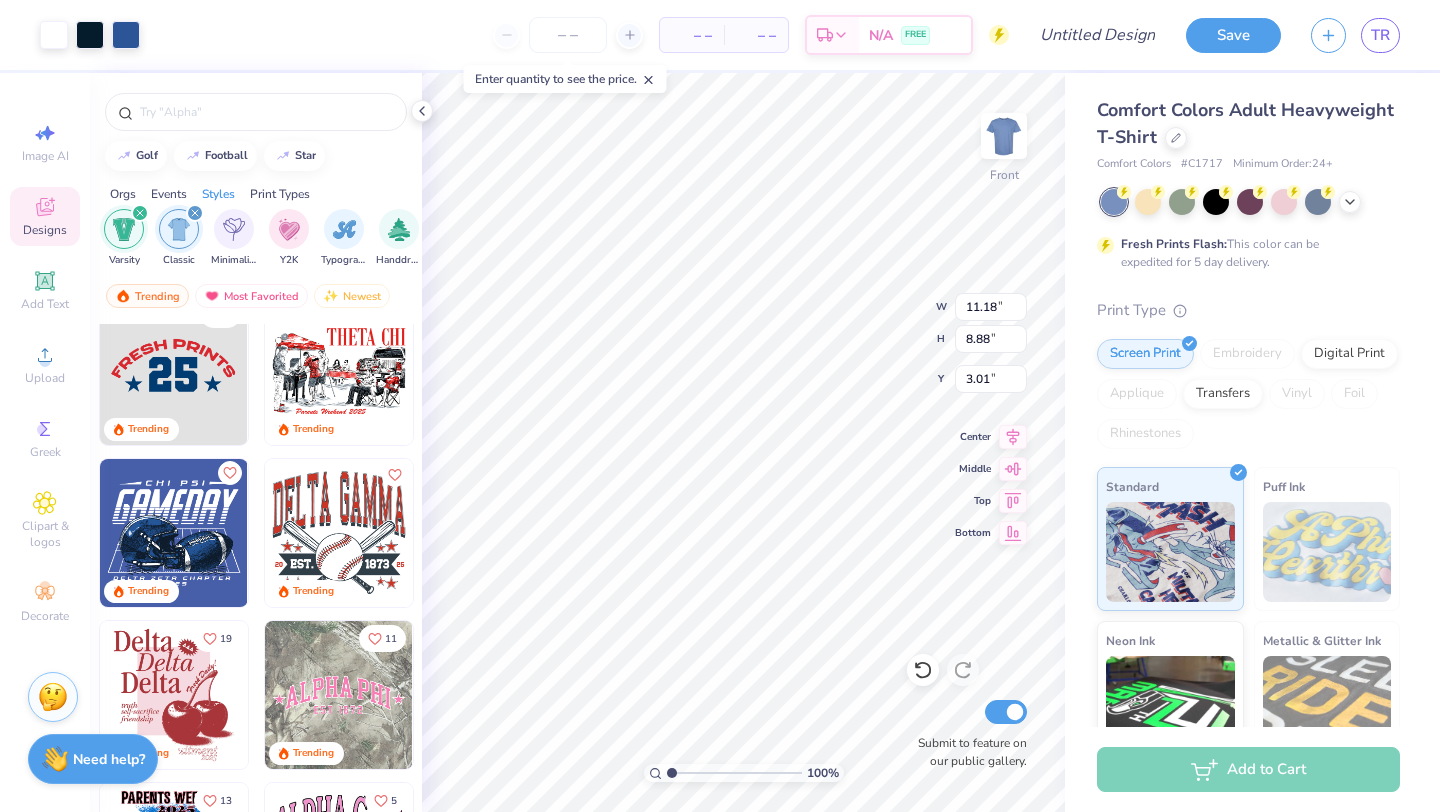 click 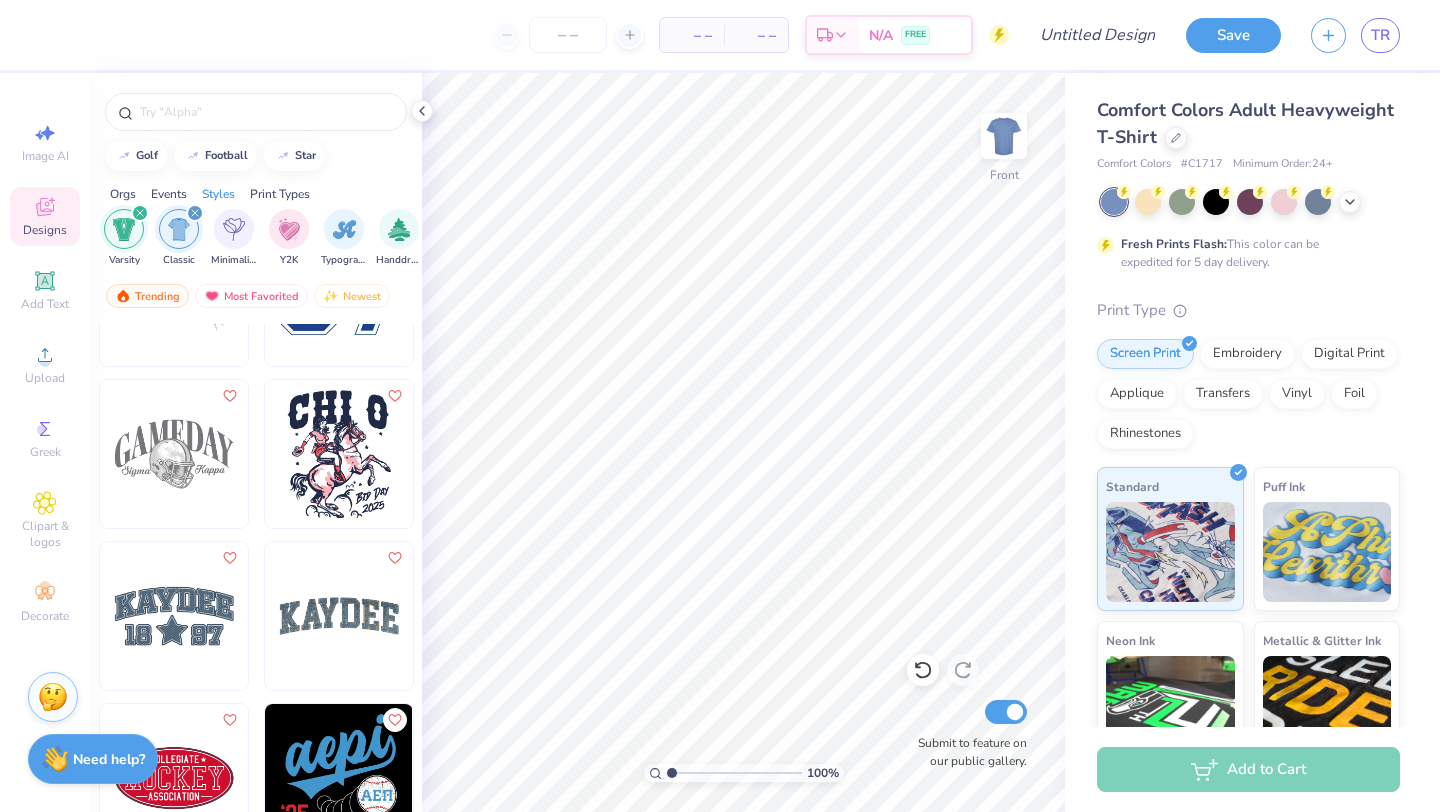 scroll, scrollTop: 9830, scrollLeft: 0, axis: vertical 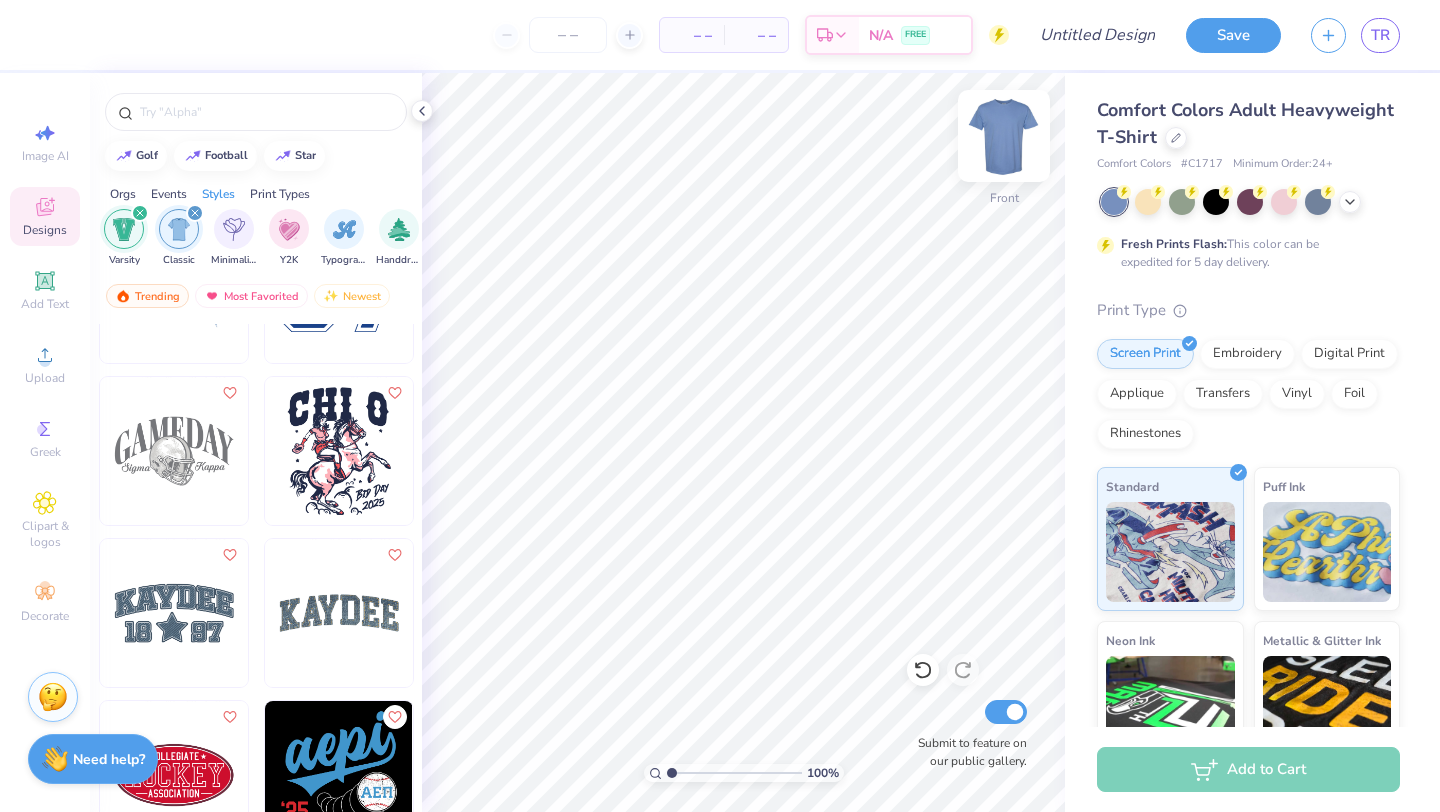 click at bounding box center [1004, 136] 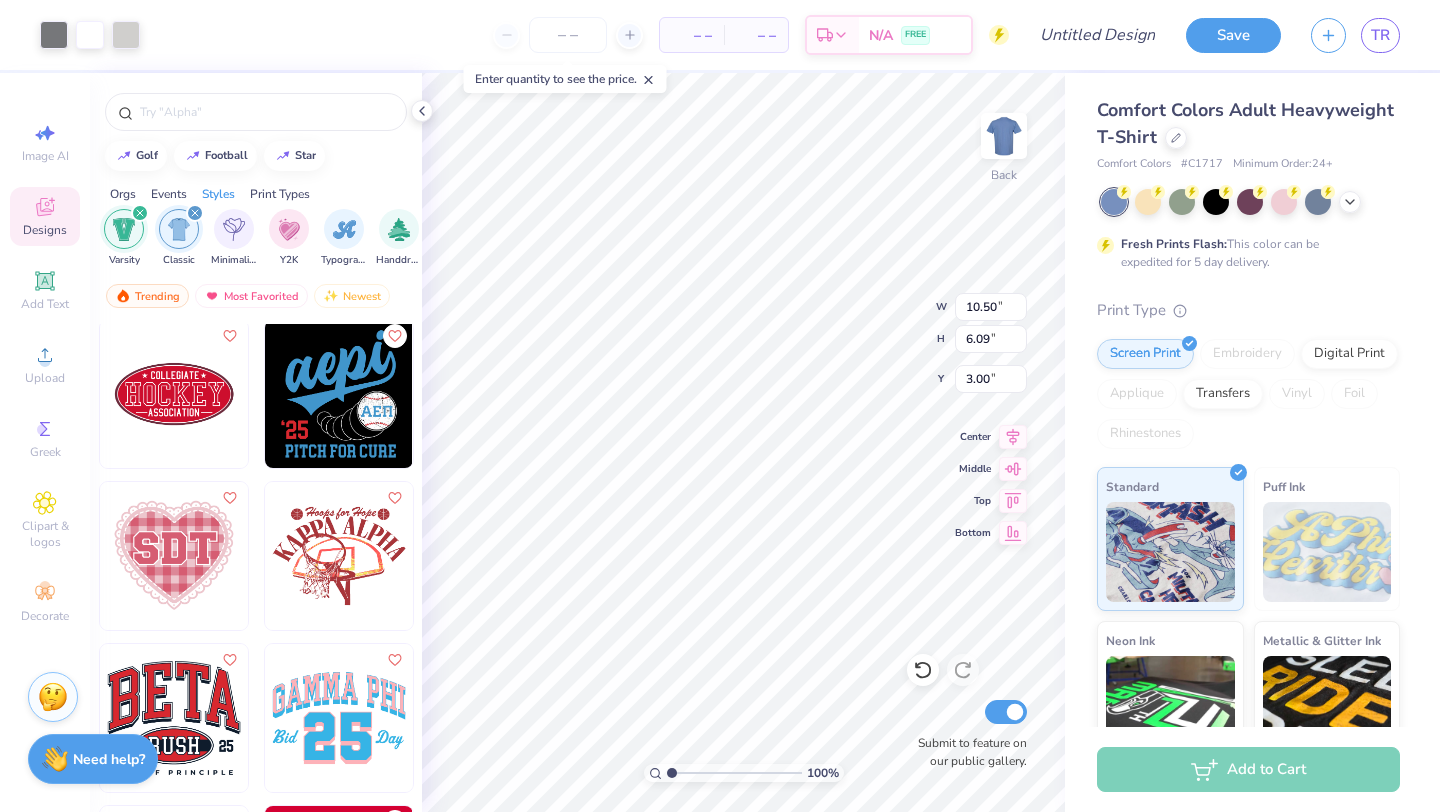 scroll, scrollTop: 10225, scrollLeft: 0, axis: vertical 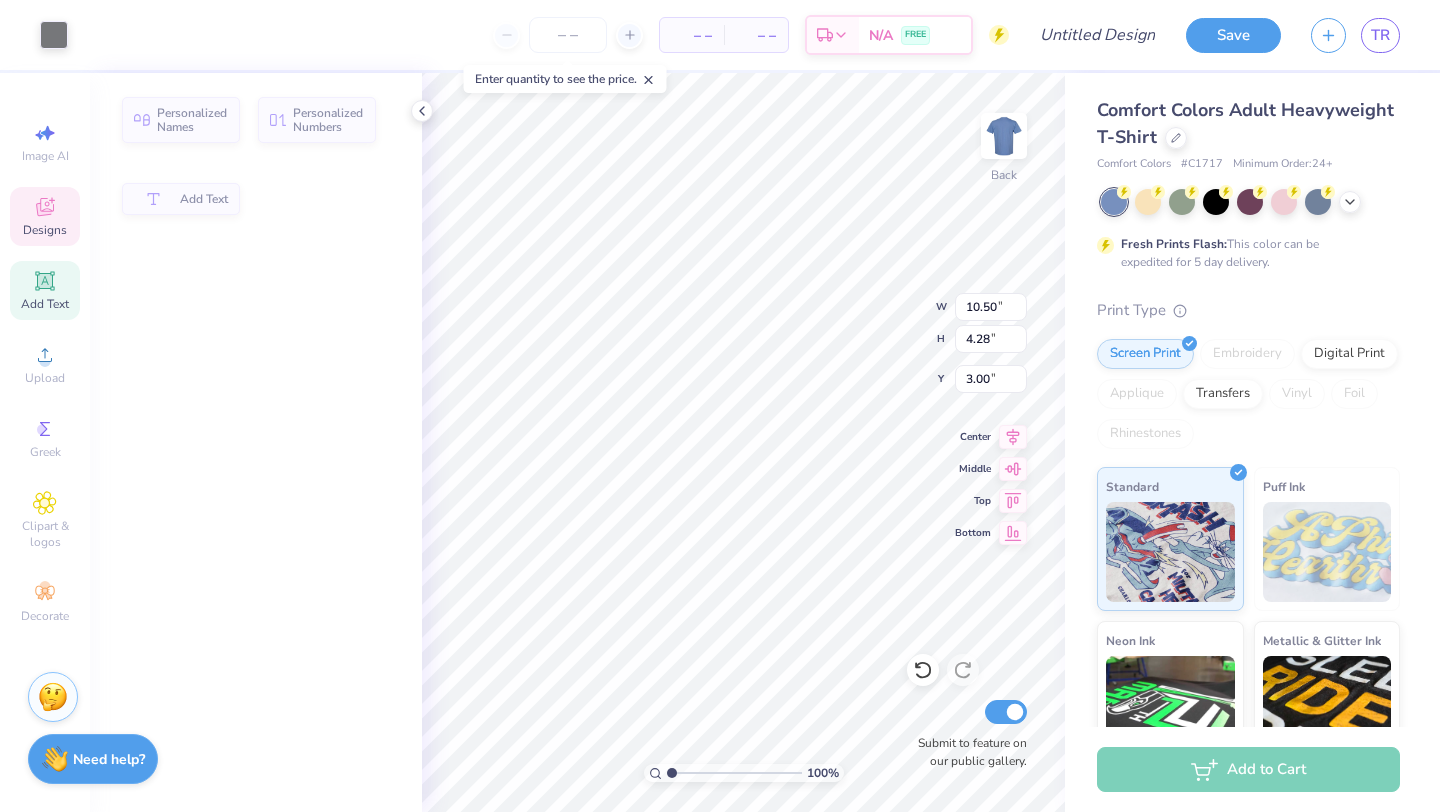 type on "4.28" 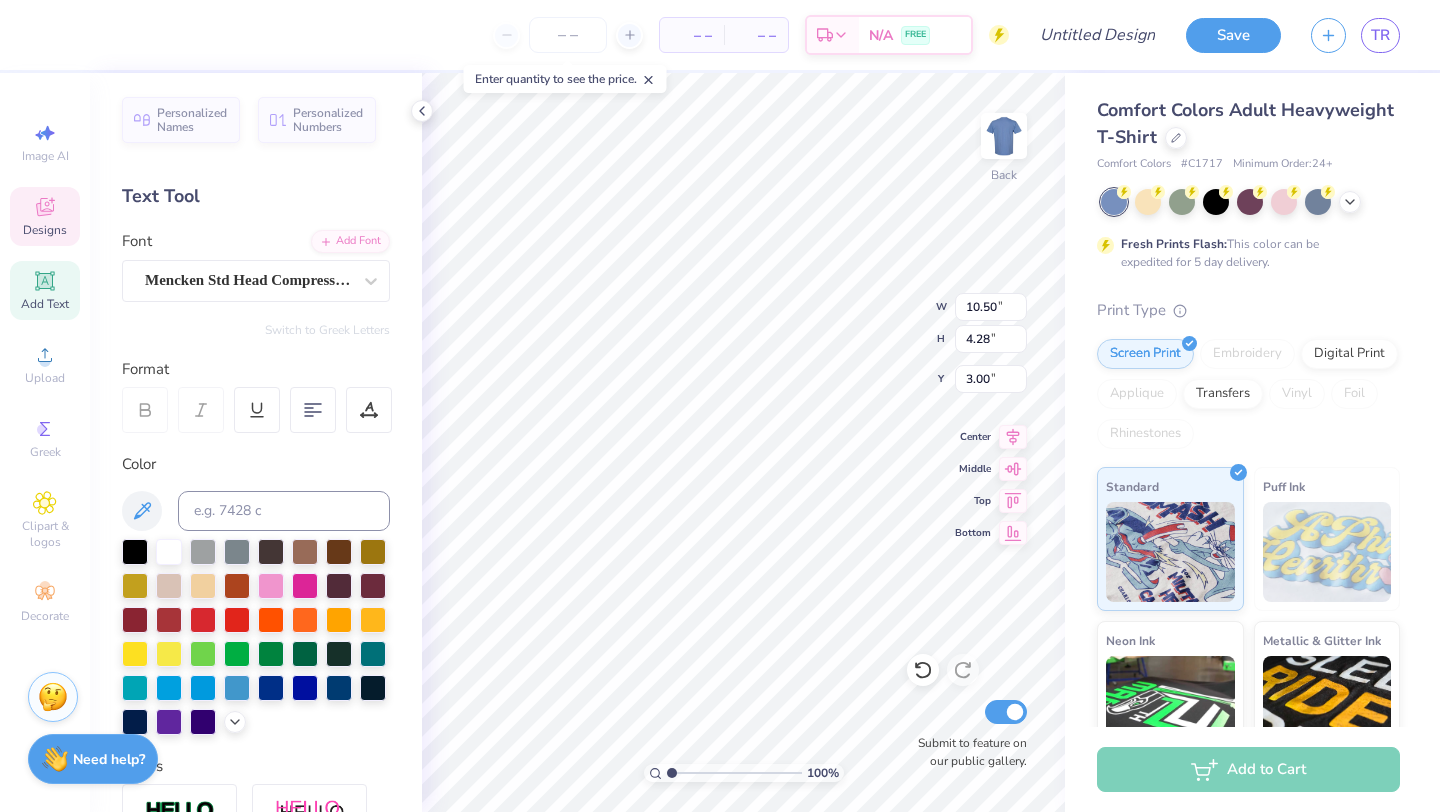 scroll, scrollTop: 0, scrollLeft: 0, axis: both 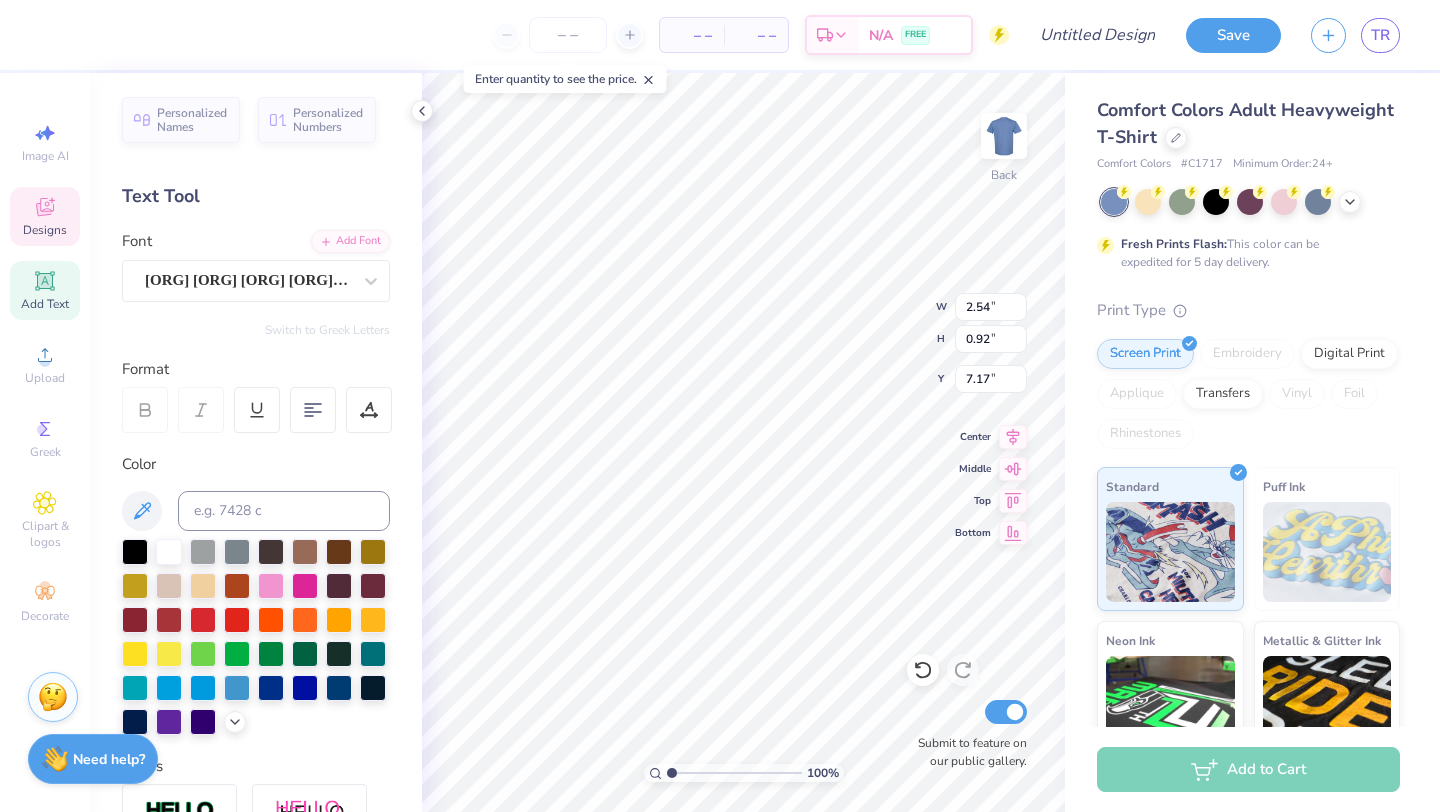 type on "Delta Zeta" 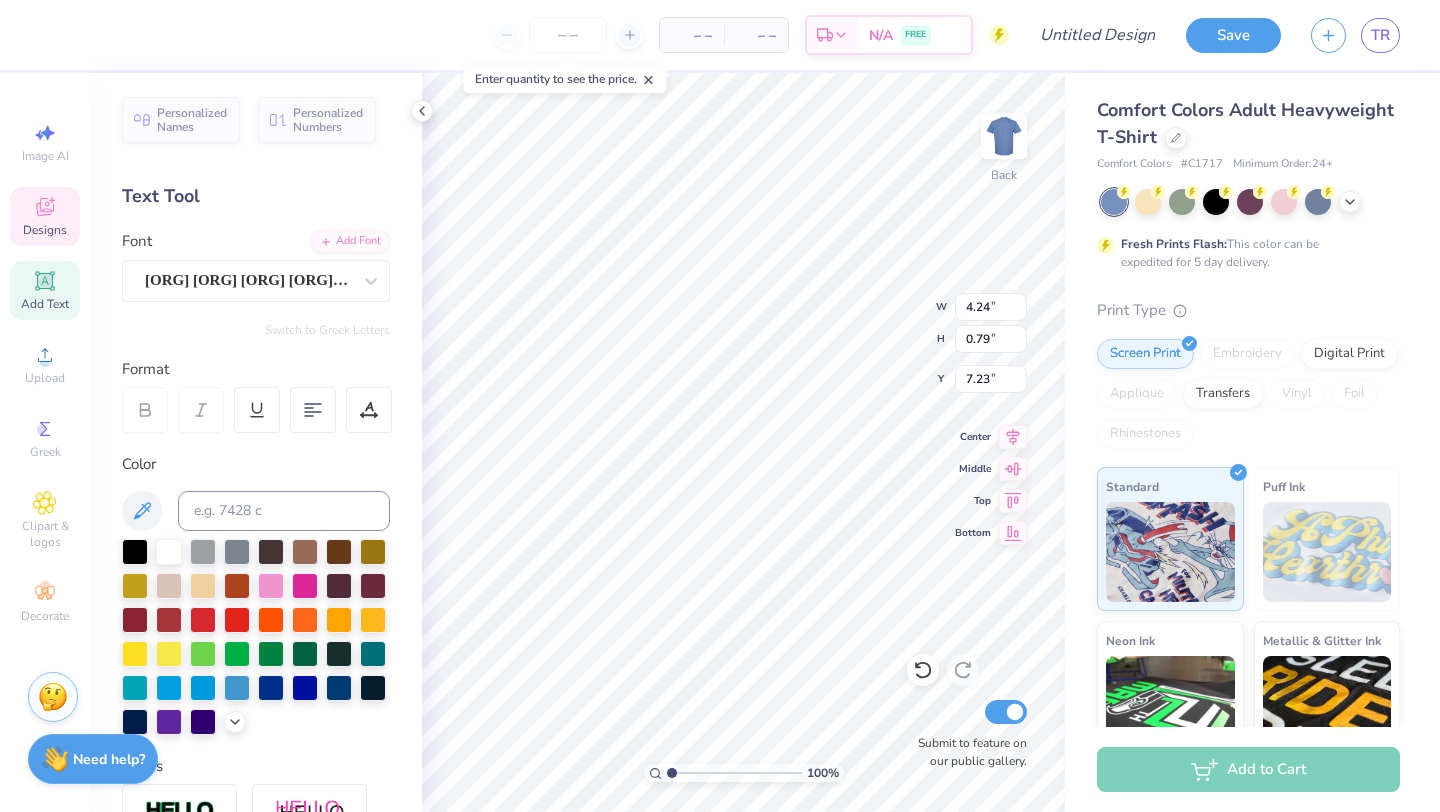 type on "7.29" 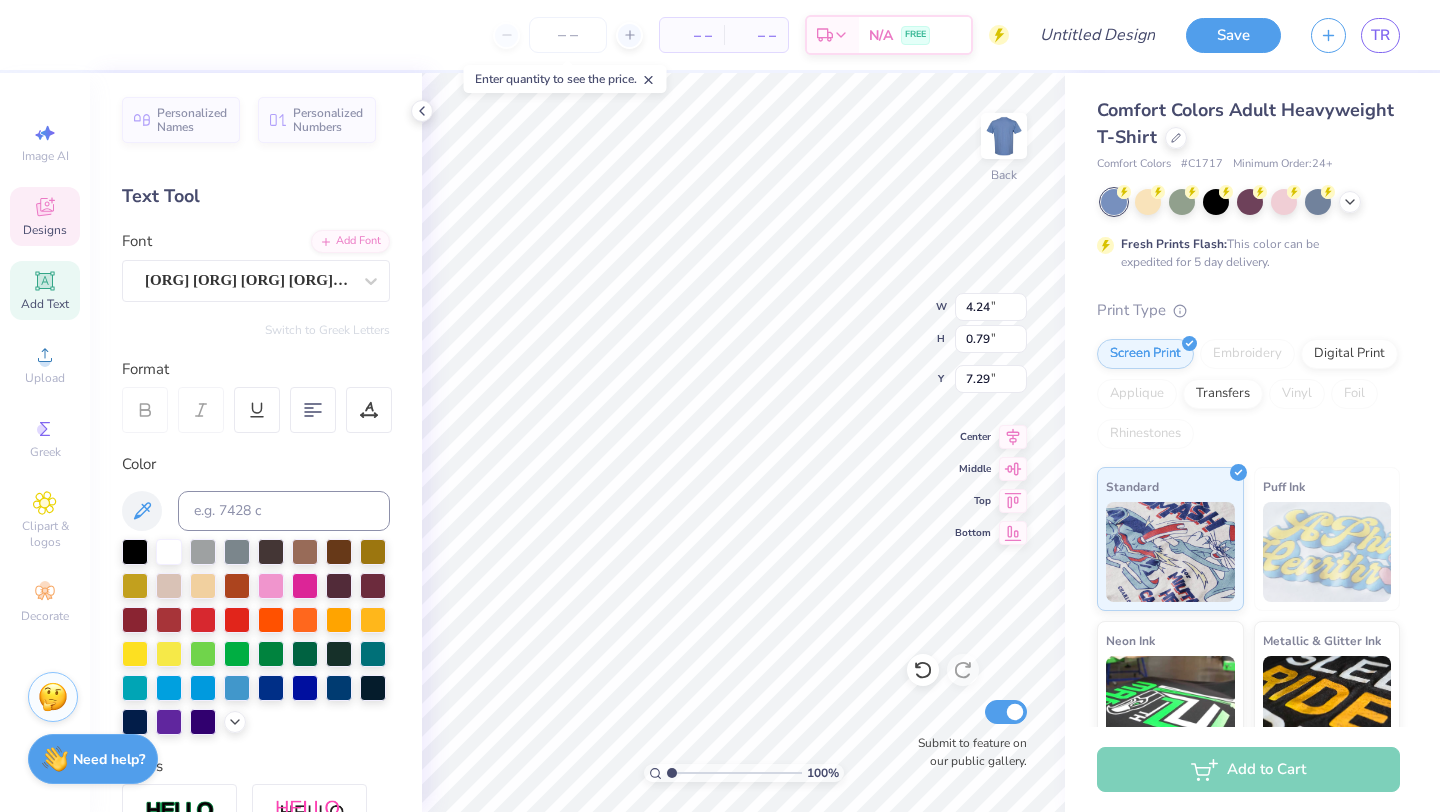 type on "Delta Zeta" 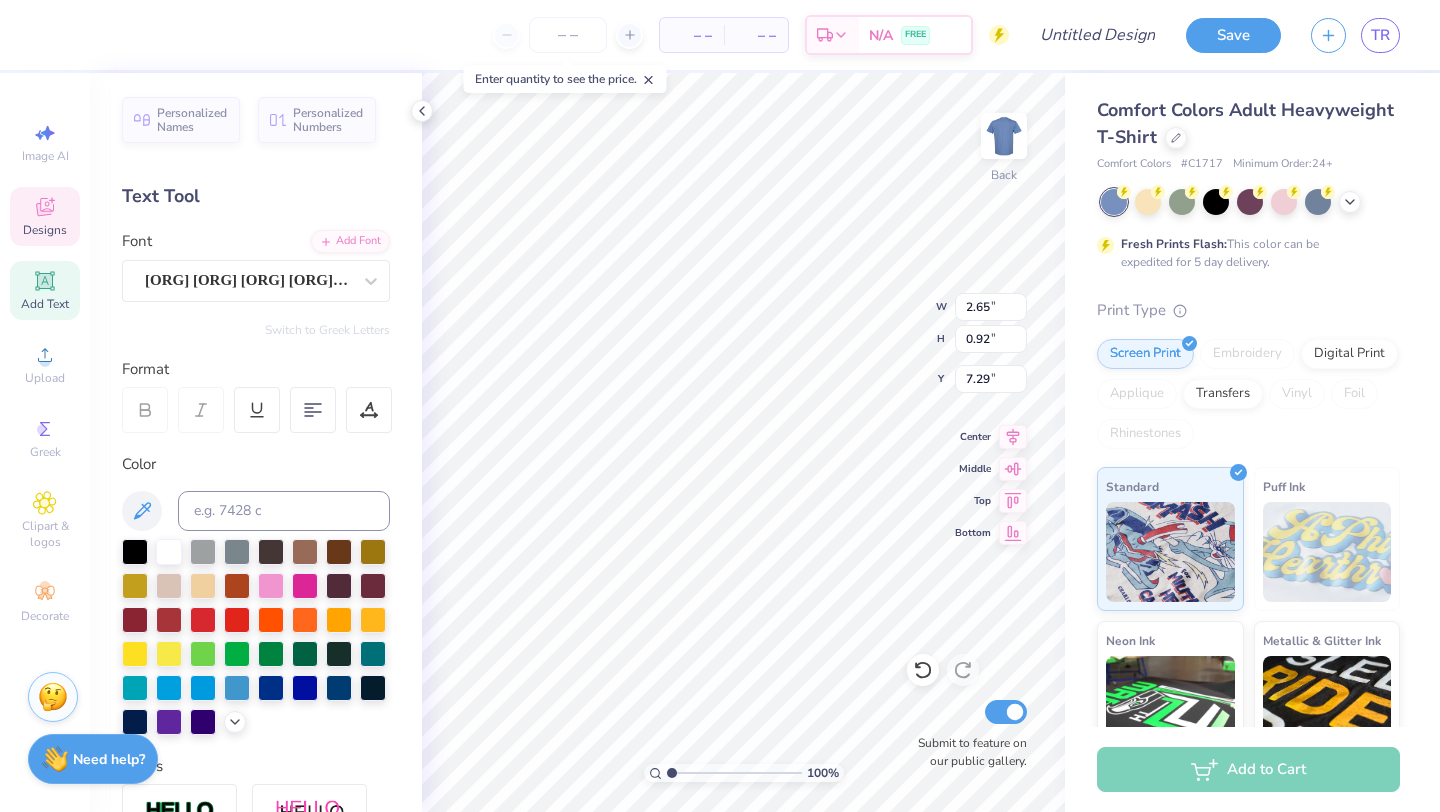 type on "2.65" 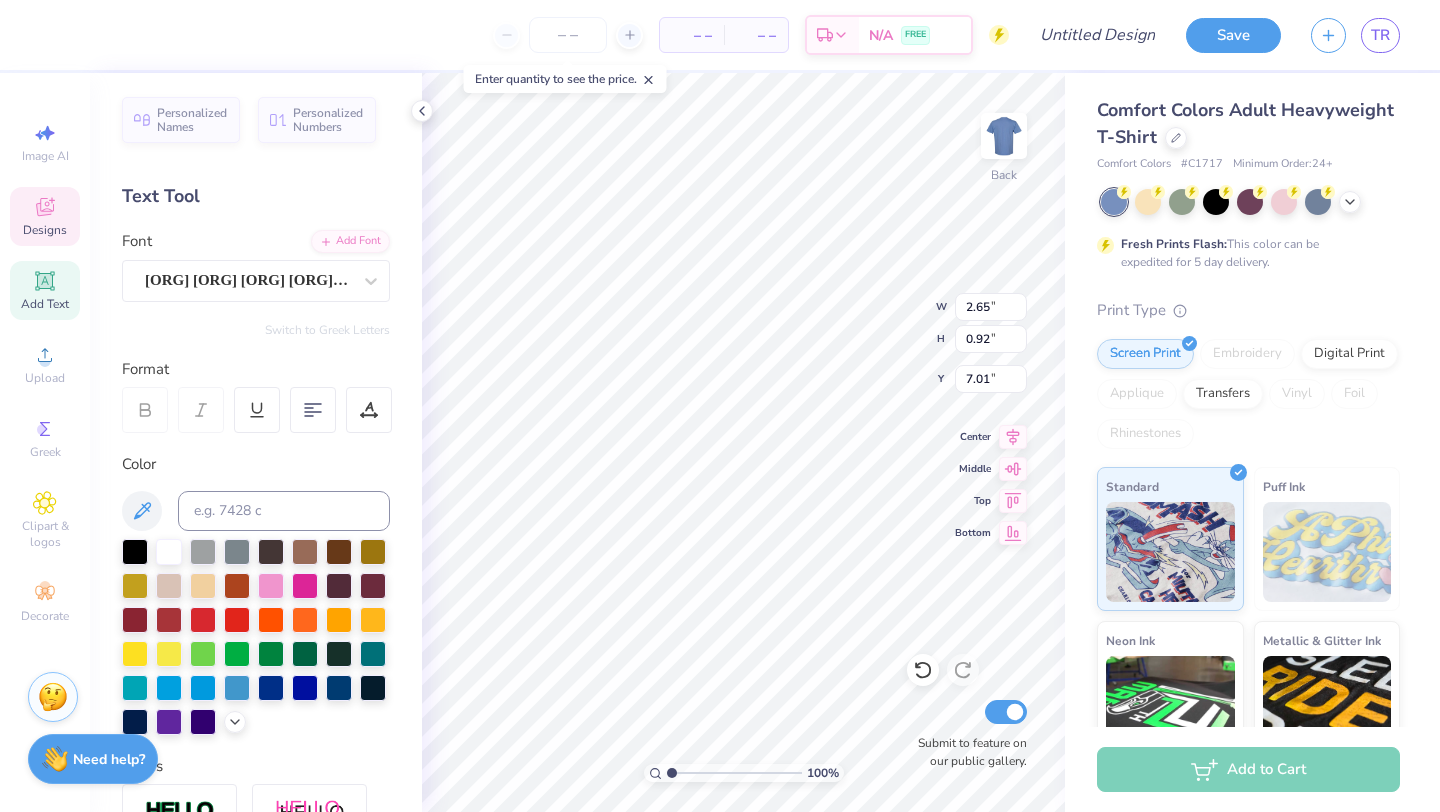 scroll, scrollTop: 0, scrollLeft: 5, axis: horizontal 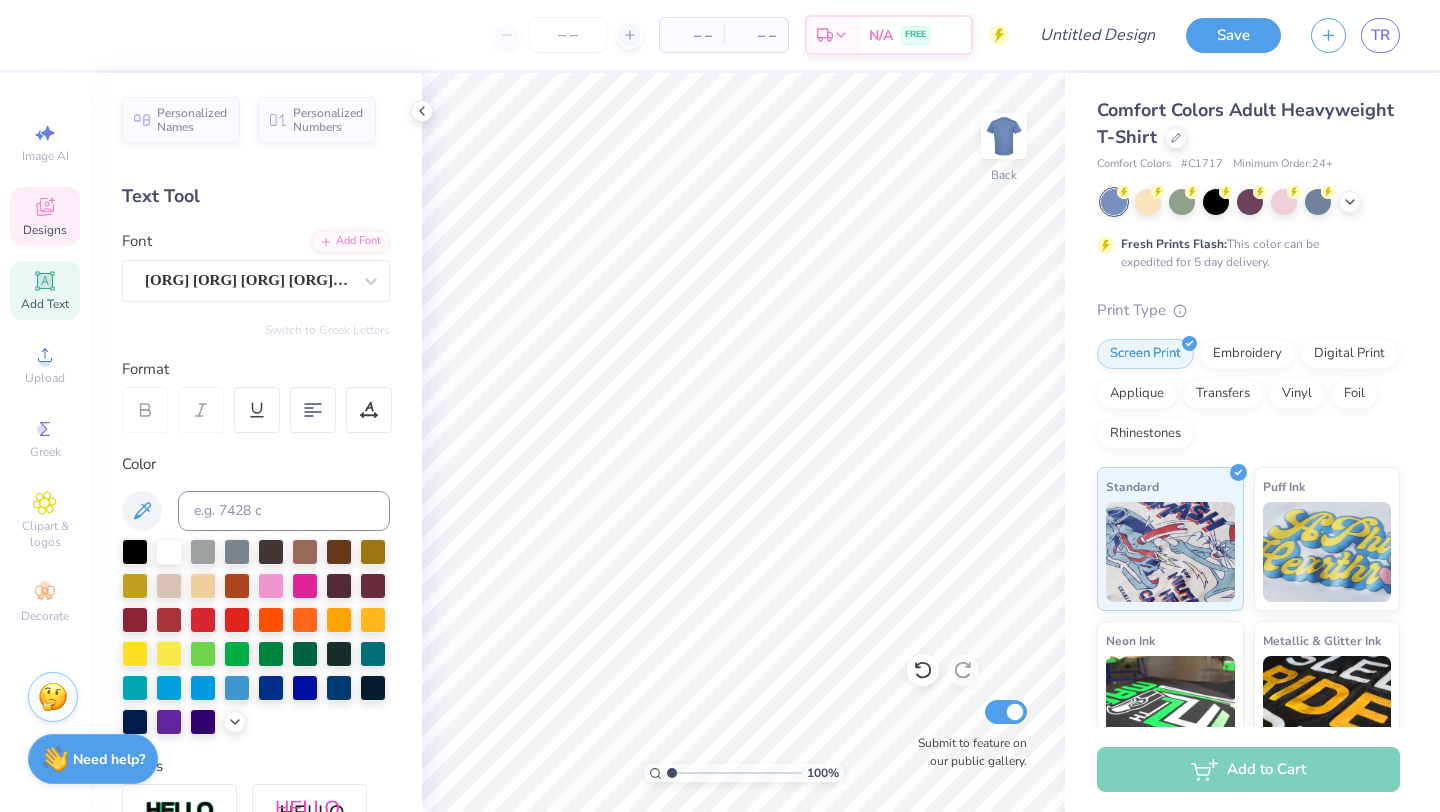 click on "Designs" at bounding box center [45, 230] 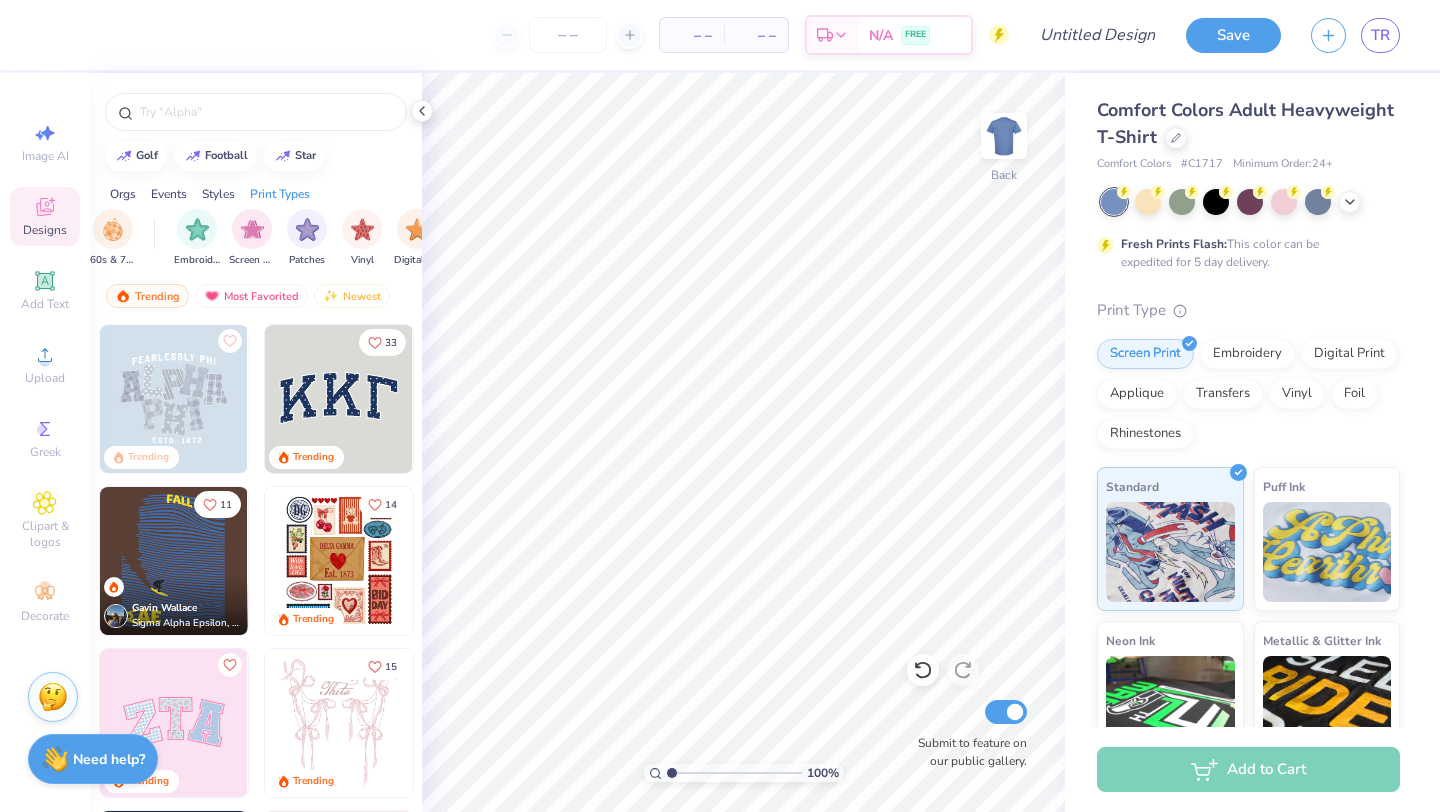 scroll, scrollTop: 0, scrollLeft: 1693, axis: horizontal 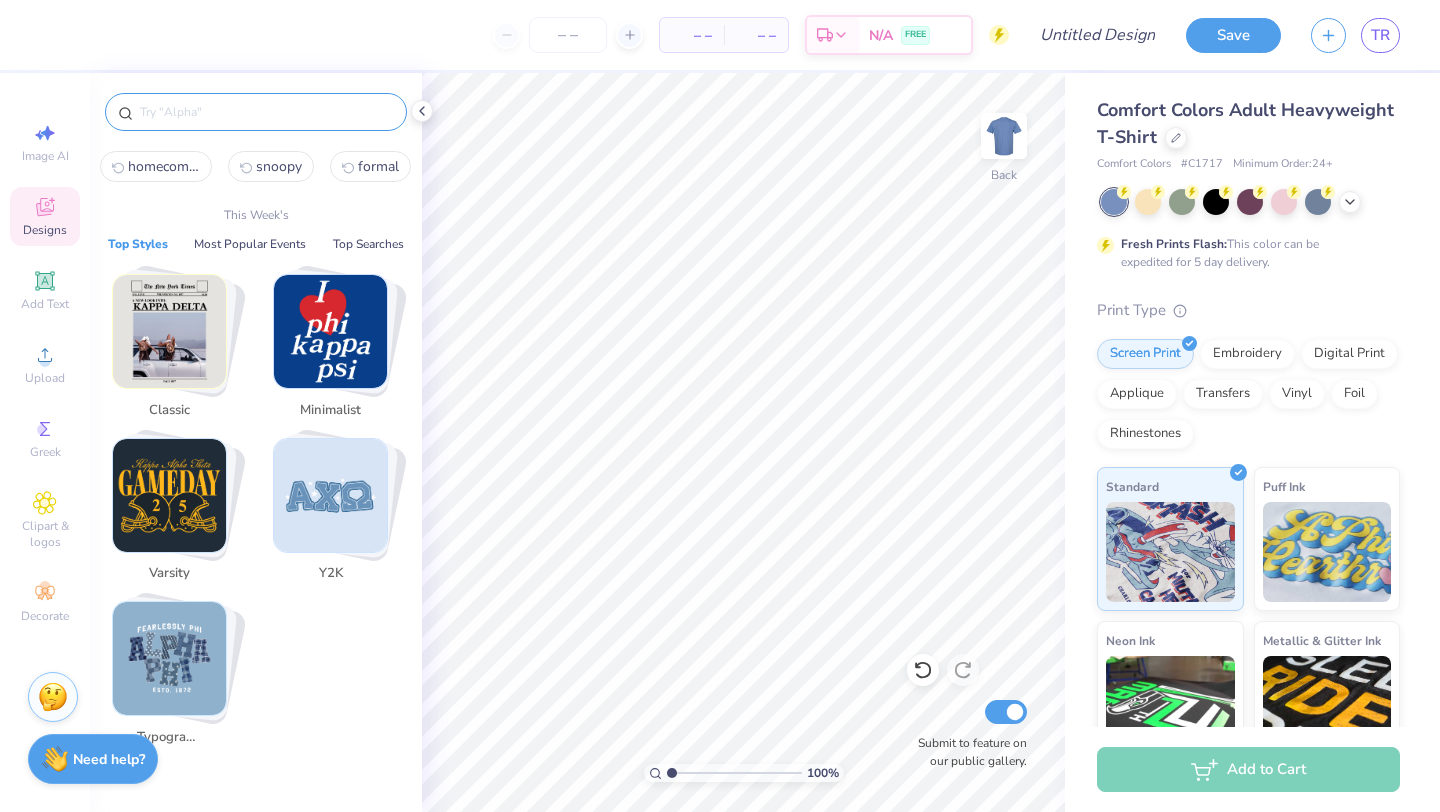 click at bounding box center (266, 112) 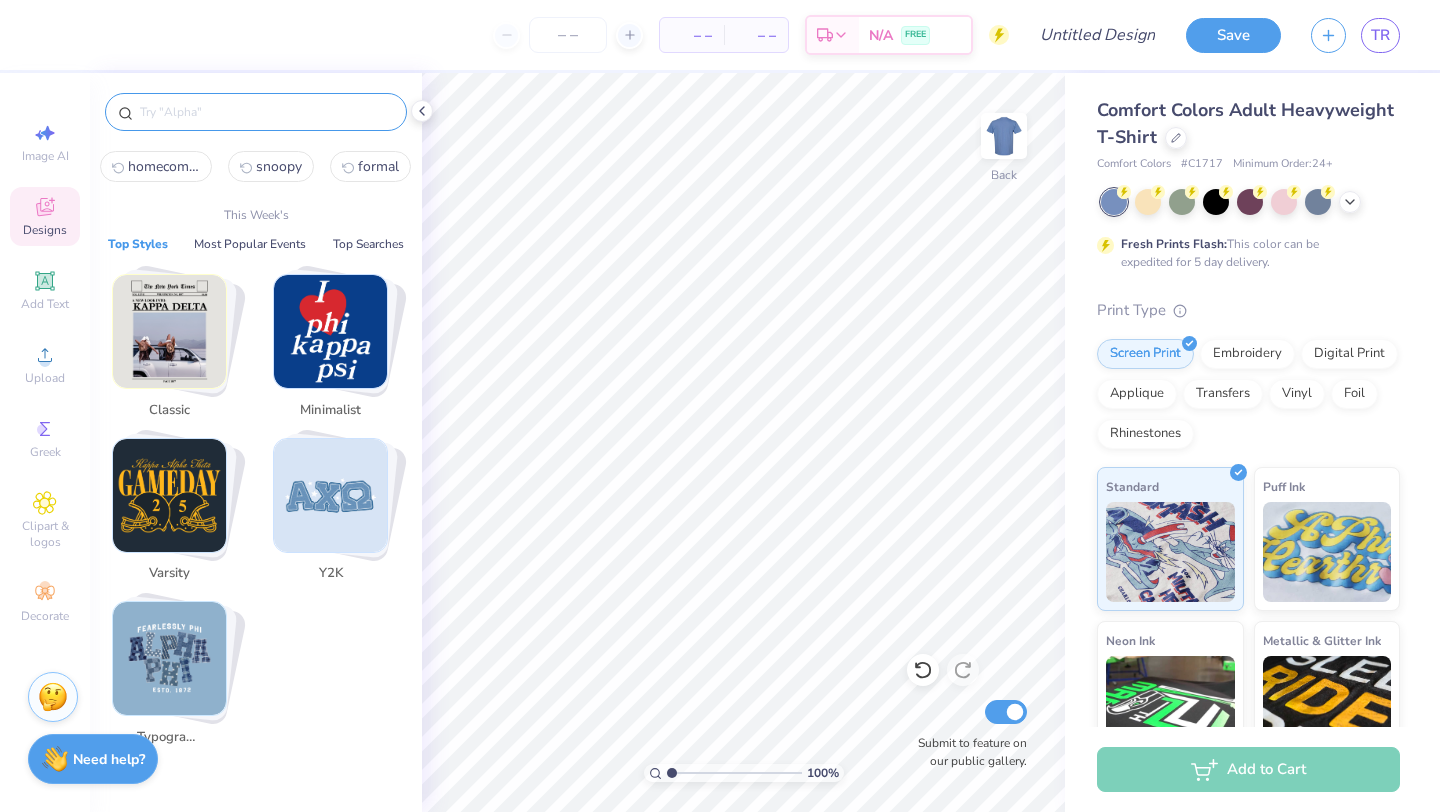 click at bounding box center (169, 495) 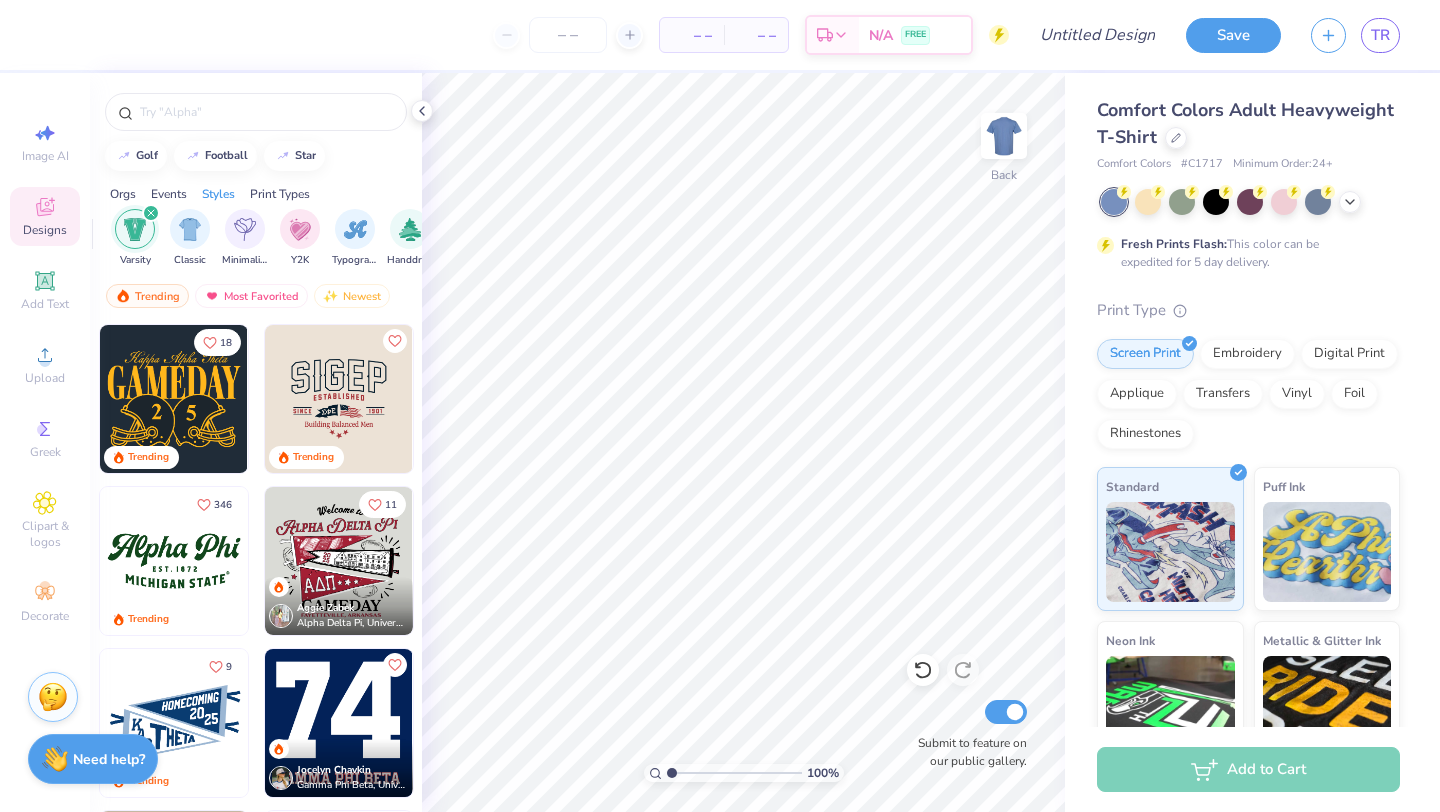 scroll, scrollTop: 0, scrollLeft: 1048, axis: horizontal 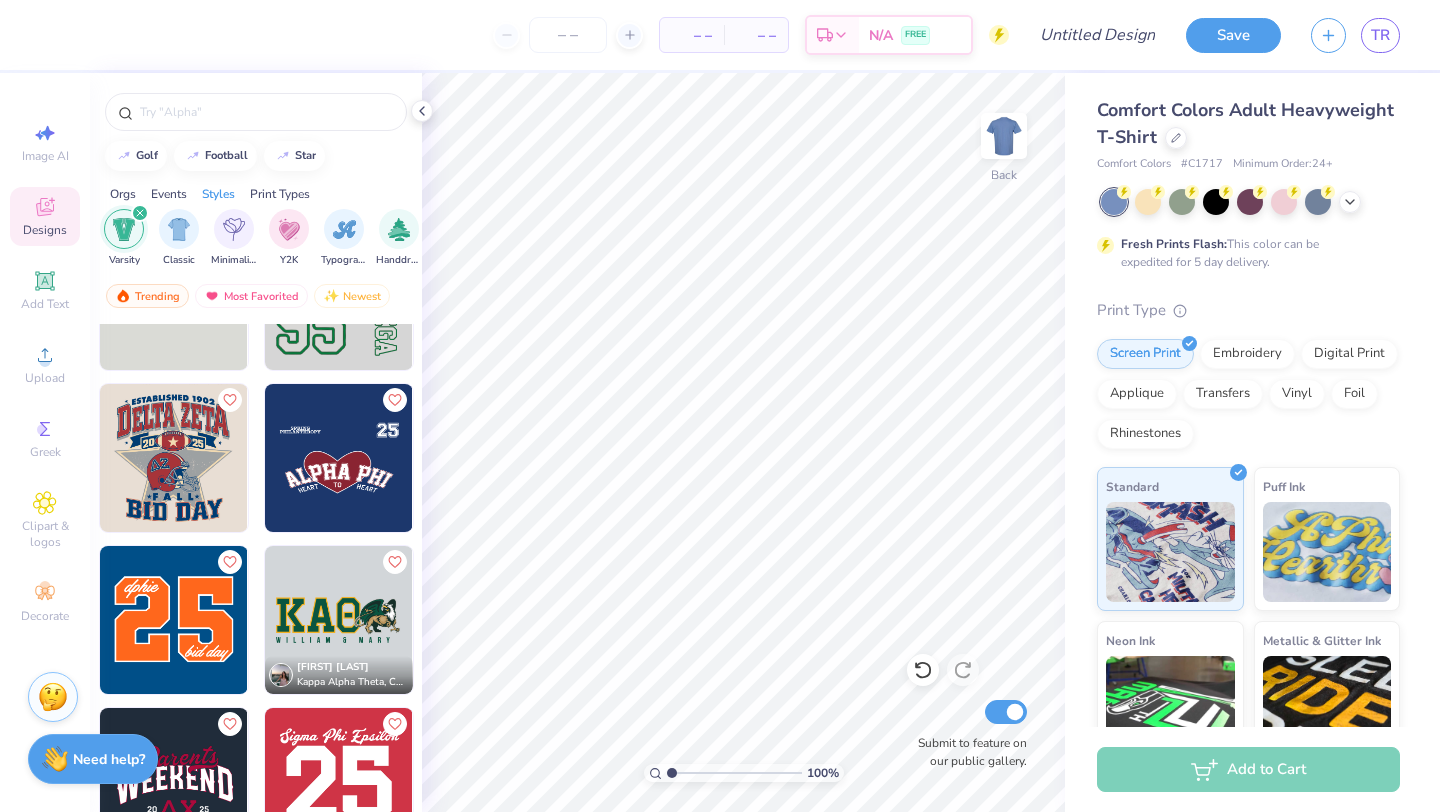 click at bounding box center [173, 458] 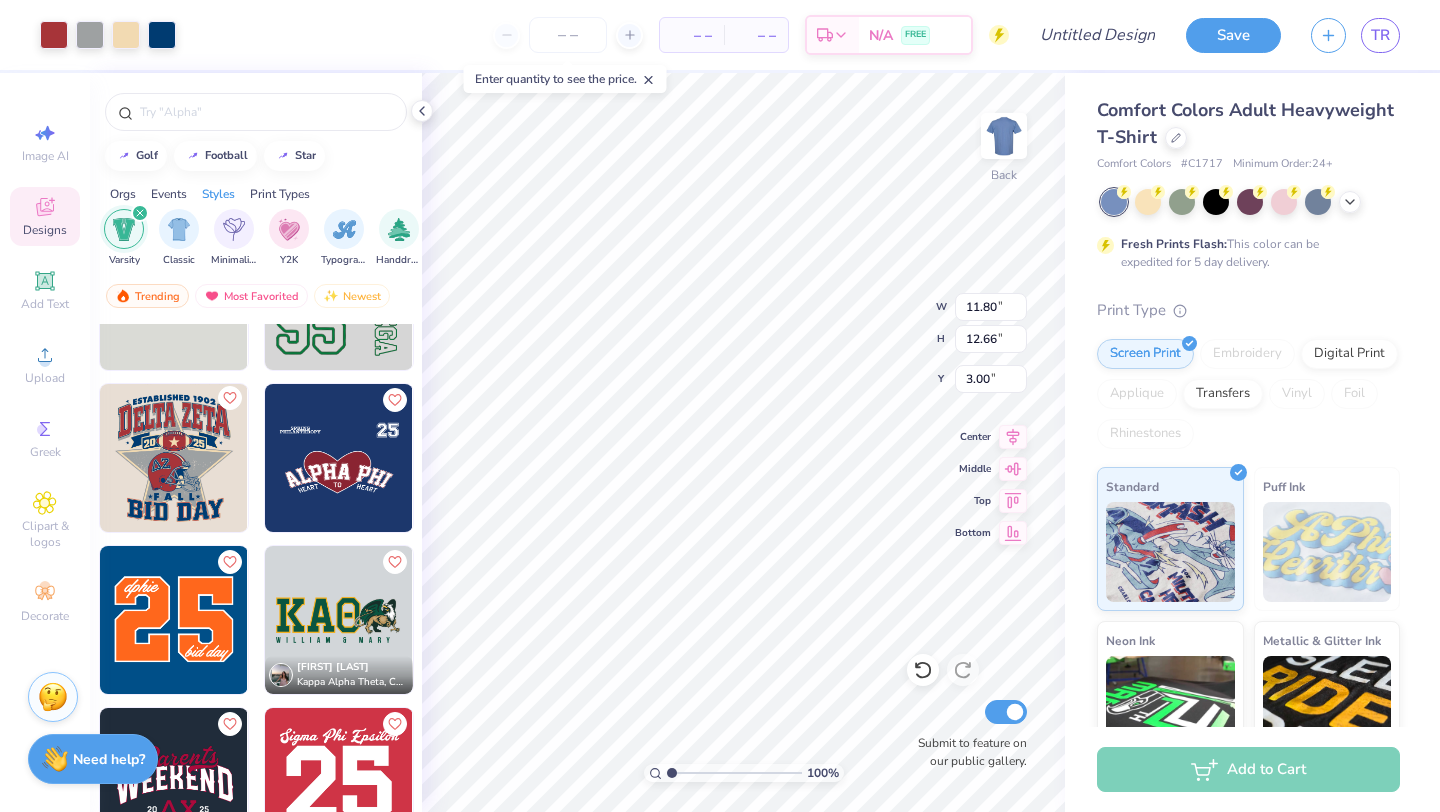click 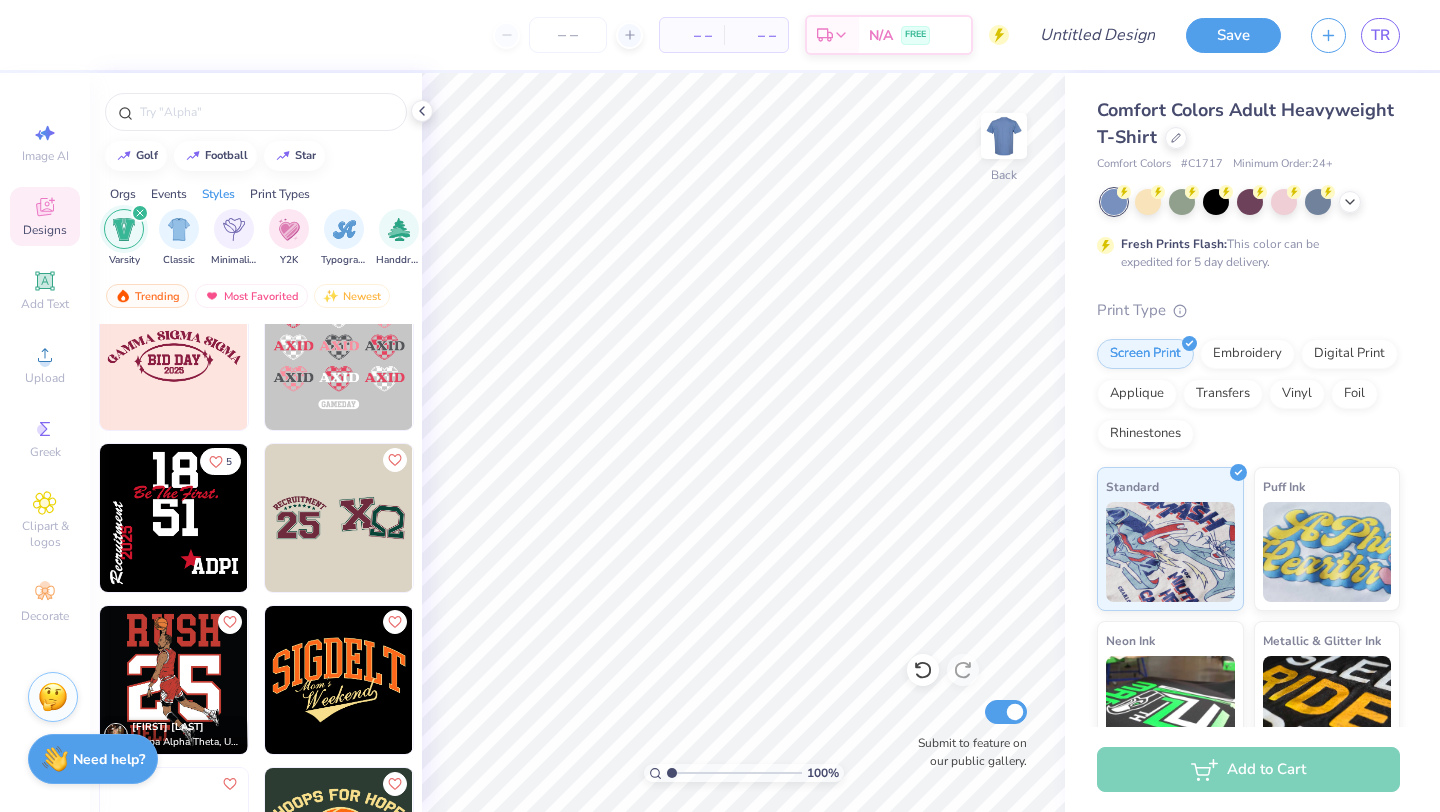 scroll, scrollTop: 13490, scrollLeft: 0, axis: vertical 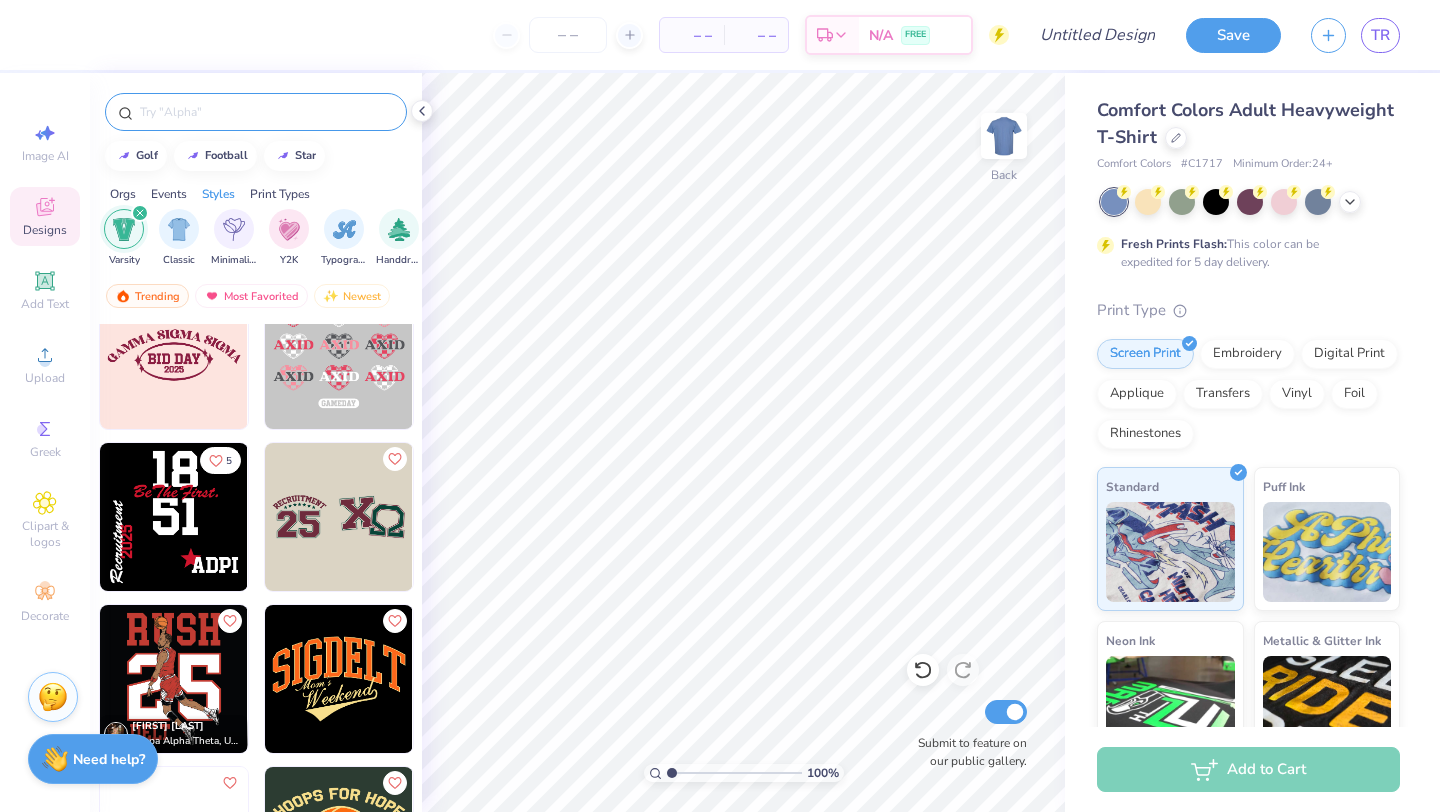 click at bounding box center (266, 112) 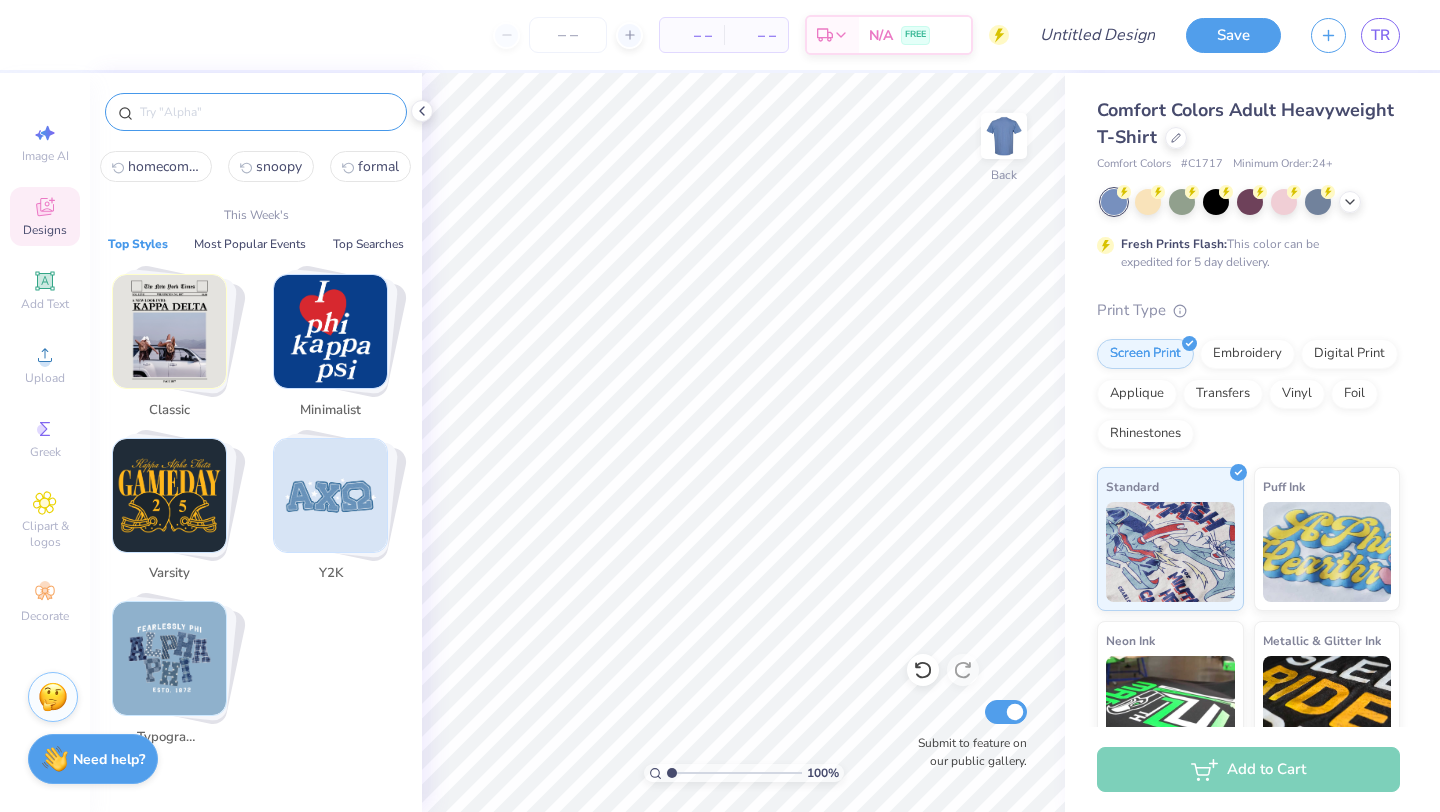 click on "homecoming" at bounding box center (156, 166) 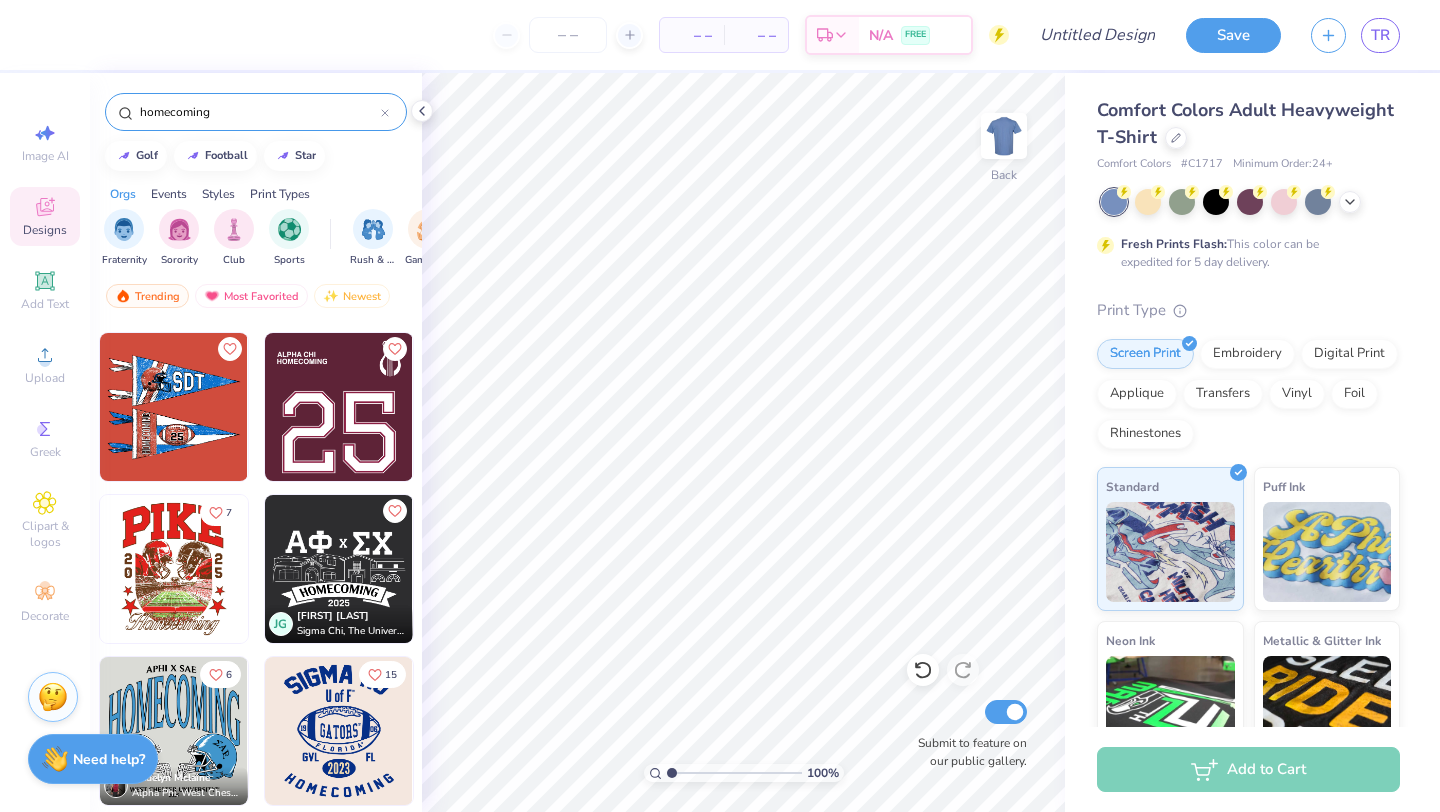 scroll, scrollTop: 642, scrollLeft: 0, axis: vertical 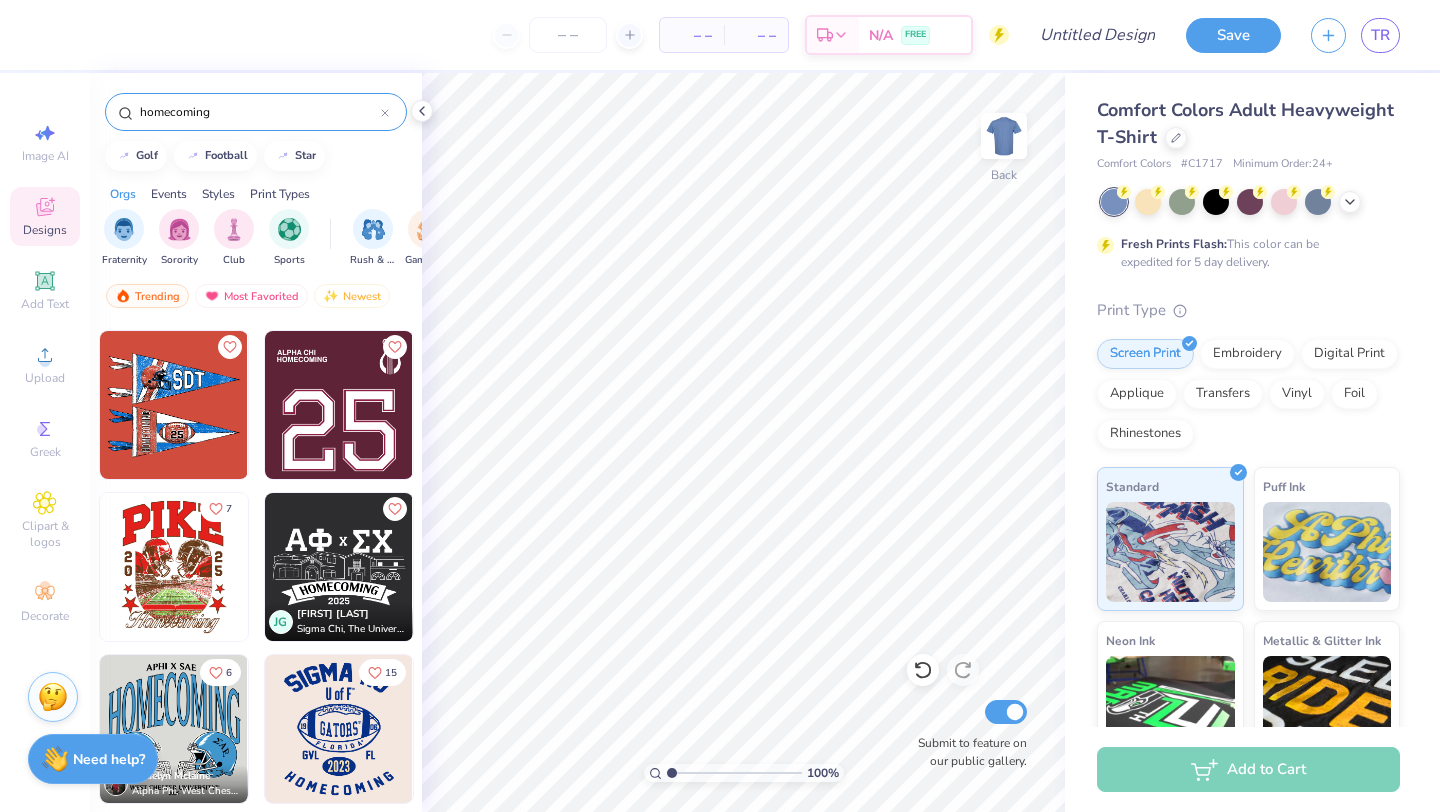 click 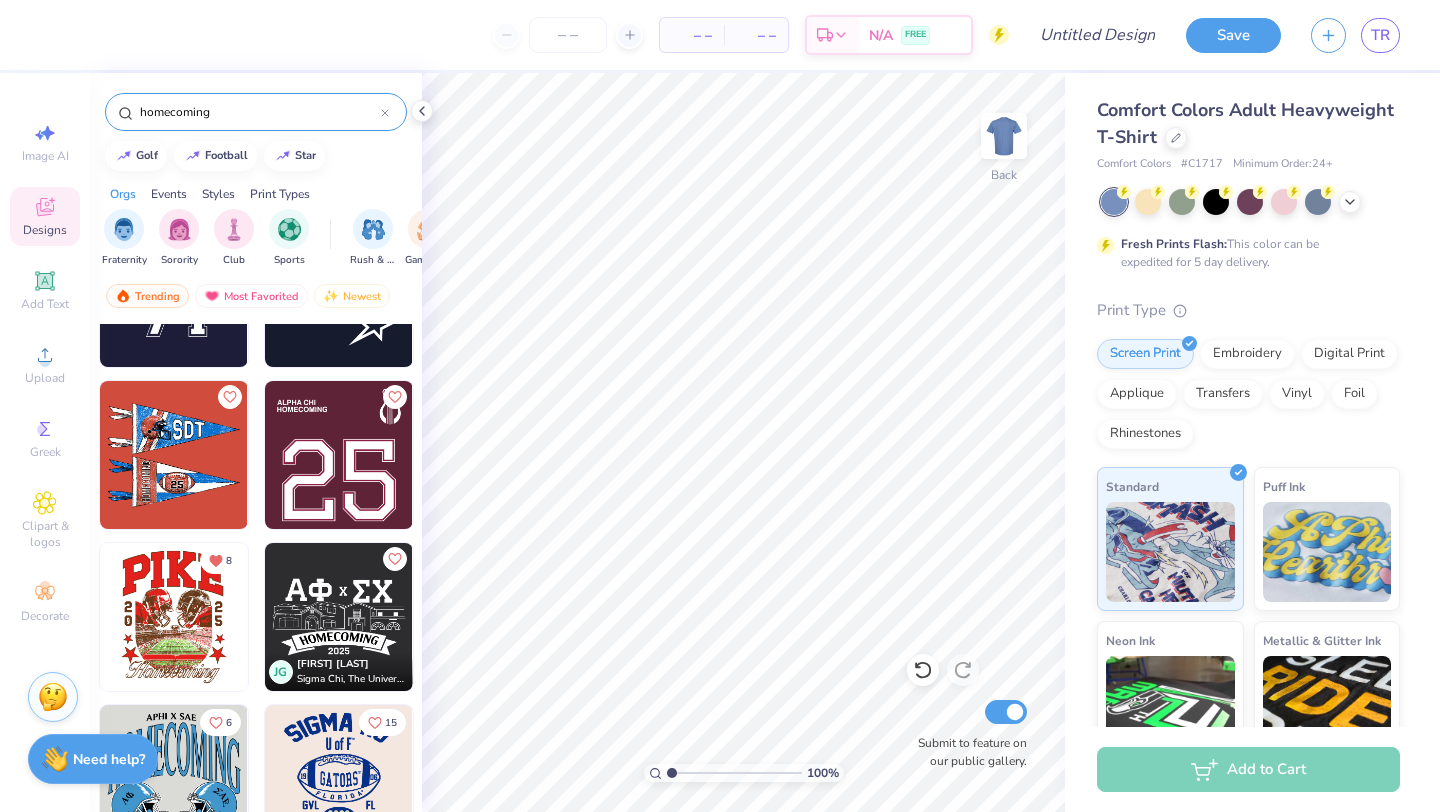 scroll, scrollTop: 597, scrollLeft: 0, axis: vertical 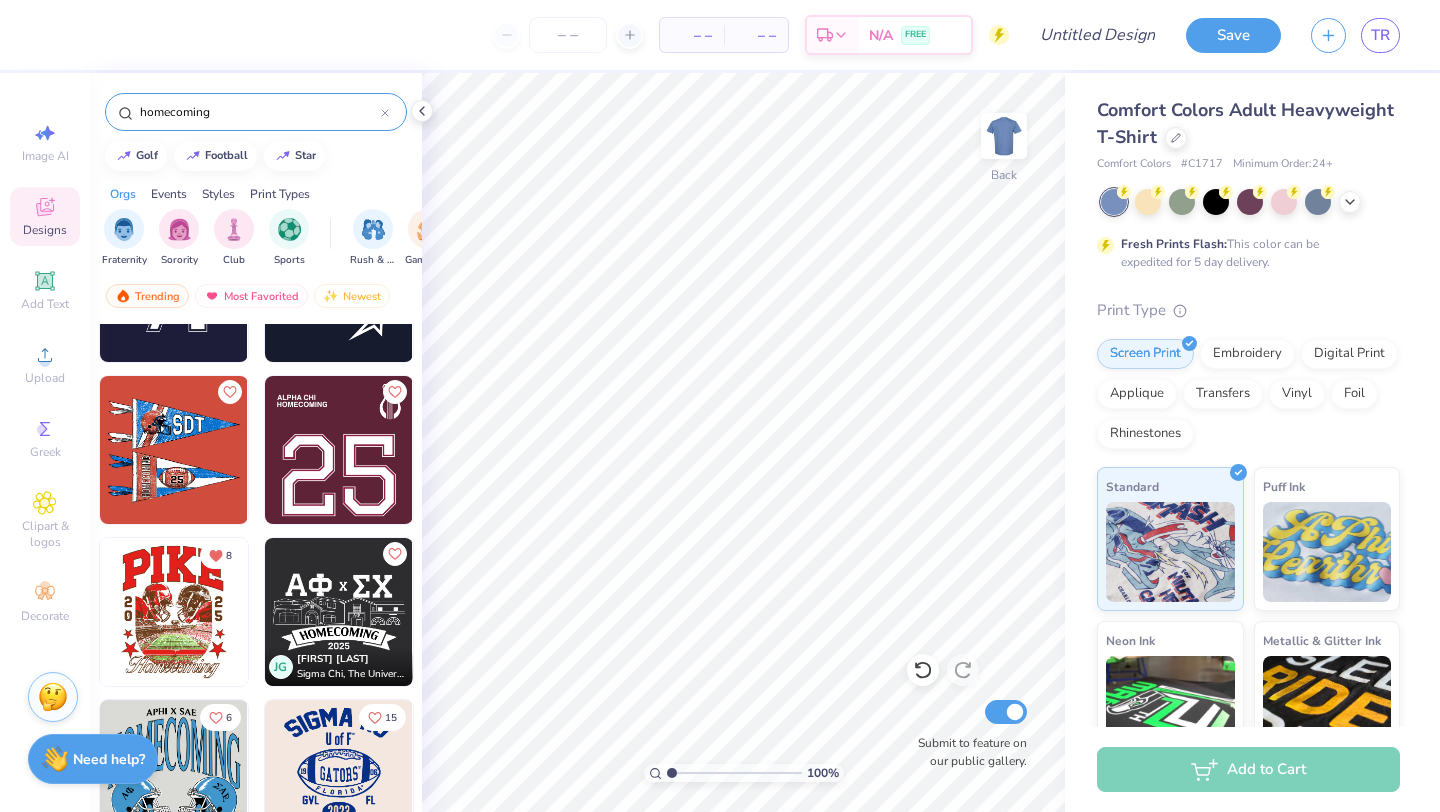 click at bounding box center [174, 450] 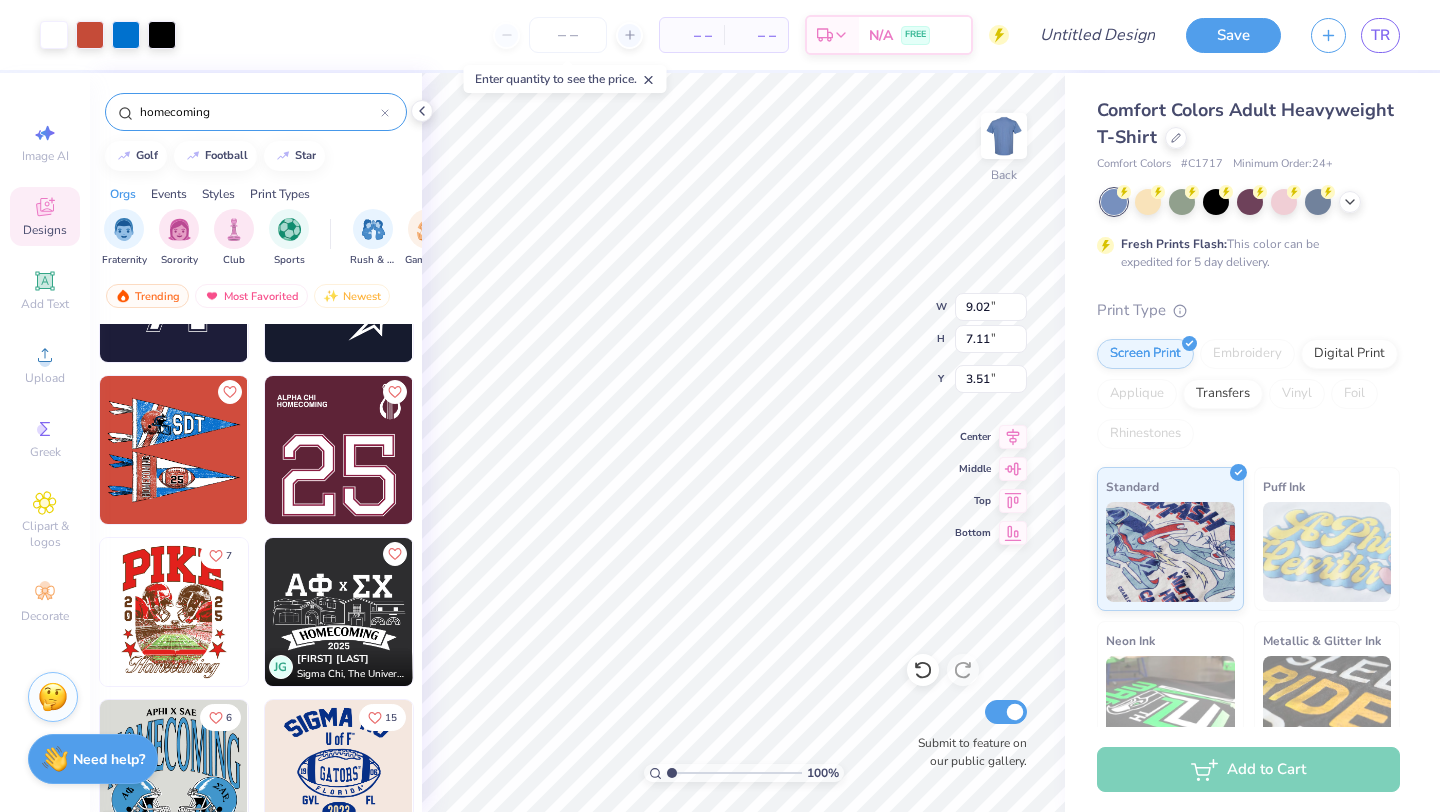 type on "9.02" 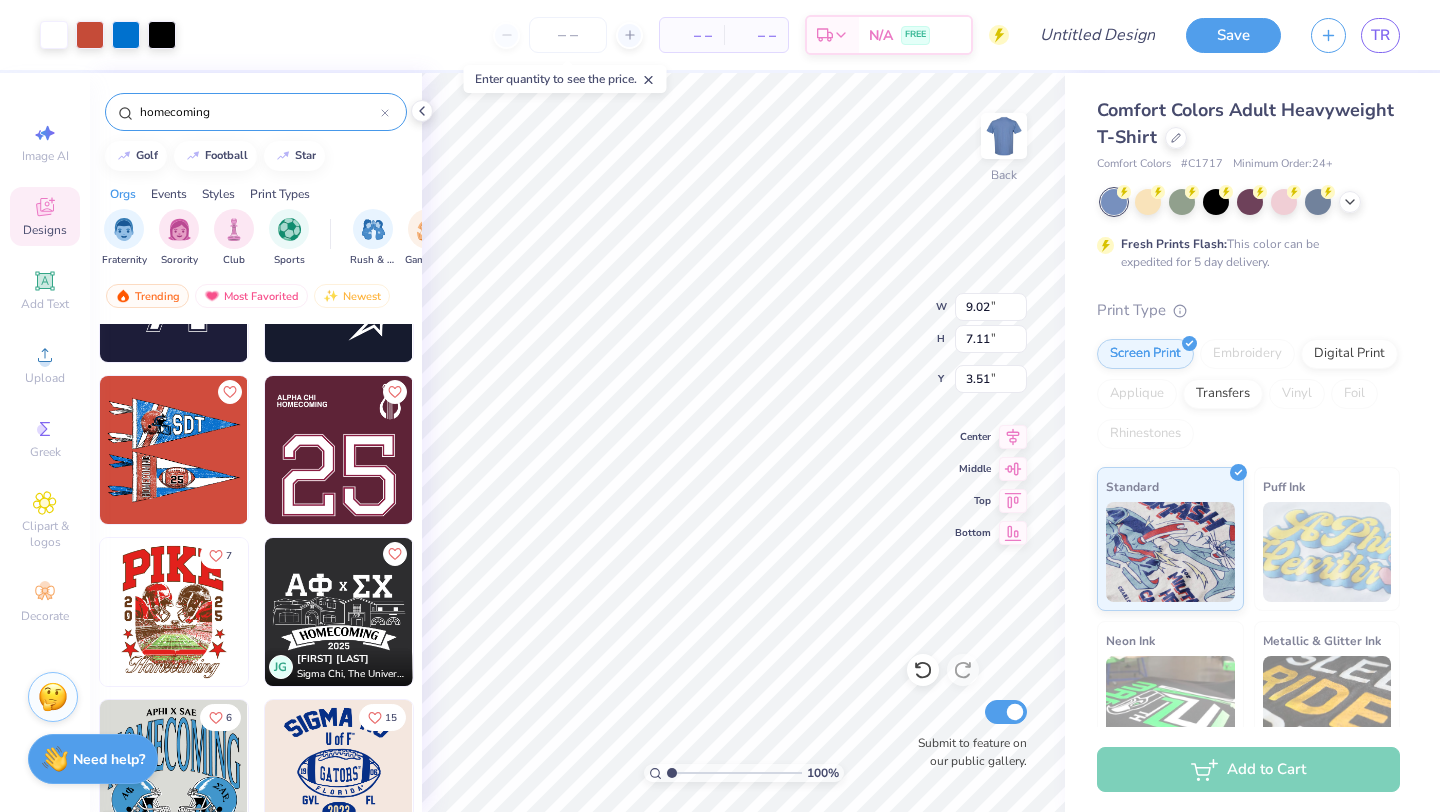 type on "7.11" 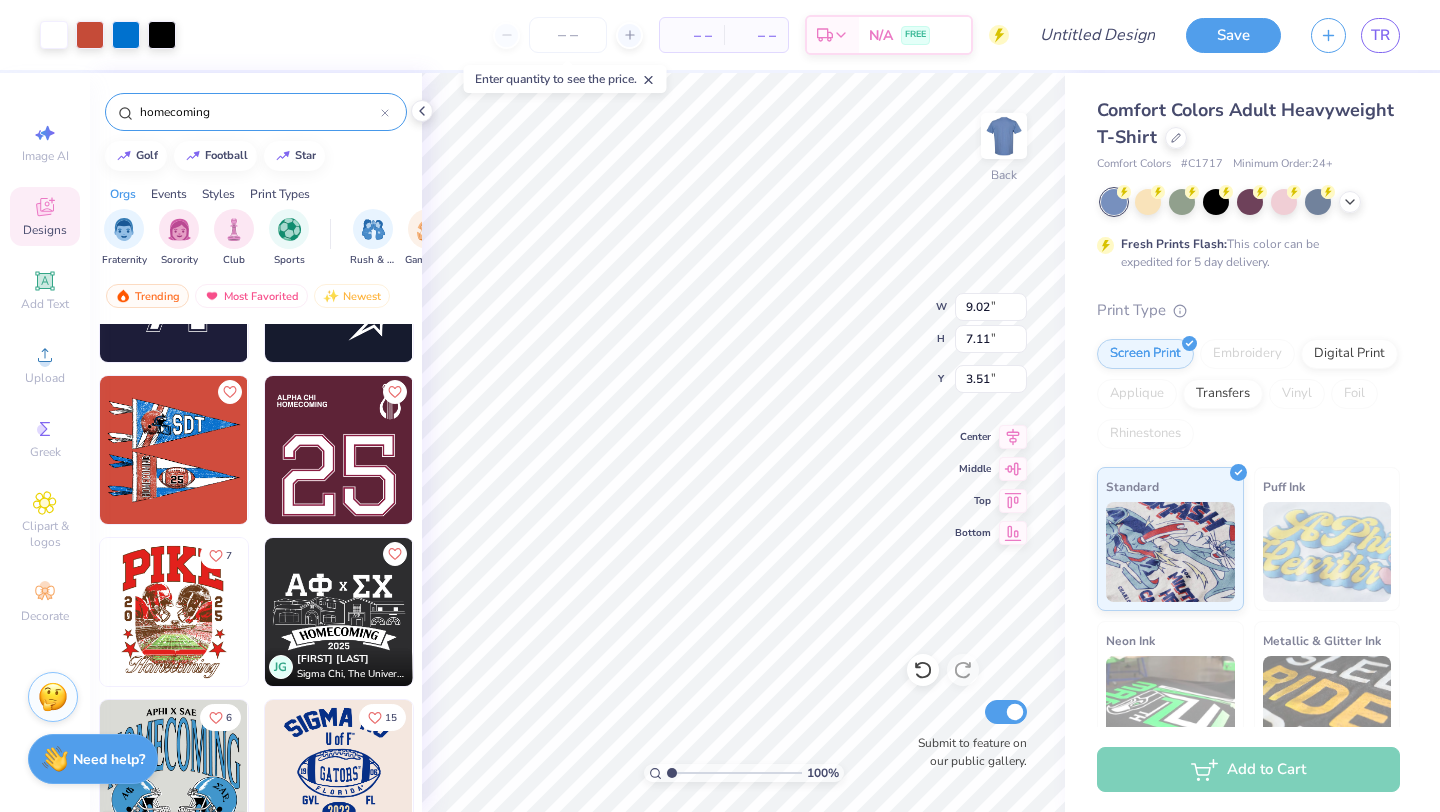 type on "3.51" 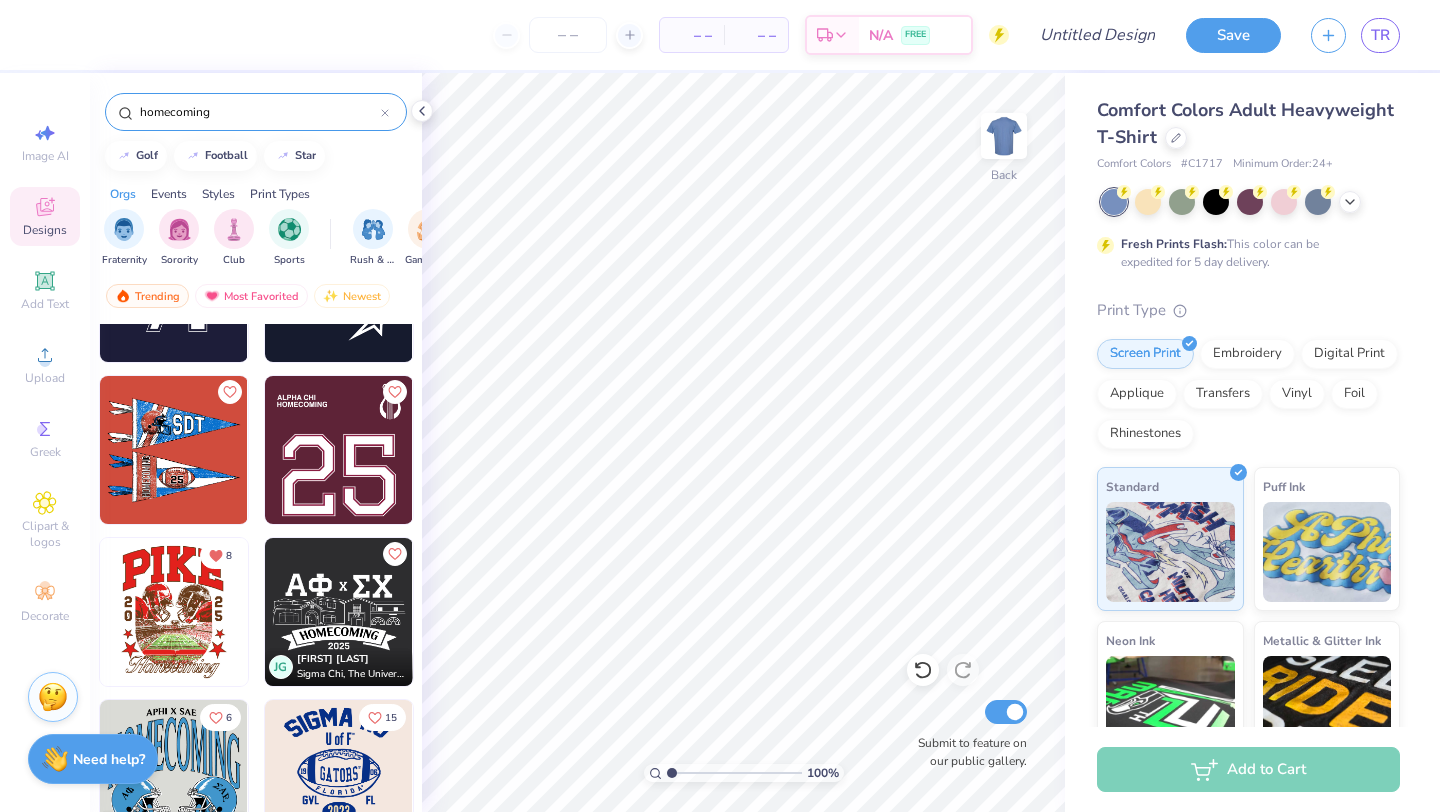 click at bounding box center (174, 612) 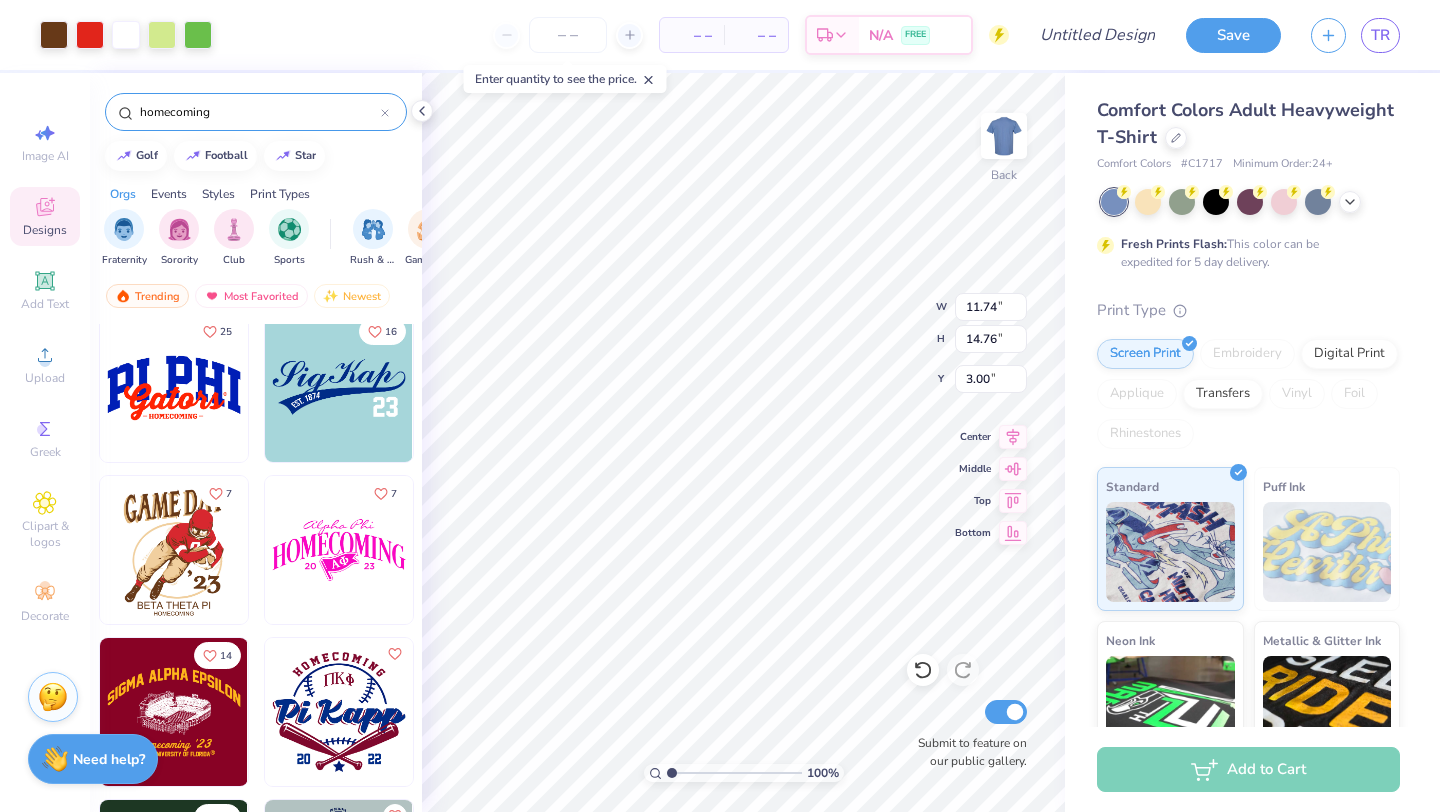 scroll, scrollTop: 1640, scrollLeft: 0, axis: vertical 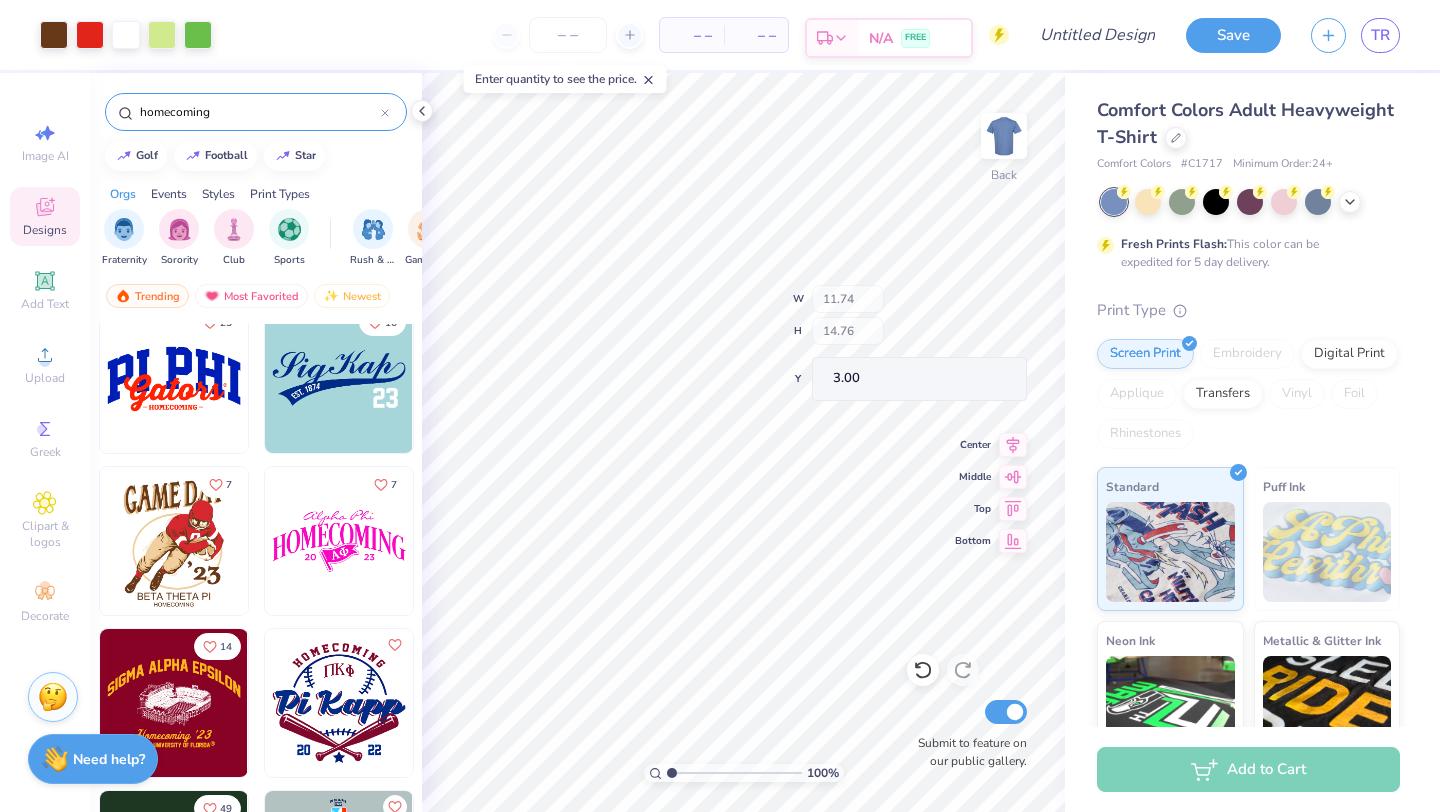 type on "11.74" 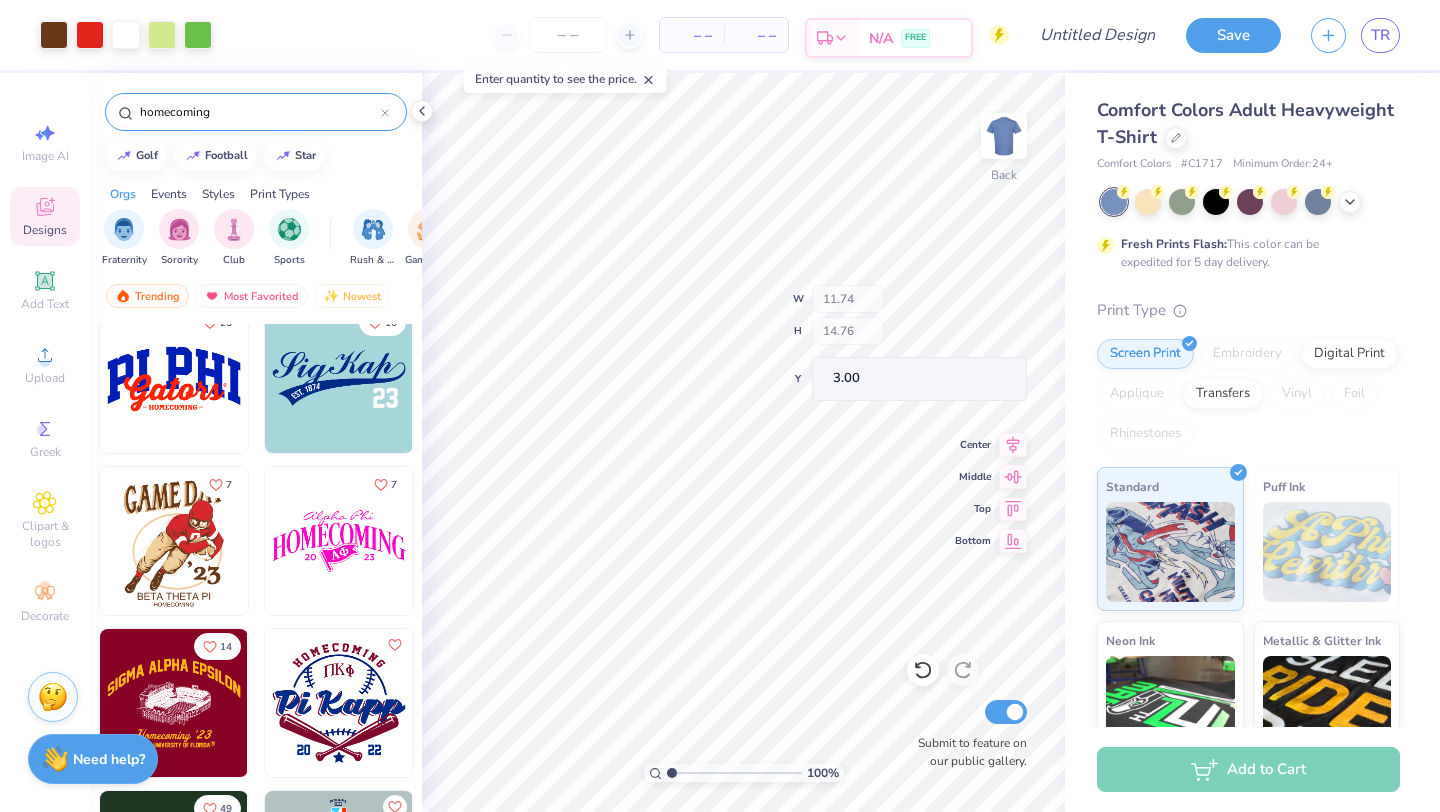 type on "14.76" 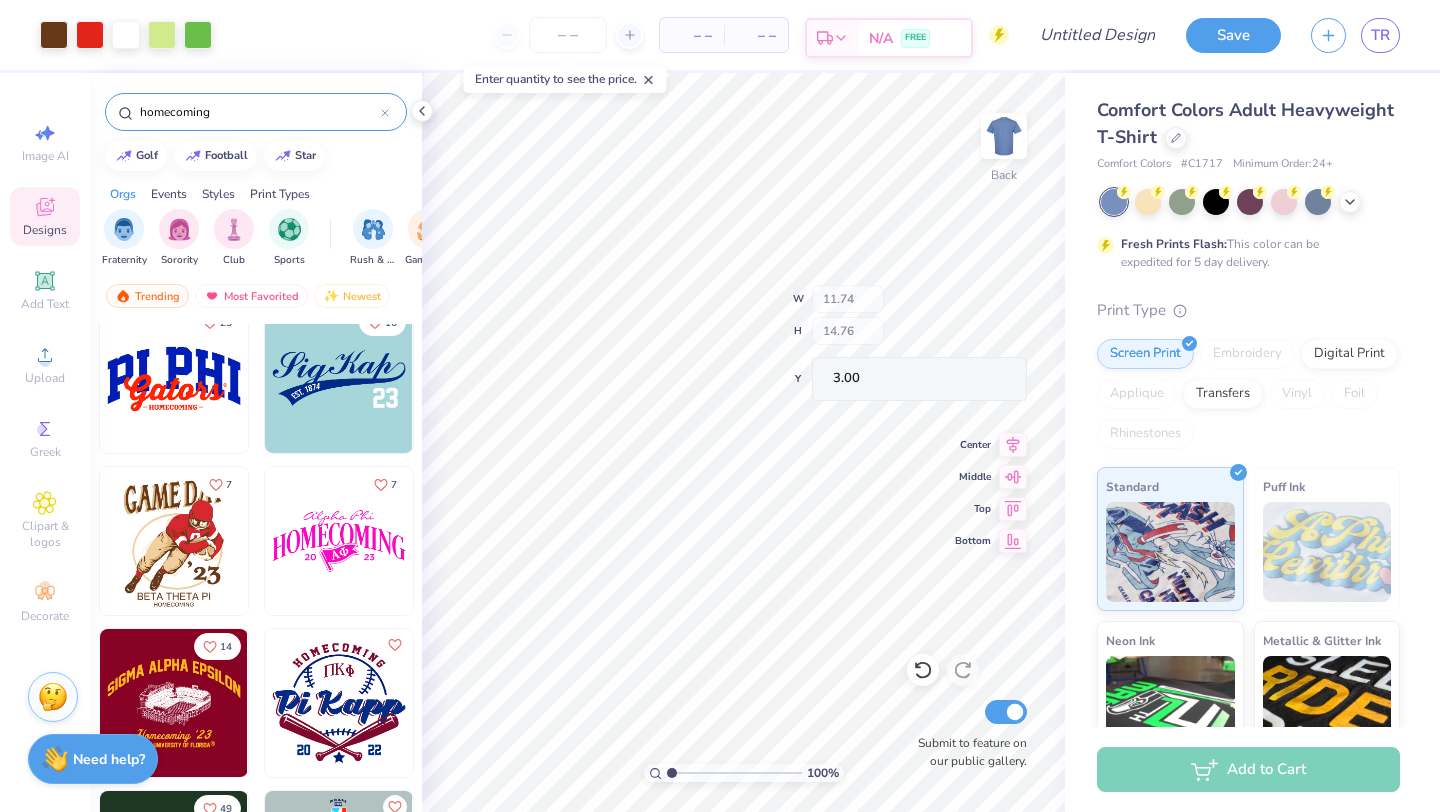 type on "3.00" 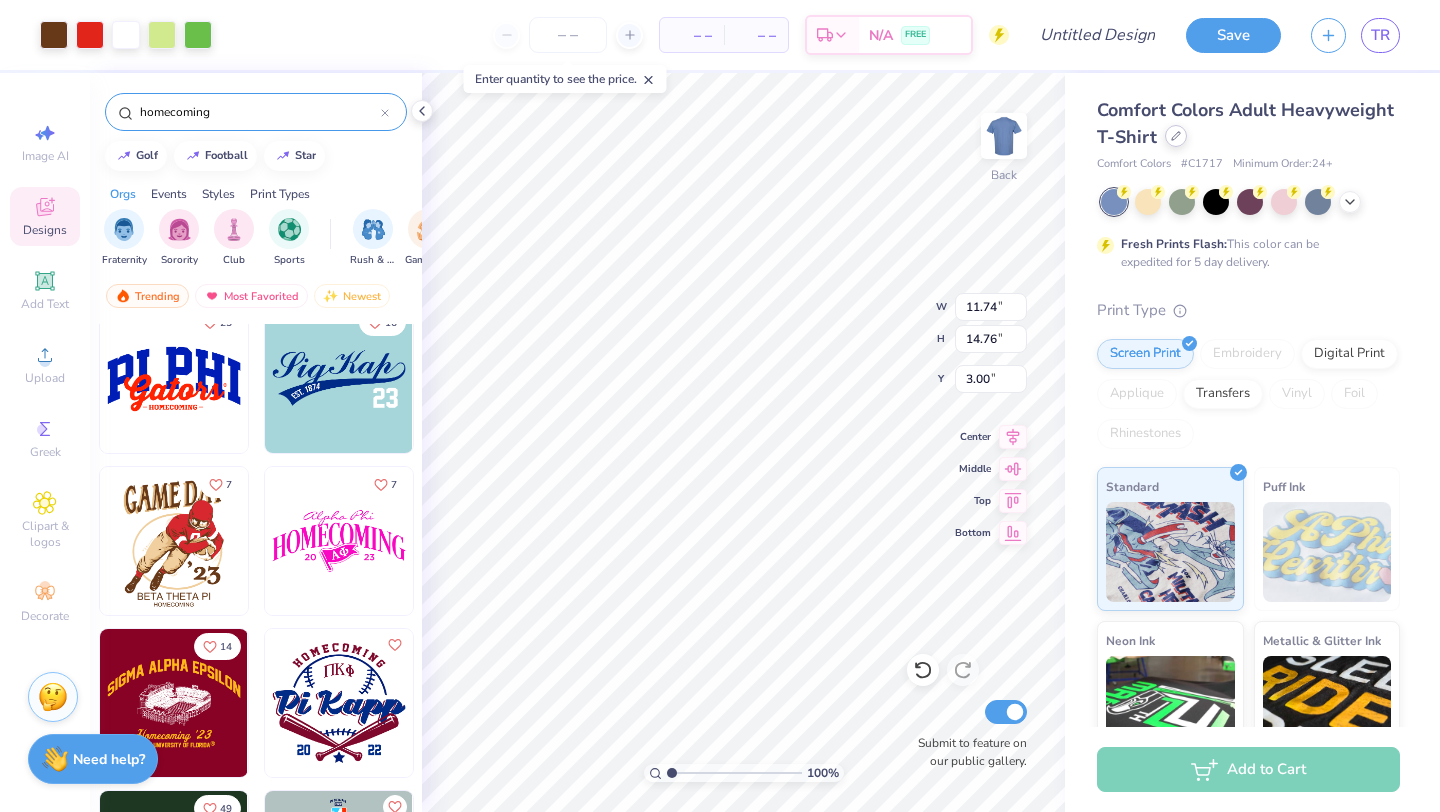 click 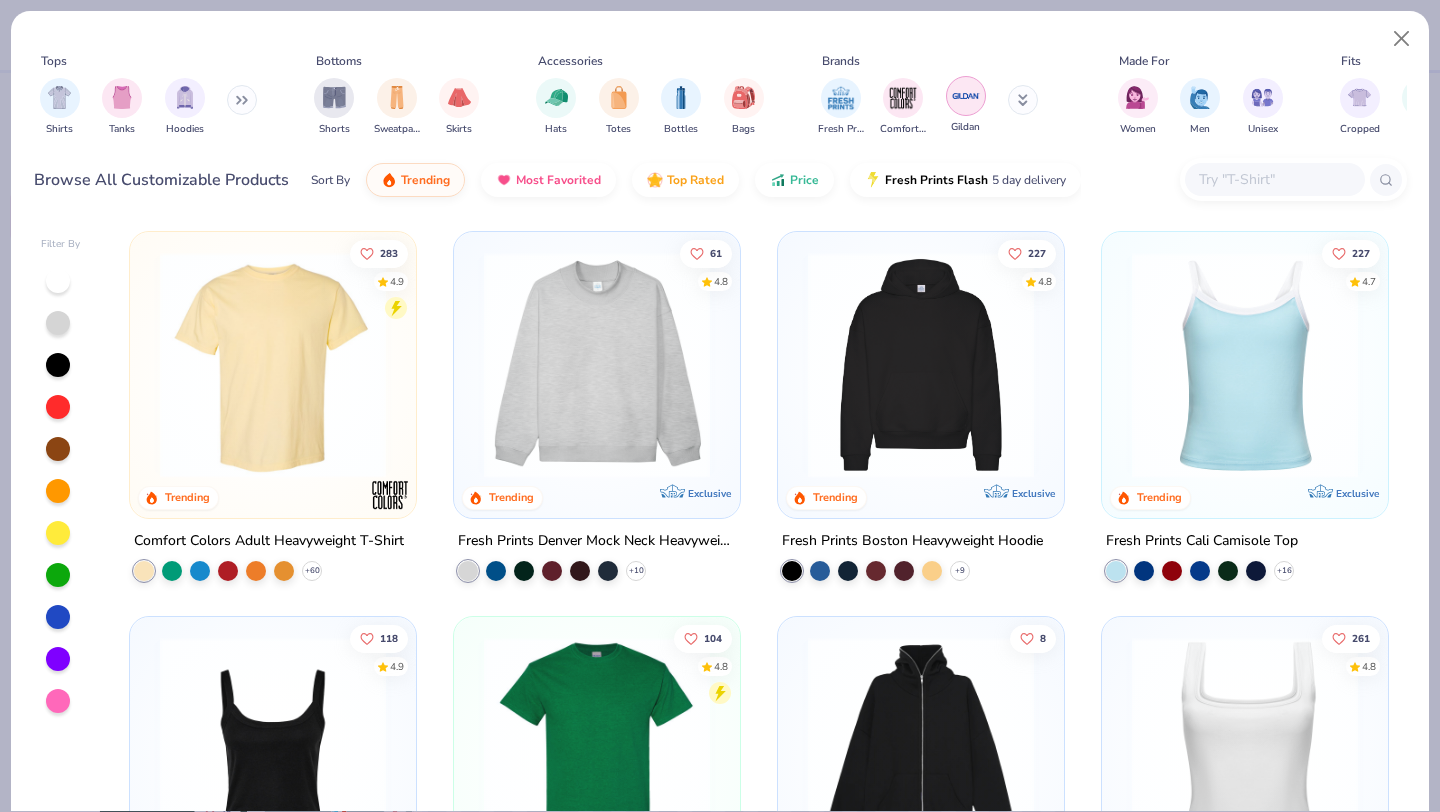 click at bounding box center [966, 96] 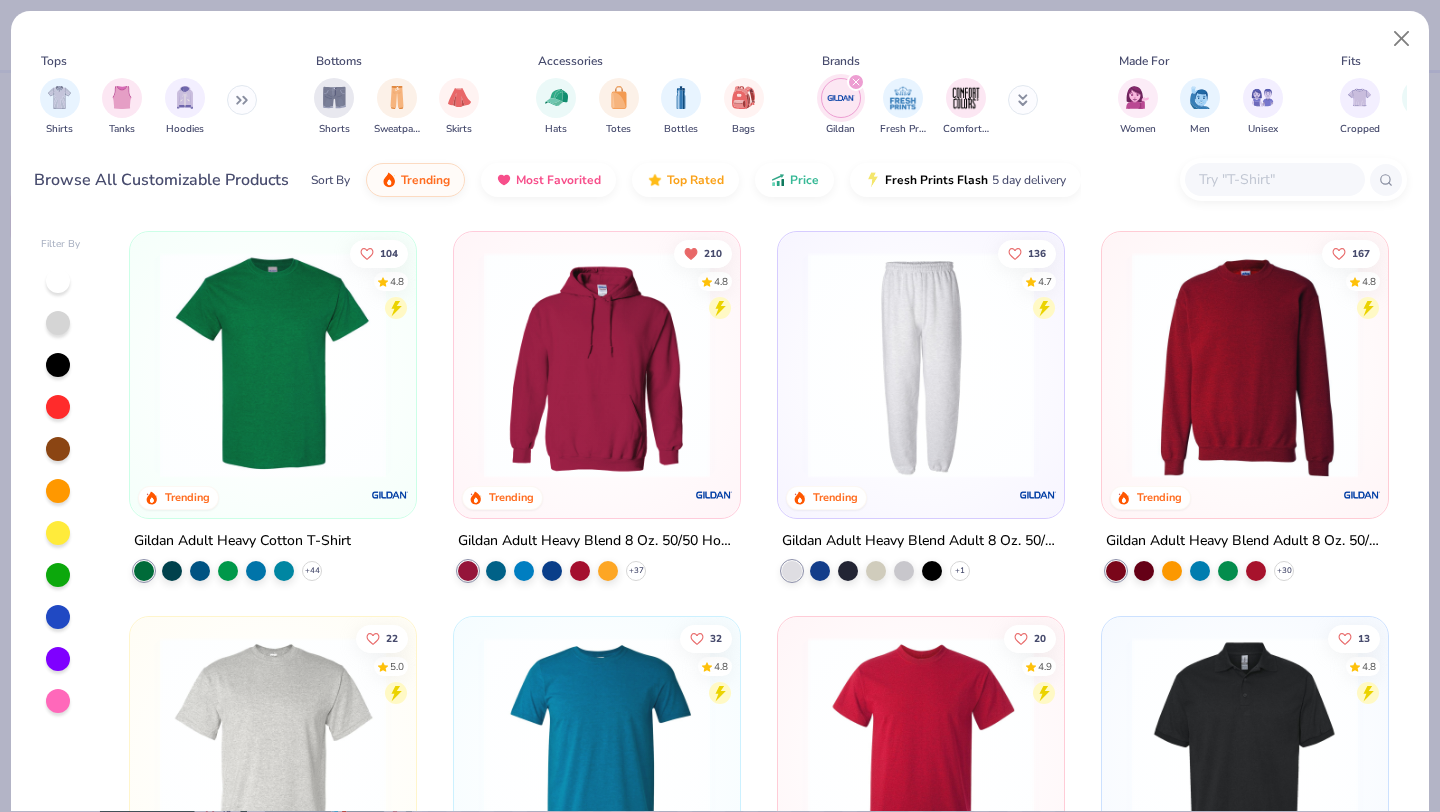 click at bounding box center [273, 365] 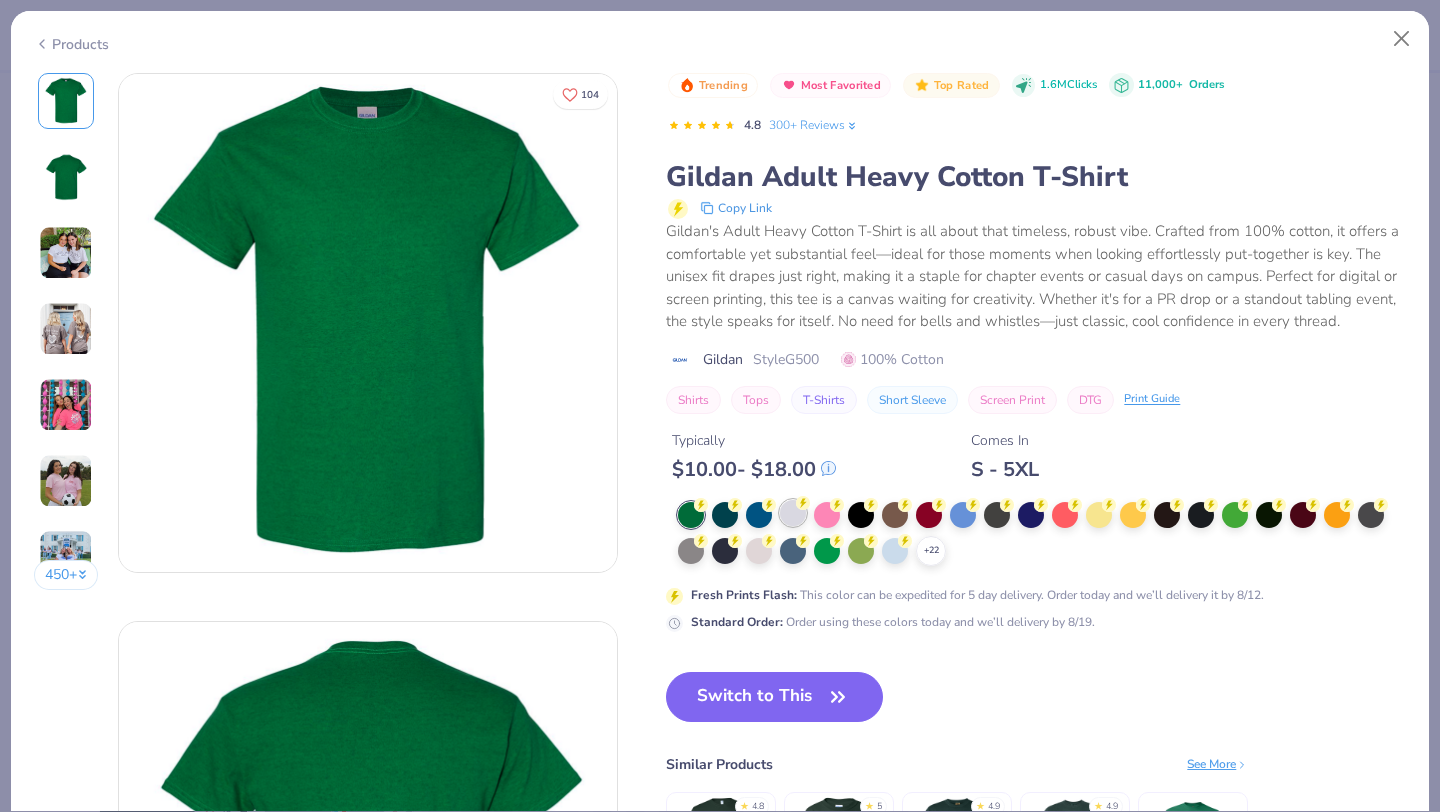 click at bounding box center (793, 513) 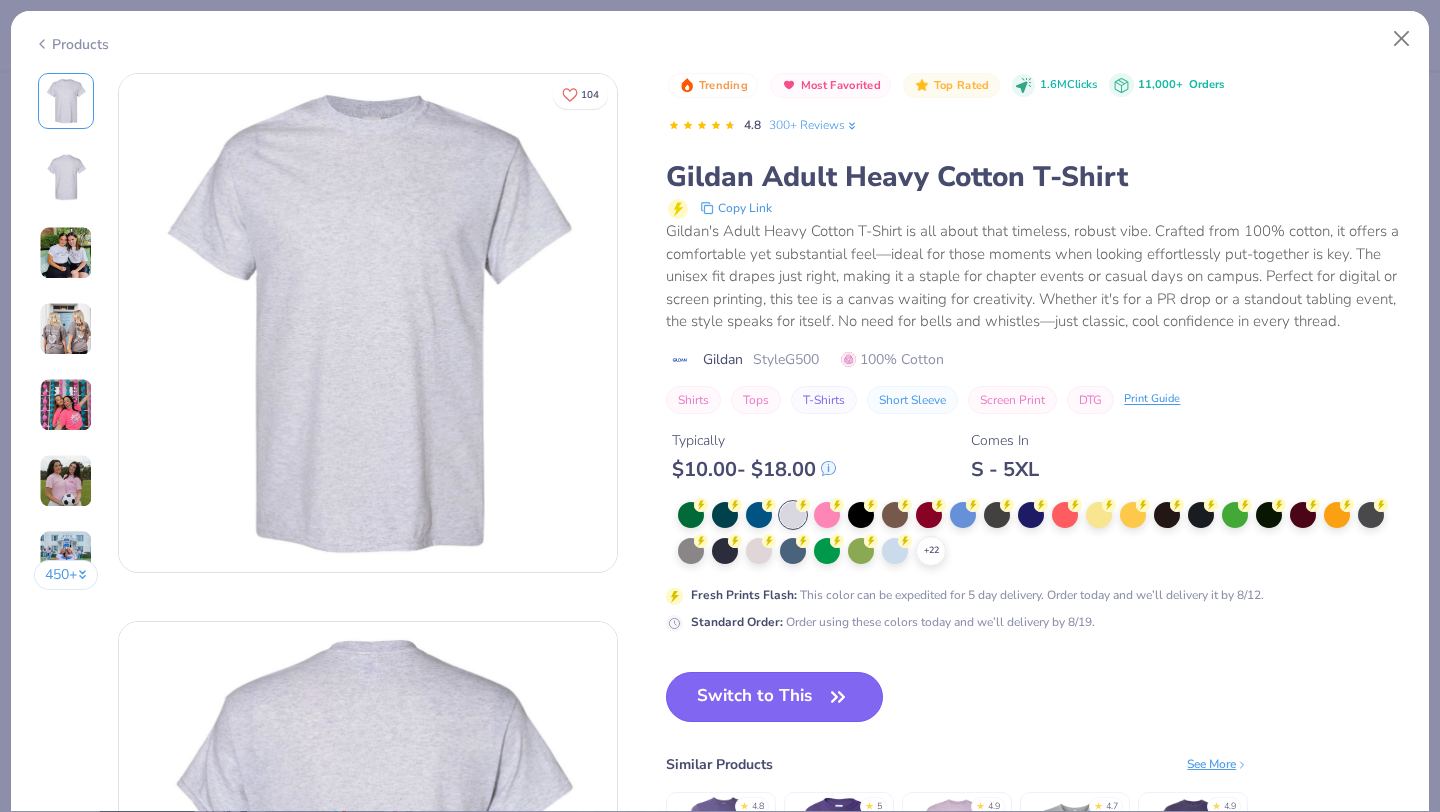 click on "Switch to This" at bounding box center [774, 697] 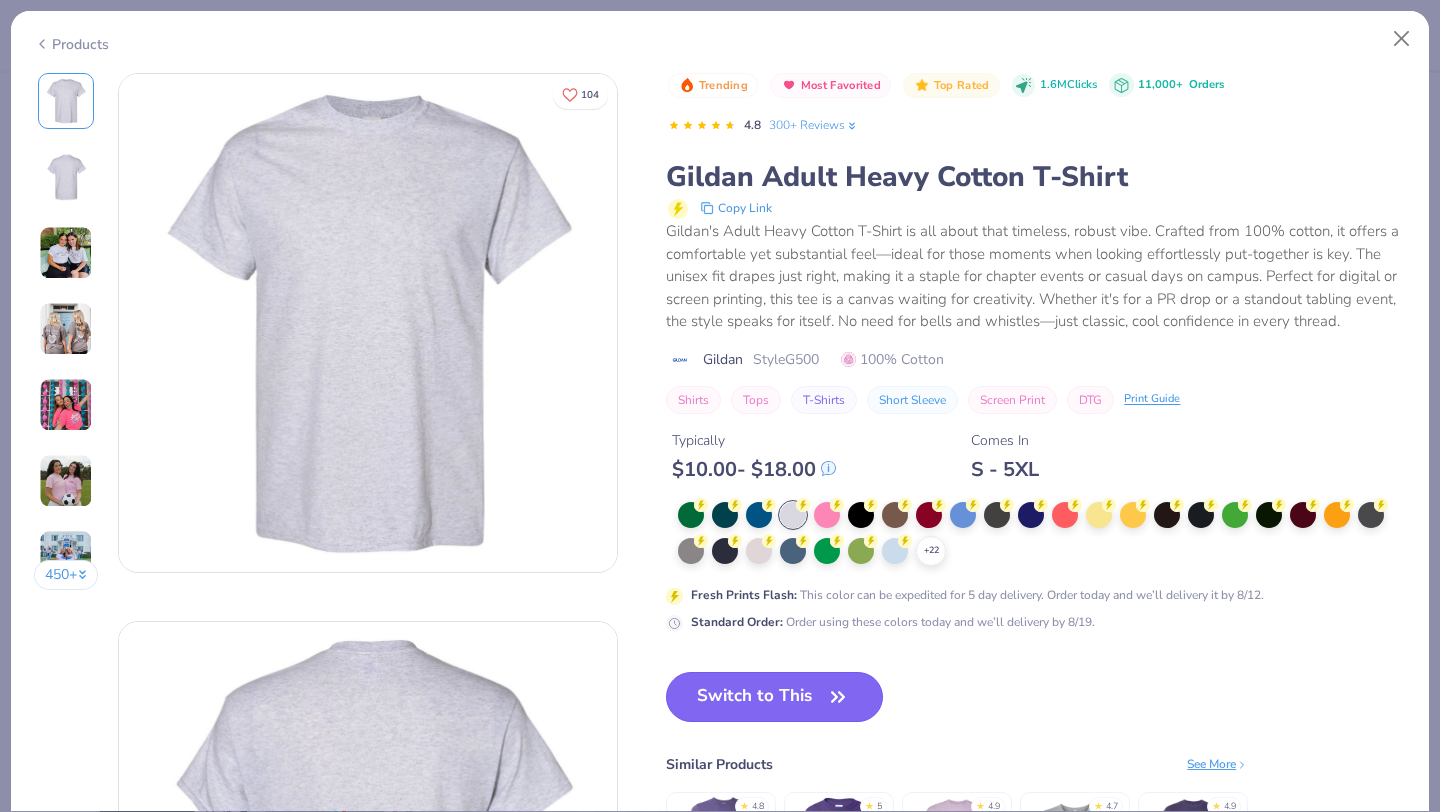 click on "Switch to This" at bounding box center [774, 697] 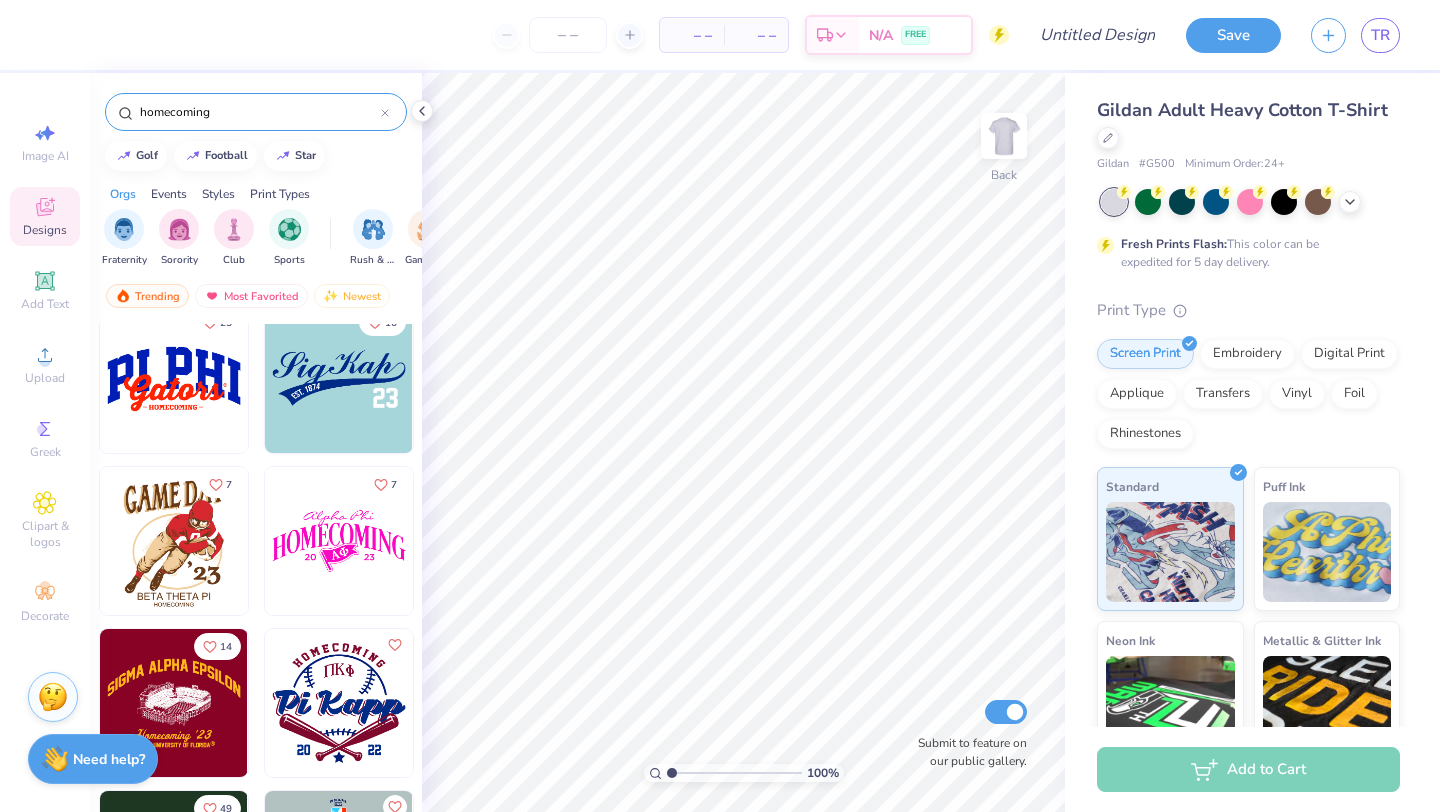click 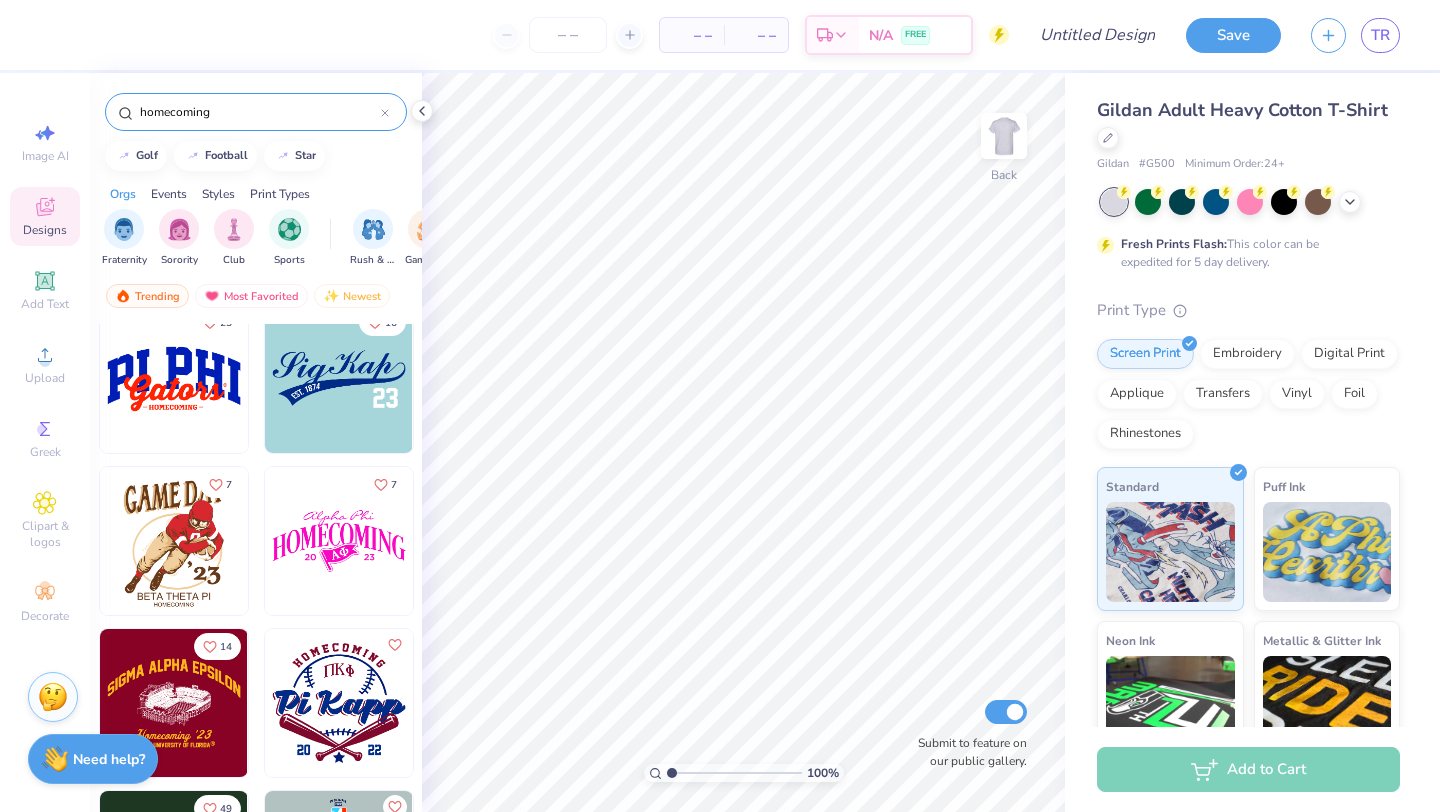 type 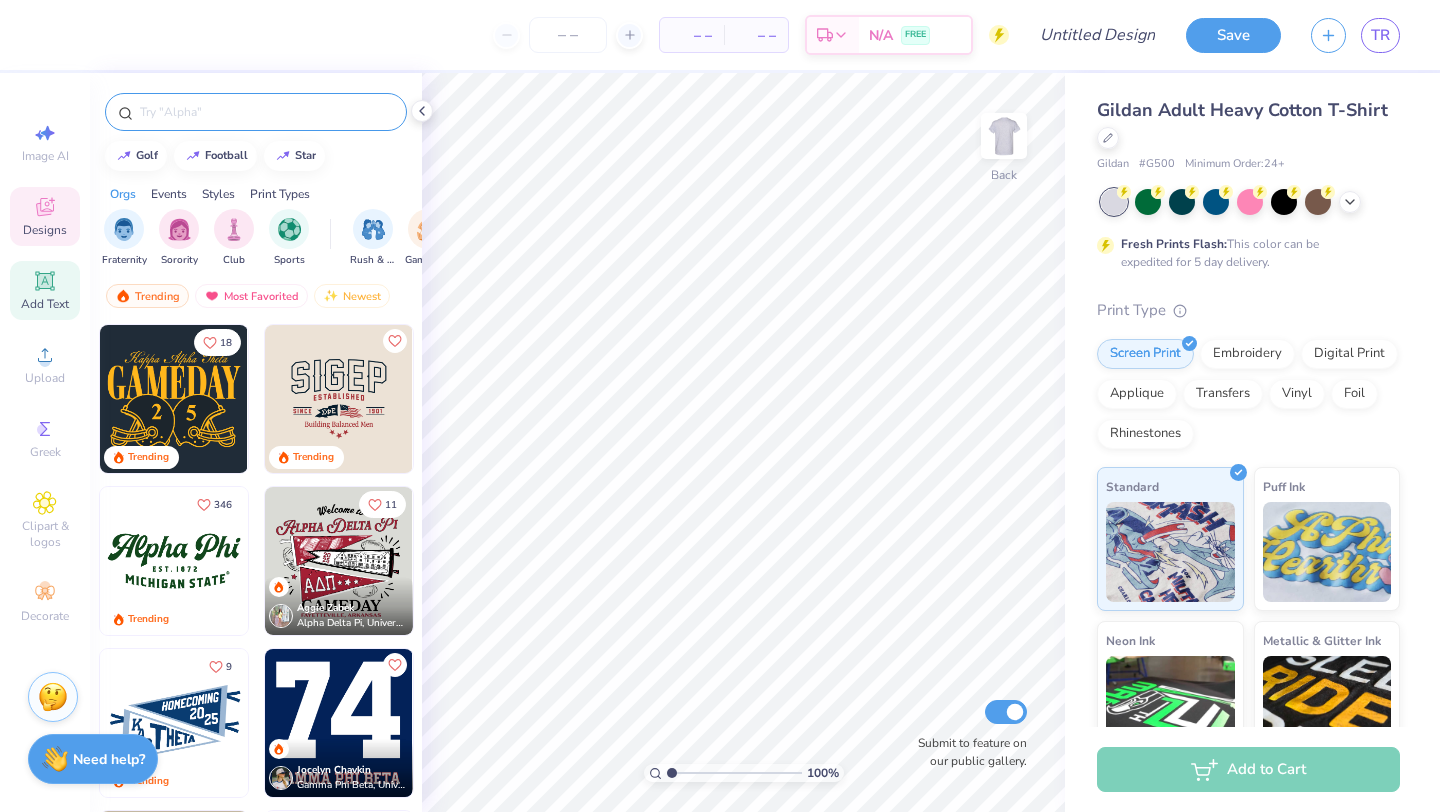 click 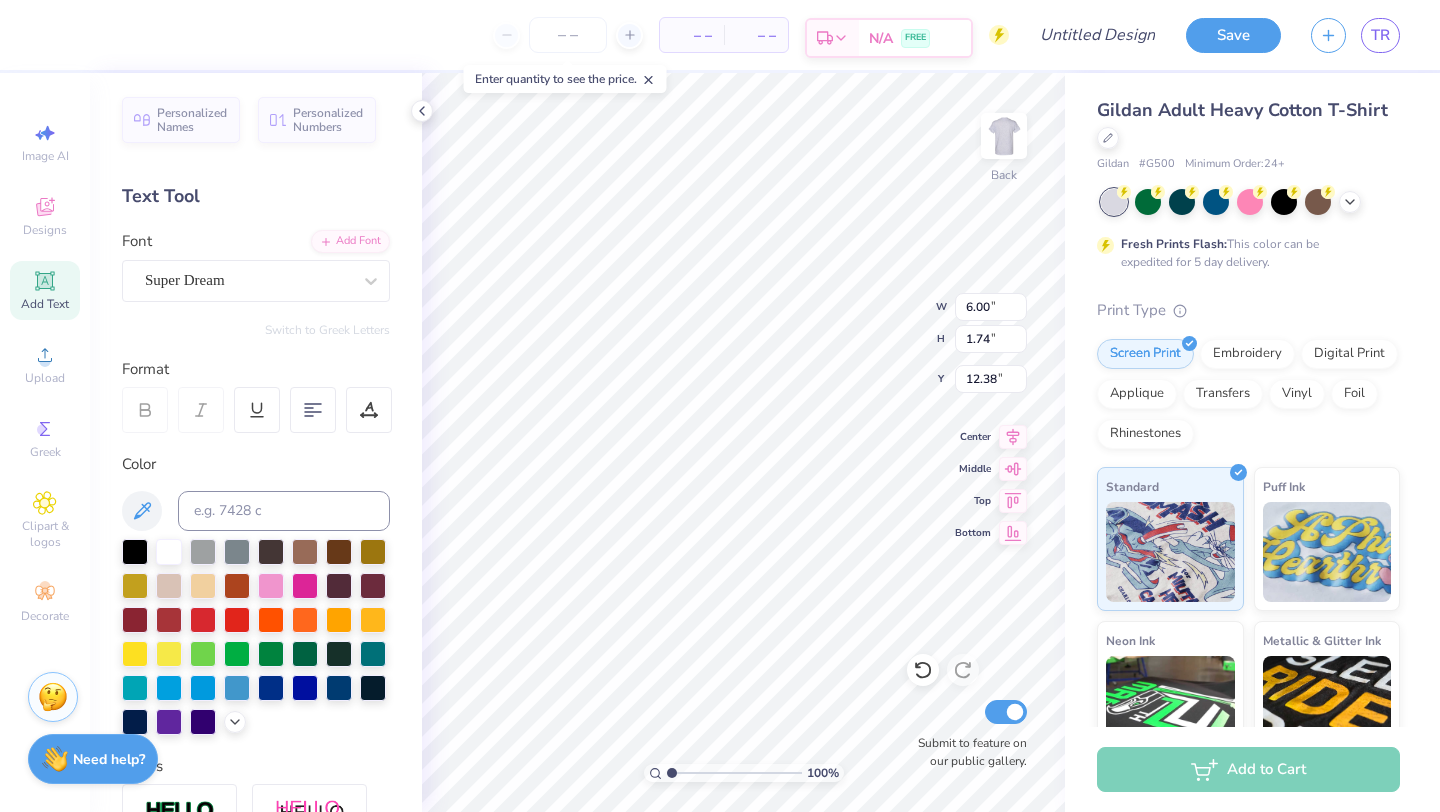 scroll, scrollTop: 0, scrollLeft: 3, axis: horizontal 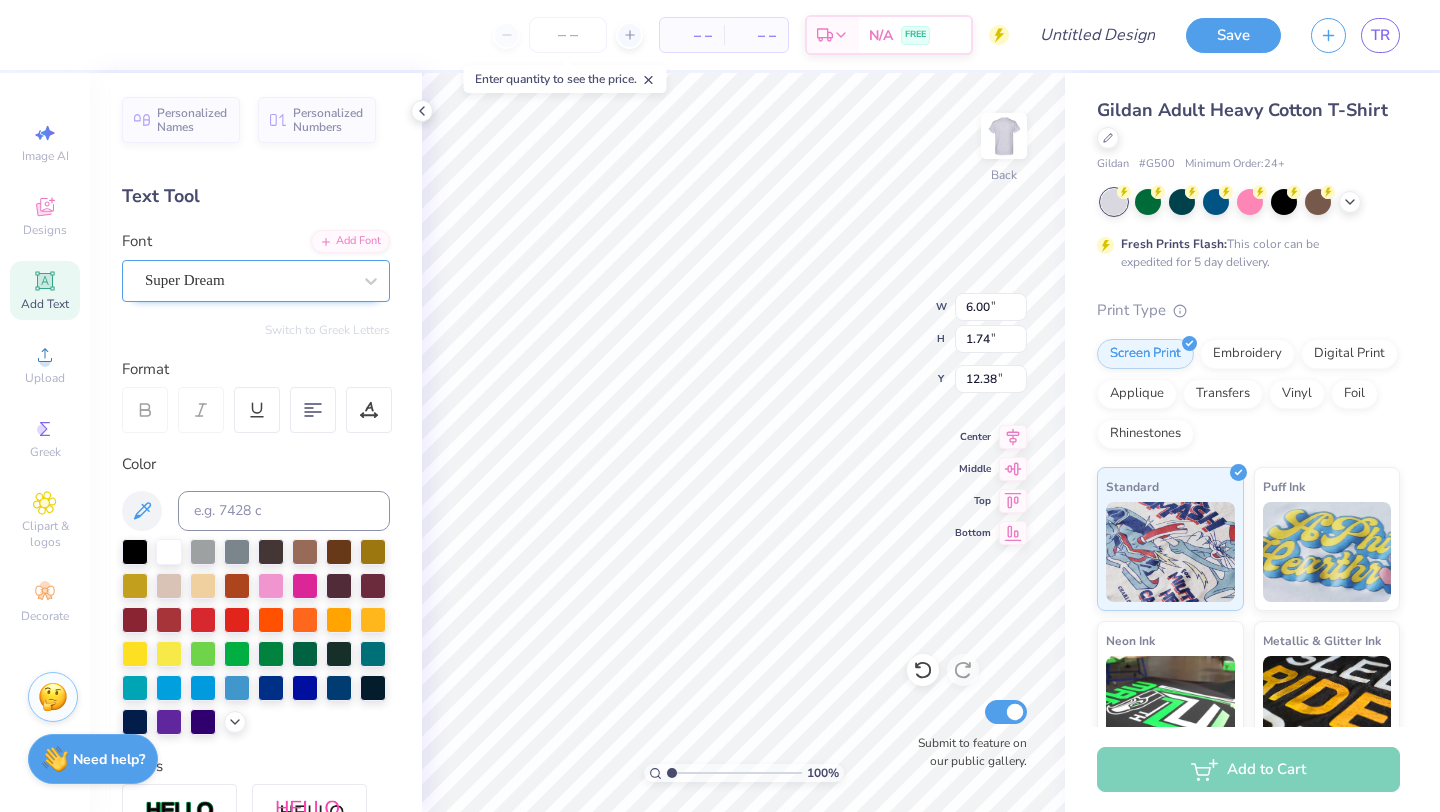 type on "CHARLOTTE" 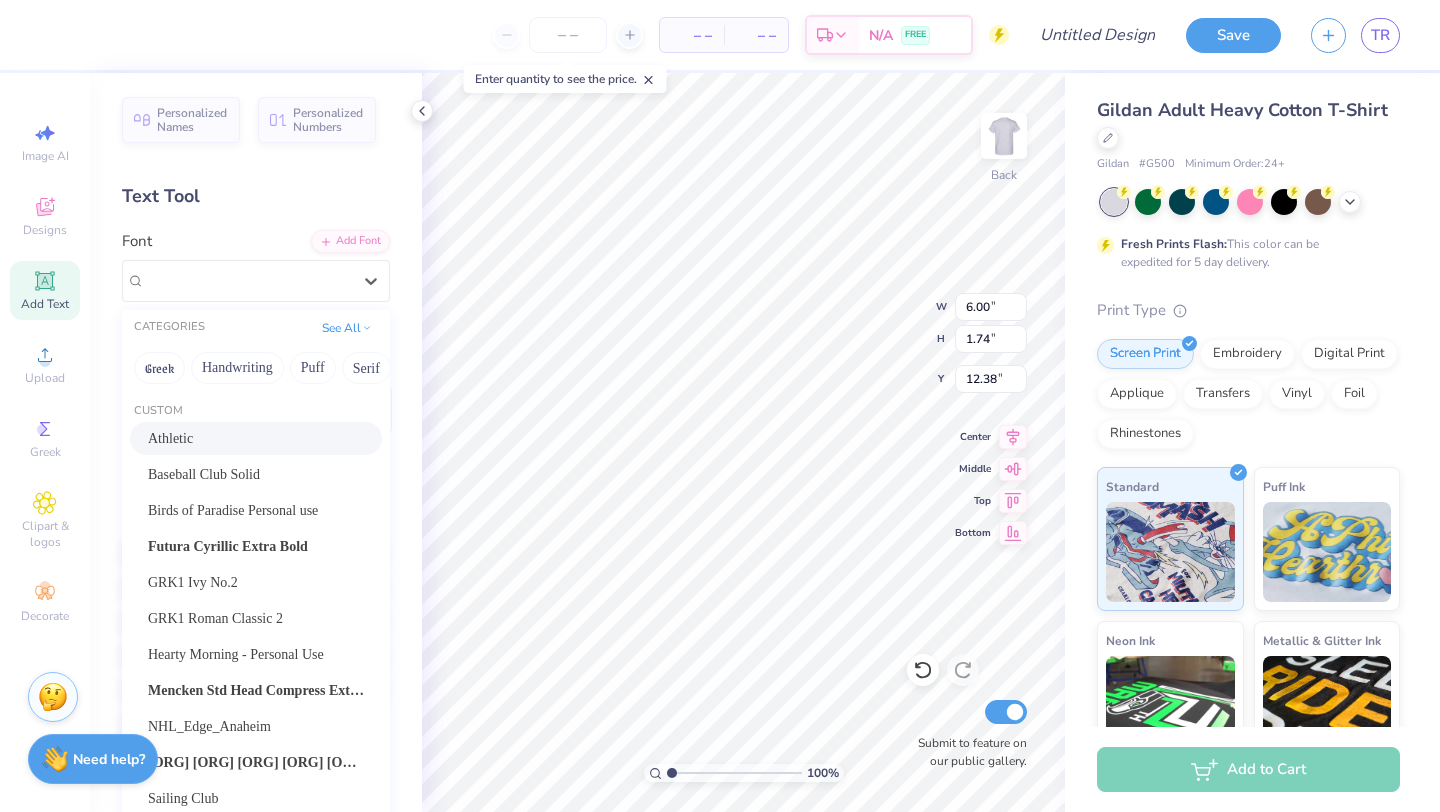 click on "Athletic" at bounding box center [256, 438] 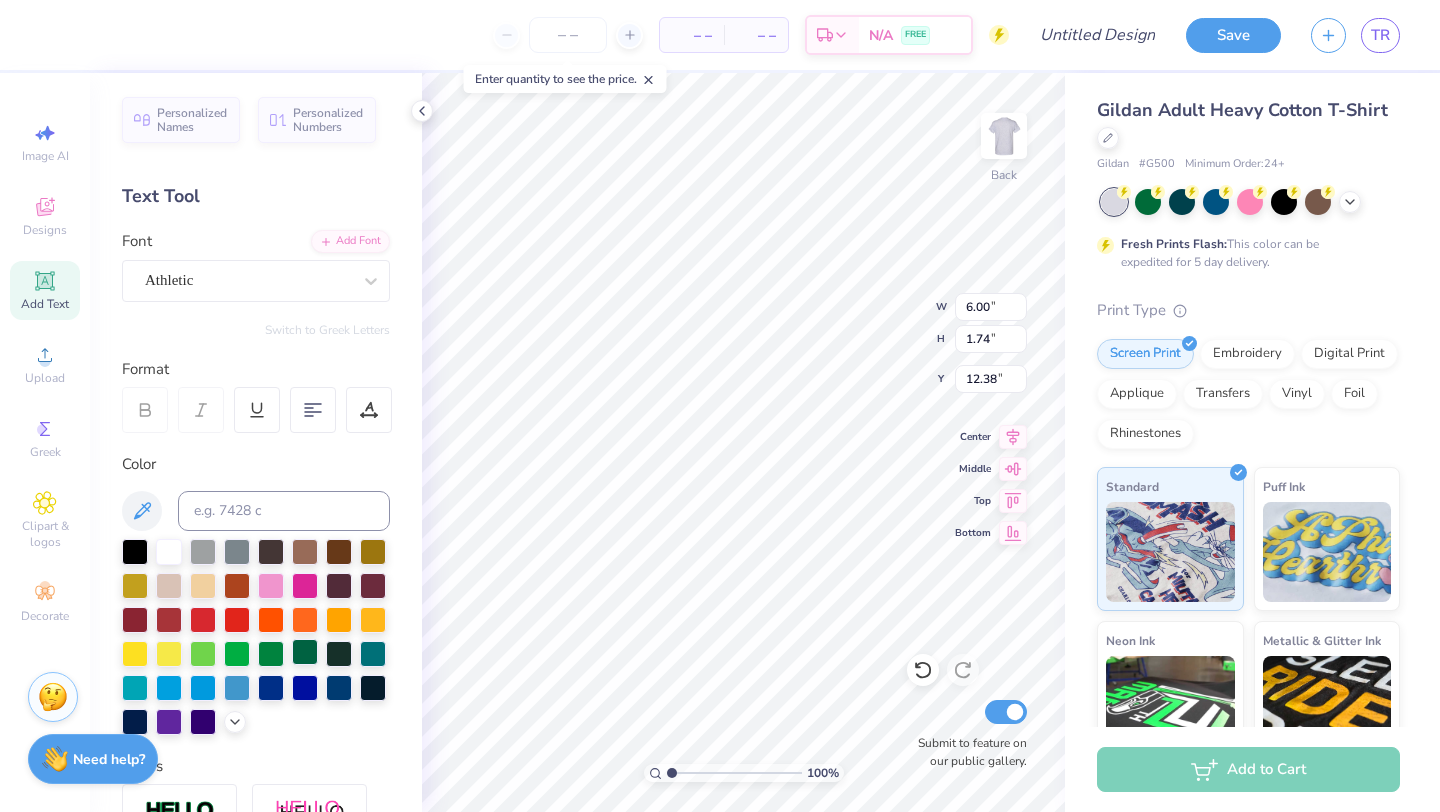 scroll, scrollTop: 326, scrollLeft: 0, axis: vertical 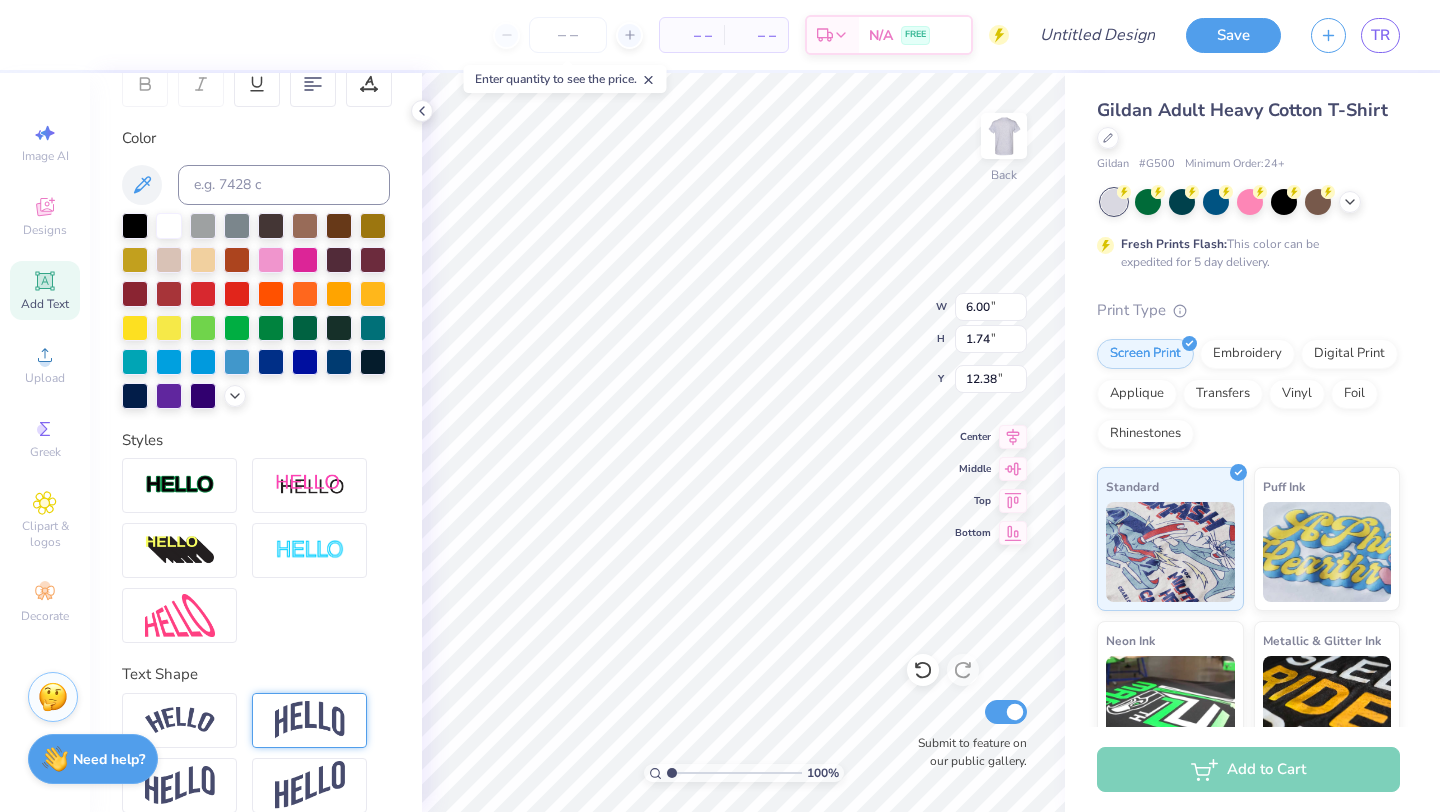 click at bounding box center [310, 720] 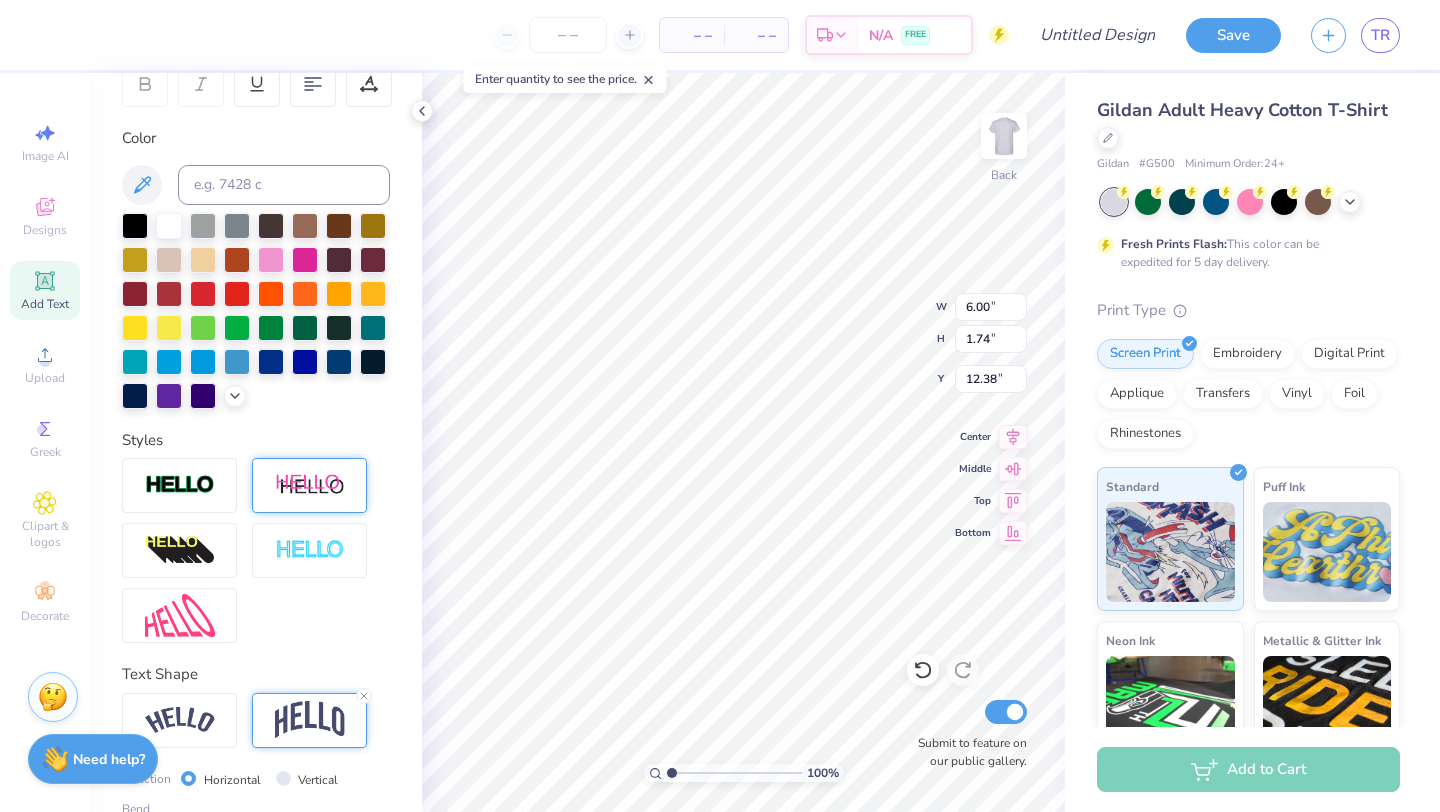scroll, scrollTop: 467, scrollLeft: 0, axis: vertical 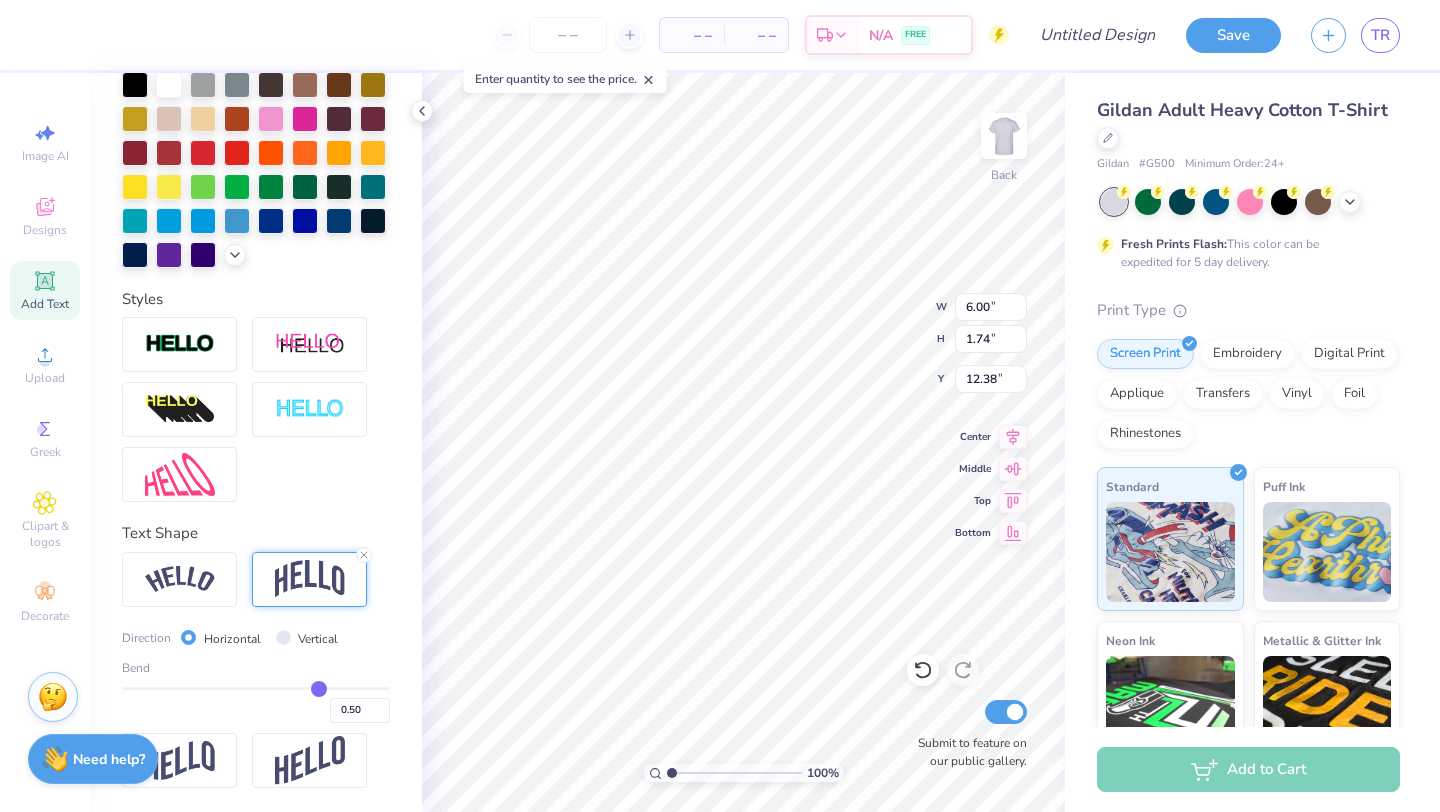 type on "0.52" 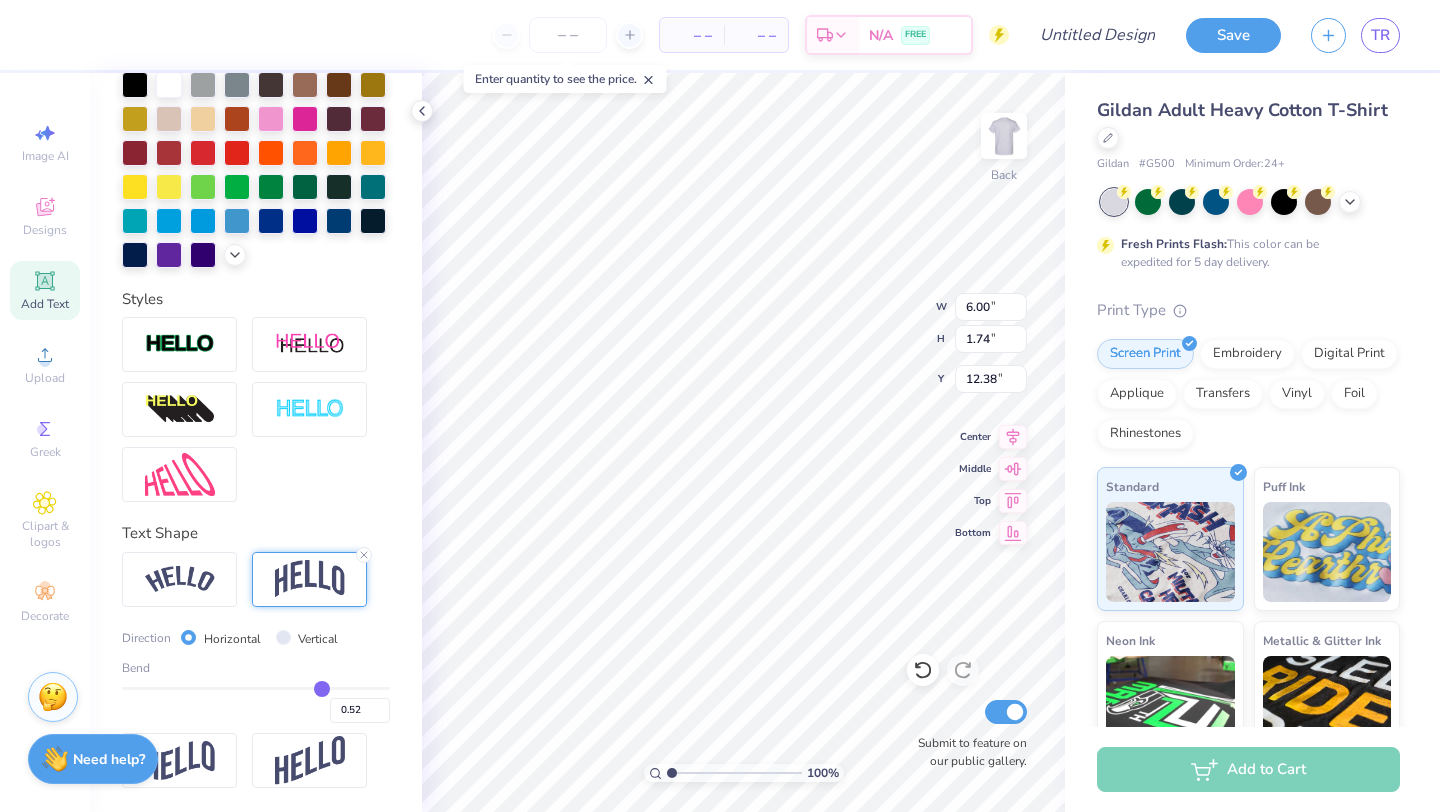 type on "0.52" 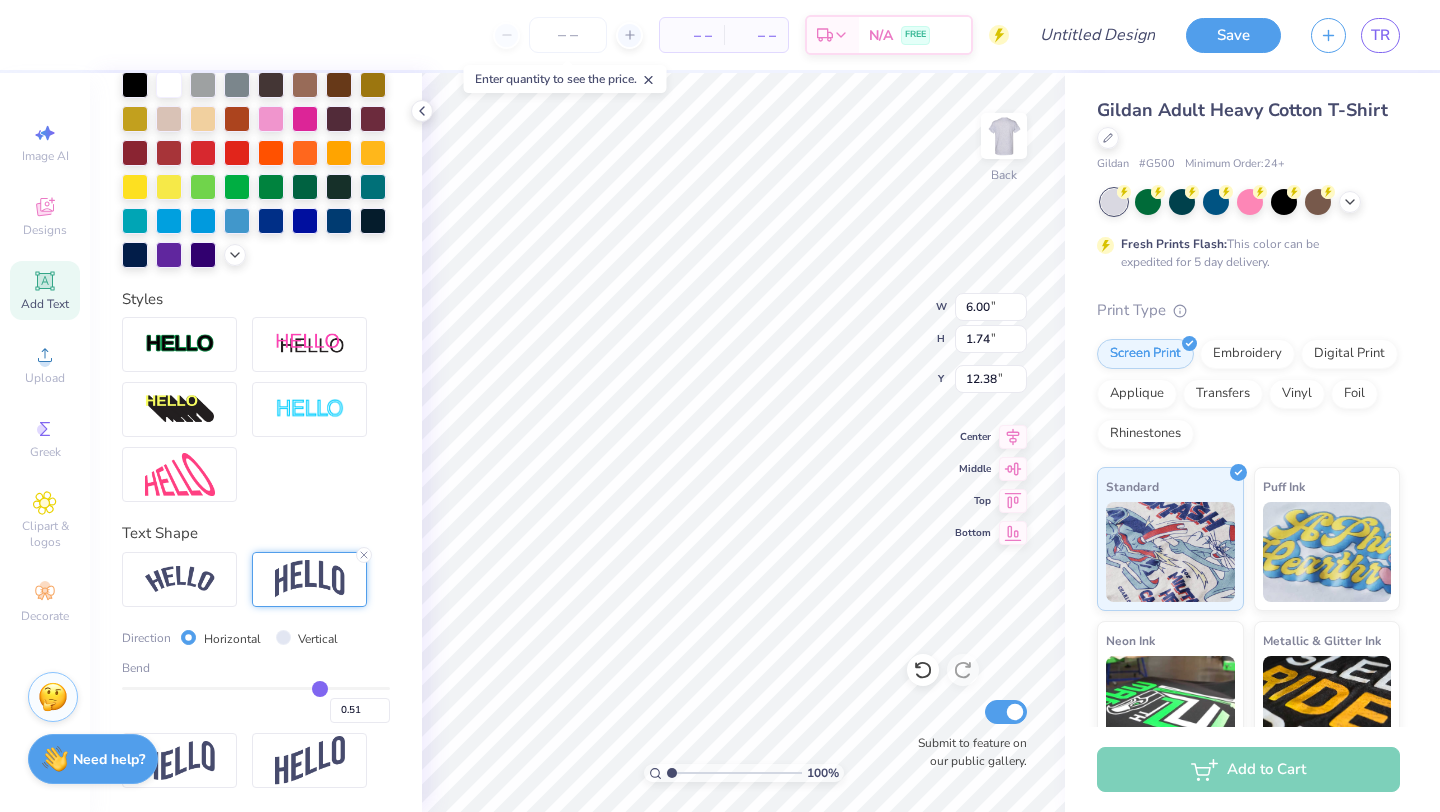 type on "0.5" 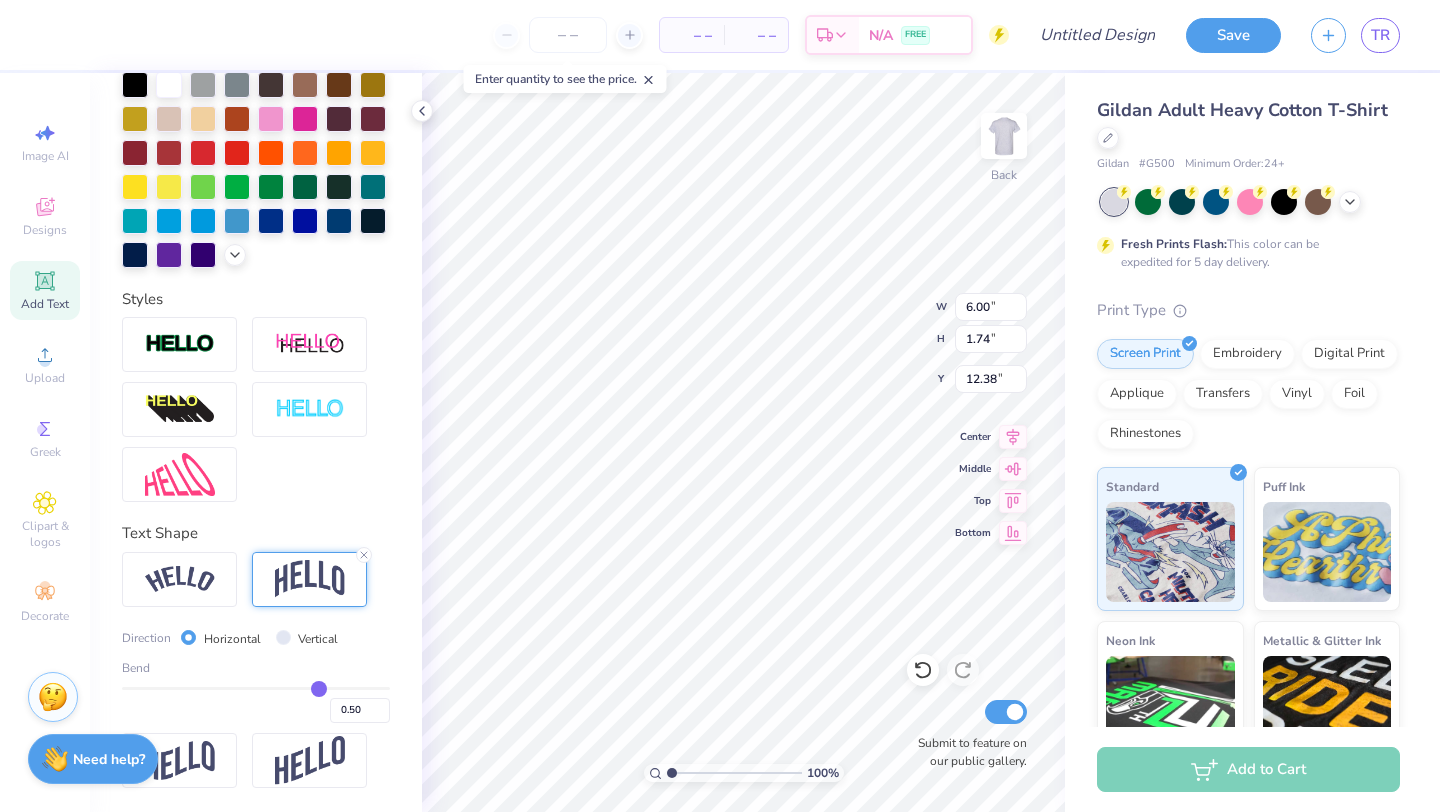 type on "0.49" 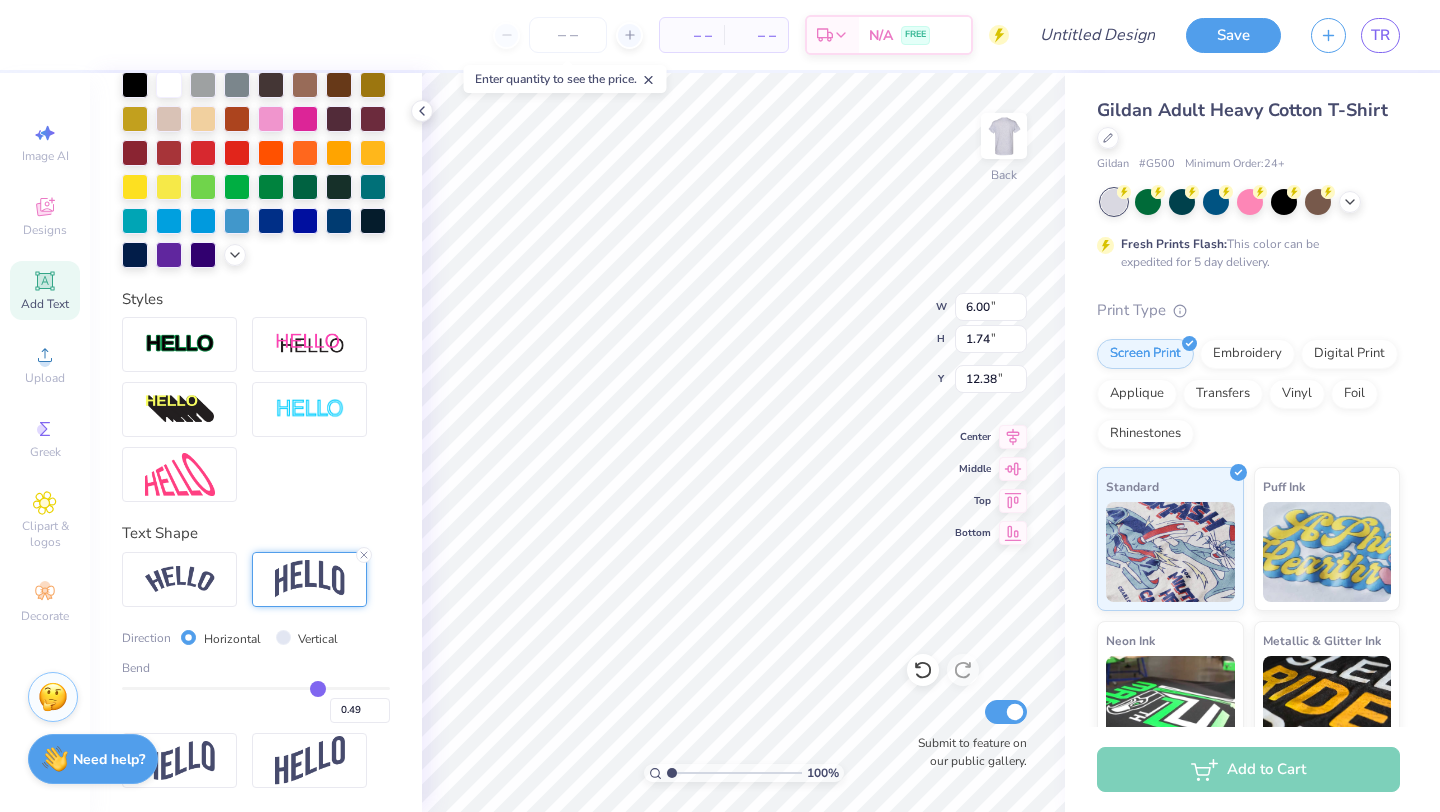 type on "0.48" 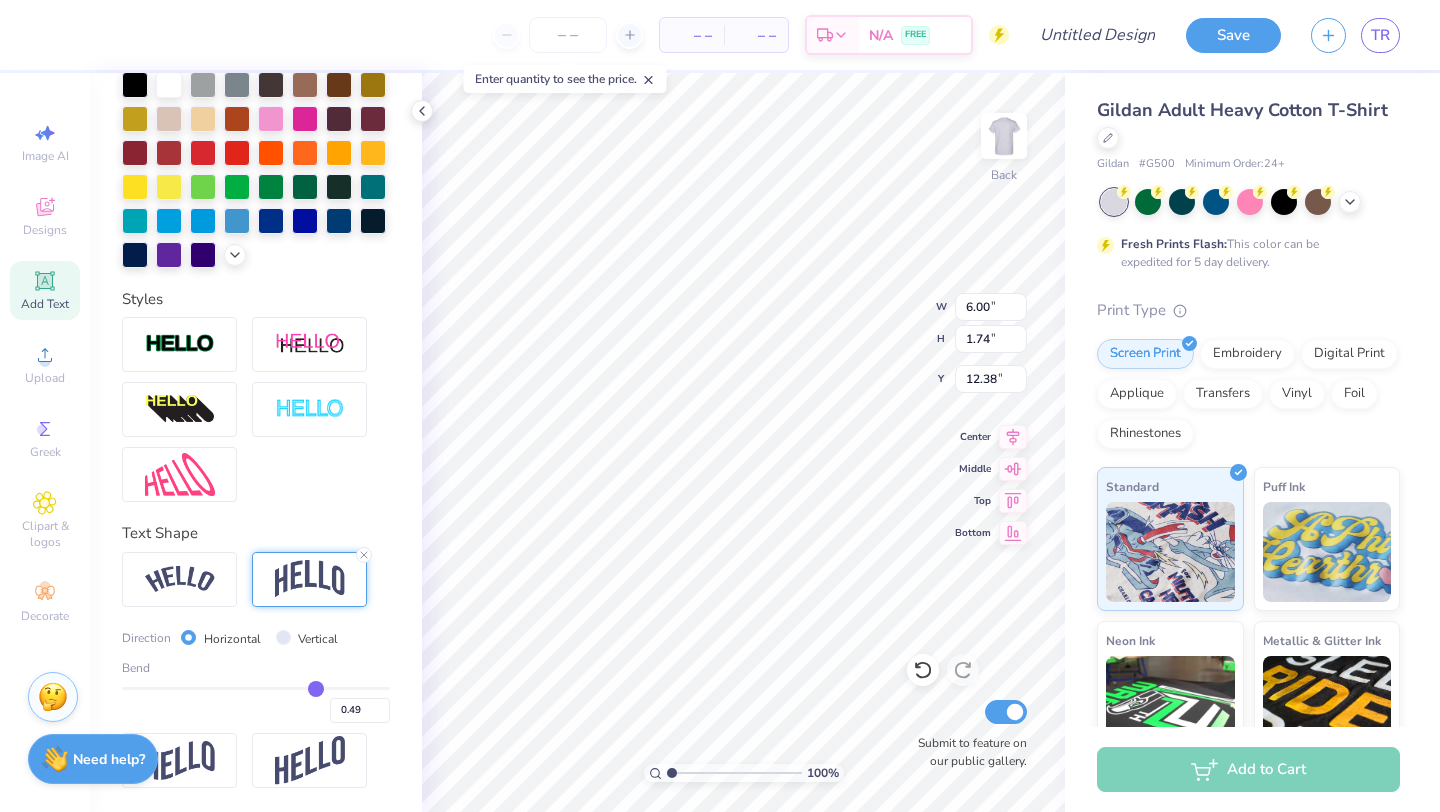 type on "0.48" 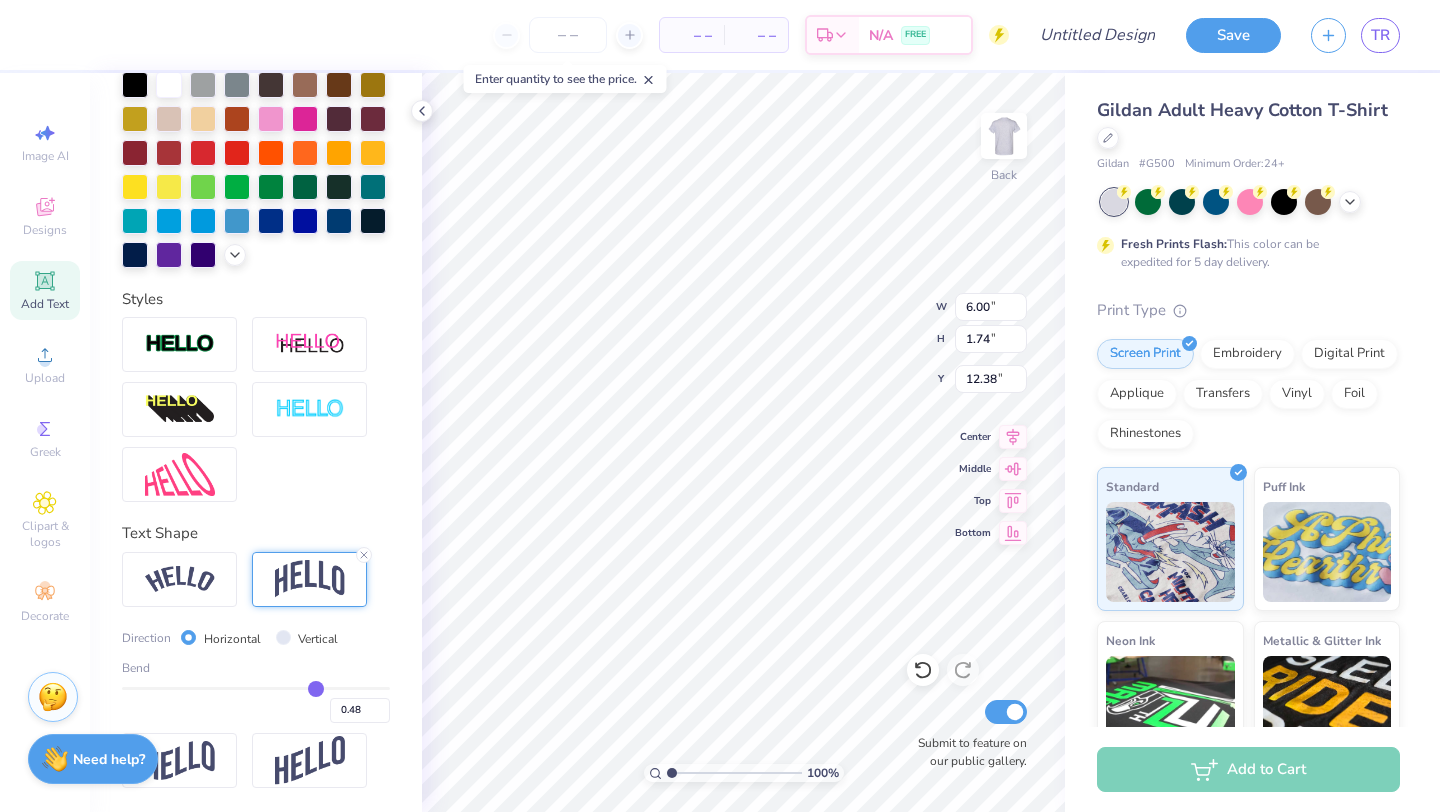 type on "0.47" 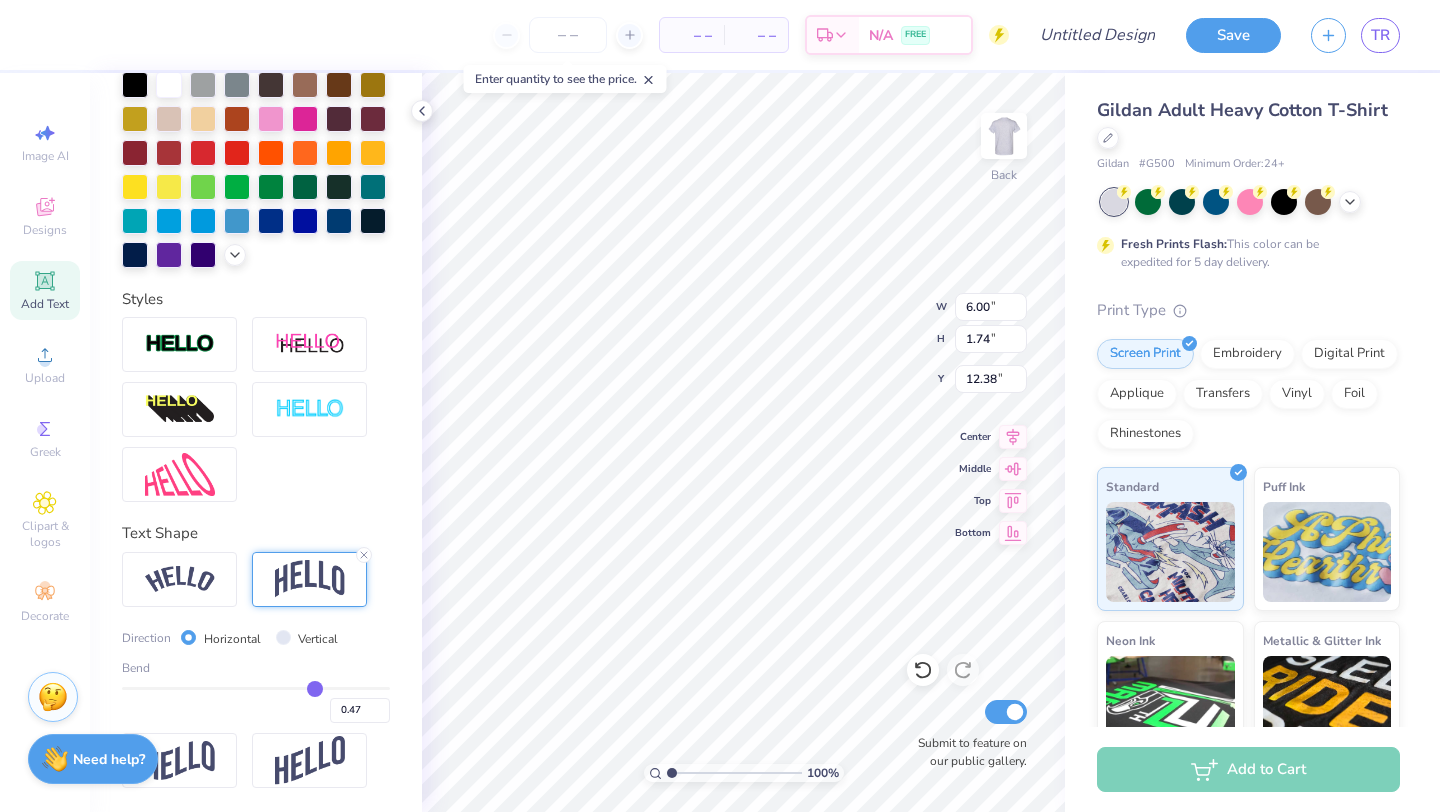 type on "0.46" 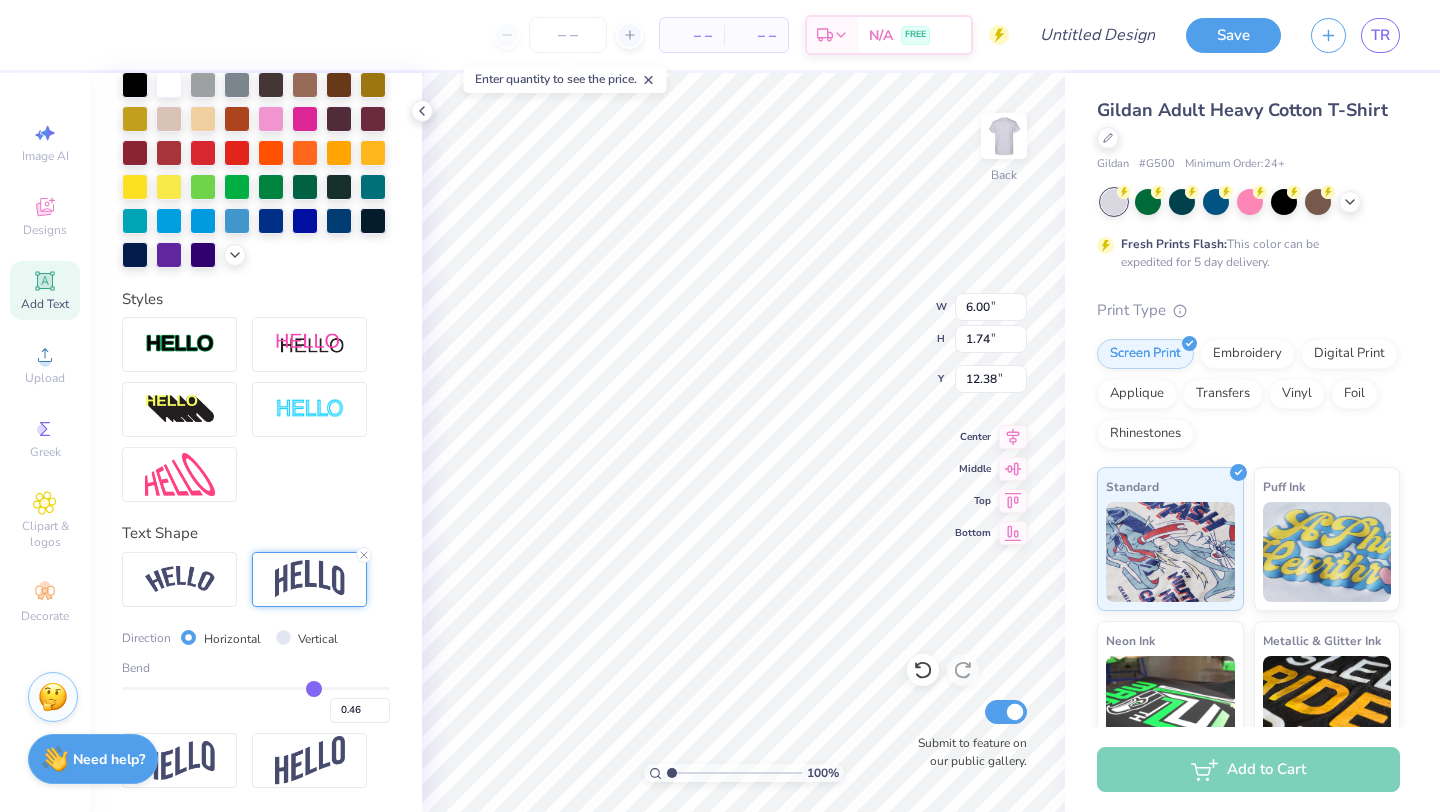 type on "0.45" 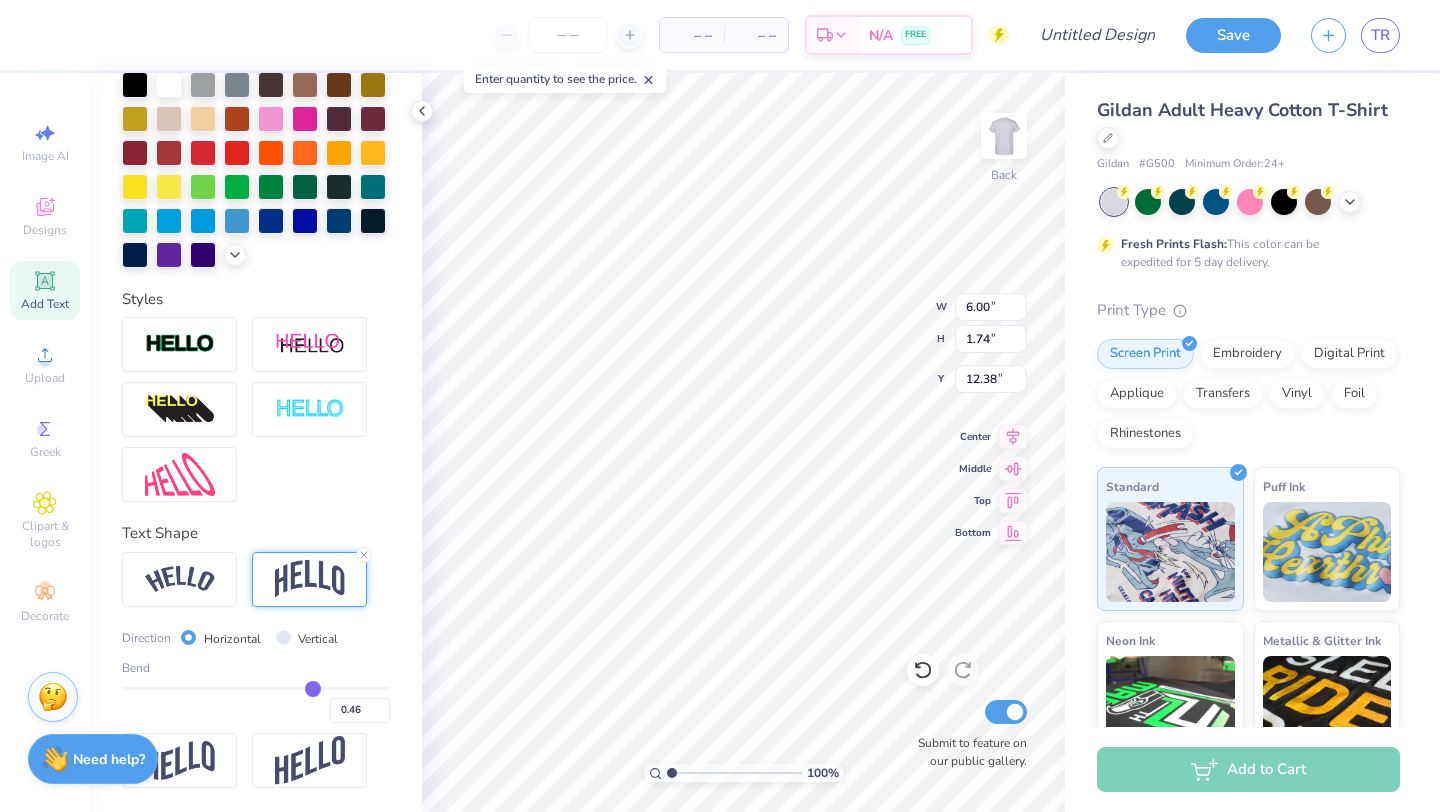 type on "0.45" 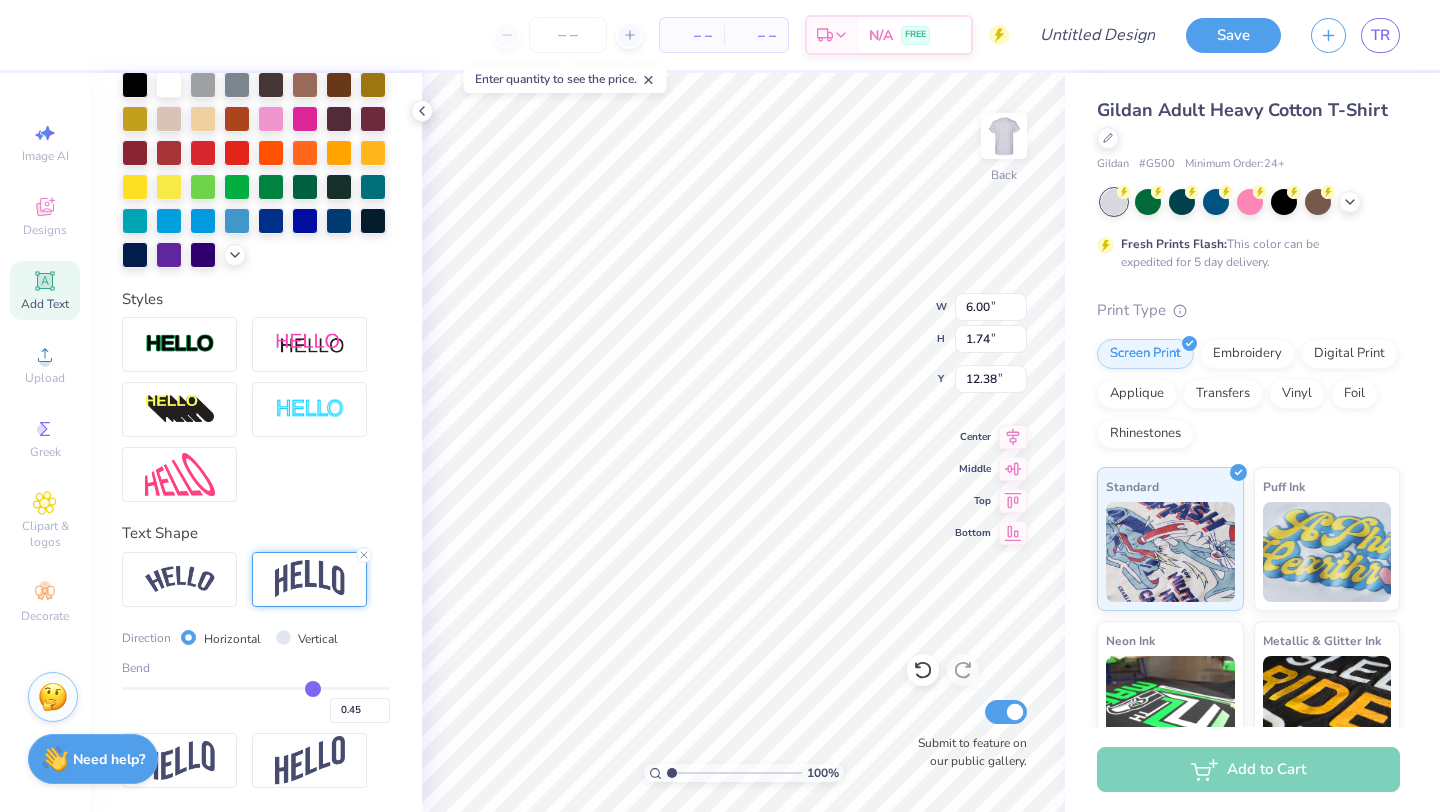 type on "0.44" 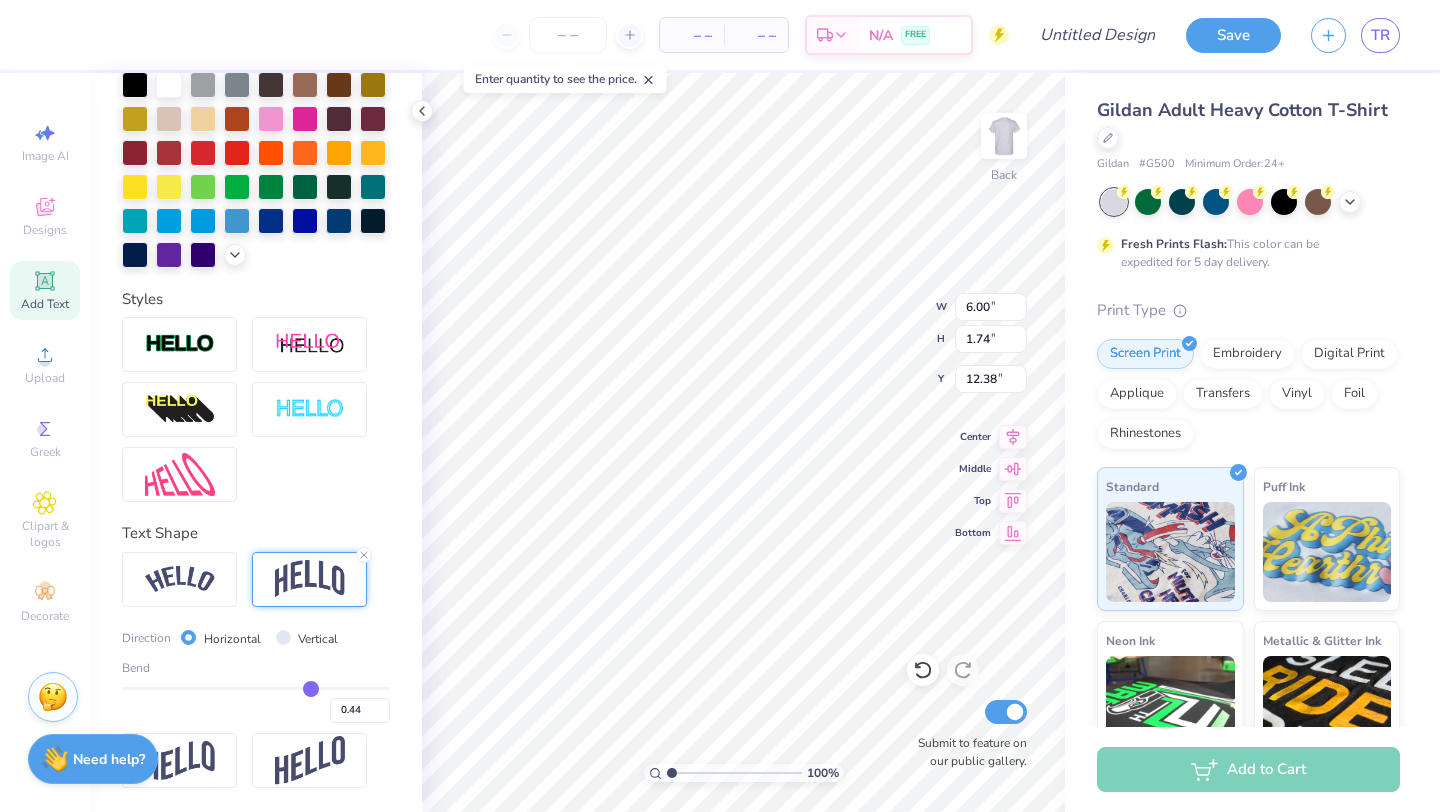 type on "0.43" 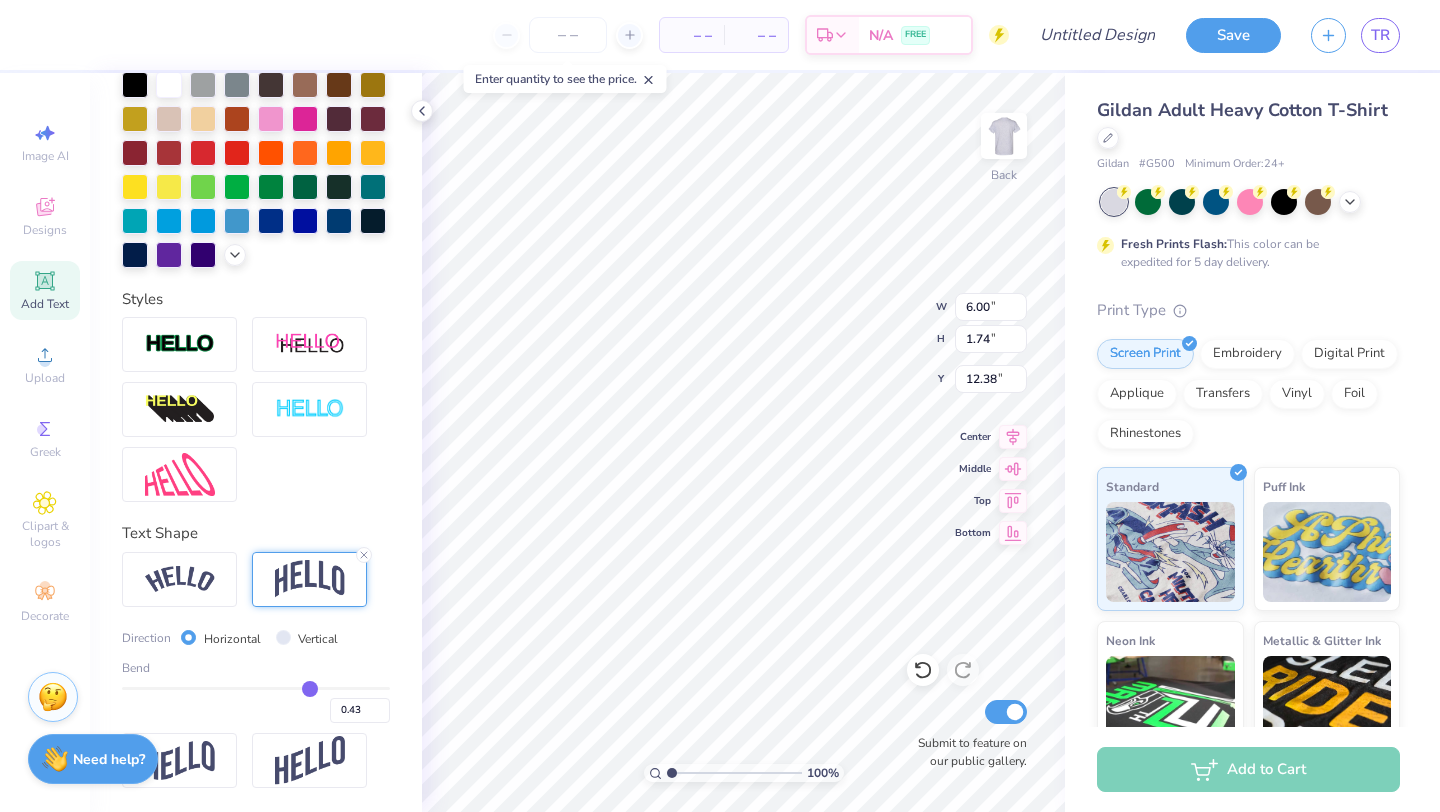type on "0.42" 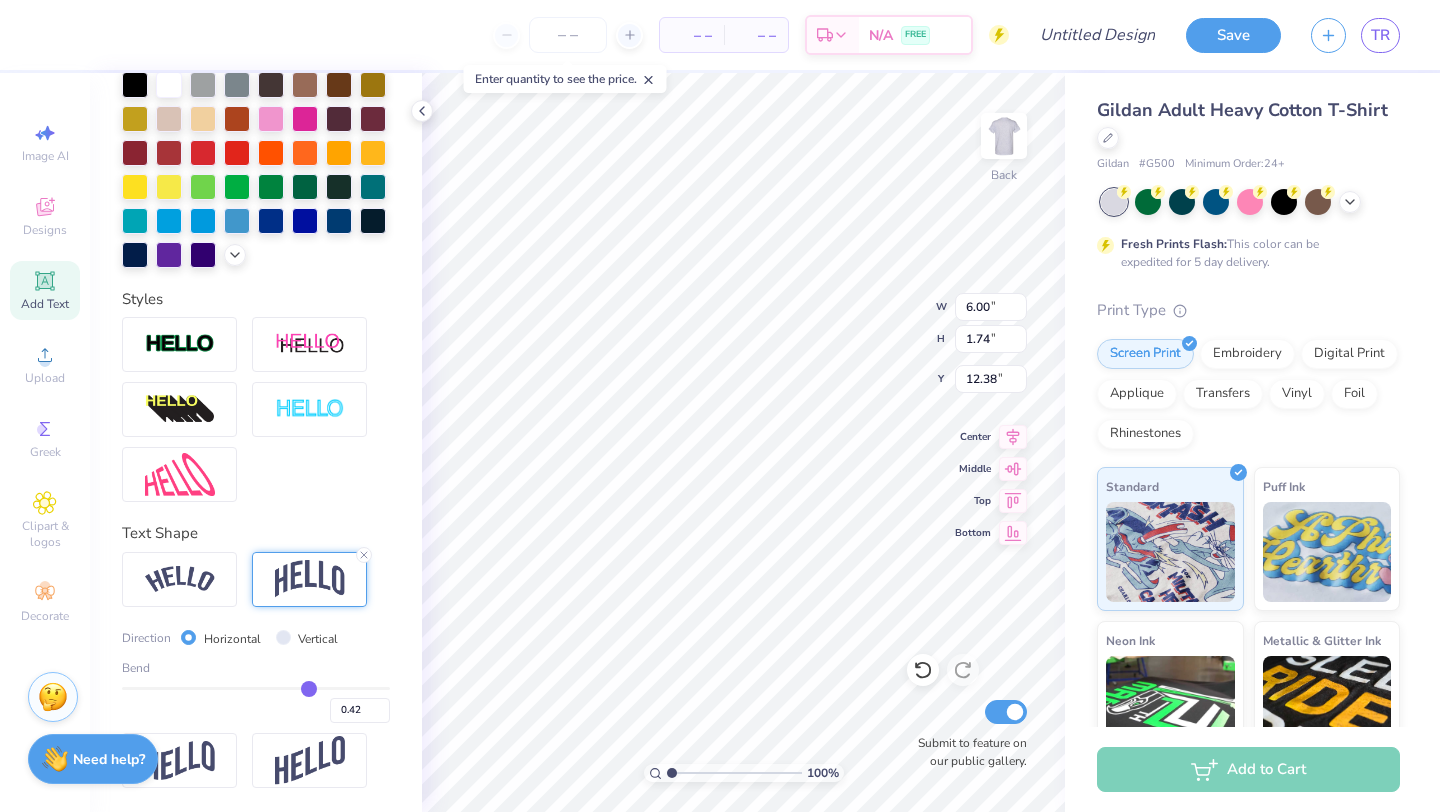 drag, startPoint x: 321, startPoint y: 691, endPoint x: 309, endPoint y: 690, distance: 12.0415945 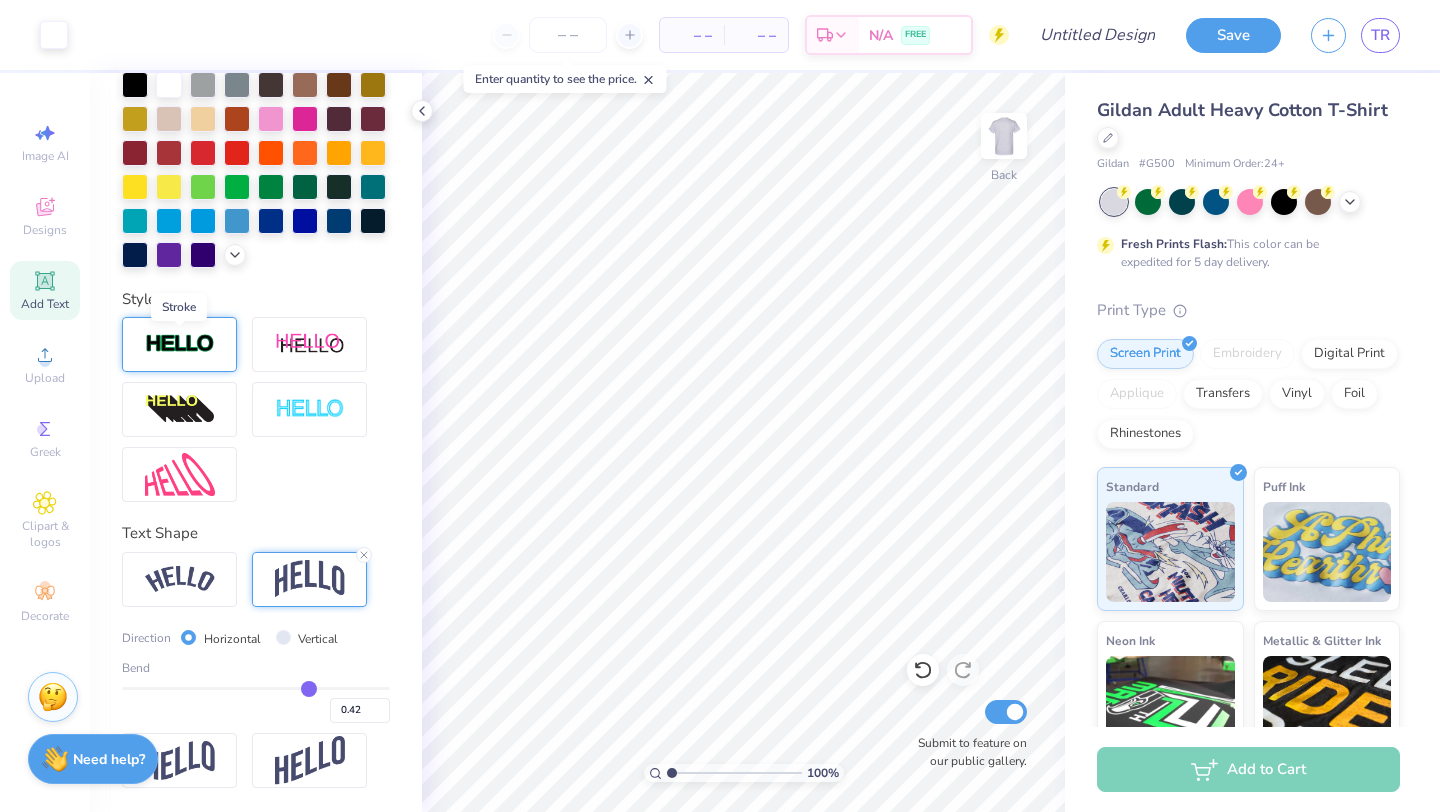 click at bounding box center [180, 344] 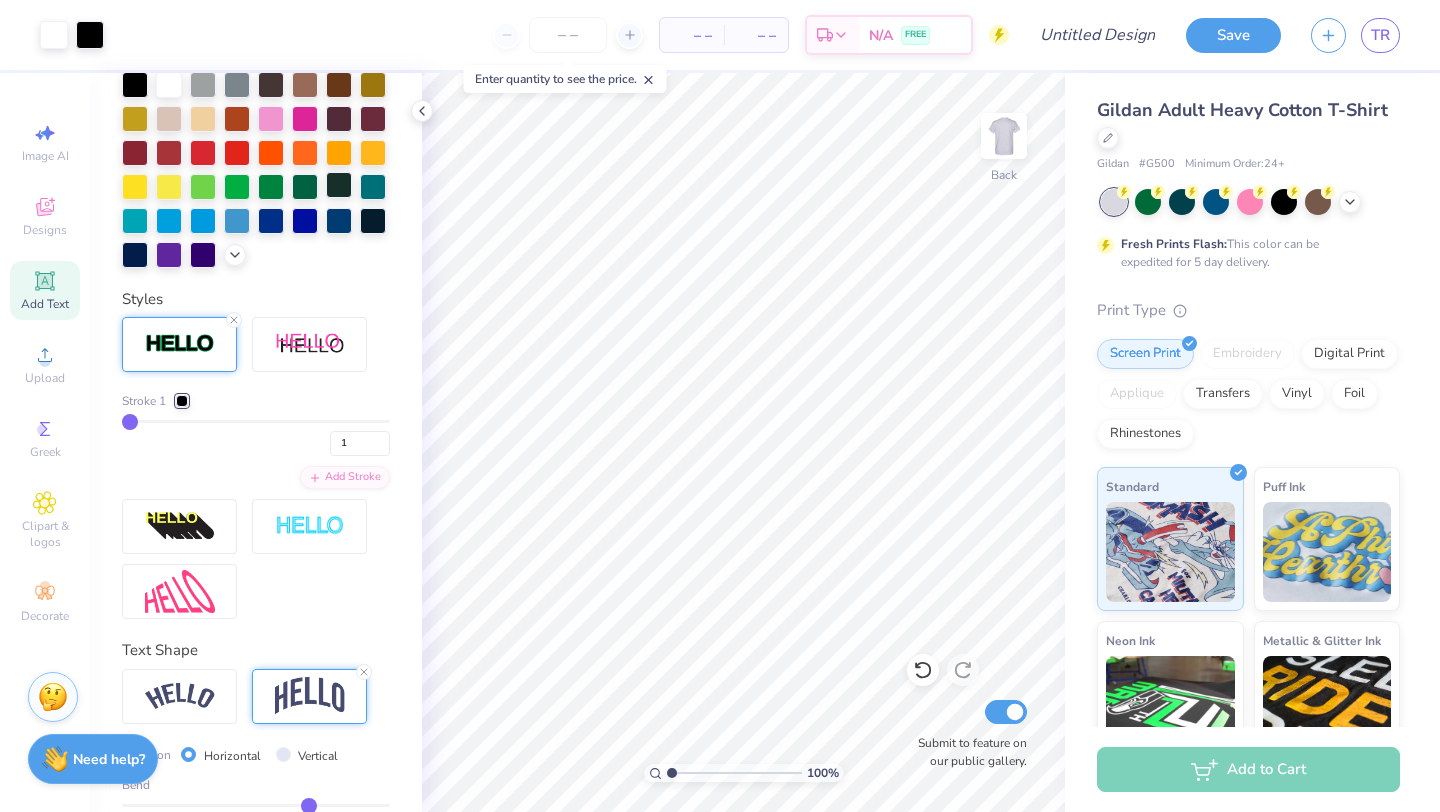 click at bounding box center [339, 185] 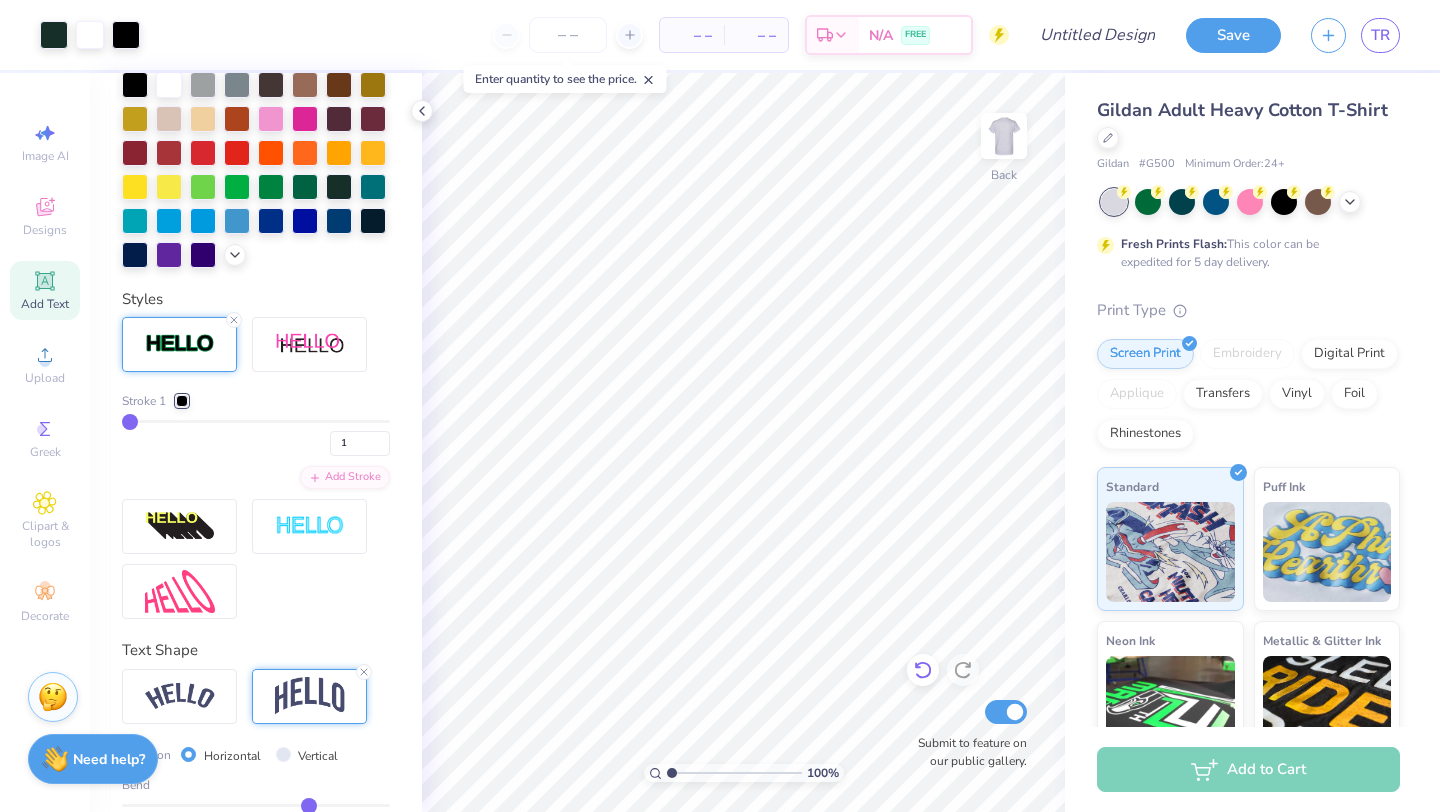 click 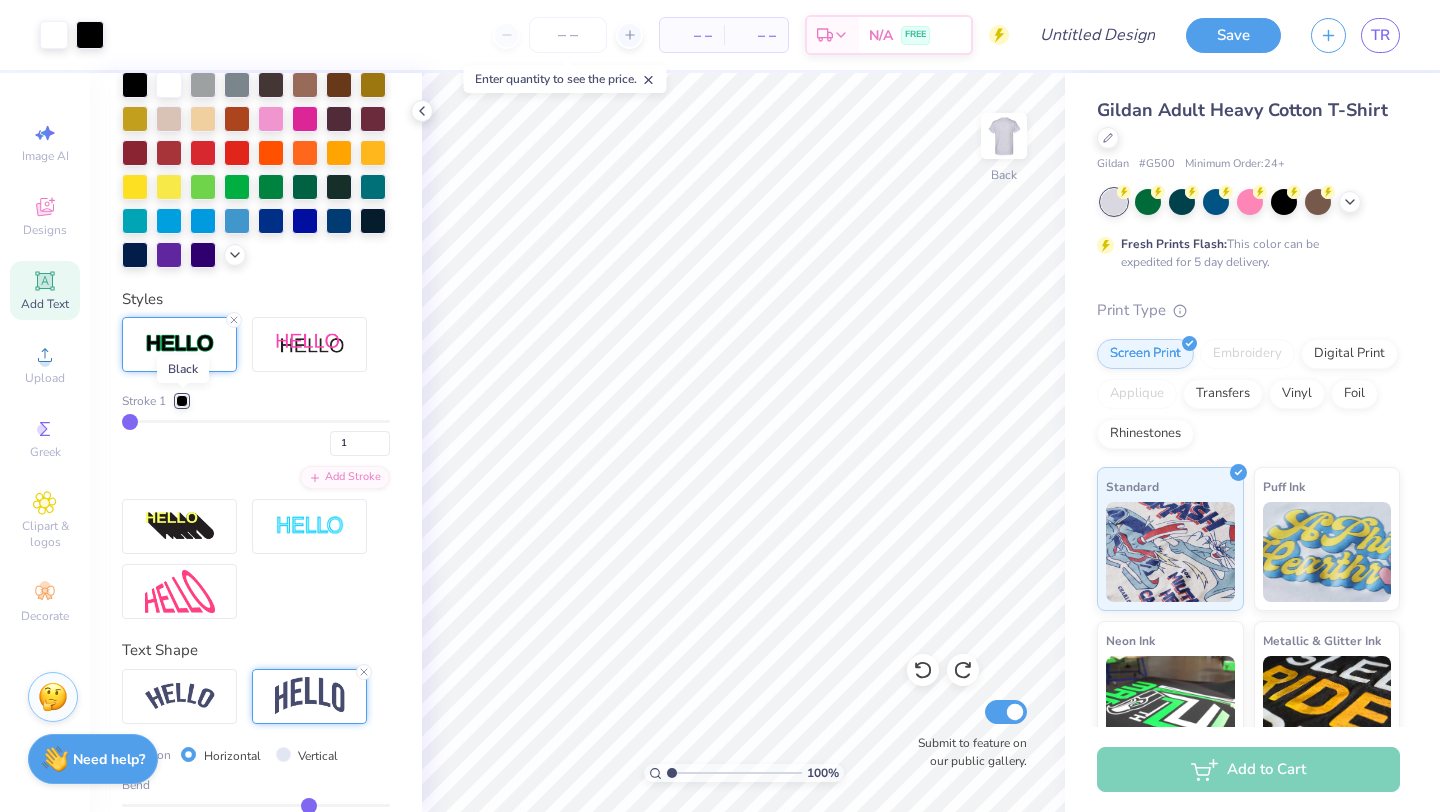 click at bounding box center [182, 401] 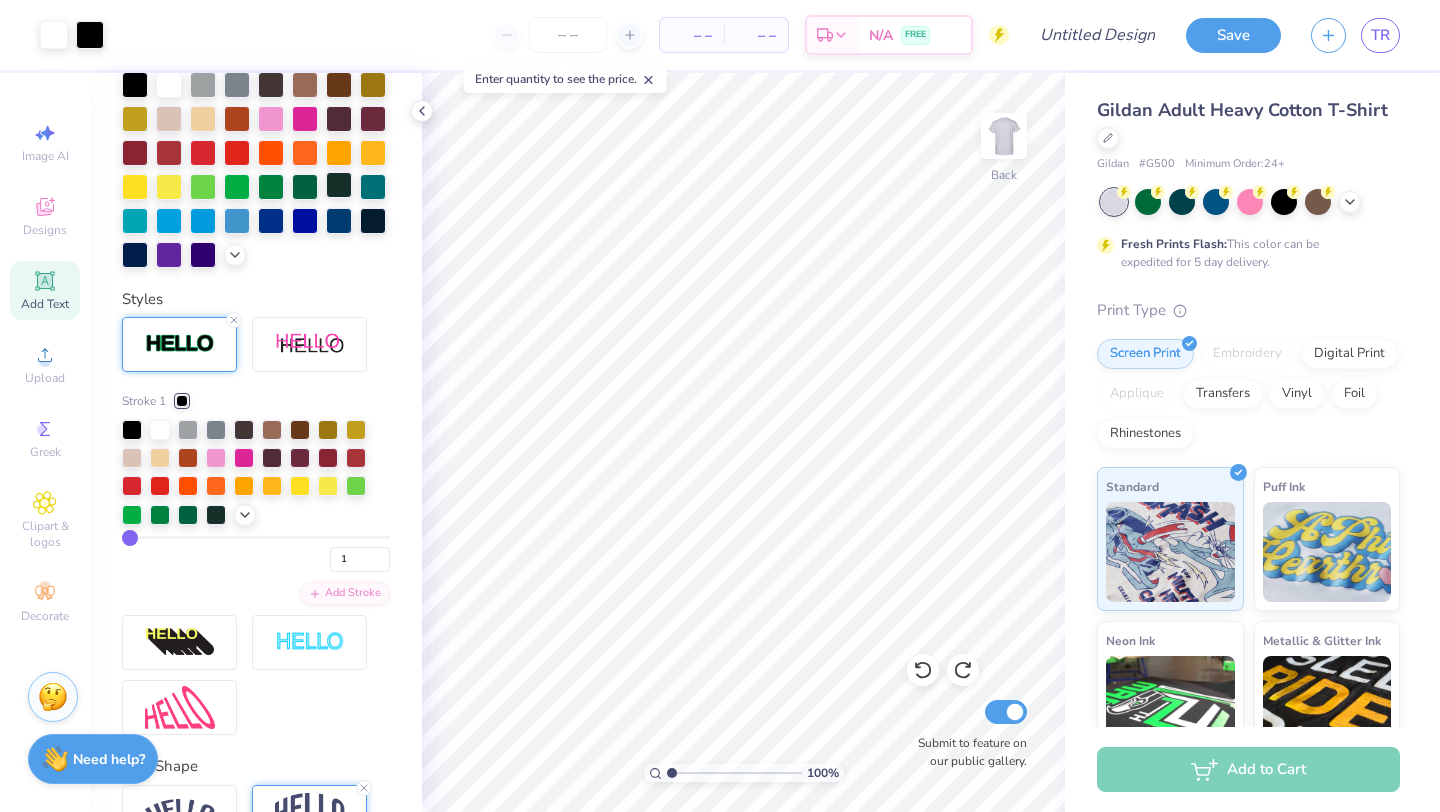click at bounding box center (339, 185) 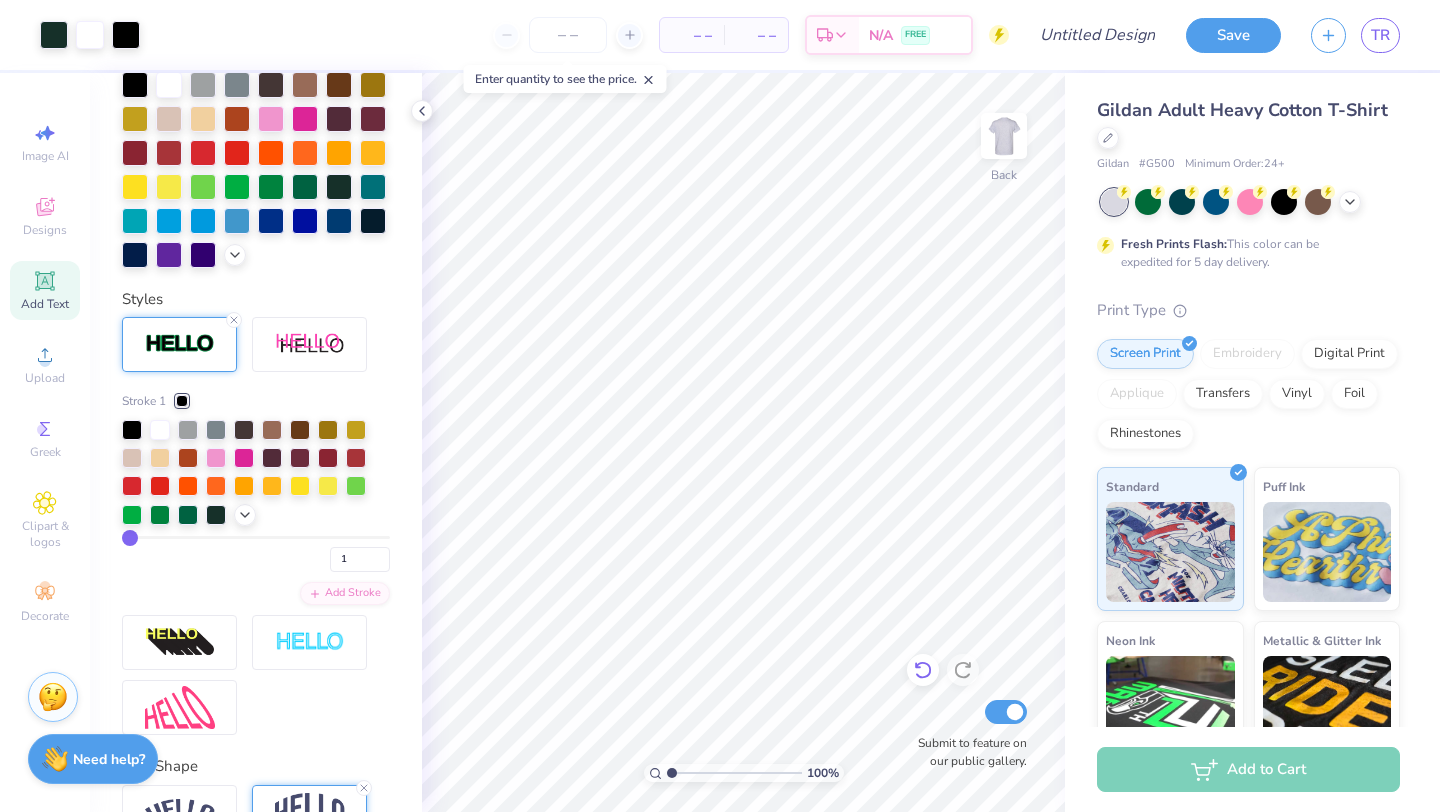 click 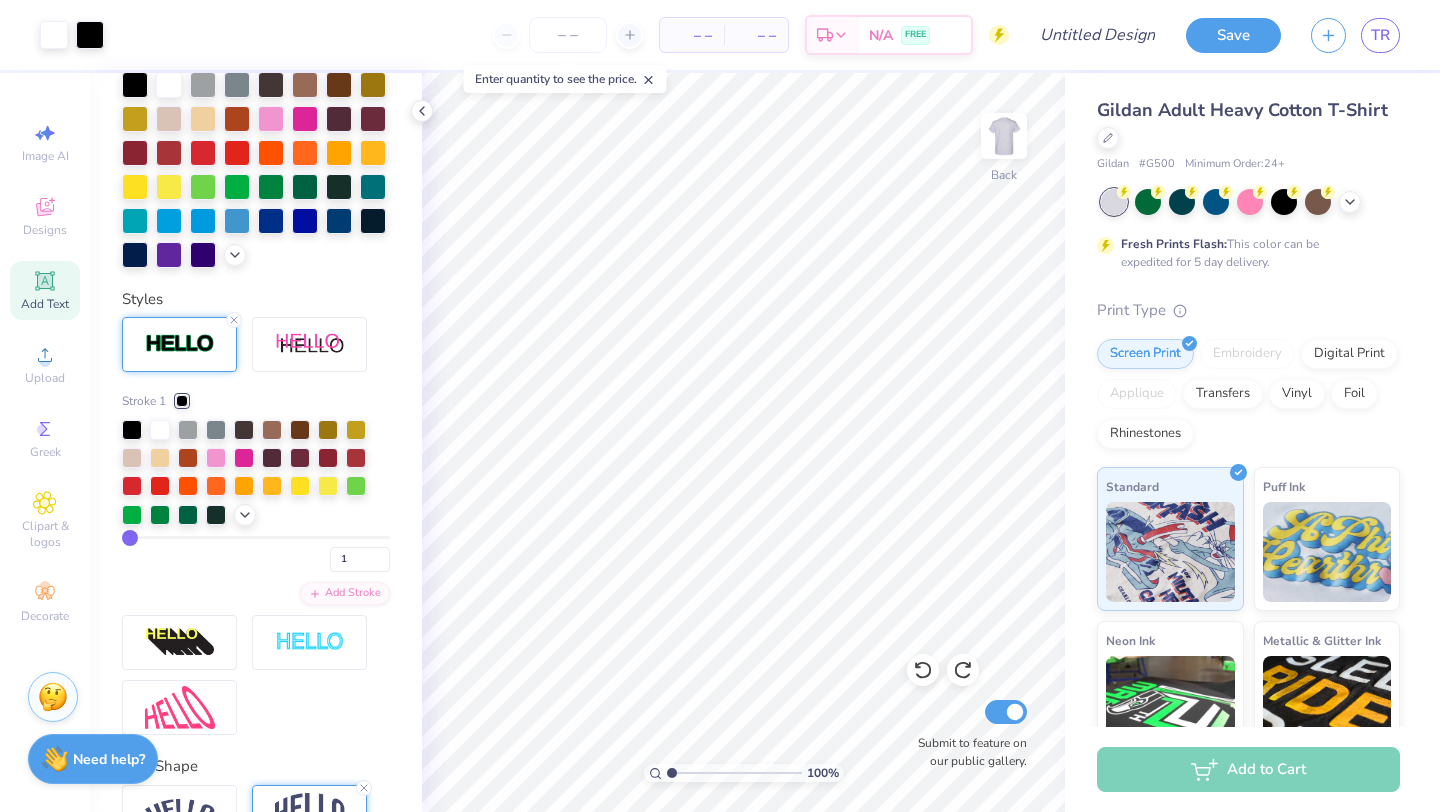 click at bounding box center (182, 401) 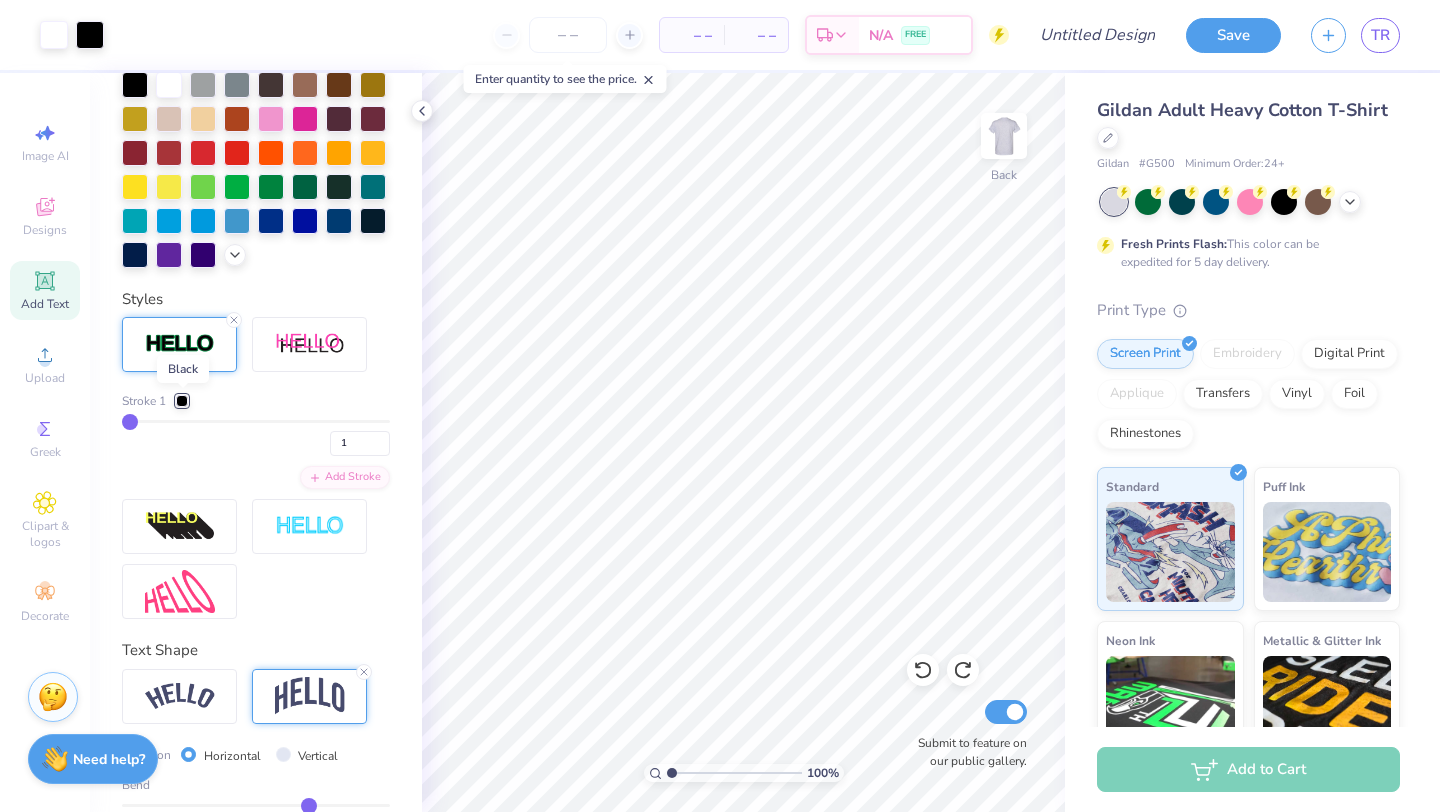 click at bounding box center [182, 401] 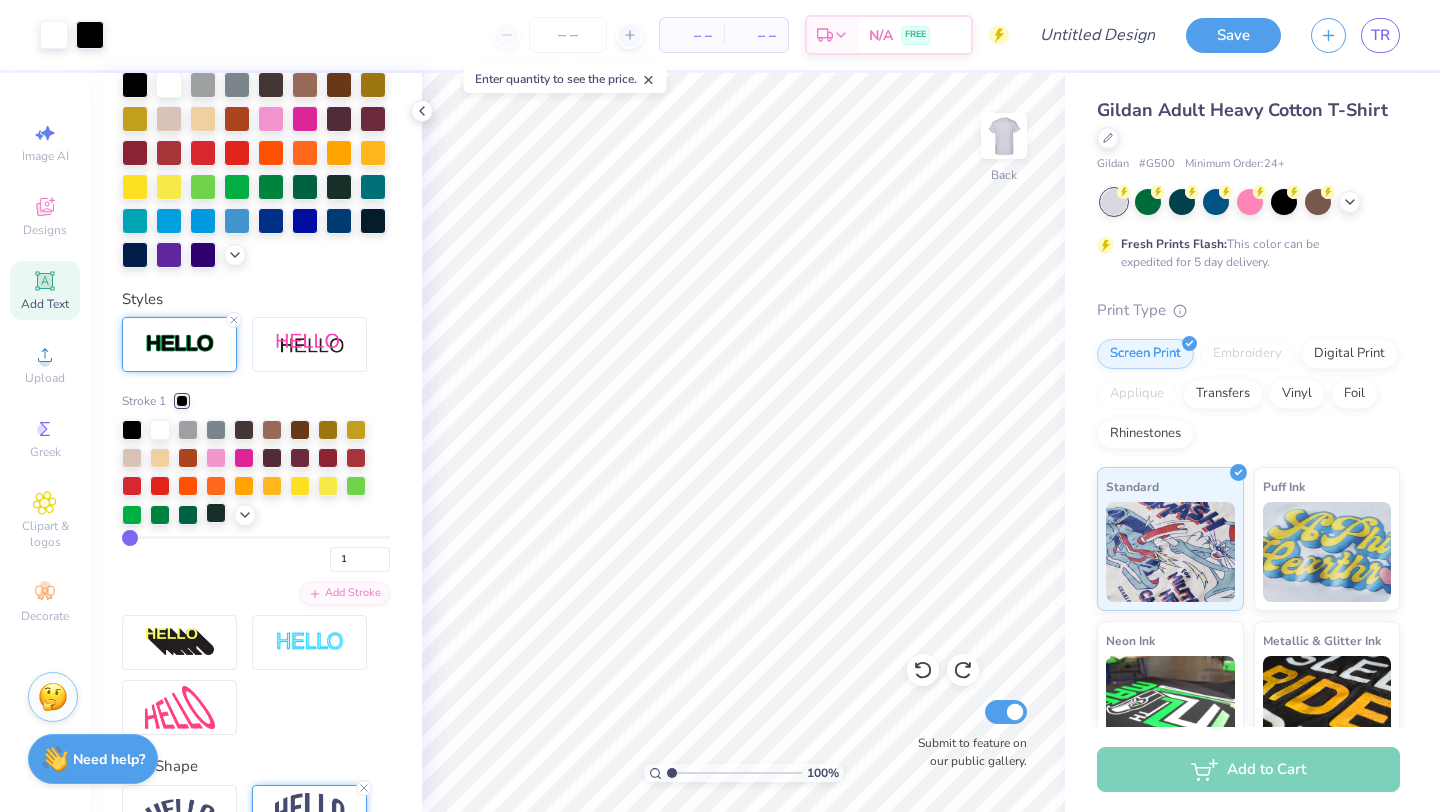 click at bounding box center (216, 513) 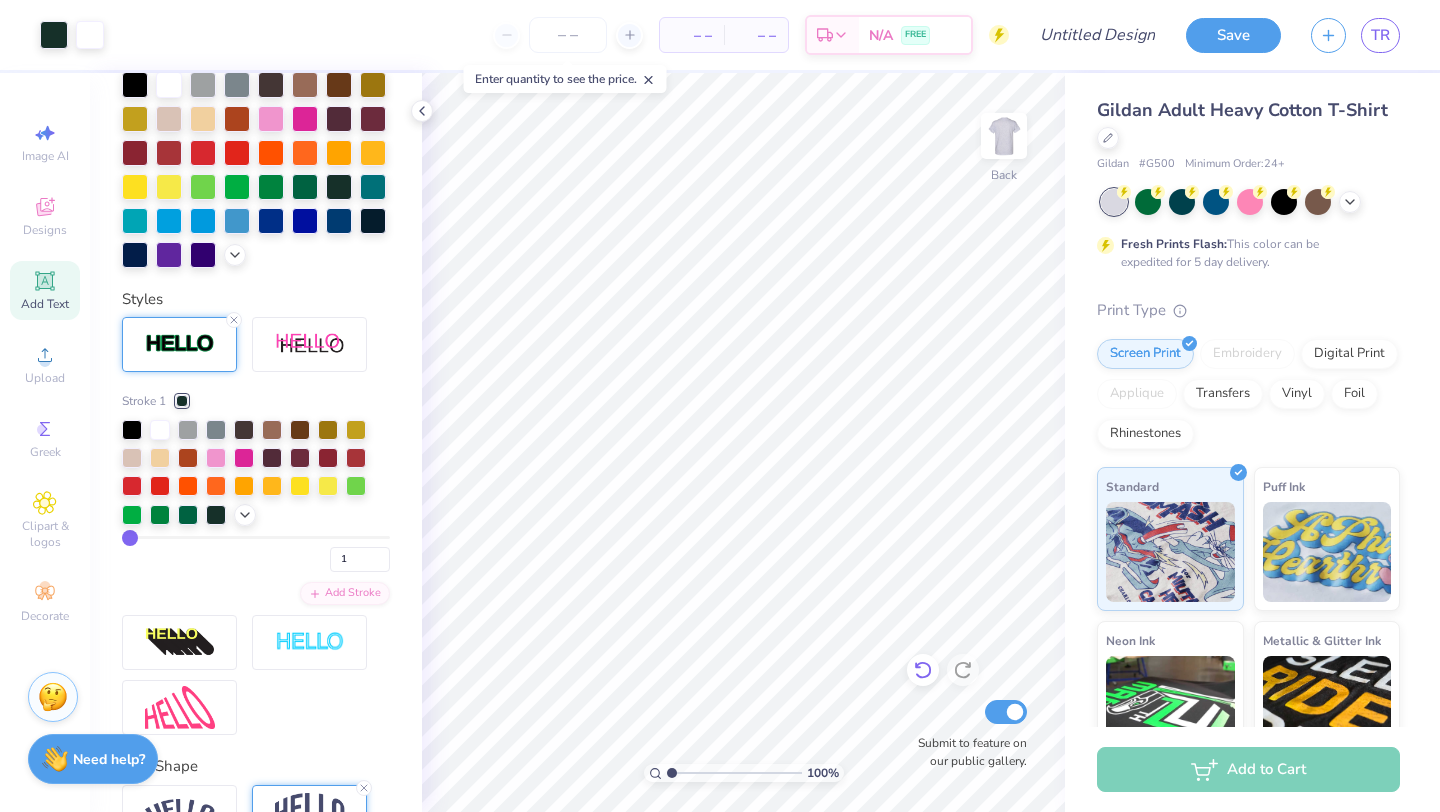 click 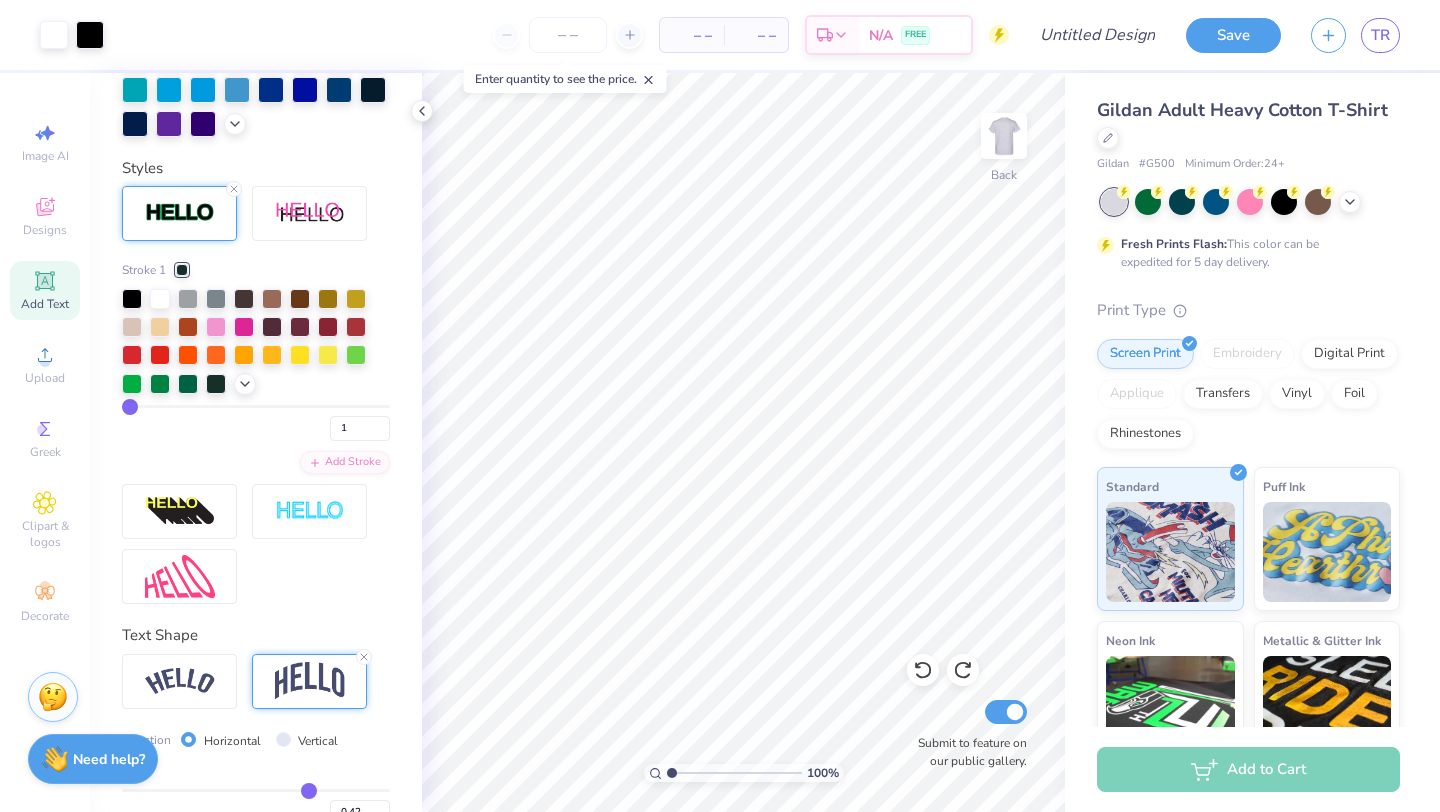 scroll, scrollTop: 676, scrollLeft: 0, axis: vertical 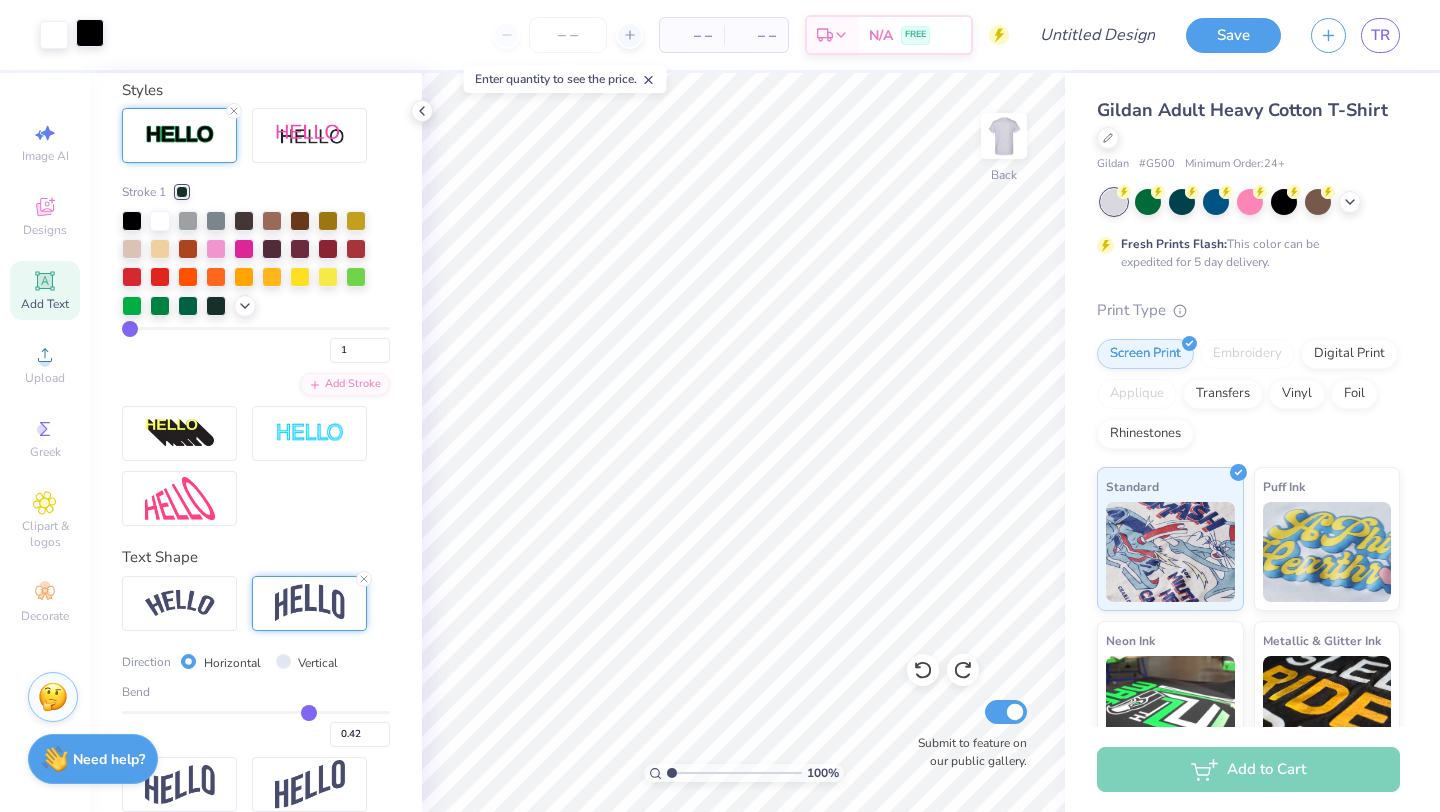 click at bounding box center (90, 33) 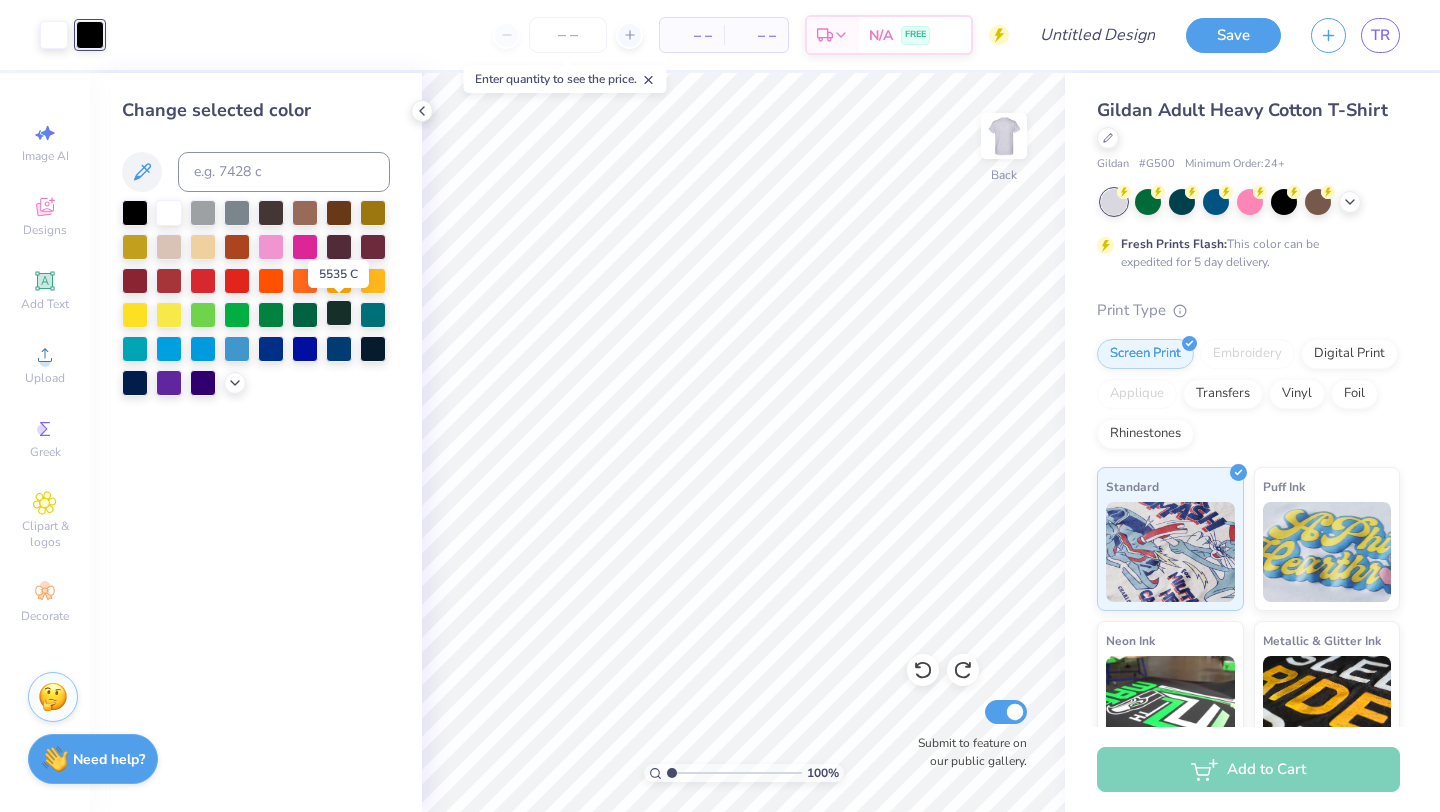click at bounding box center (339, 313) 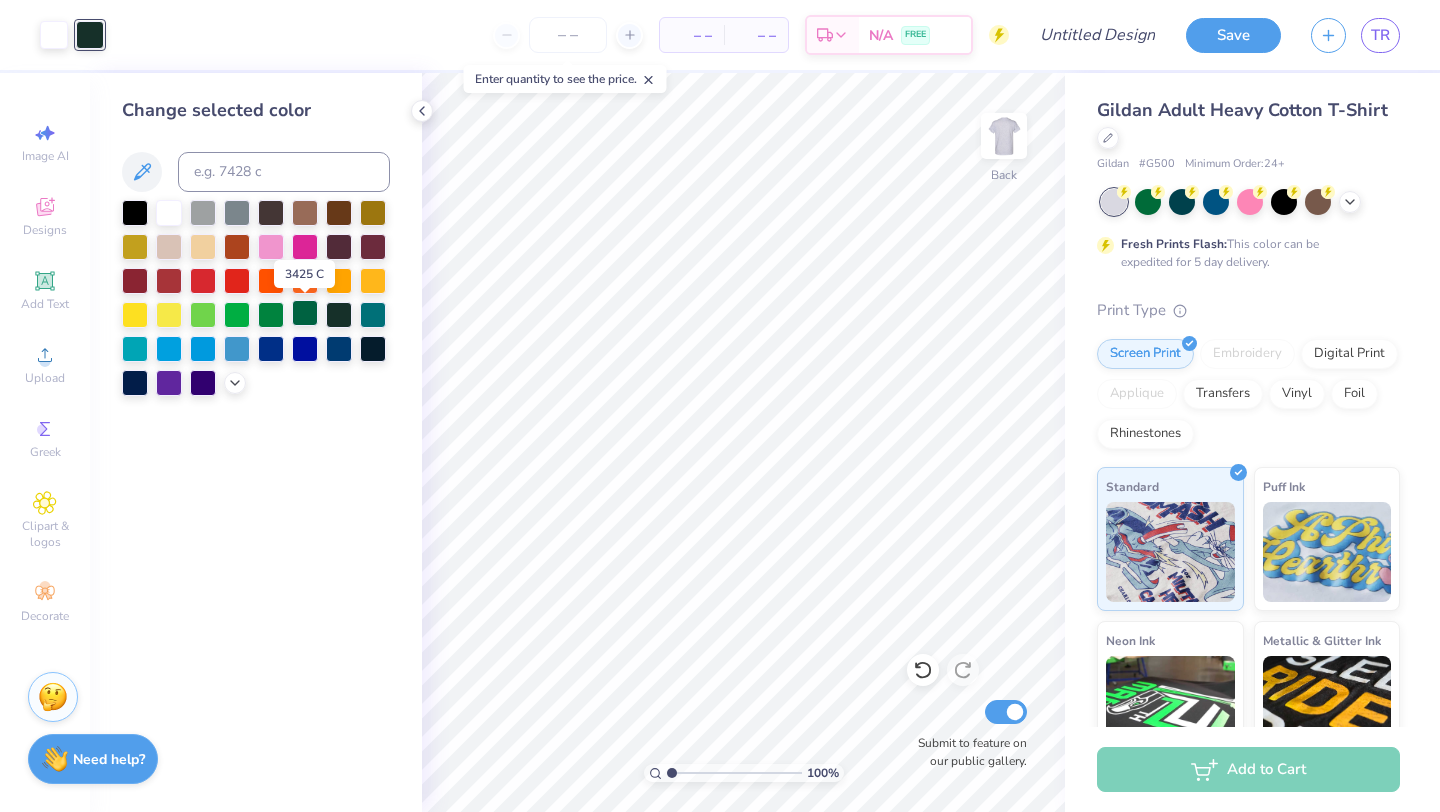 click at bounding box center [305, 313] 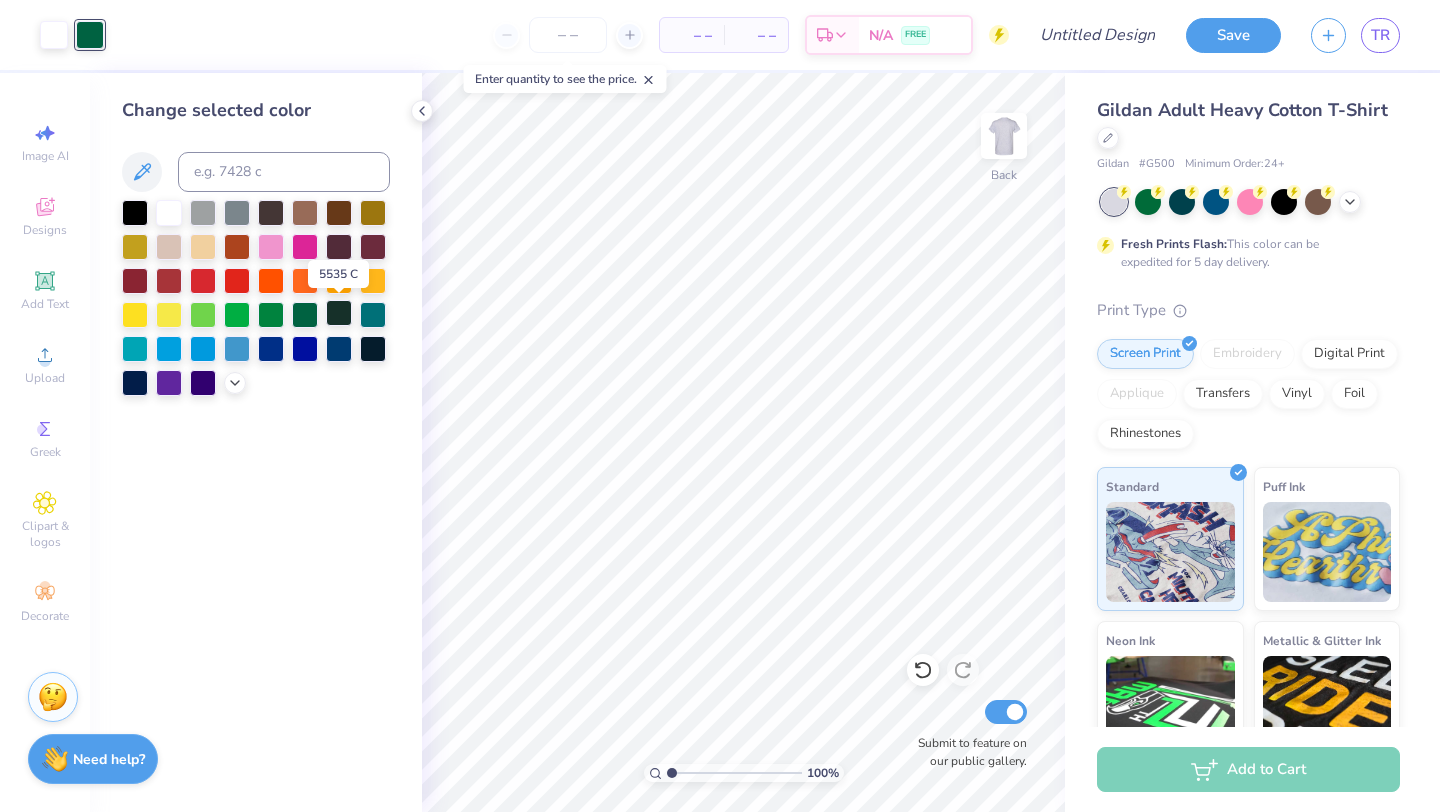 click at bounding box center (339, 313) 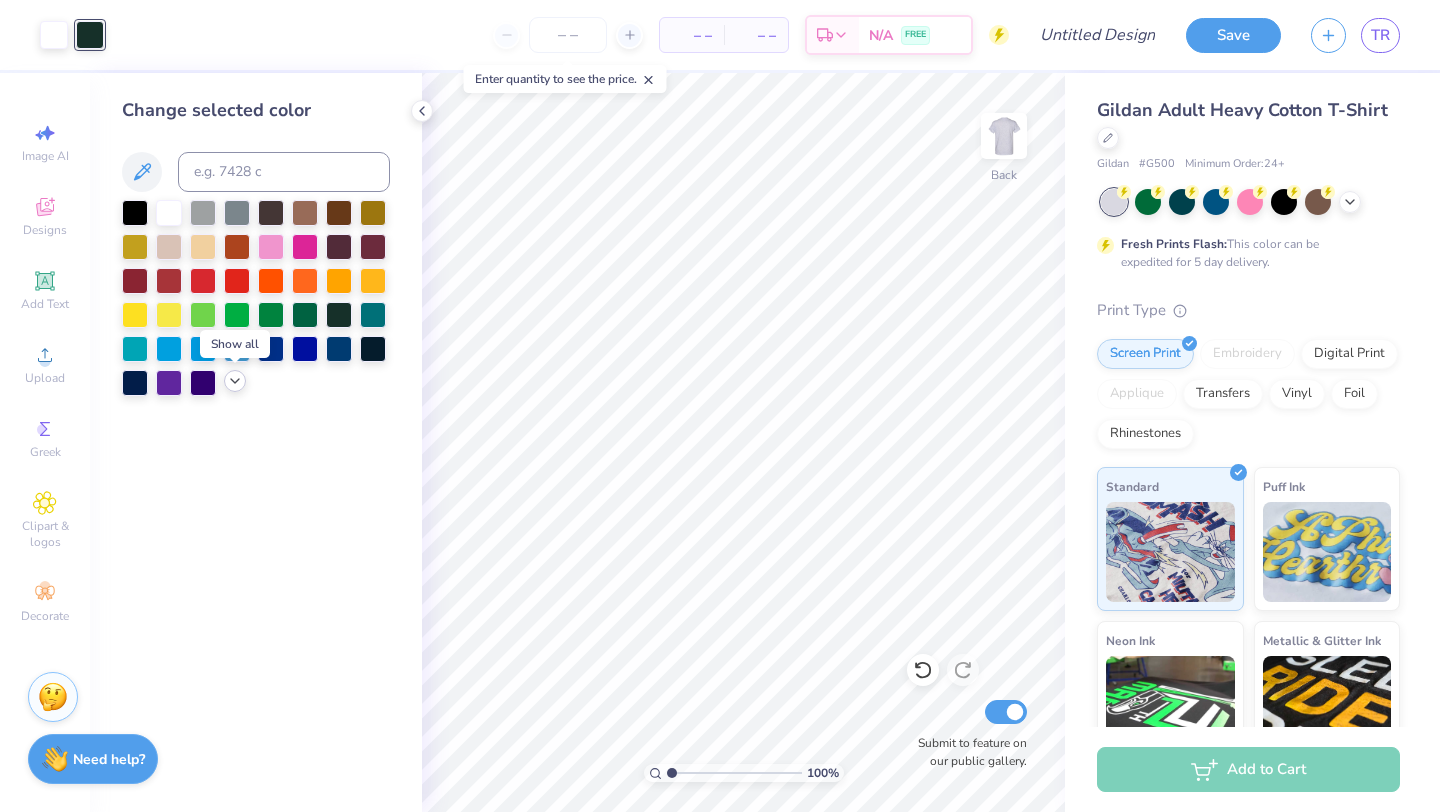 click at bounding box center [235, 381] 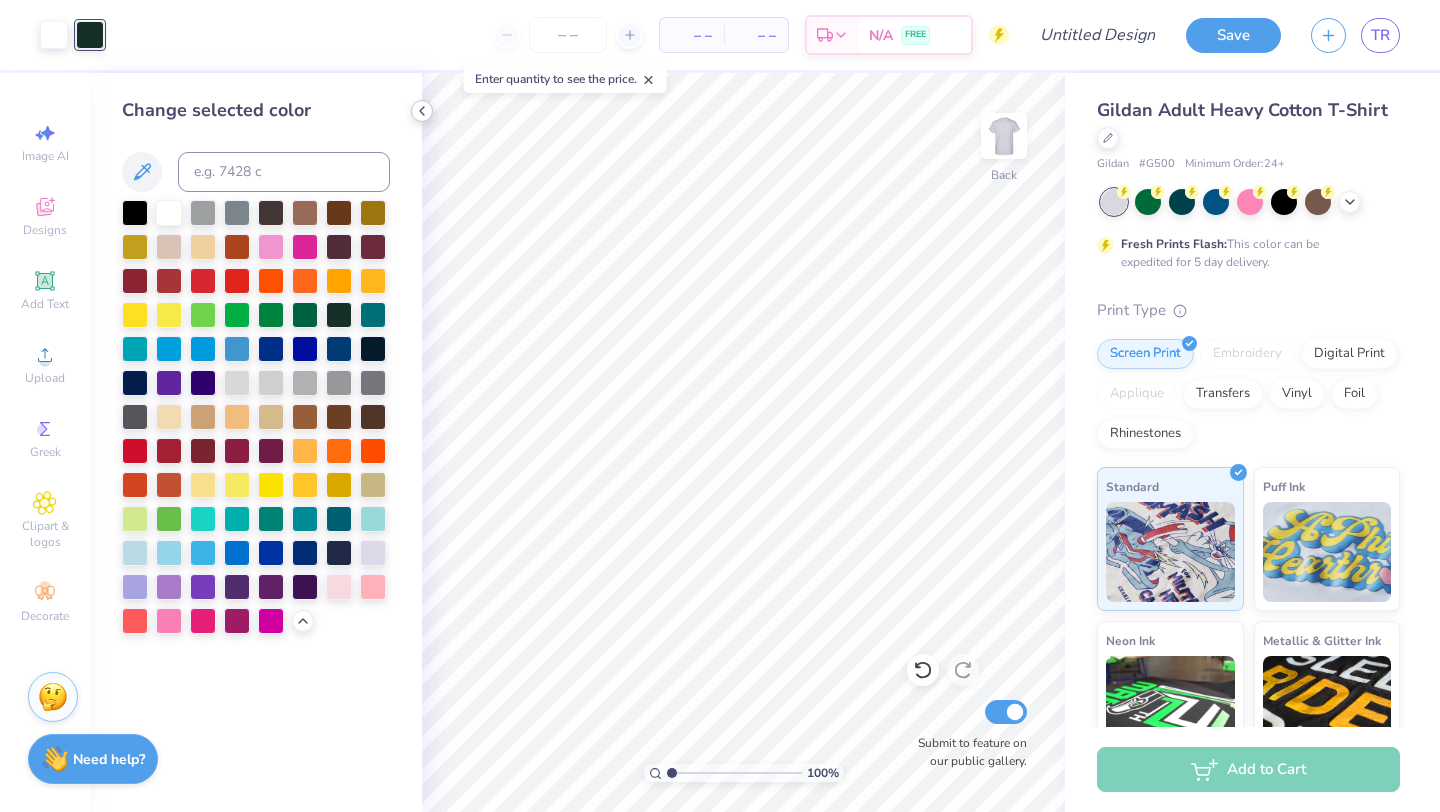 click 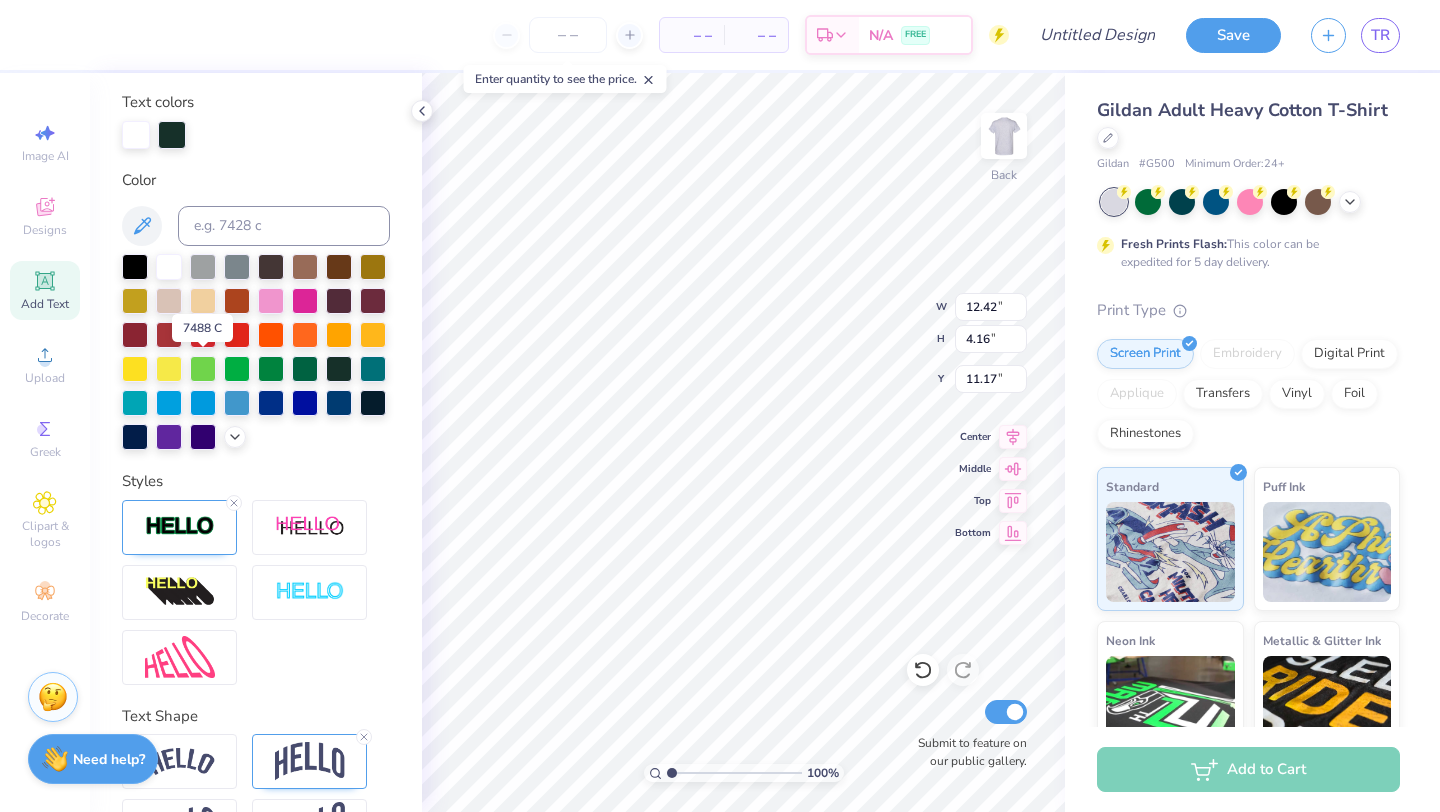 scroll, scrollTop: 428, scrollLeft: 0, axis: vertical 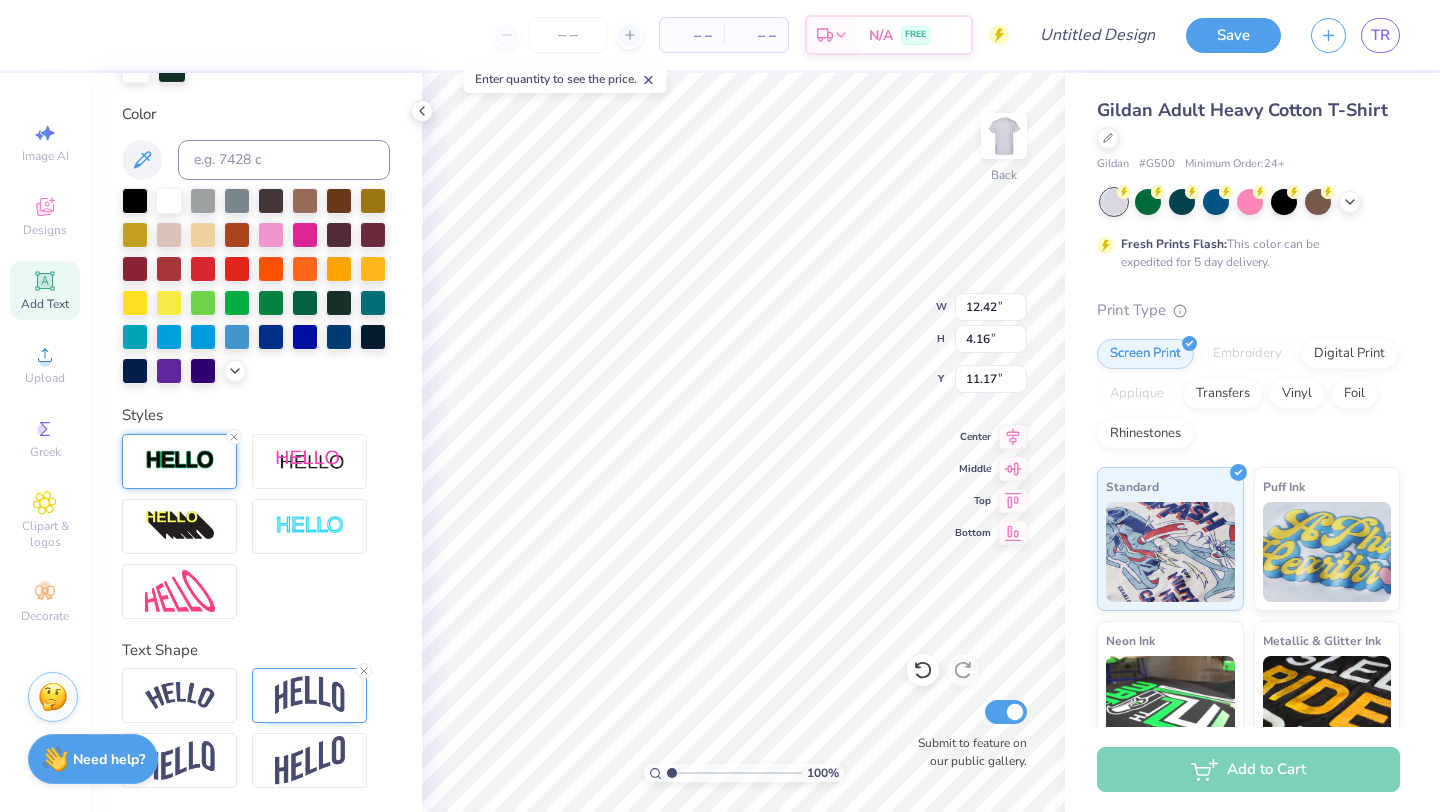 click at bounding box center [179, 461] 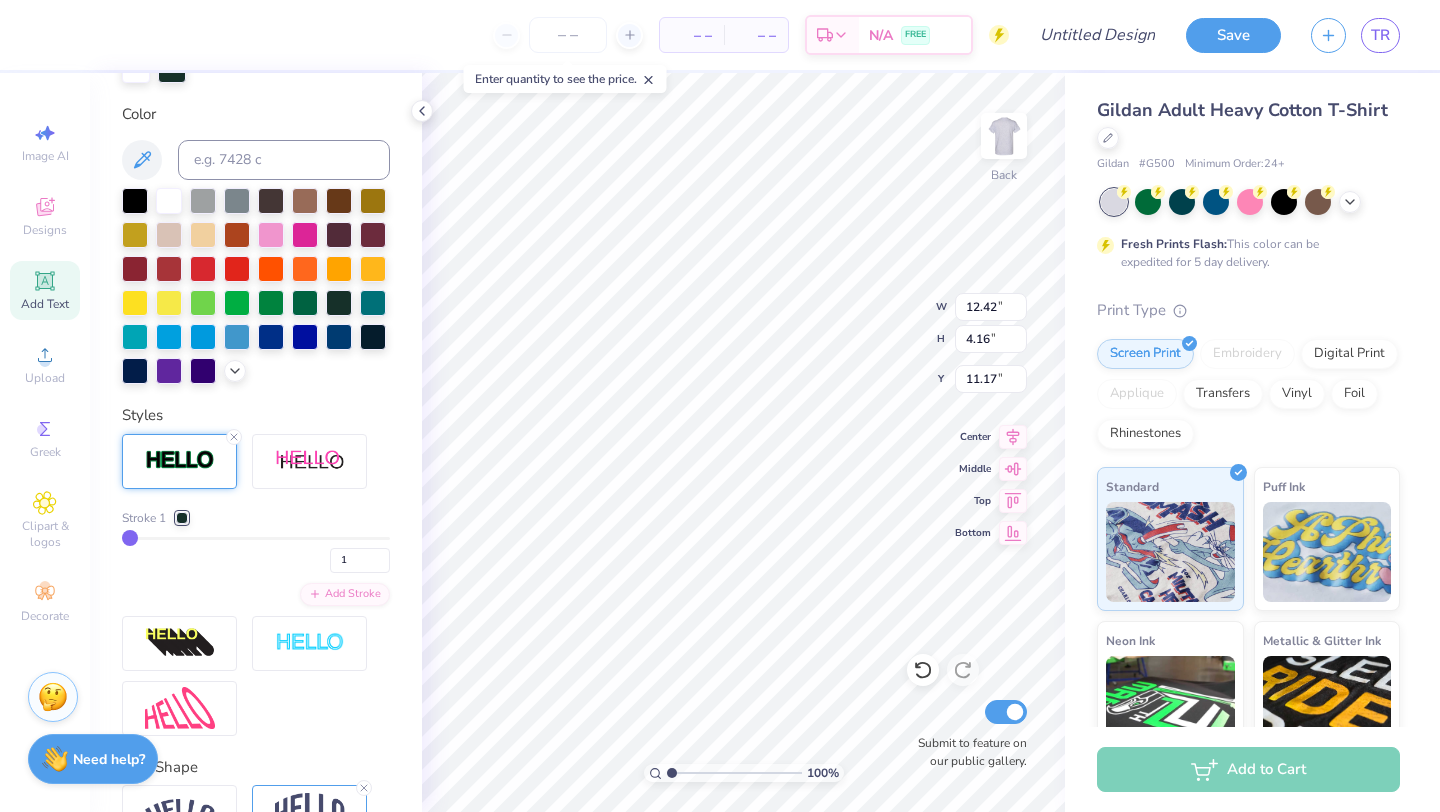 type on "2" 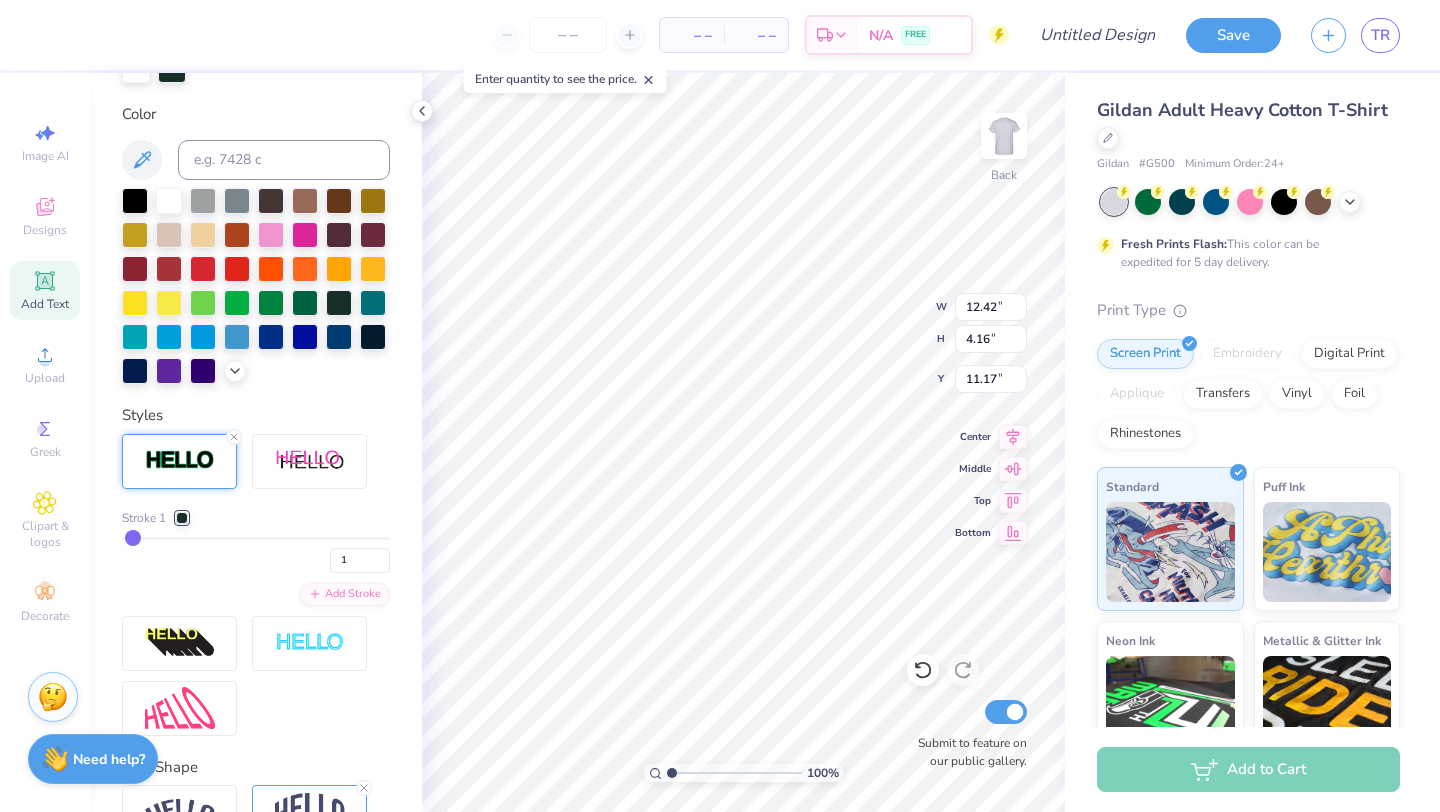type on "2" 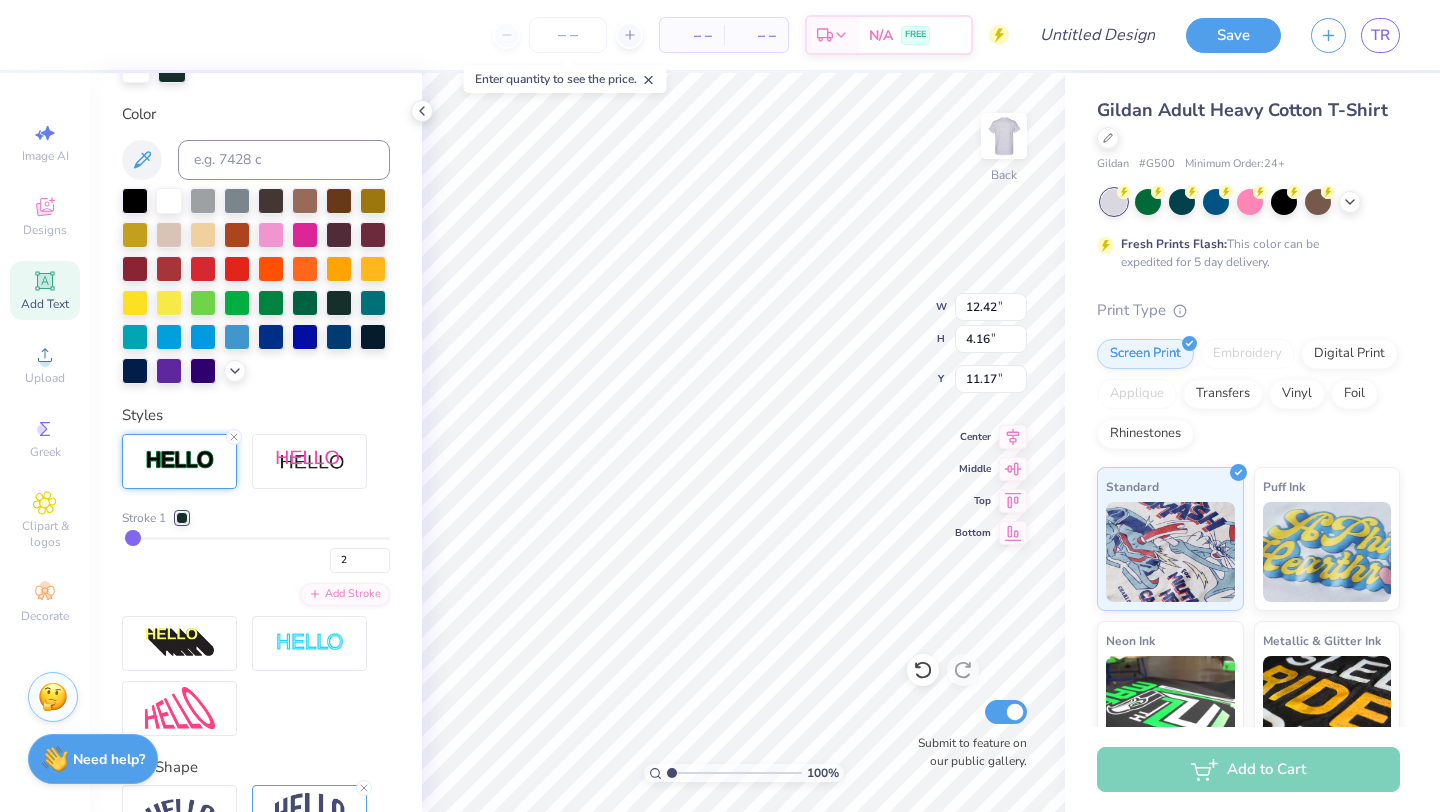 type on "3" 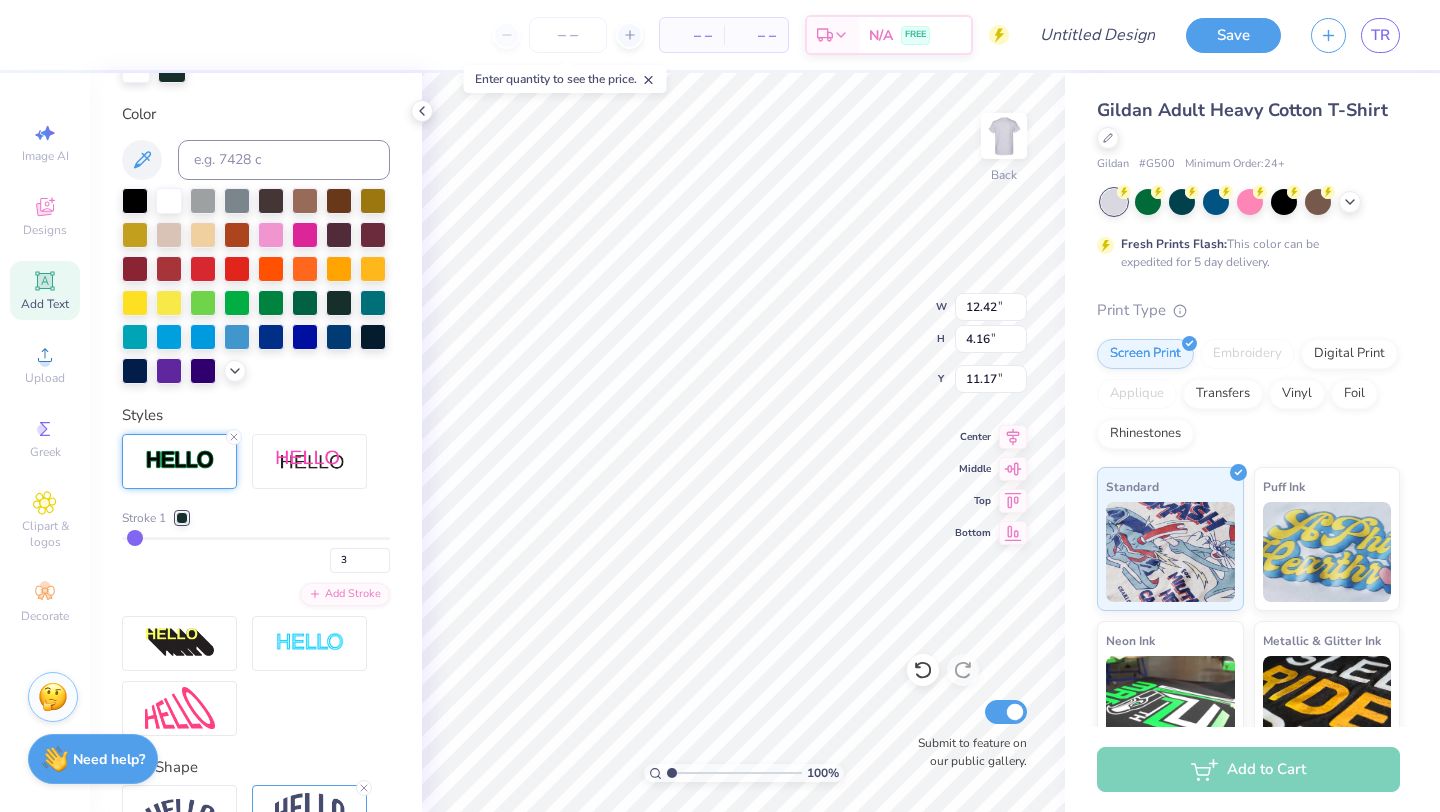 type on "4" 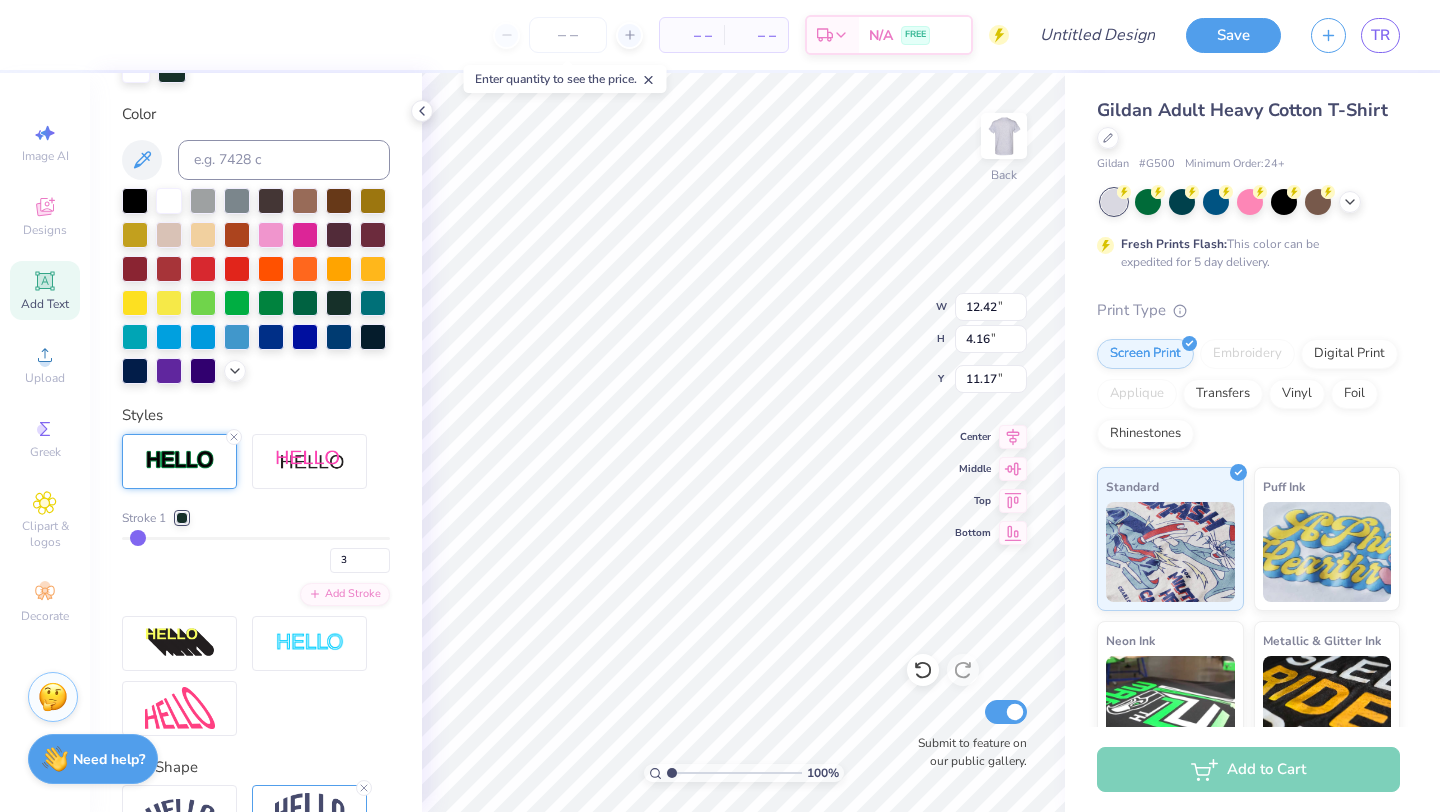 type on "4" 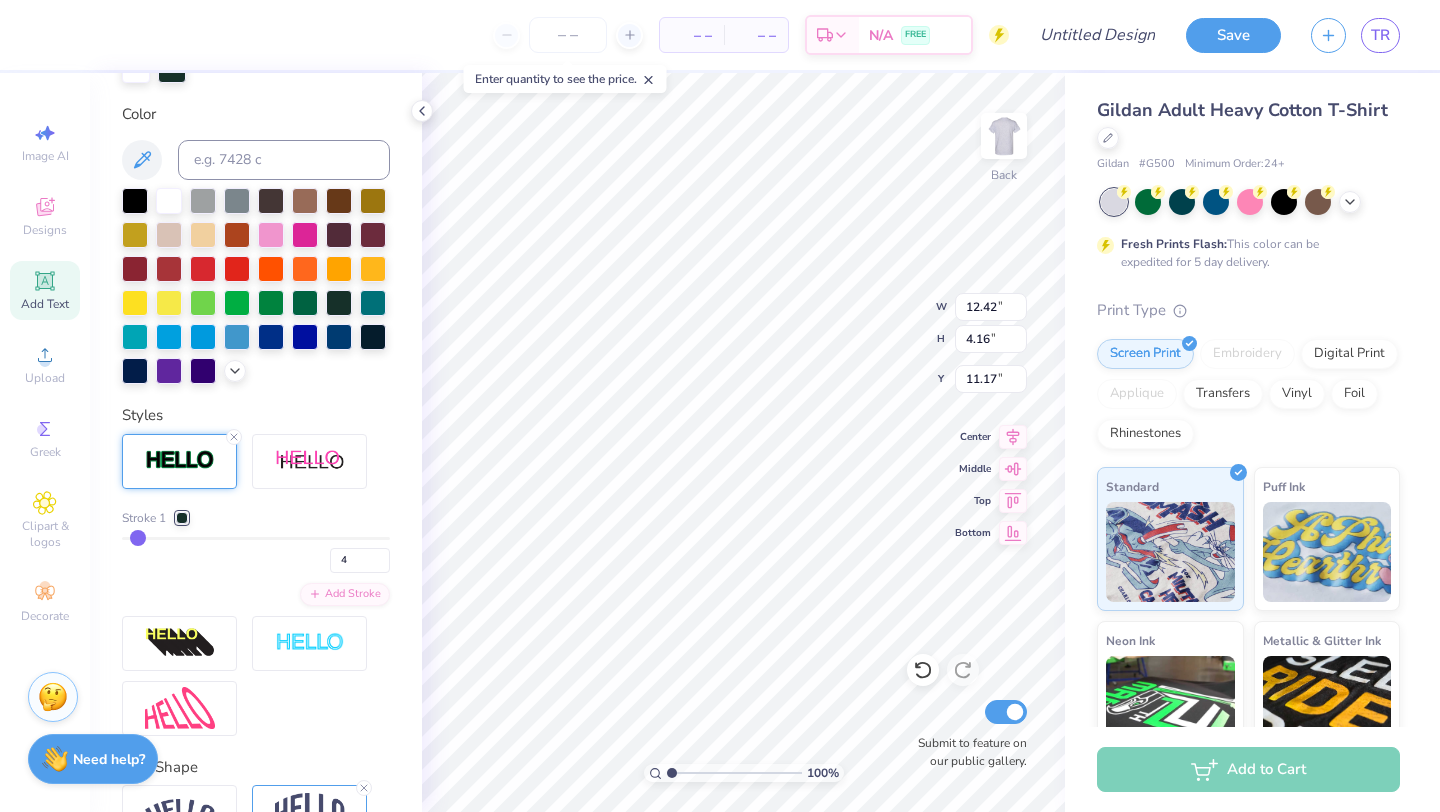 type on "5" 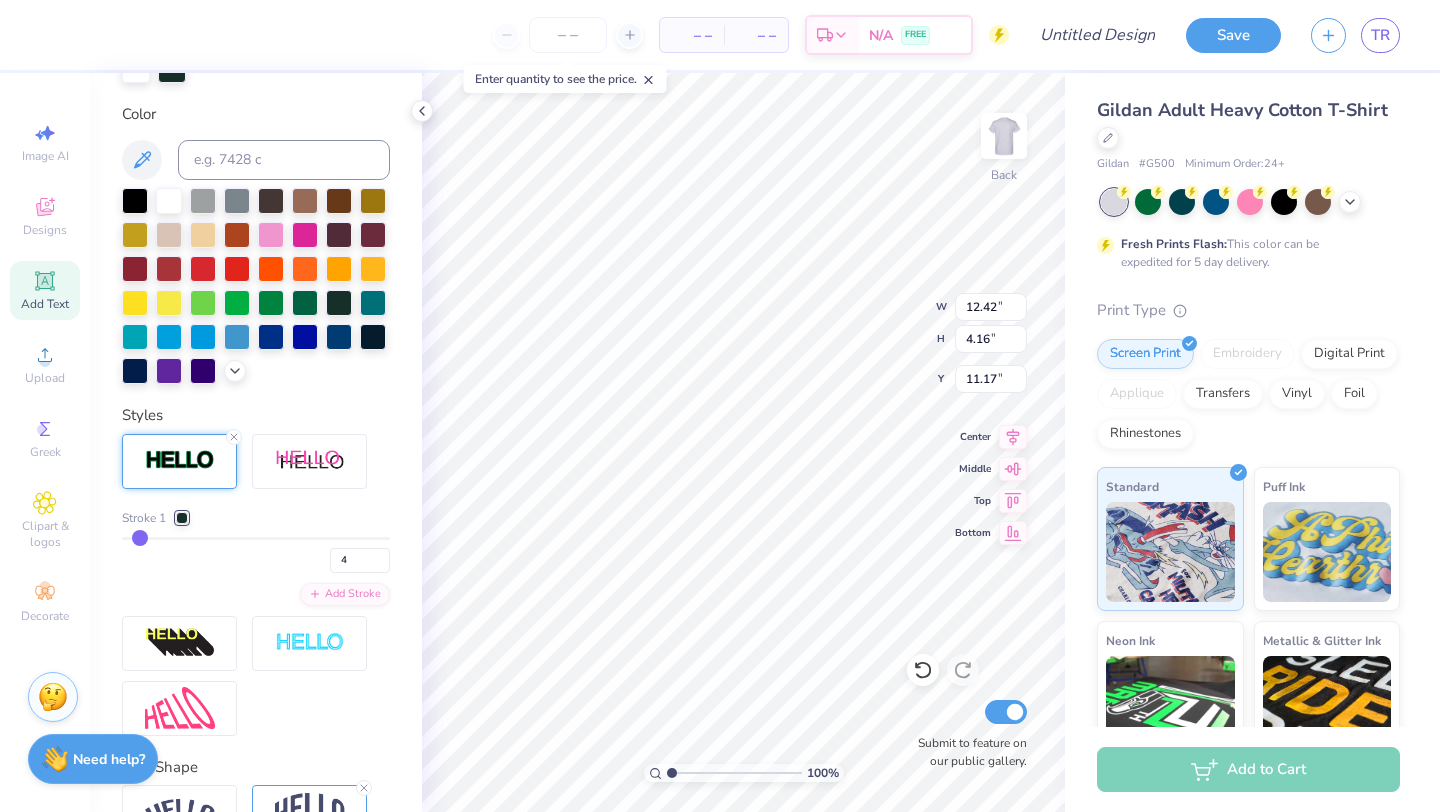 type on "5" 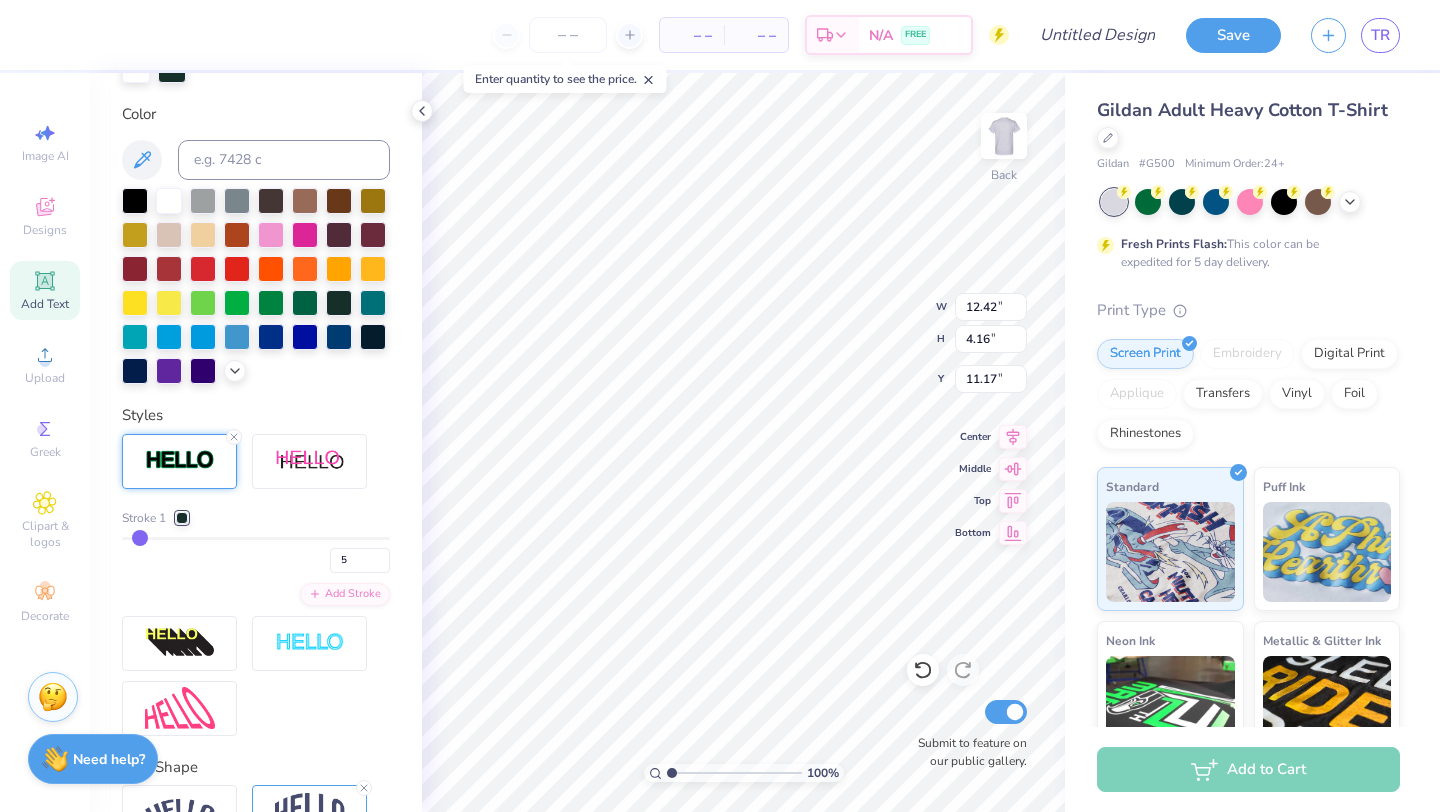 type on "6" 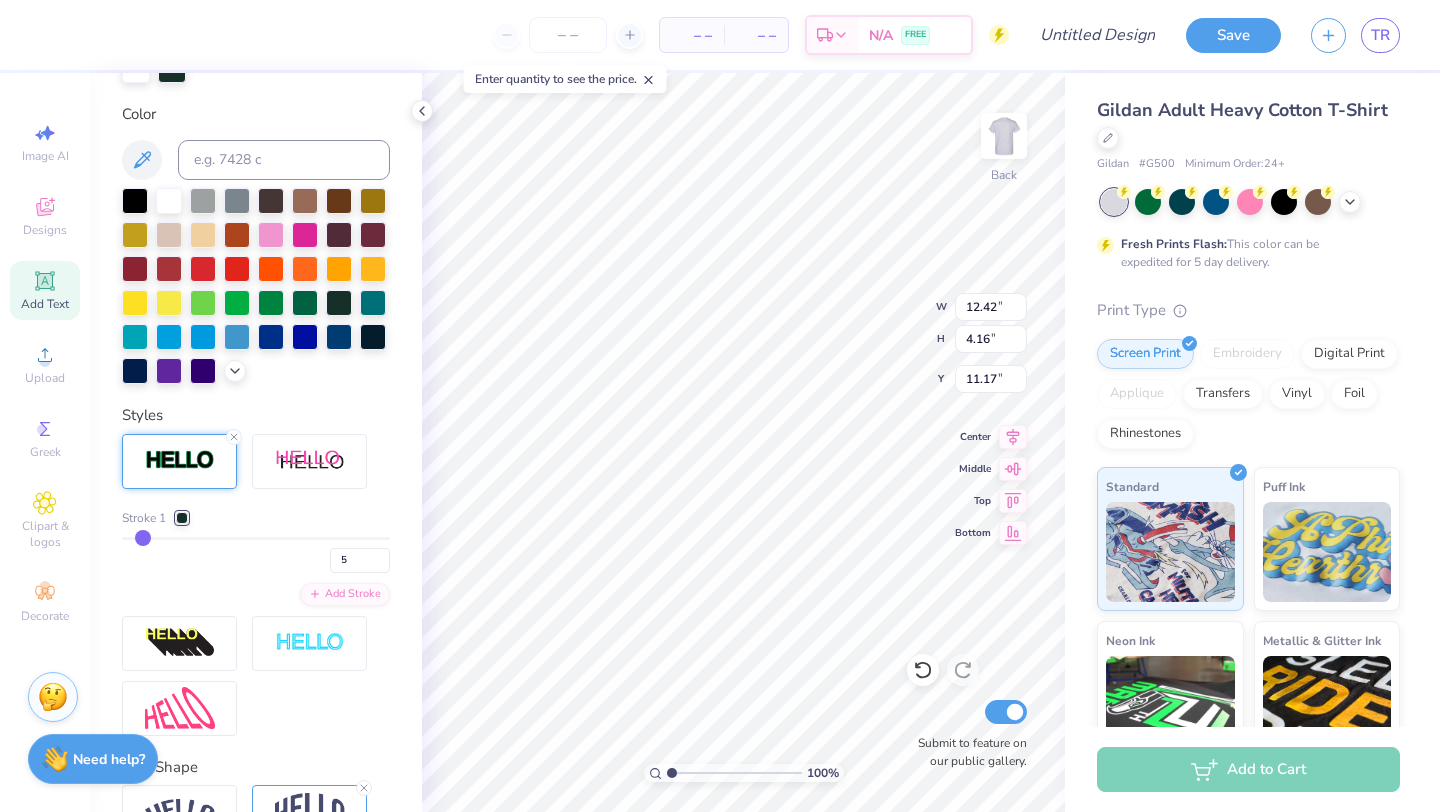 type on "6" 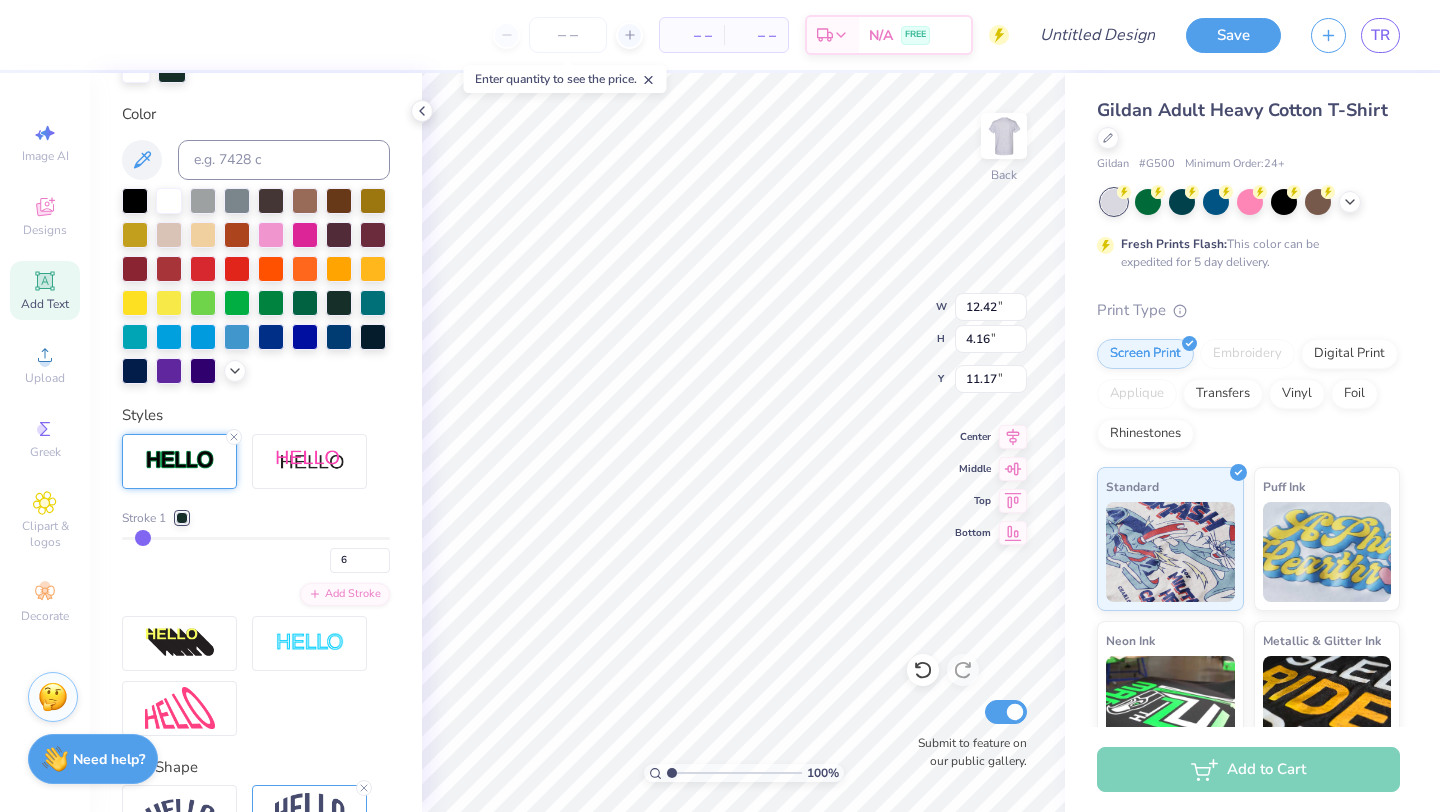 type on "7" 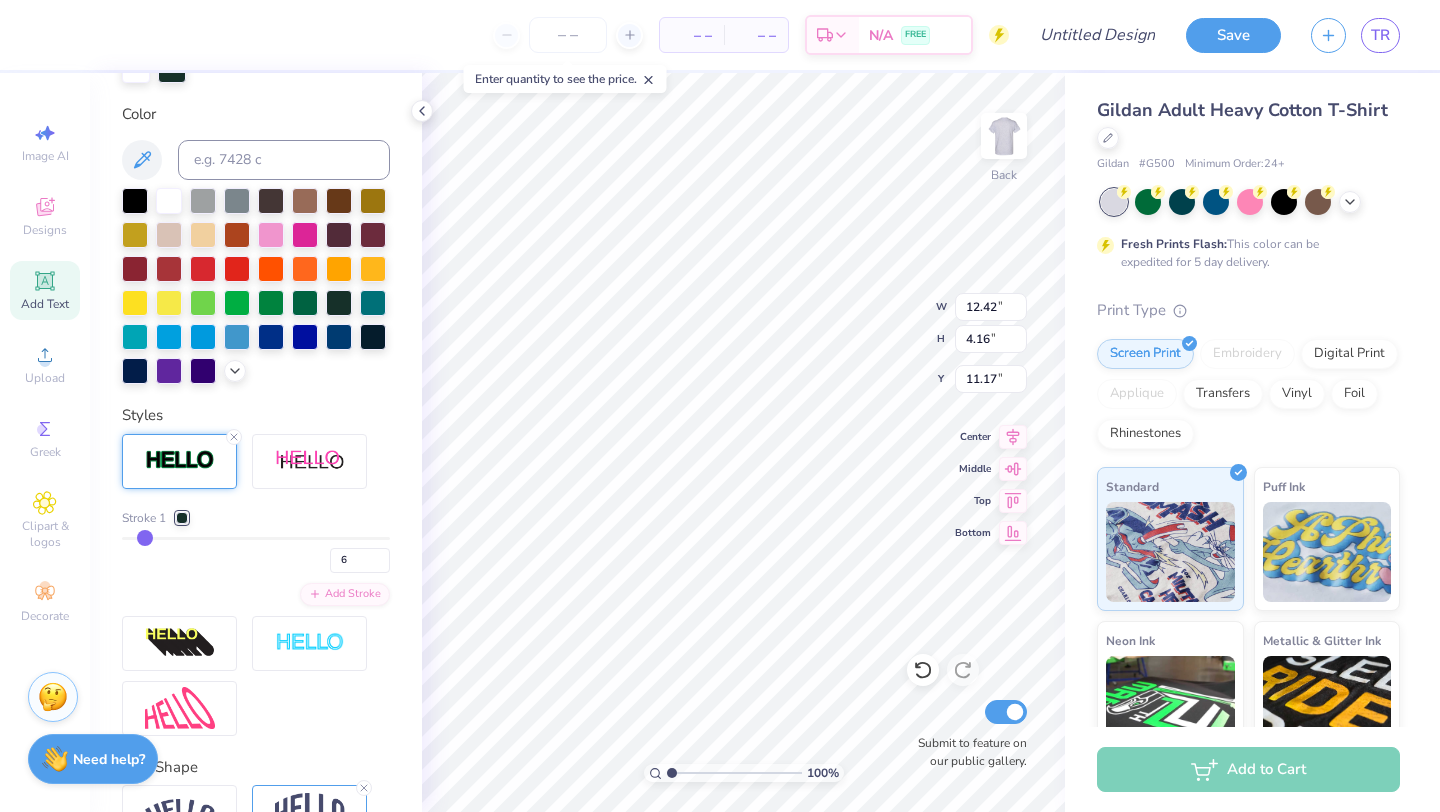 type on "7" 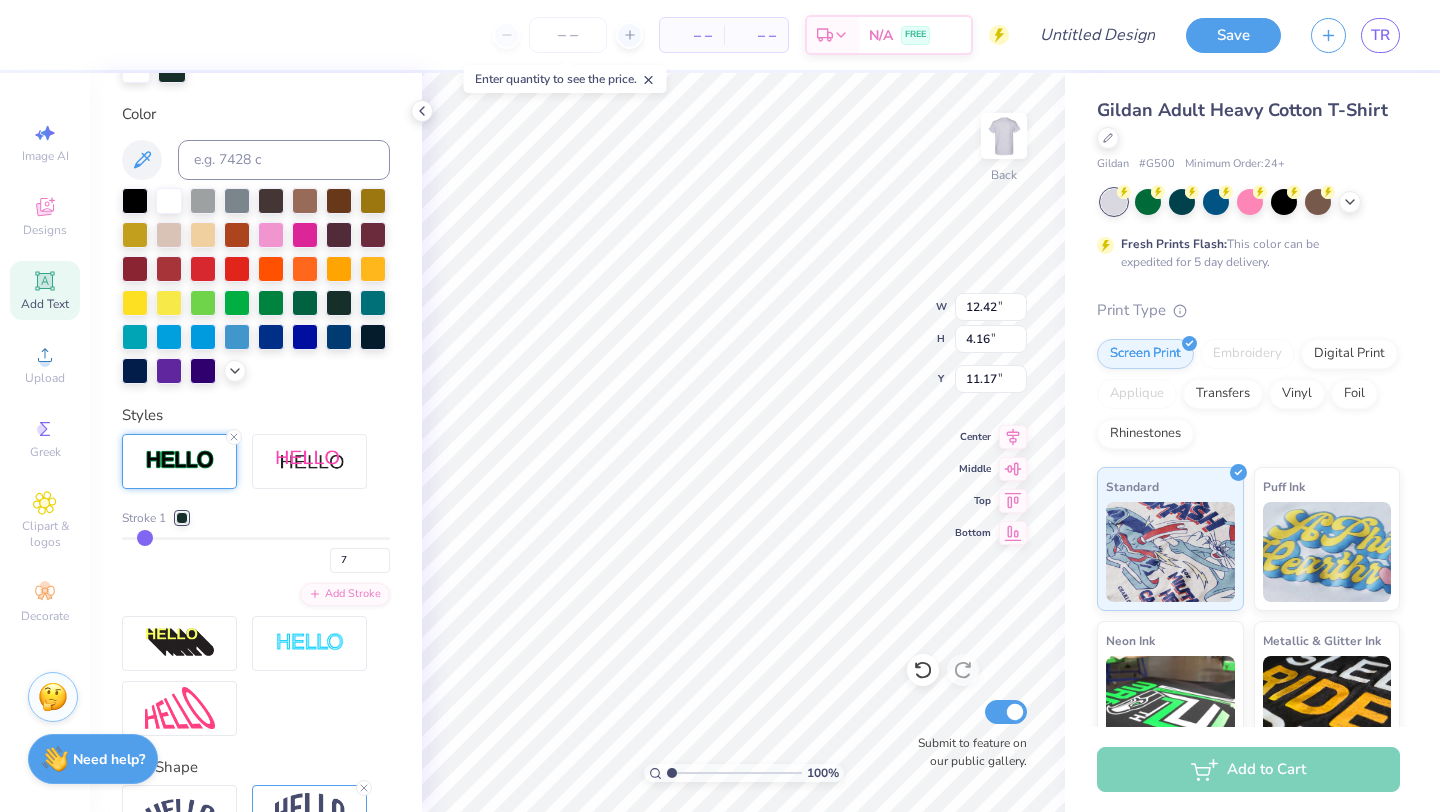 type on "8" 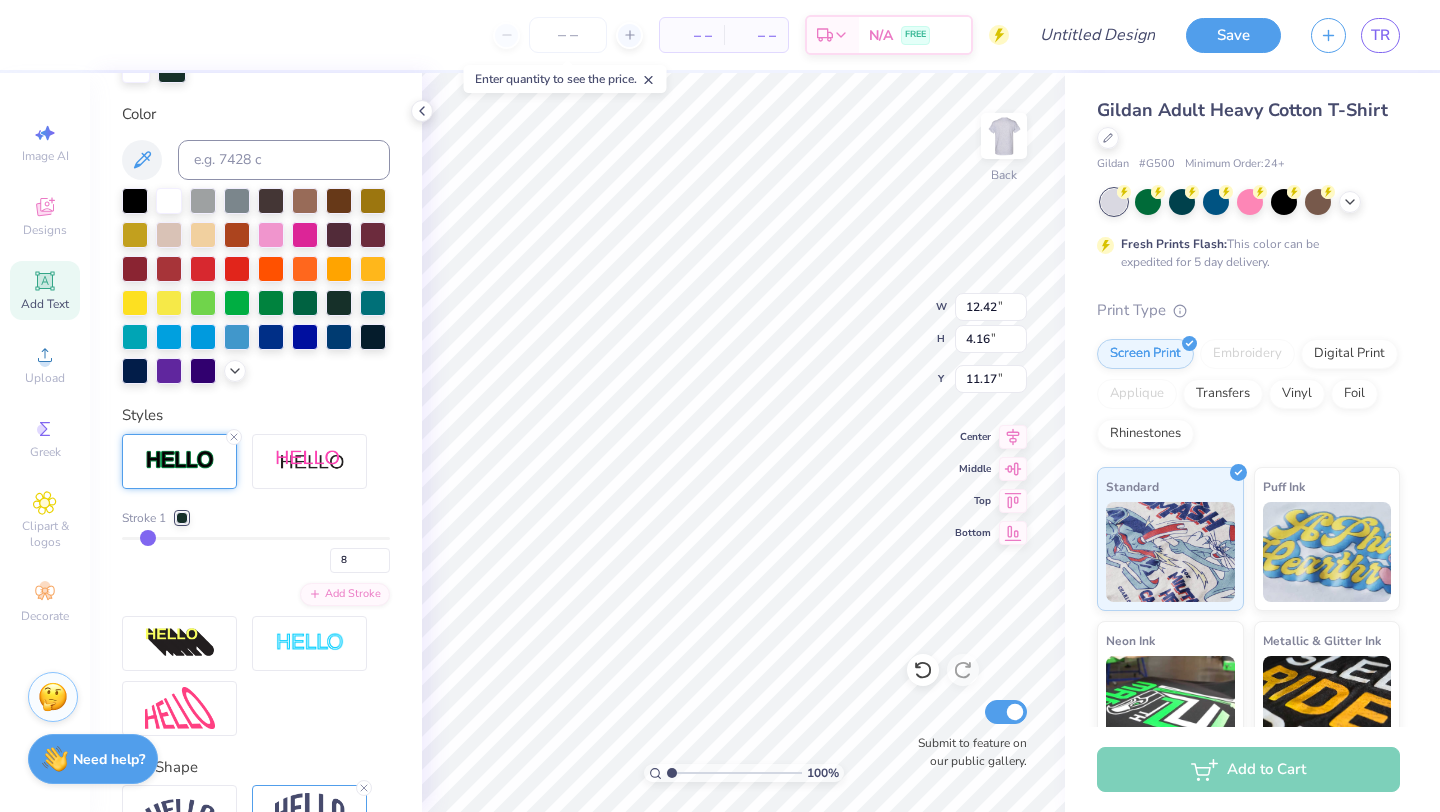 type on "9" 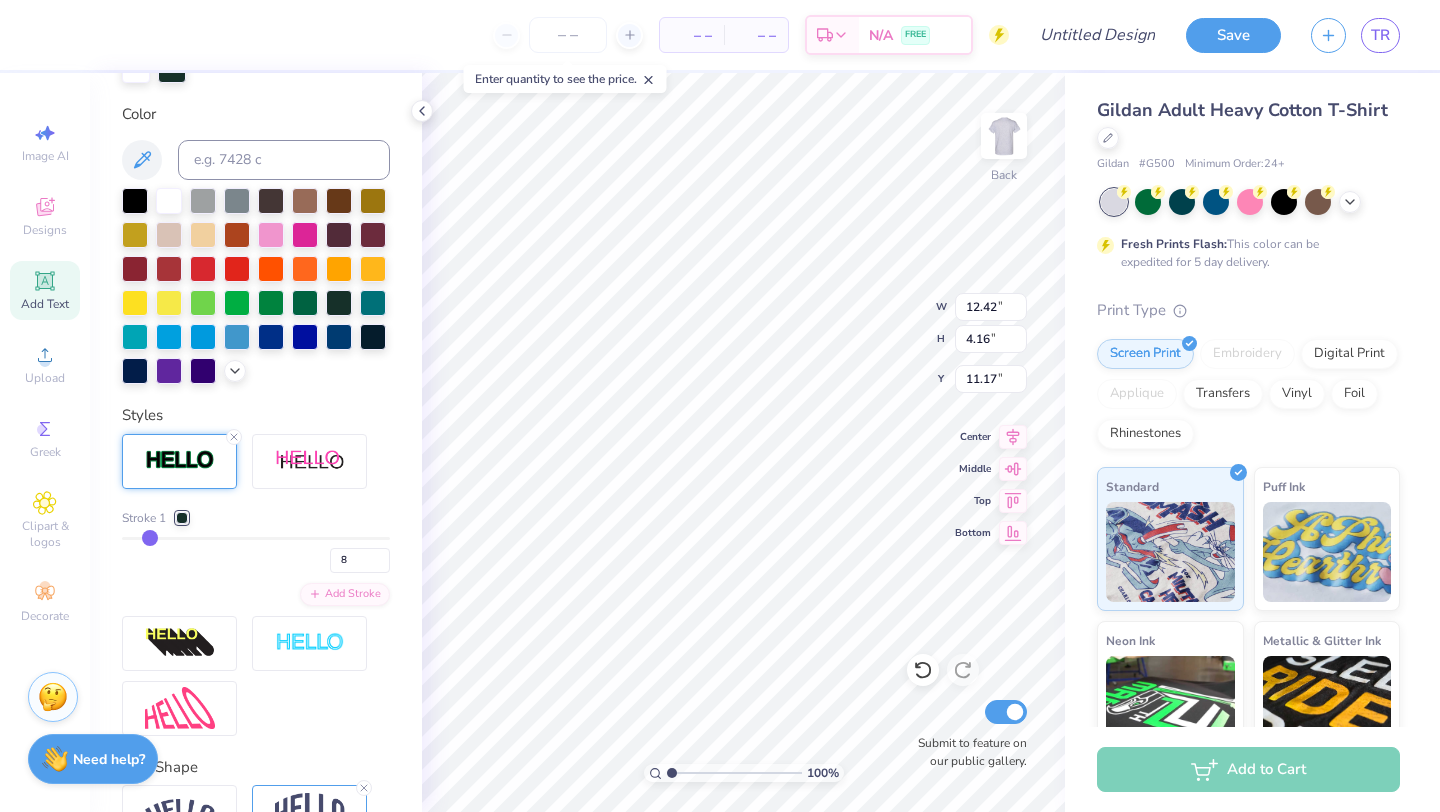type on "9" 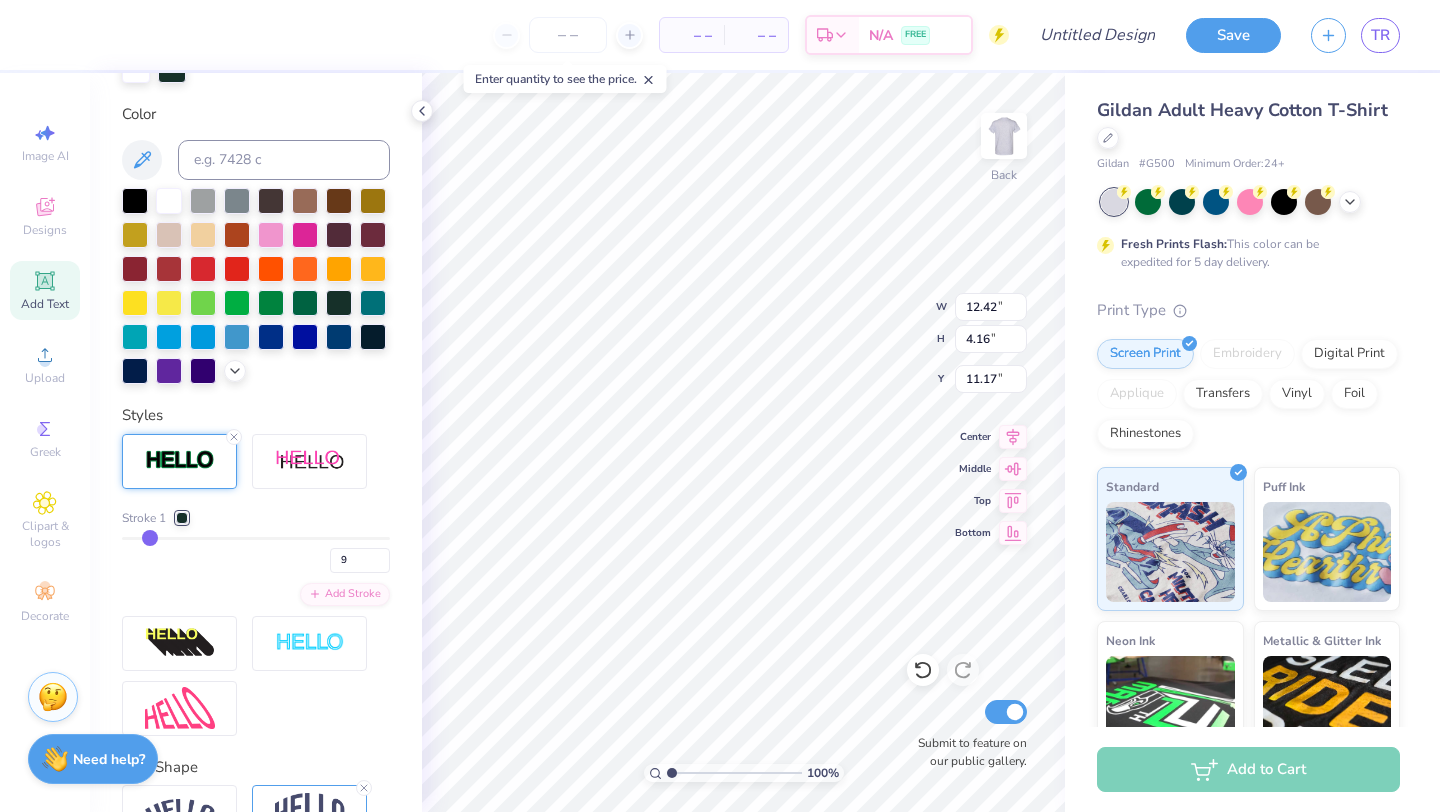 type on "10" 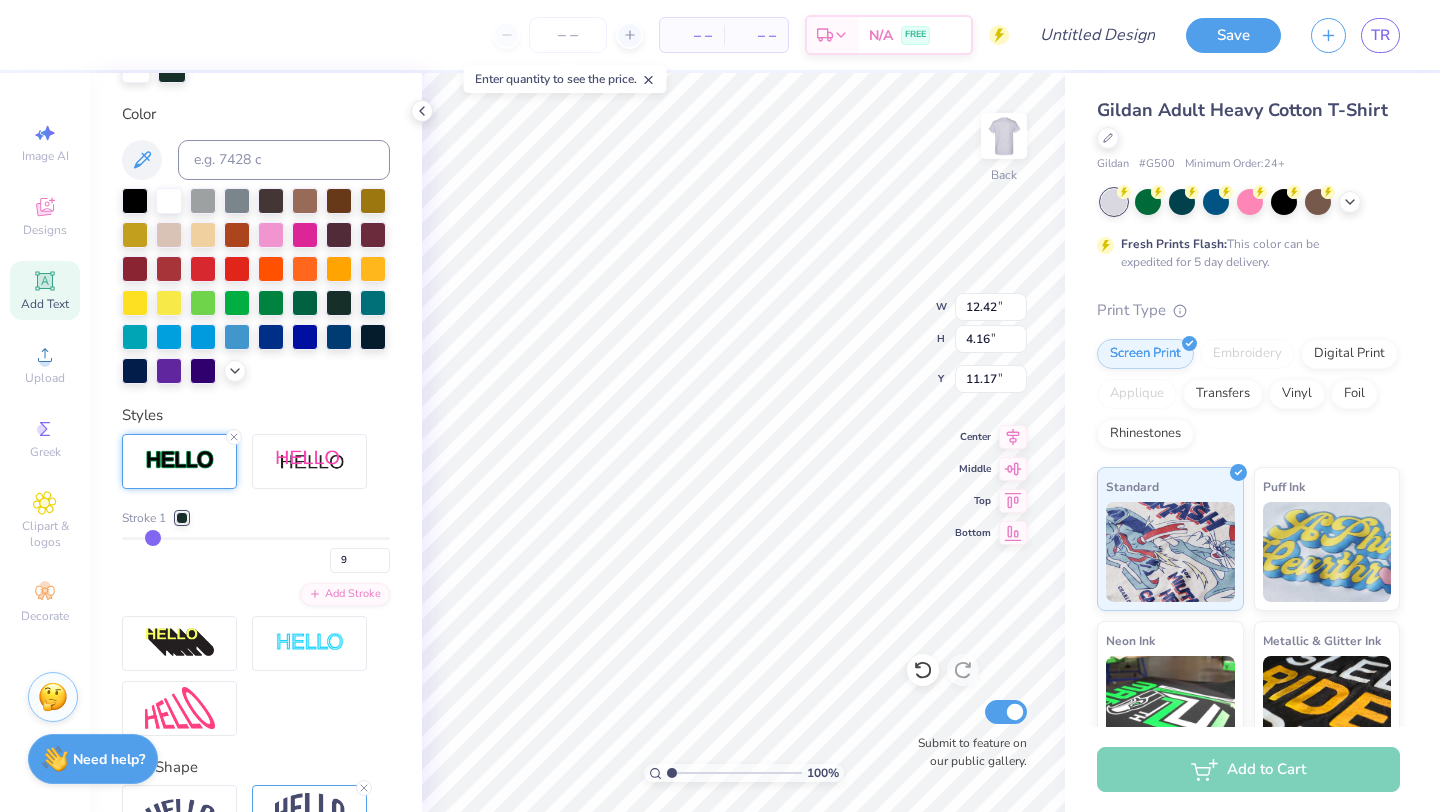 type on "10" 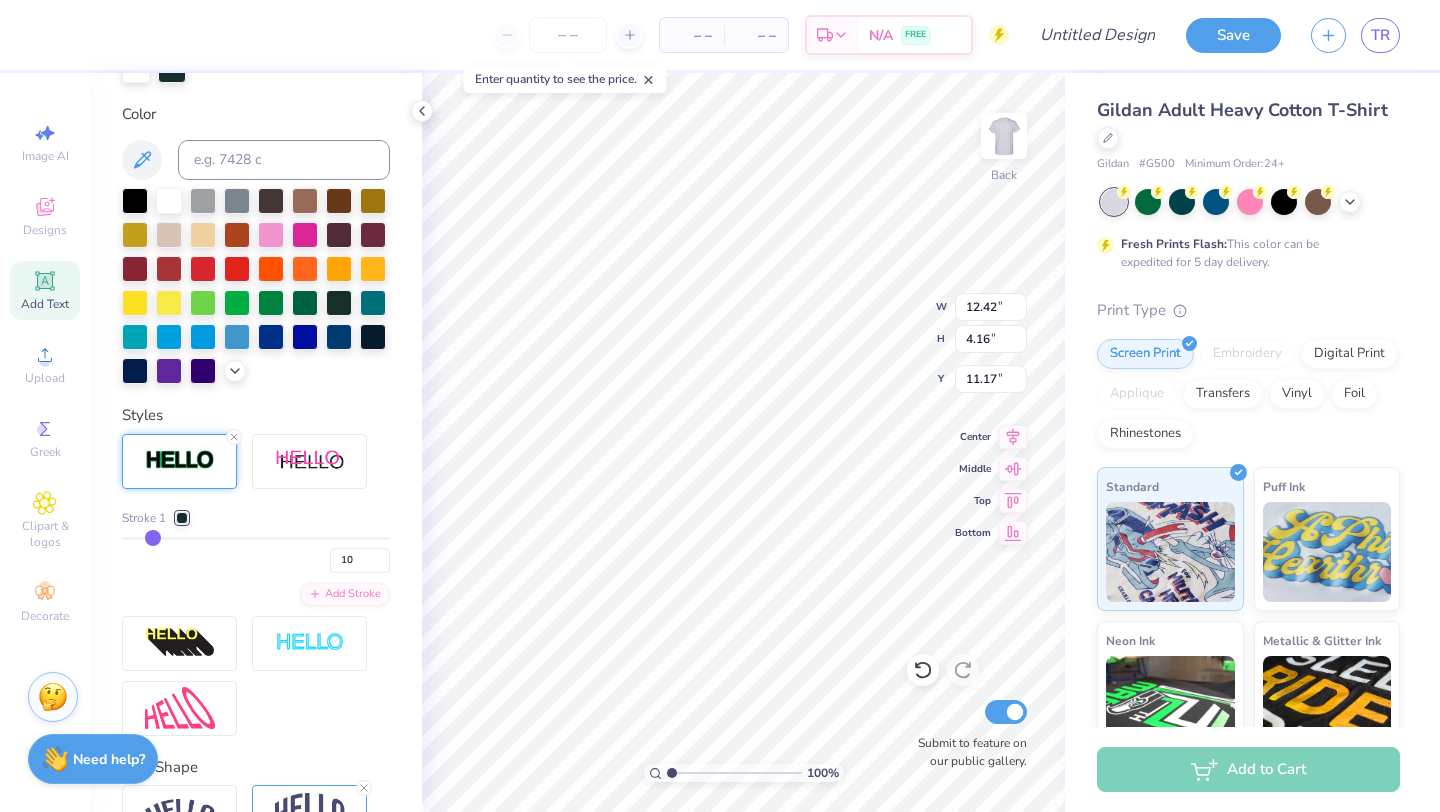 type on "11" 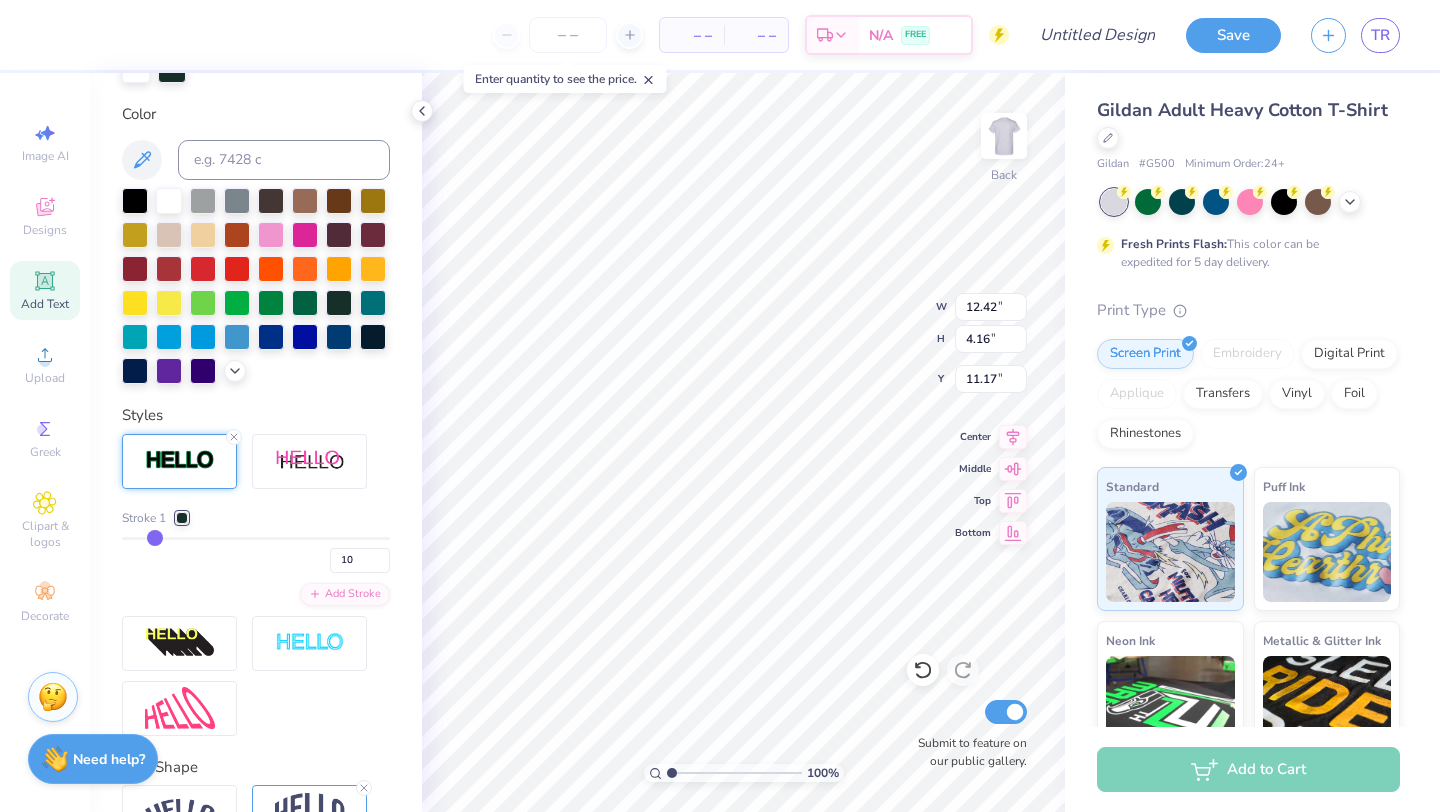 type on "11" 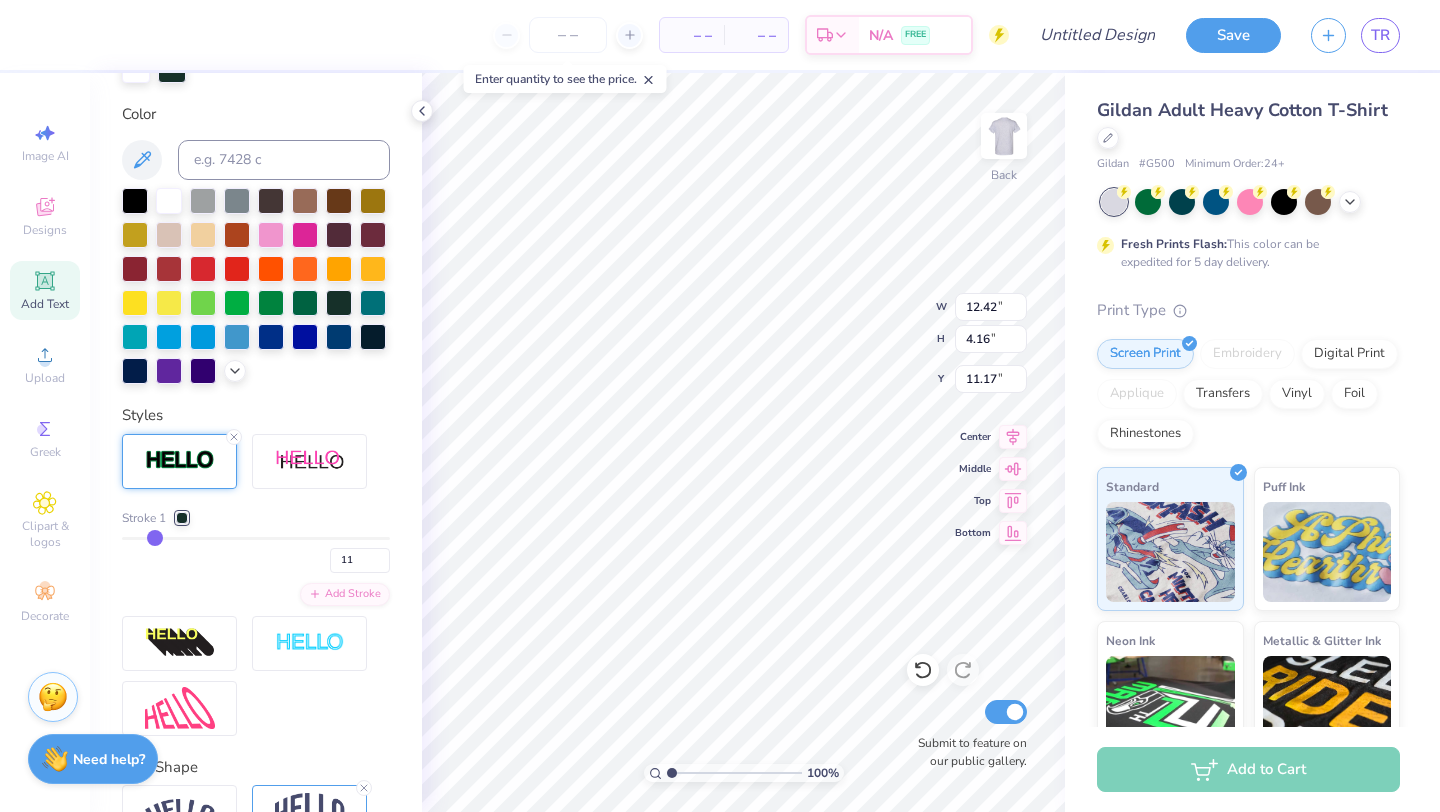 type on "12" 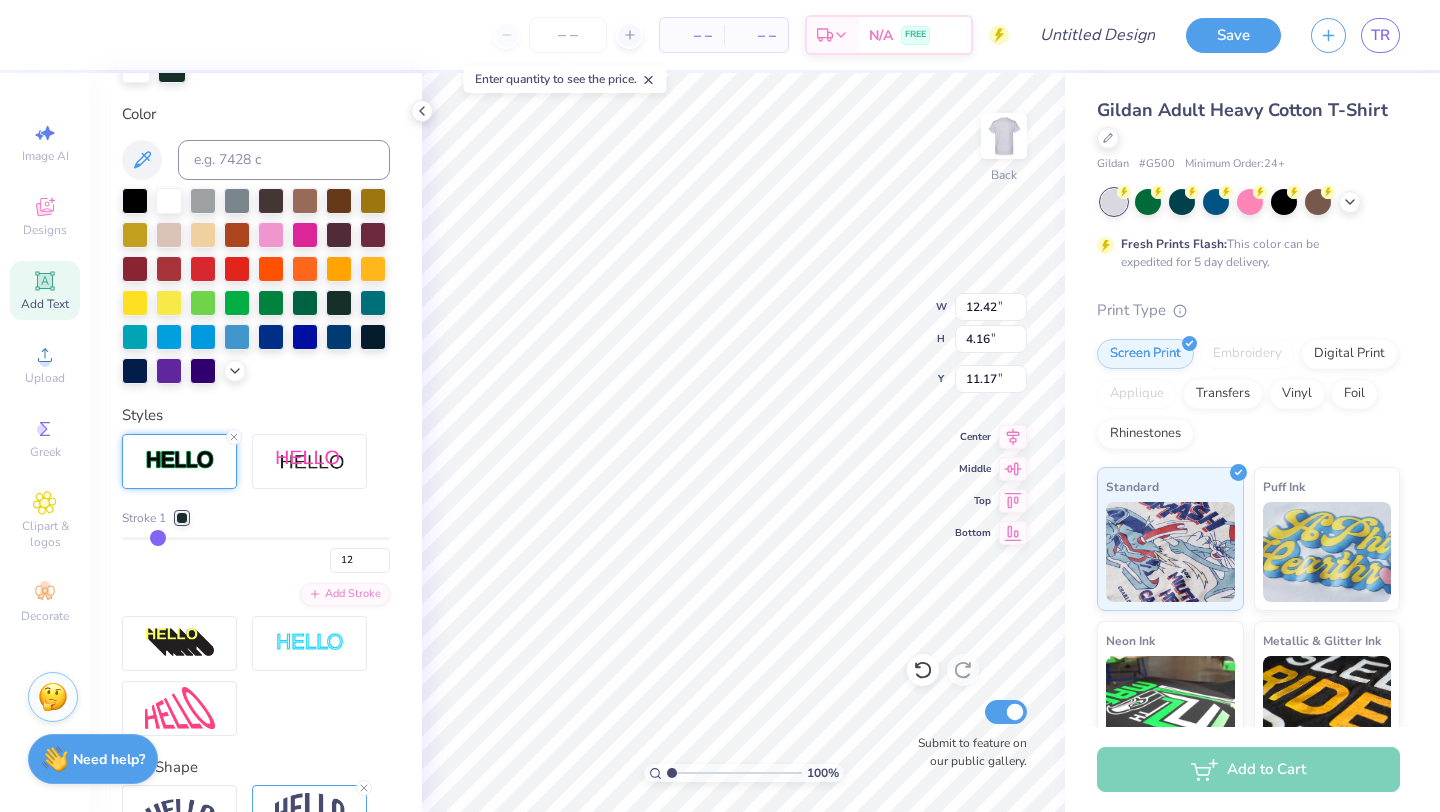 type on "13" 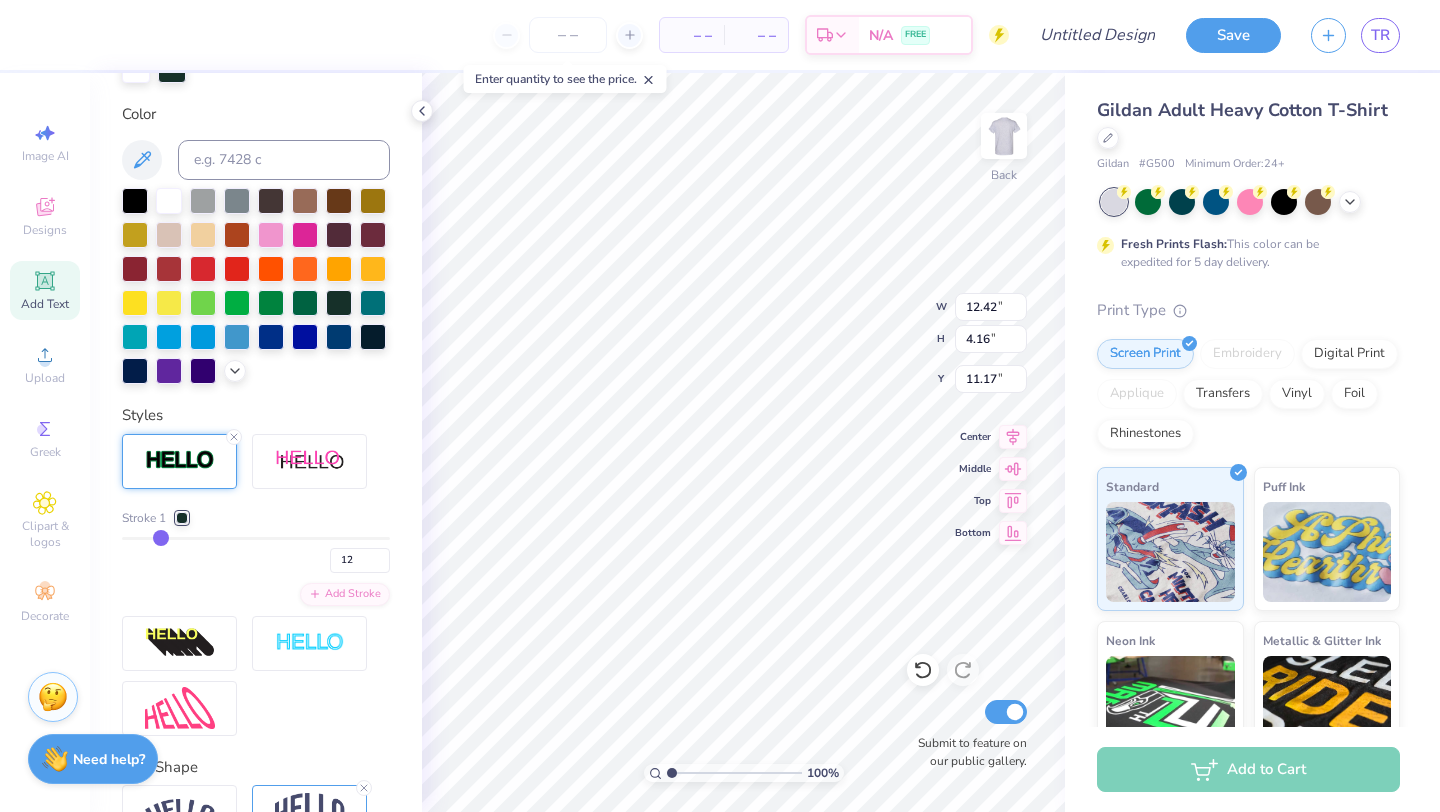 type on "13" 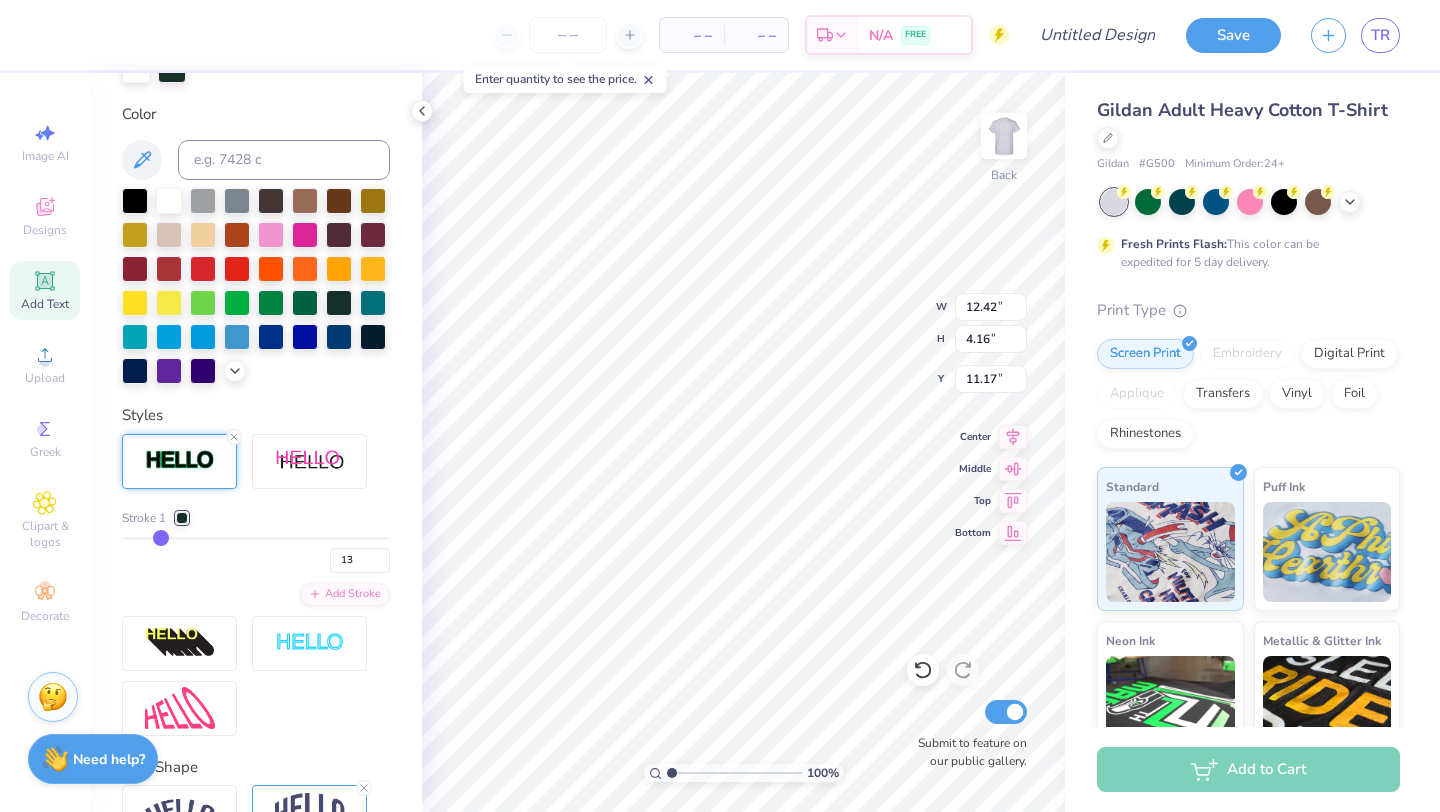 type on "14" 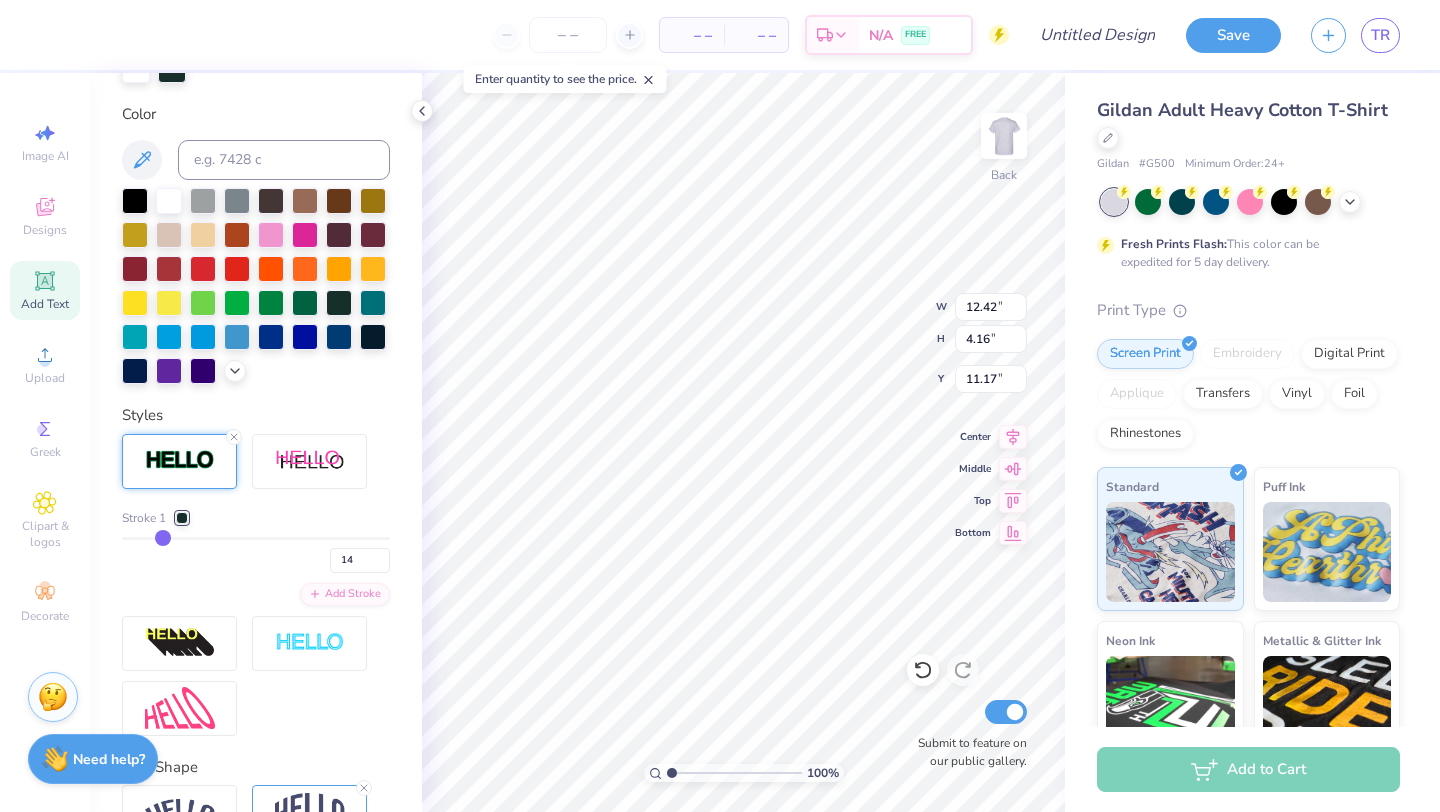 type on "15" 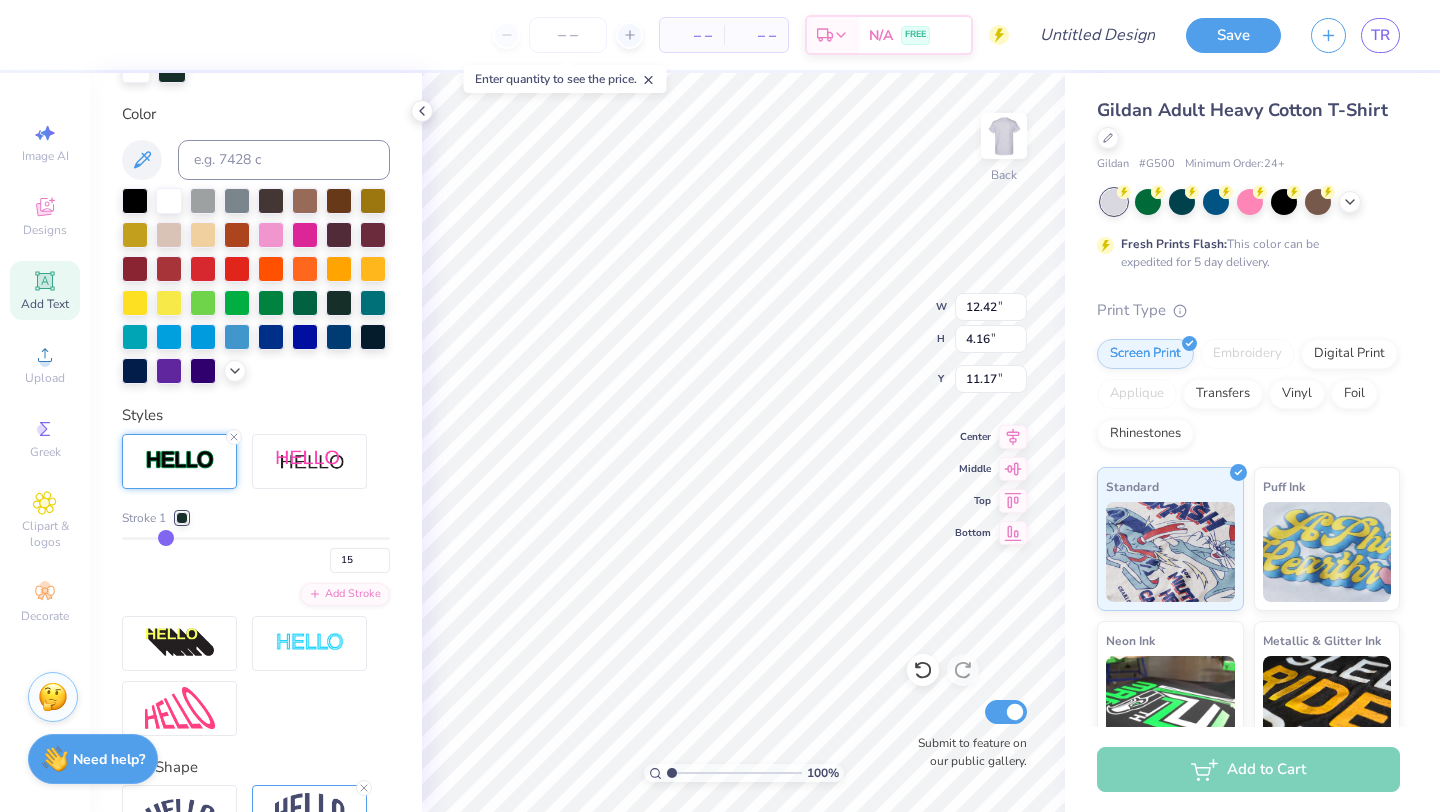 type on "16" 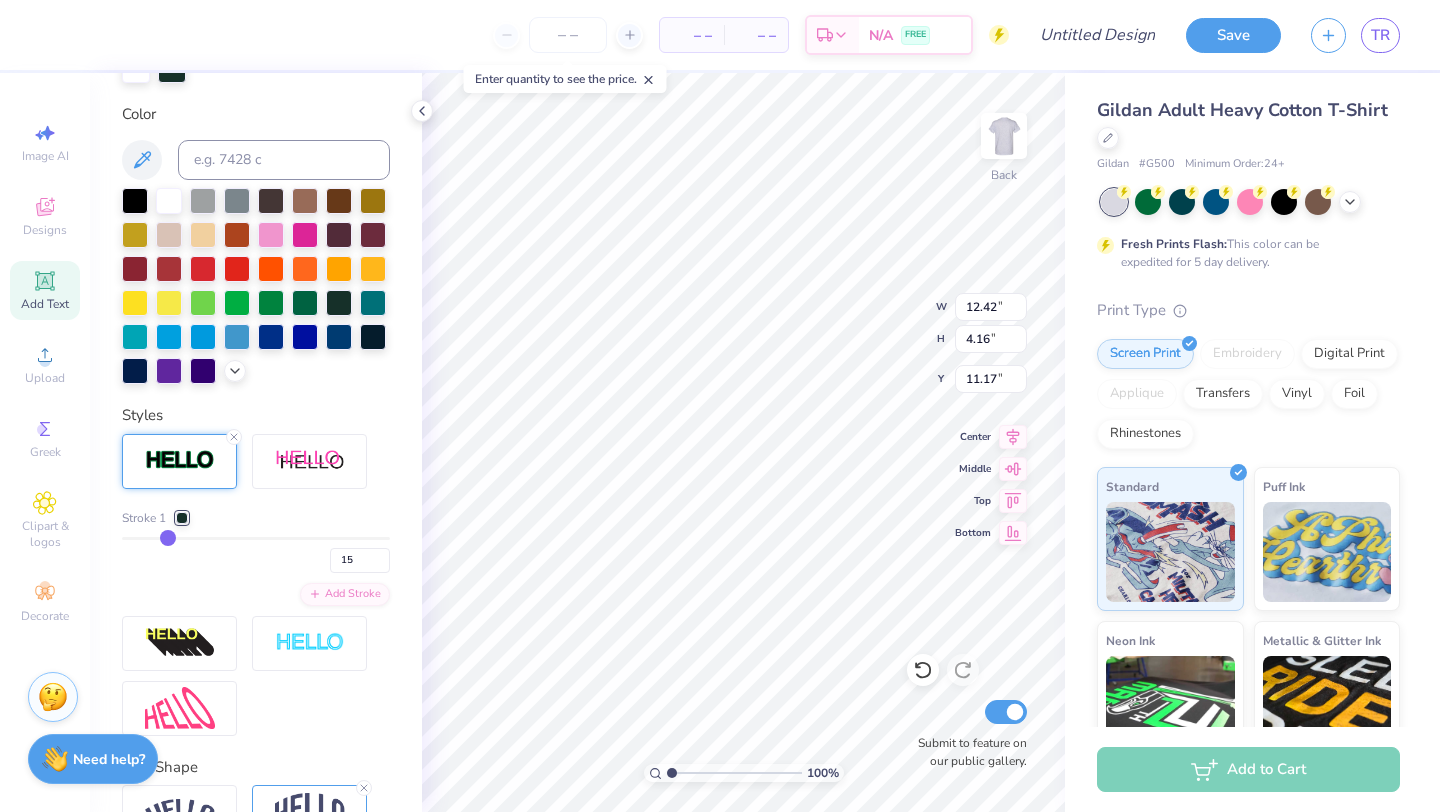 type on "16" 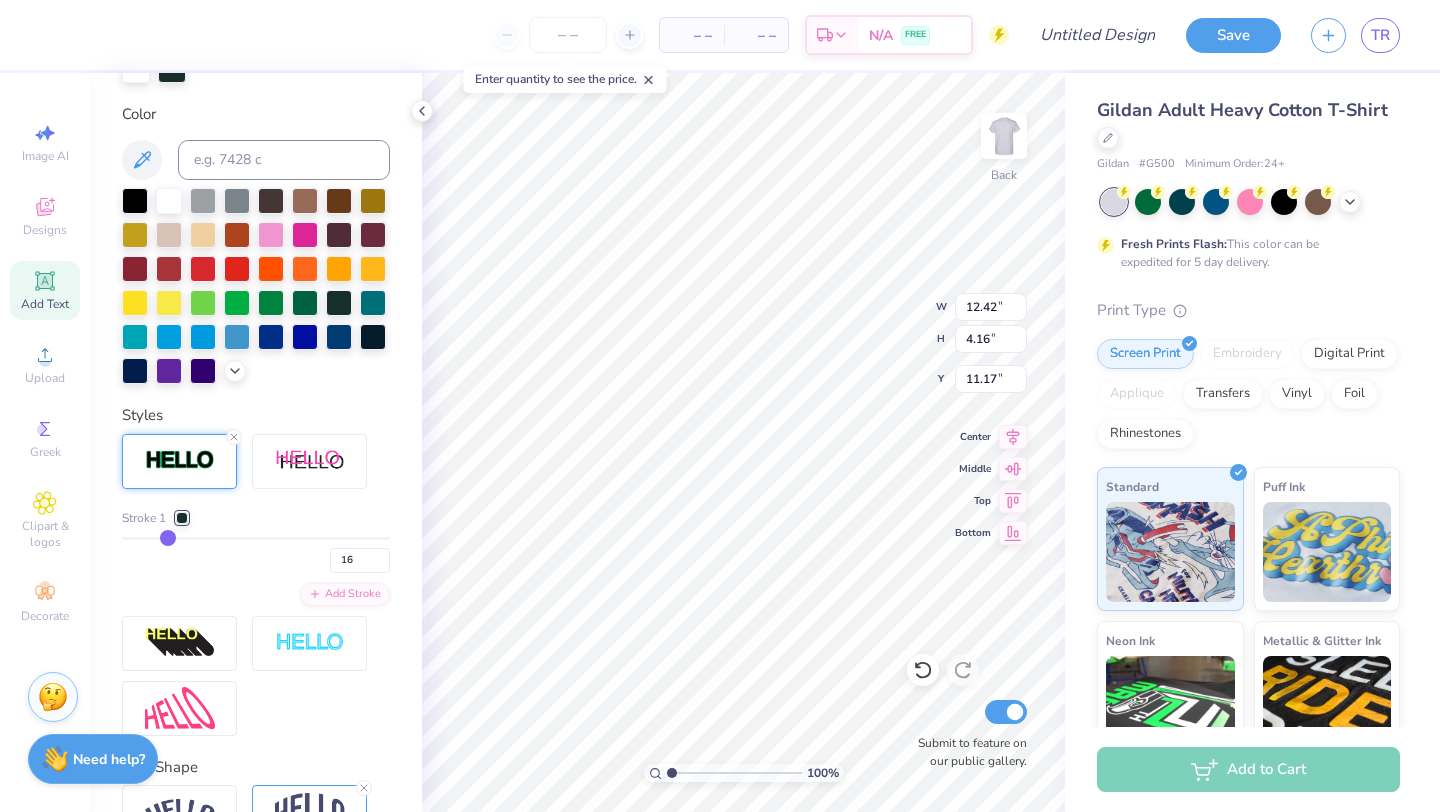 type on "17" 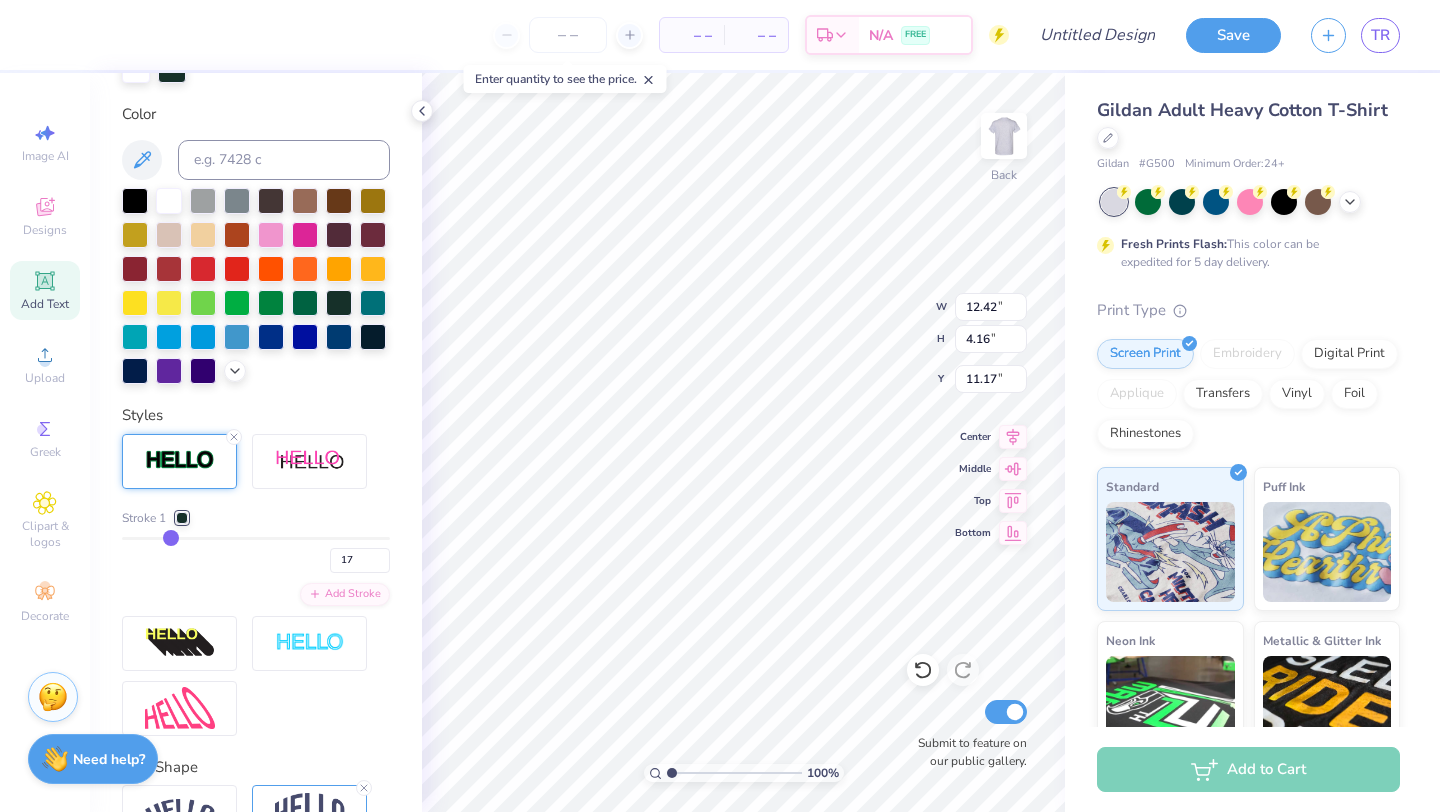 type on "18" 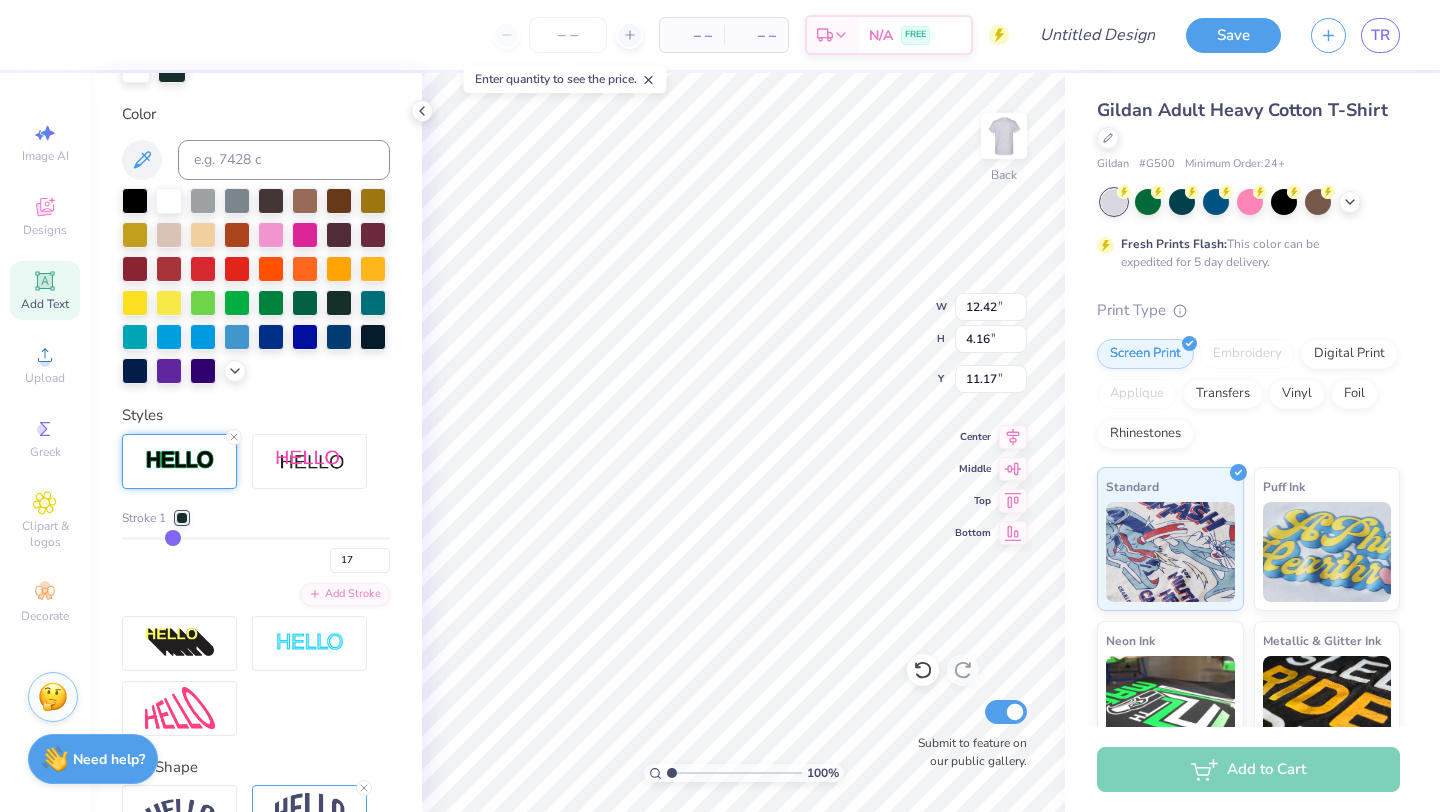 type on "18" 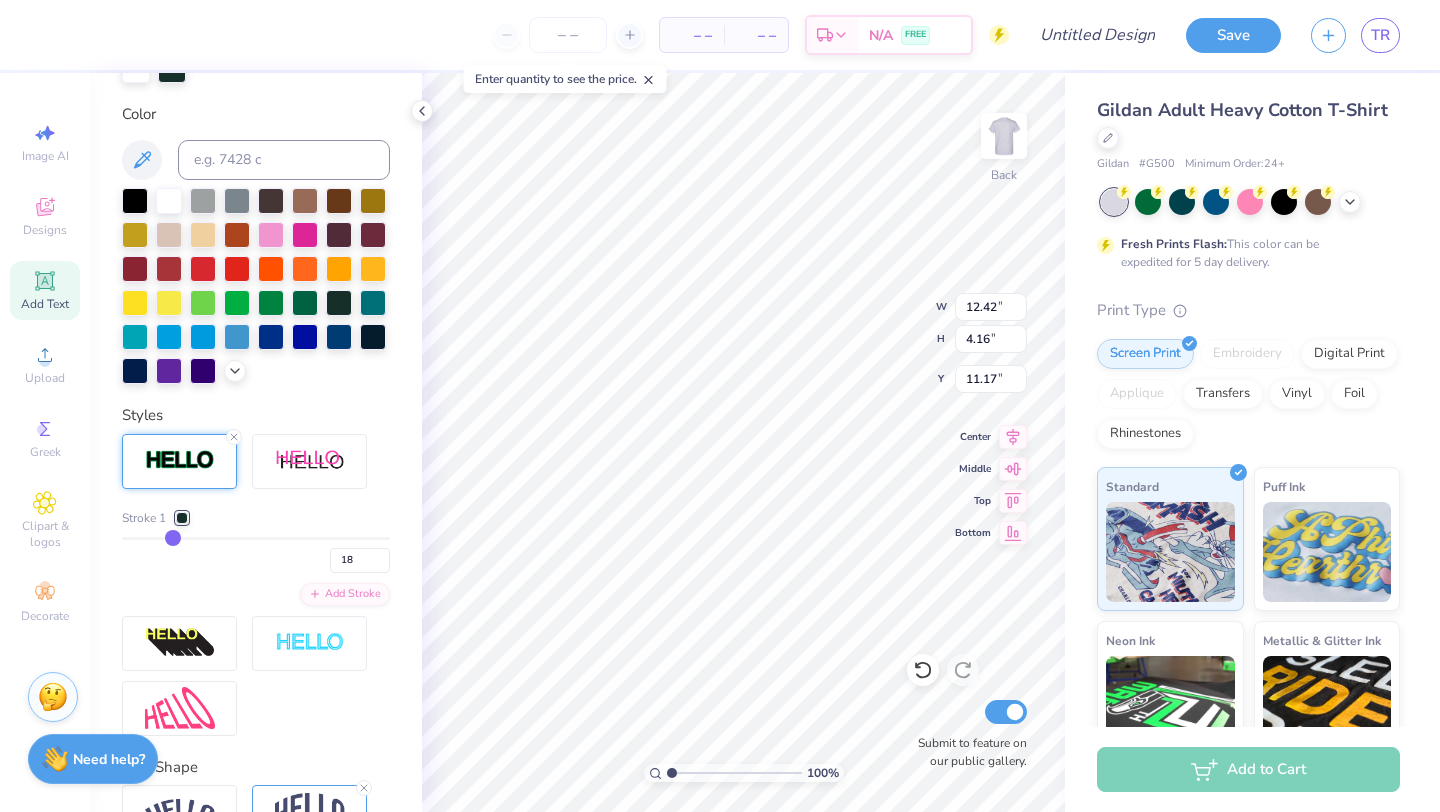 type on "19" 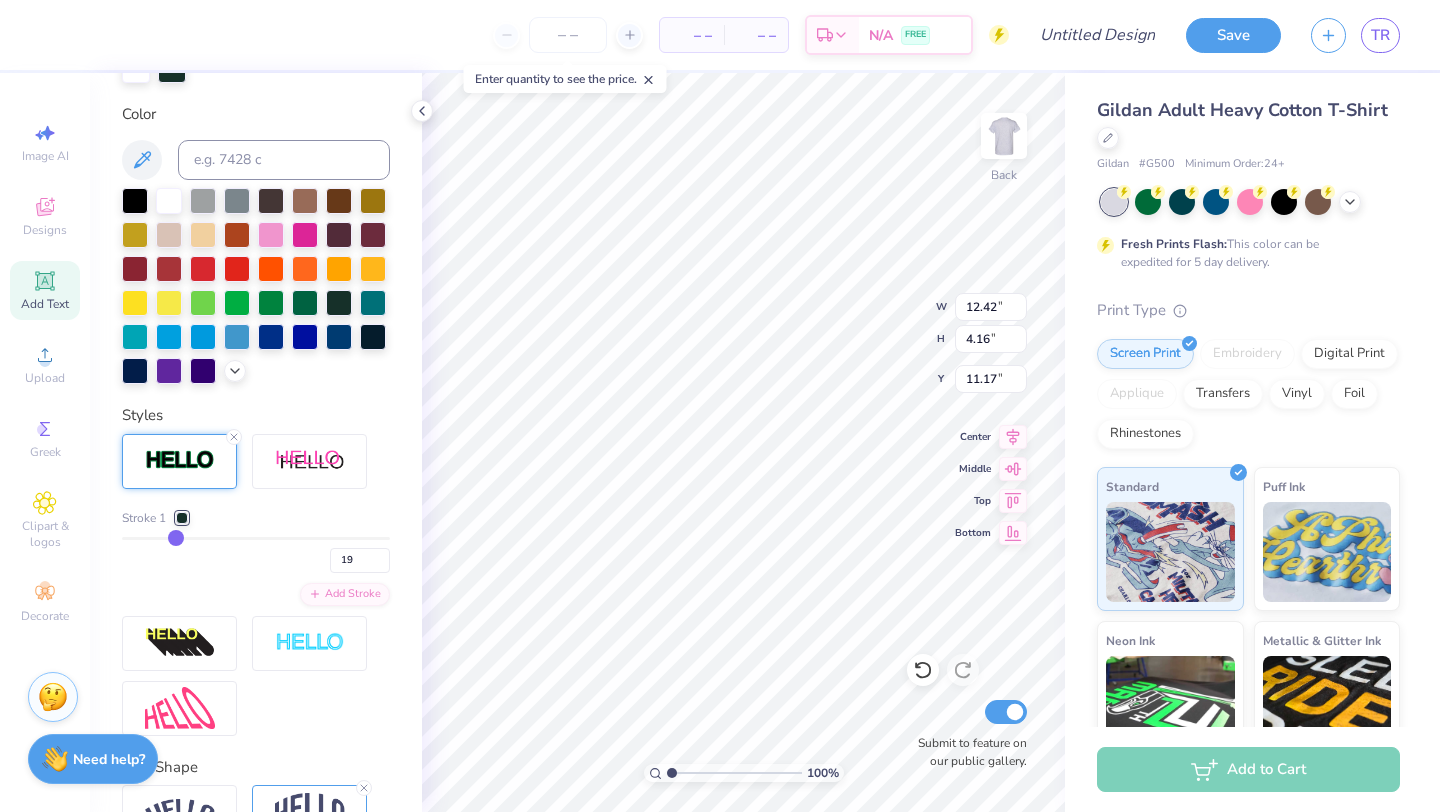 type on "20" 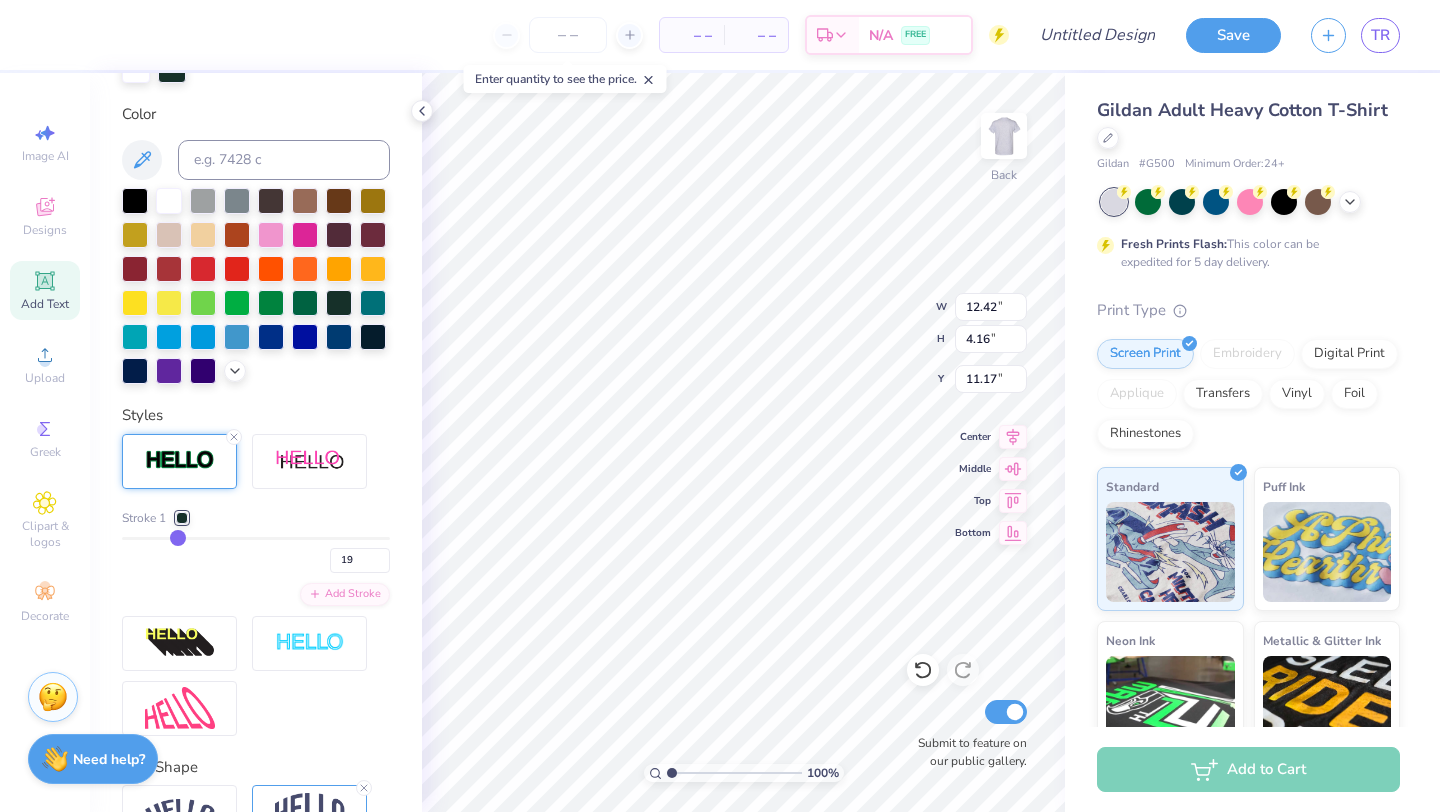 type on "20" 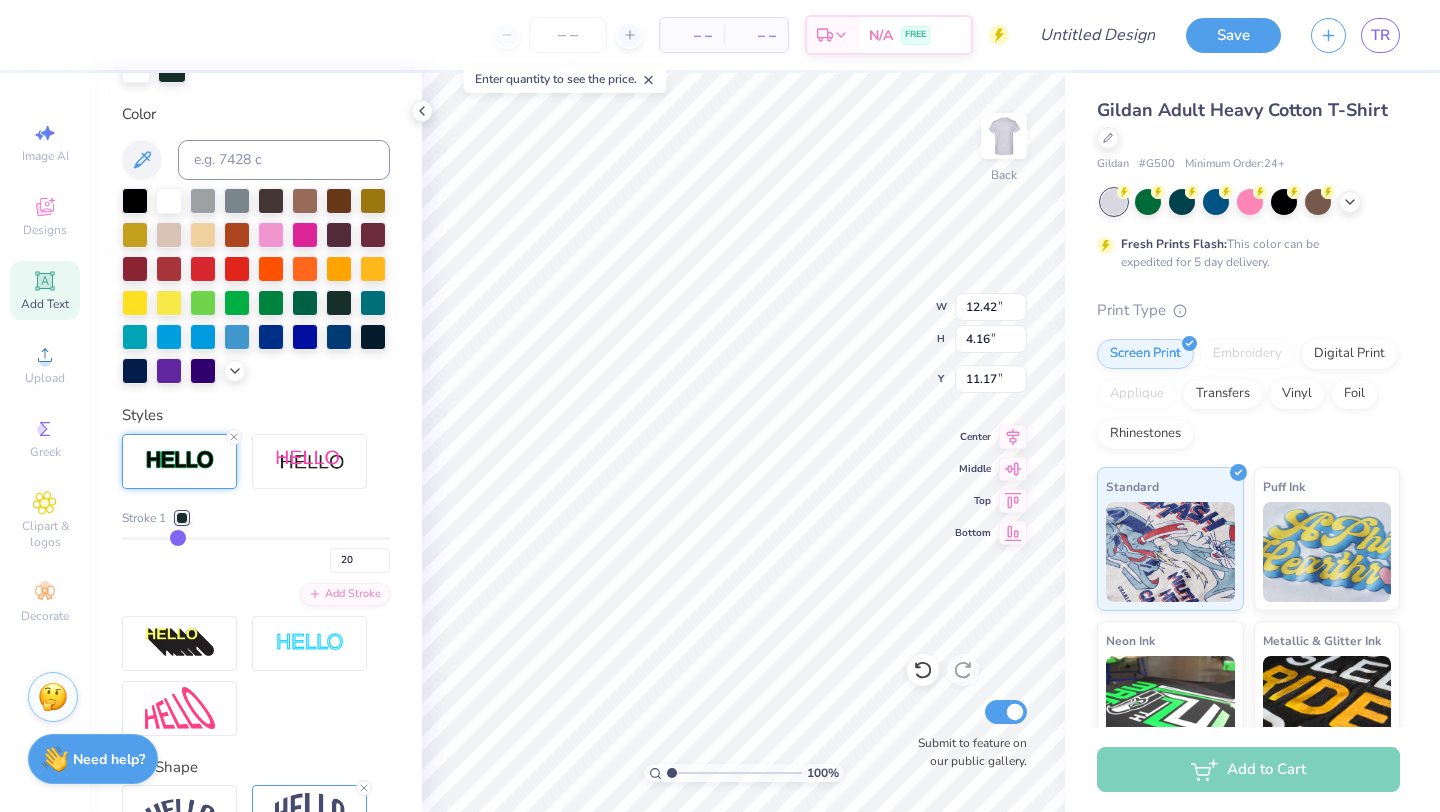 type on "21" 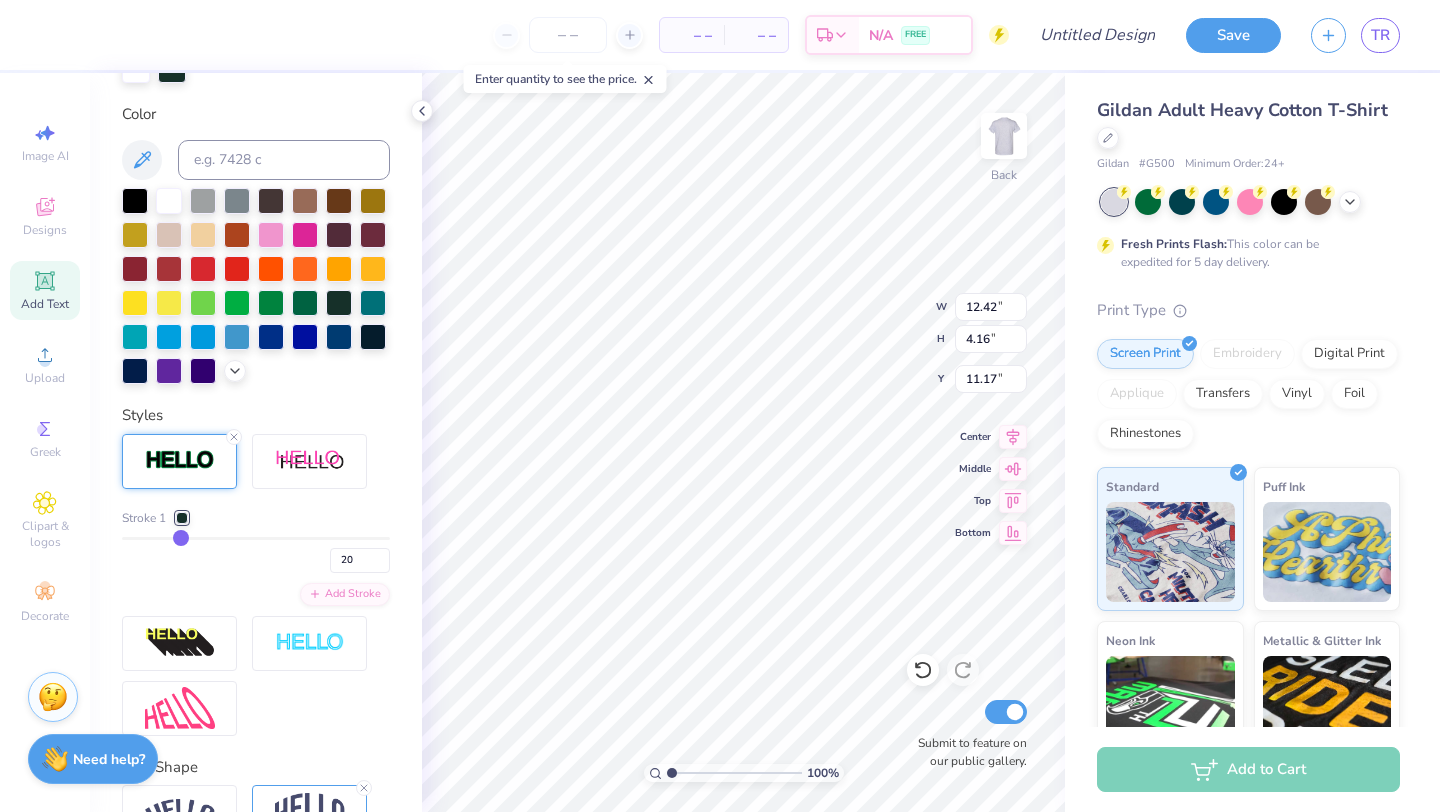 type on "21" 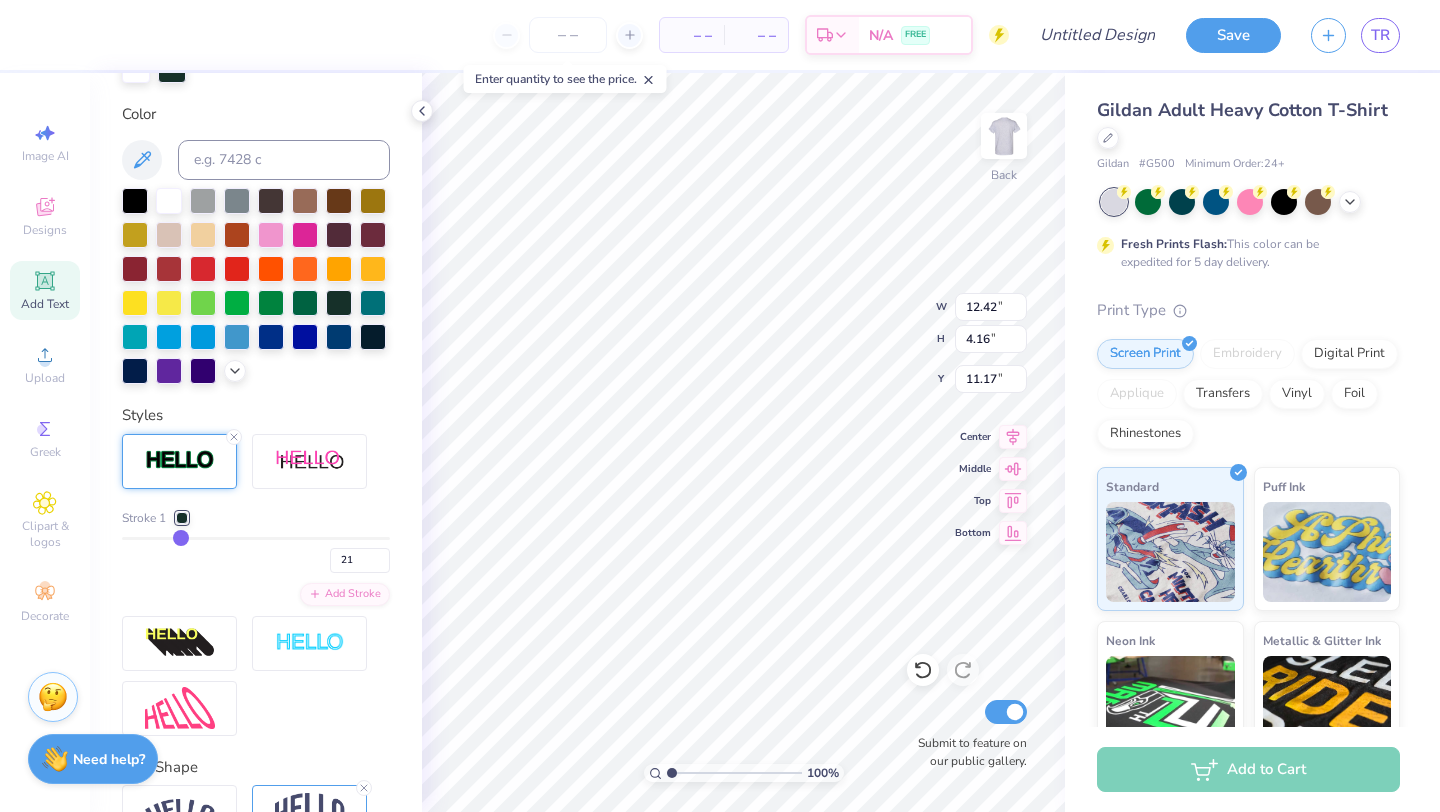 type on "22" 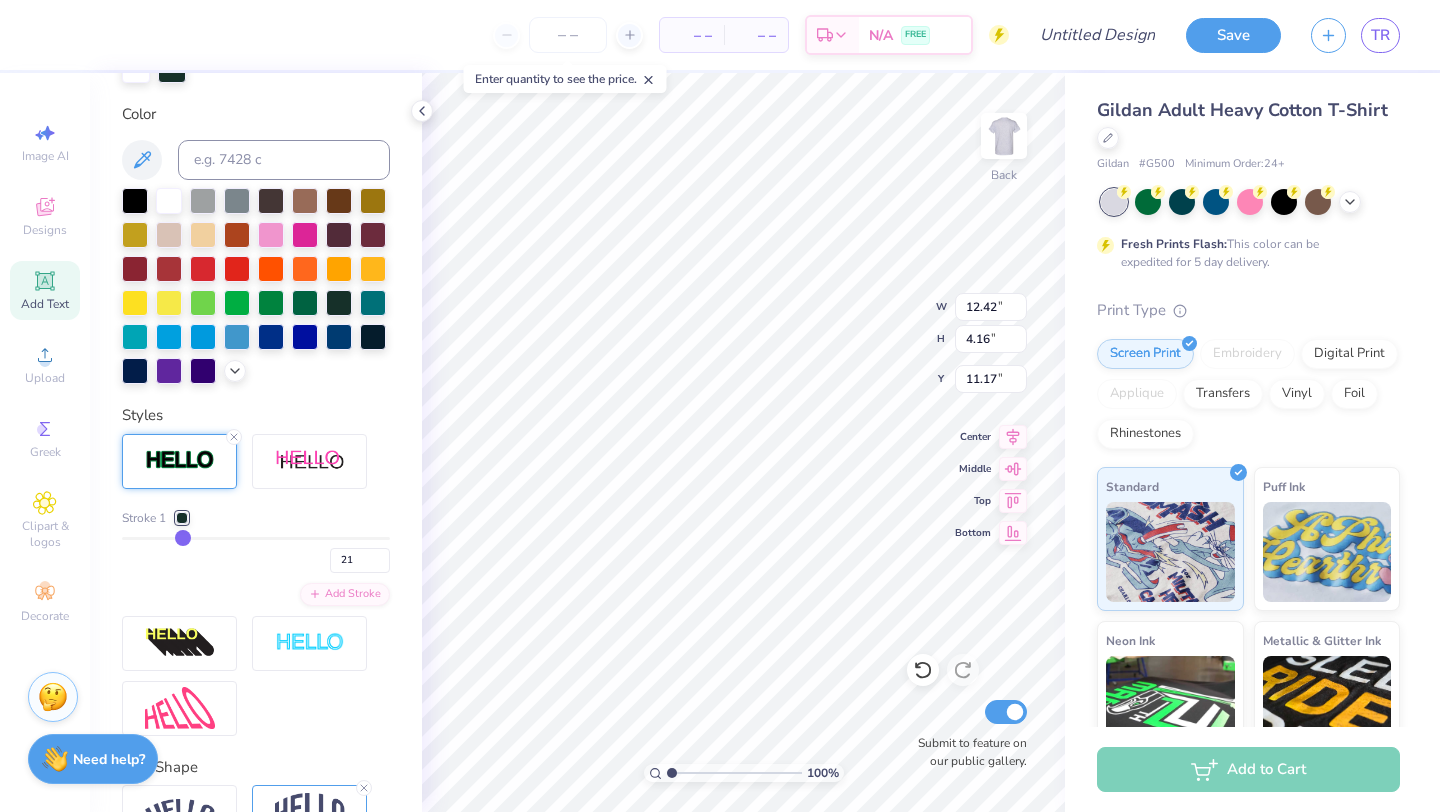 type on "22" 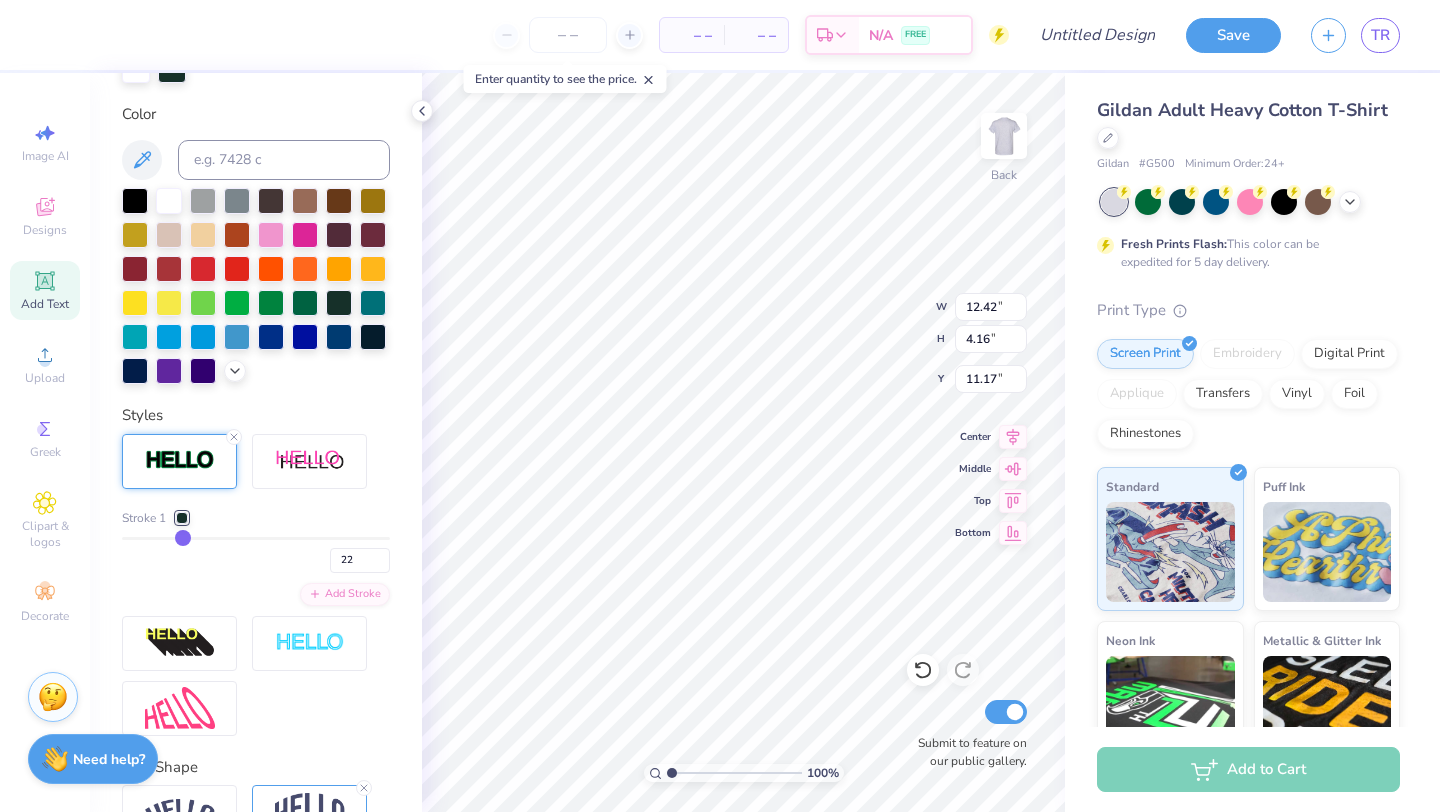 type on "23" 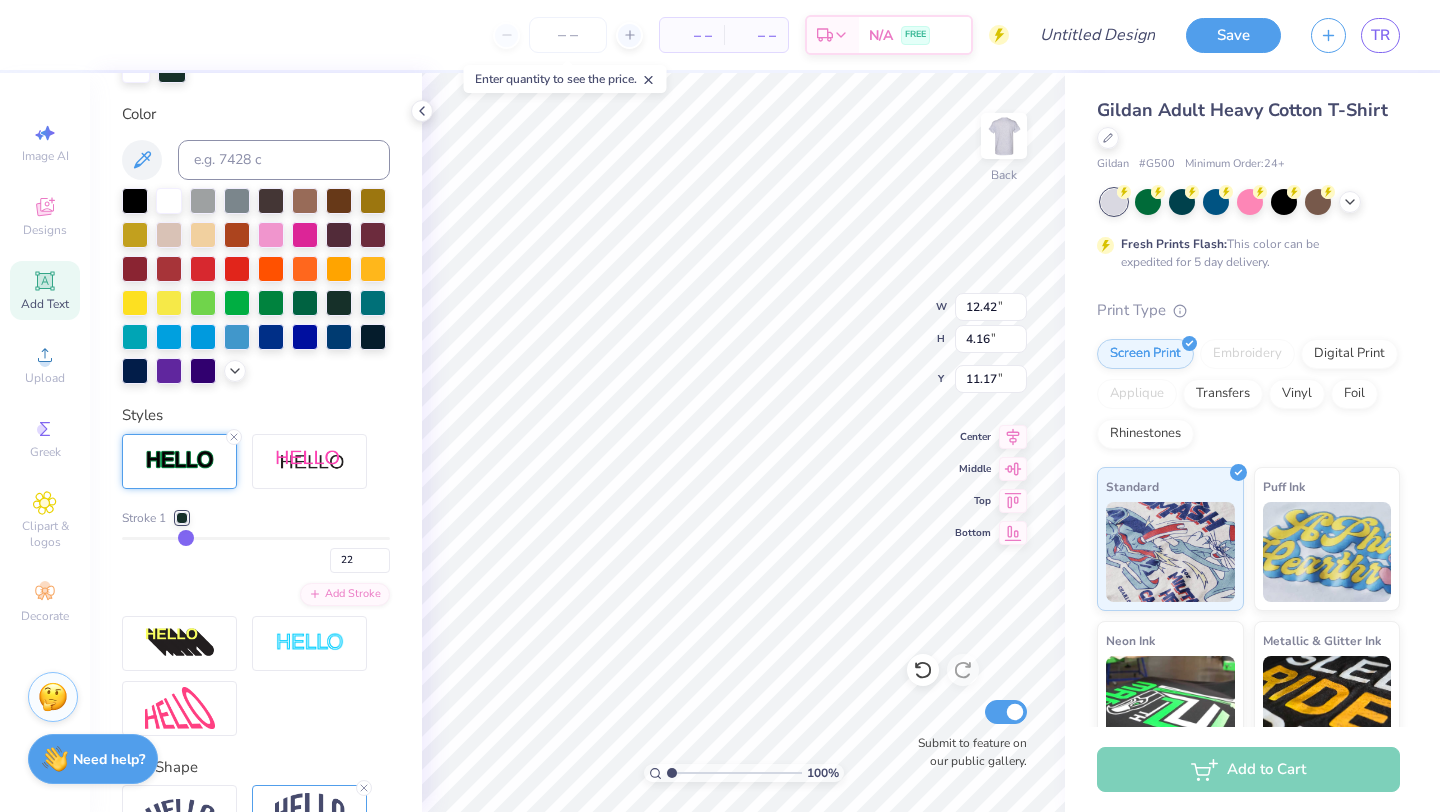 type on "23" 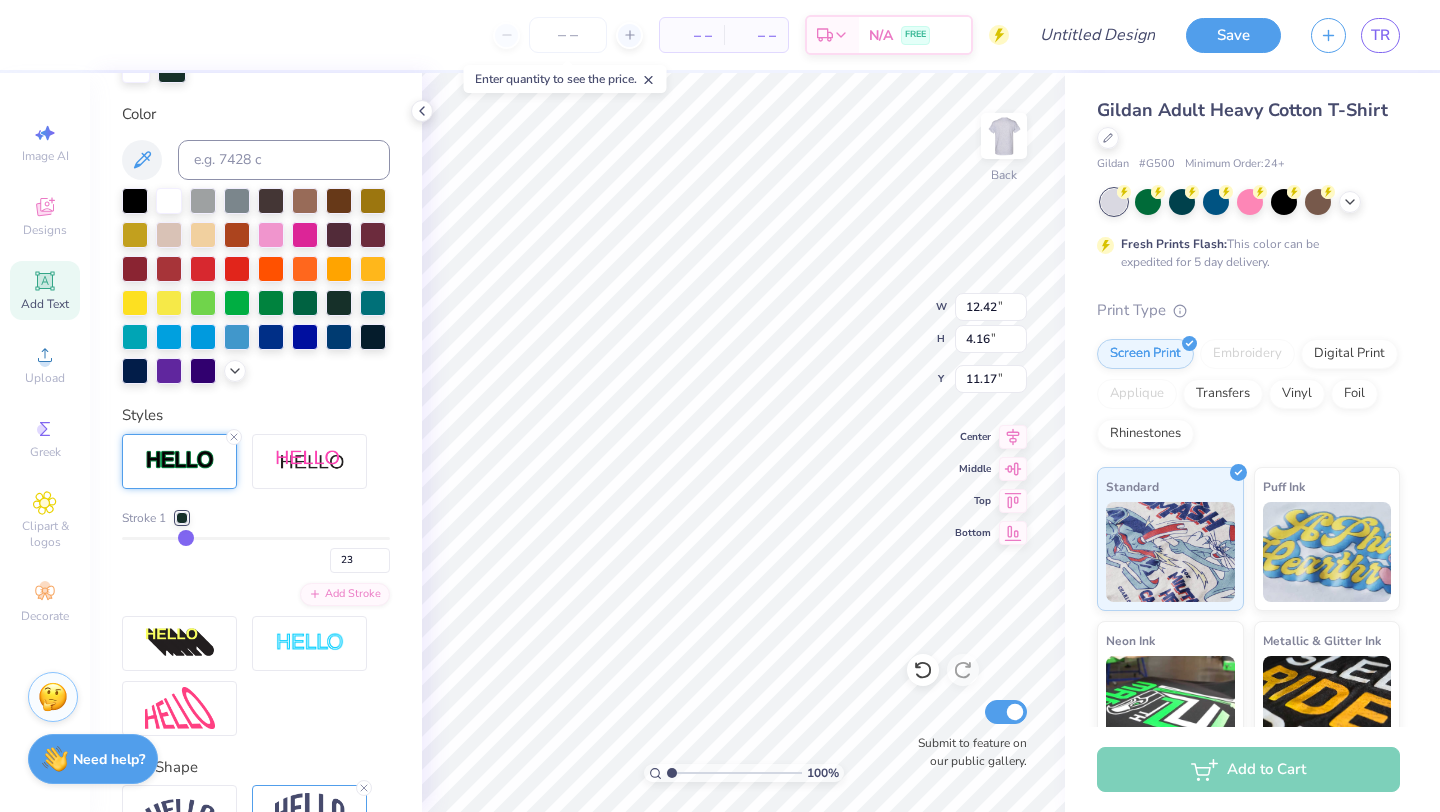 drag, startPoint x: 130, startPoint y: 538, endPoint x: 185, endPoint y: 543, distance: 55.226807 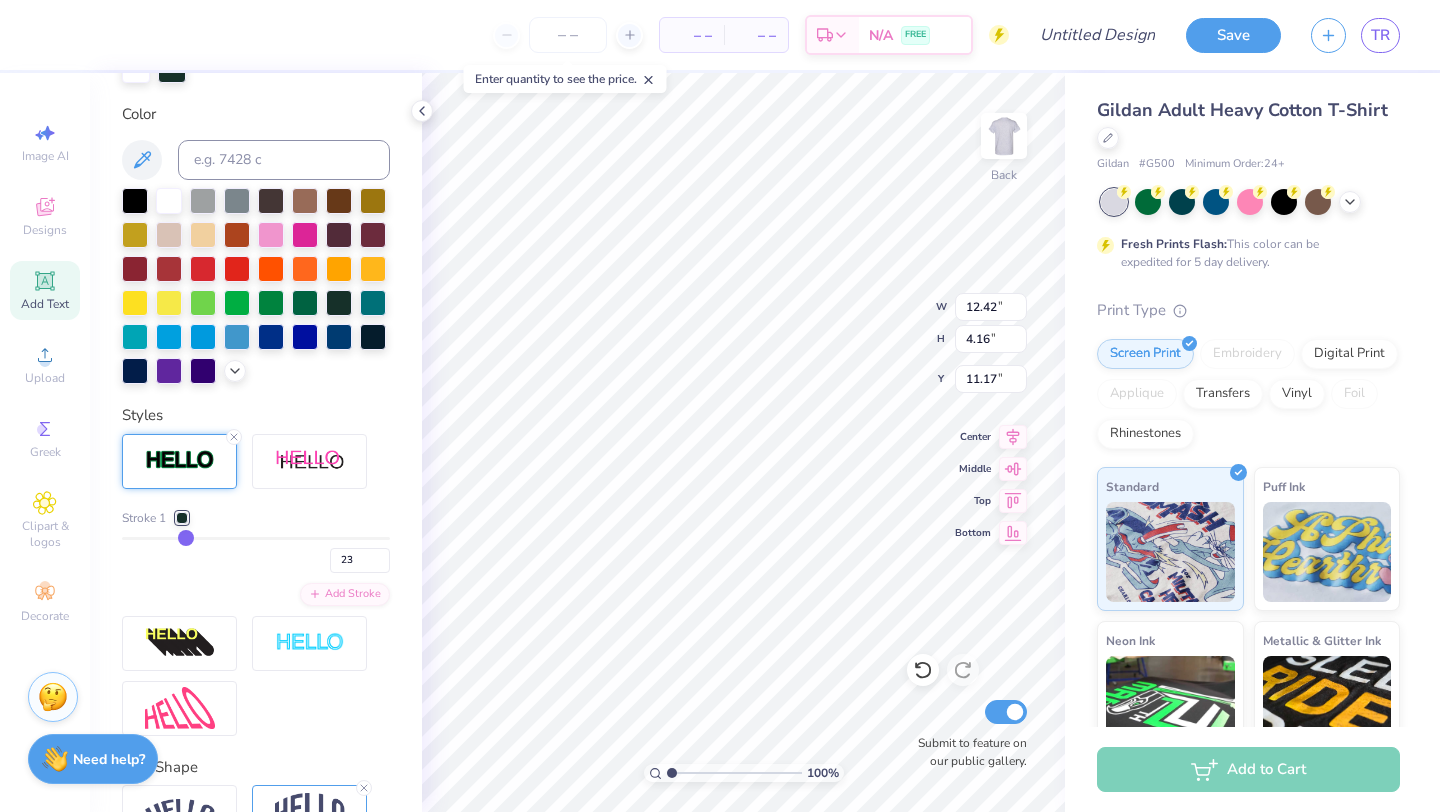 type on "13.14" 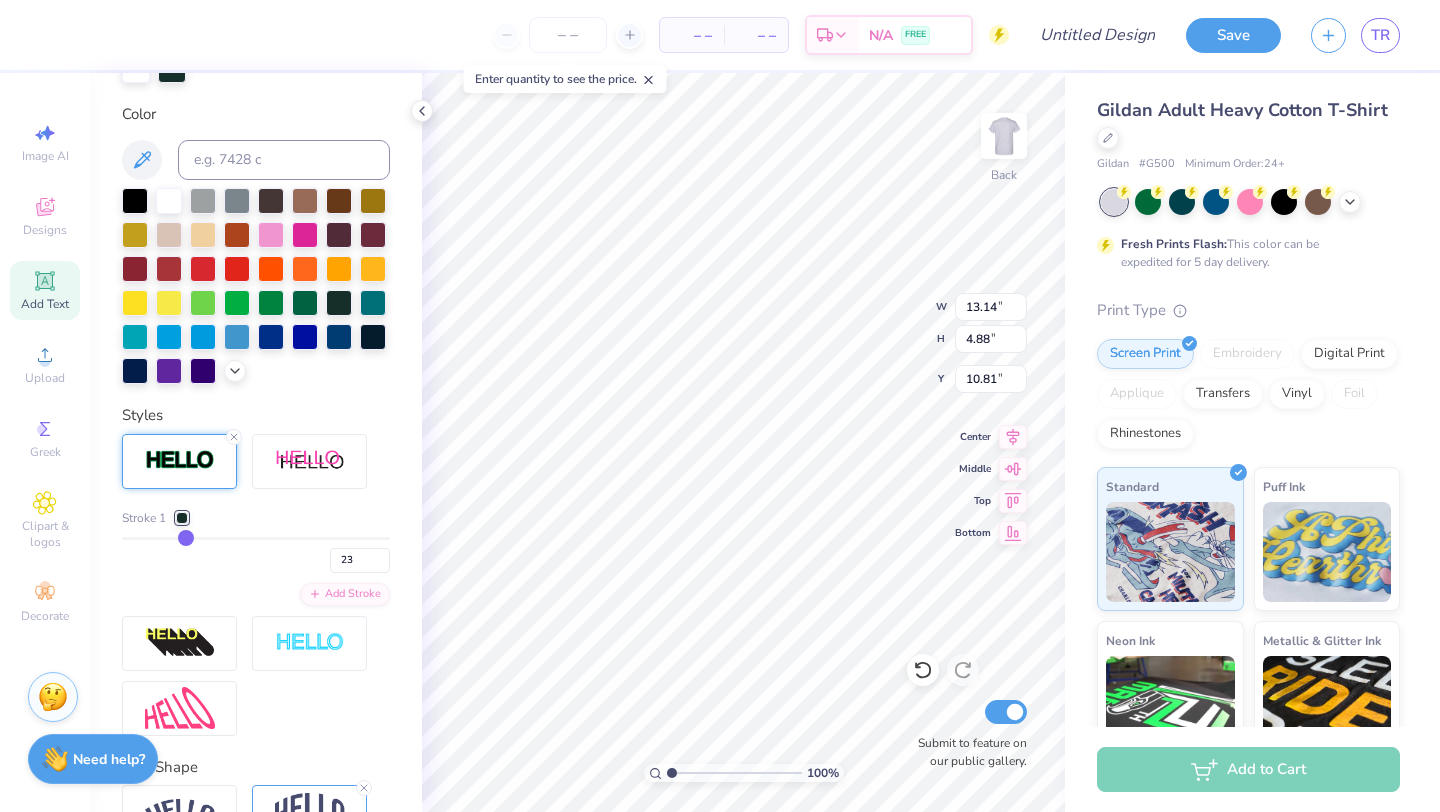 type on "21" 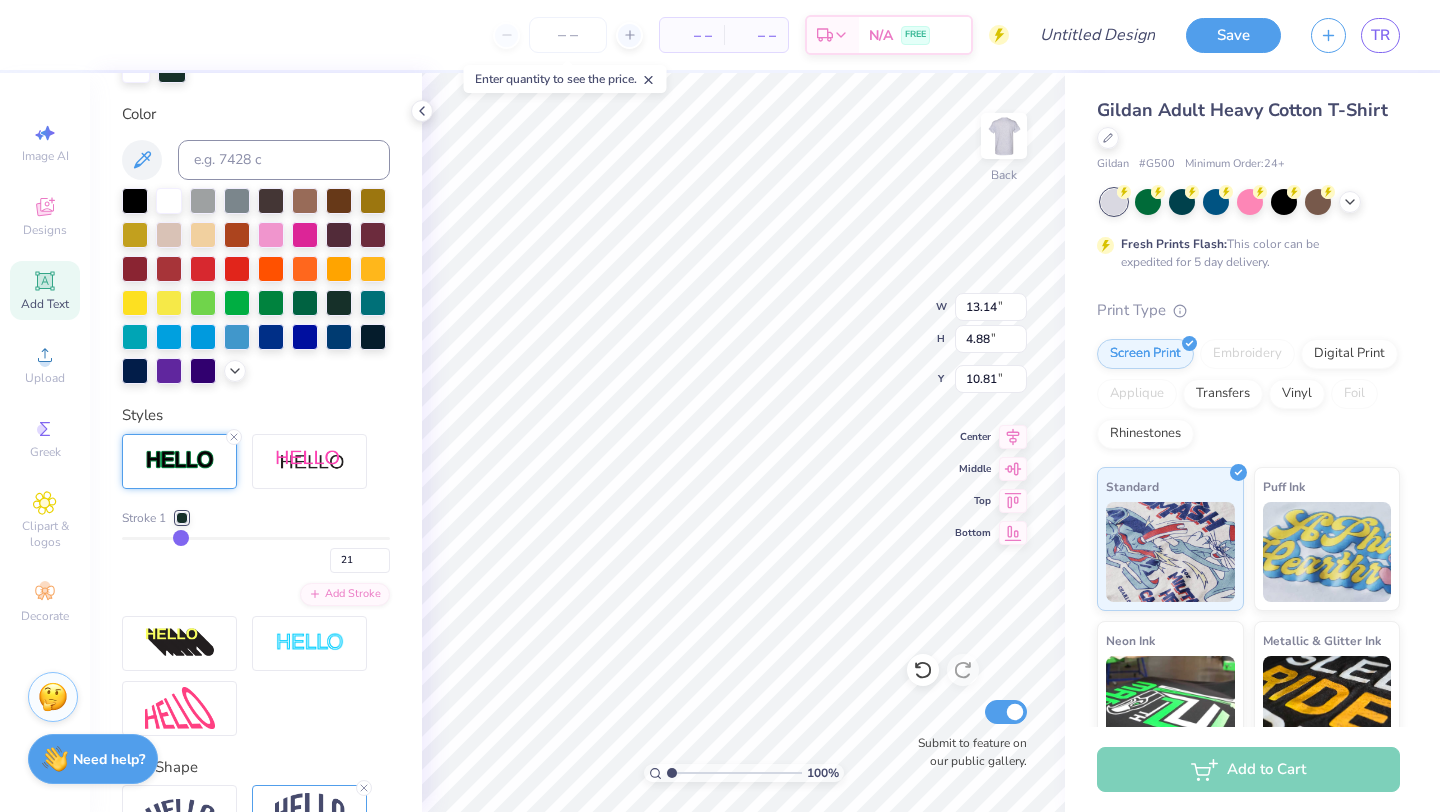 type on "20" 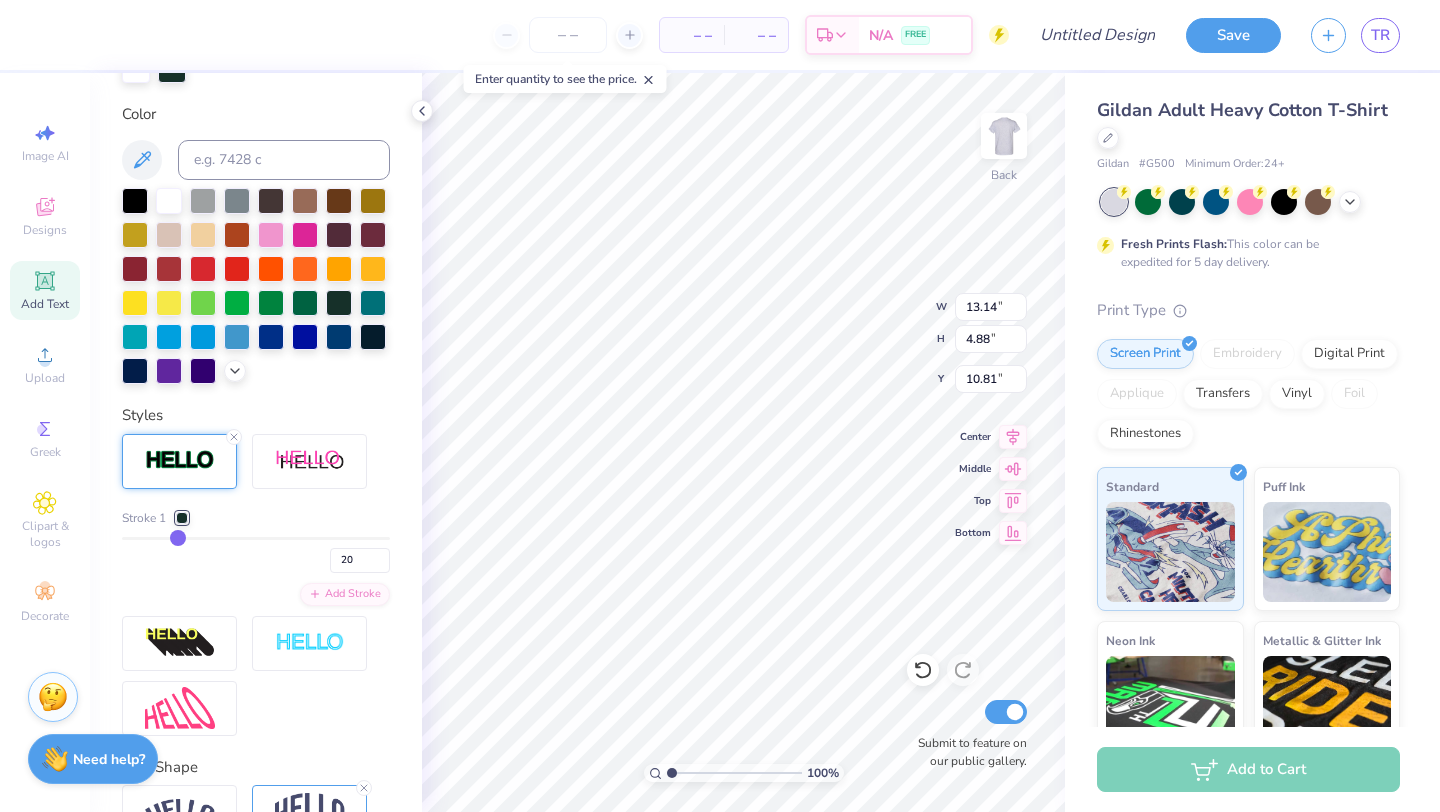 type on "18" 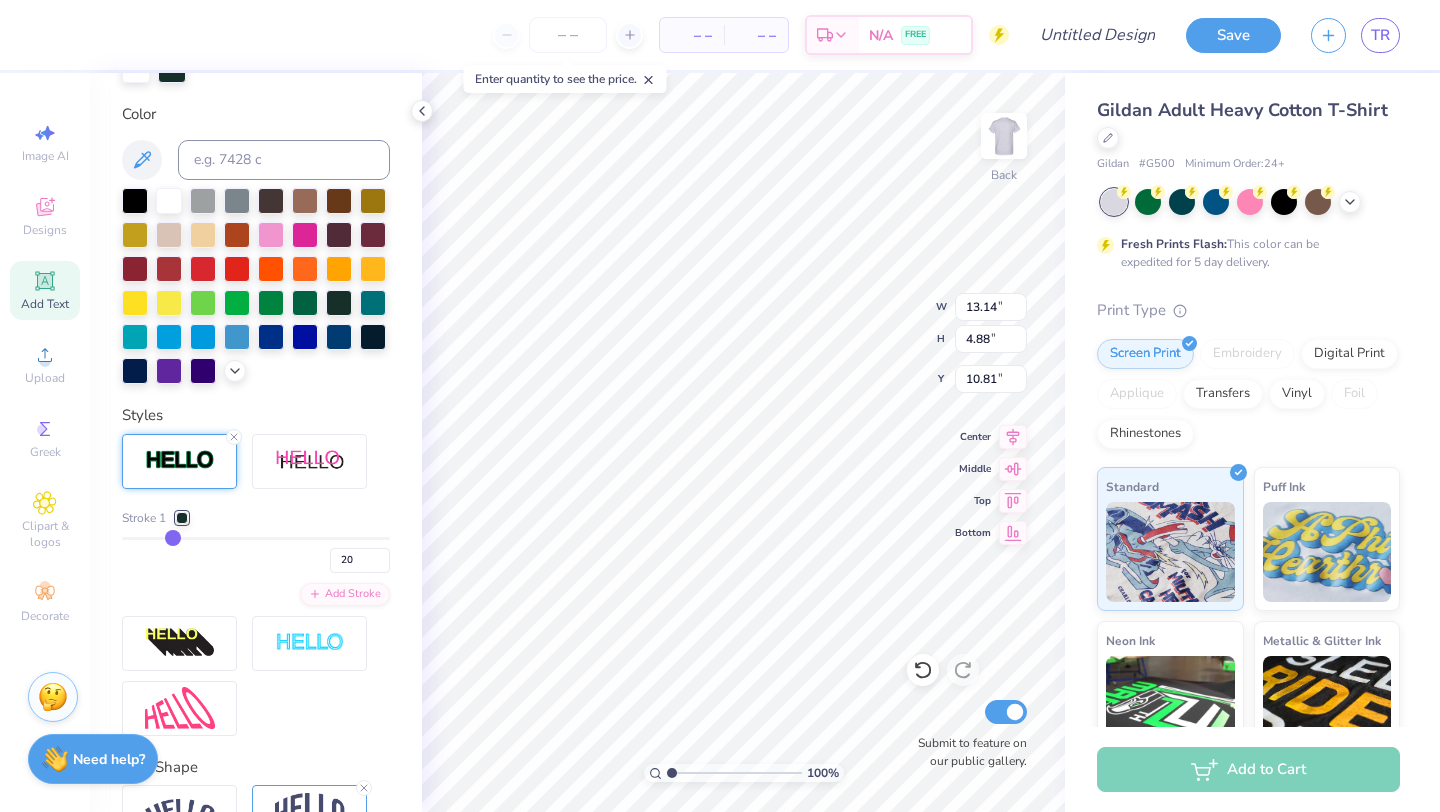 type on "18" 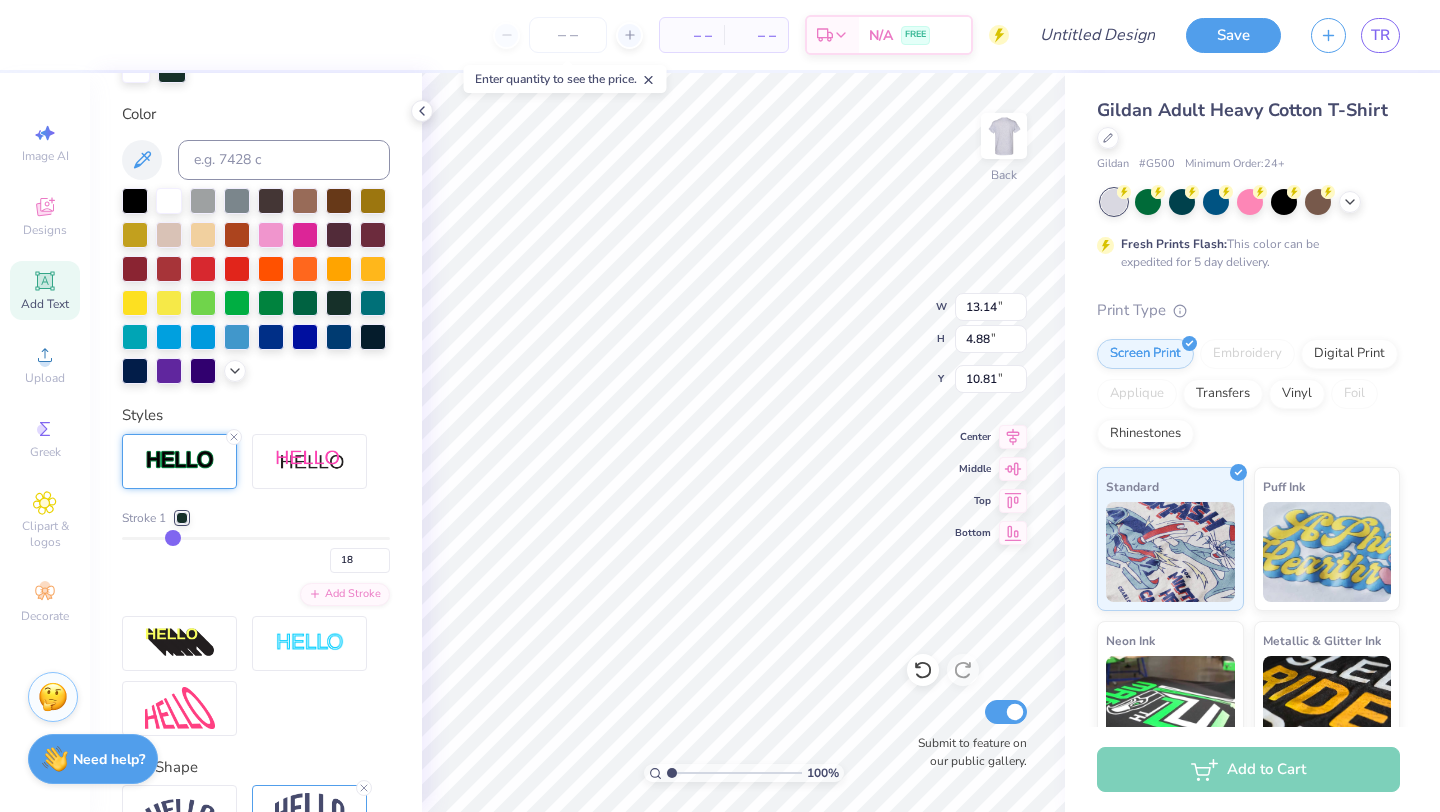 type on "17" 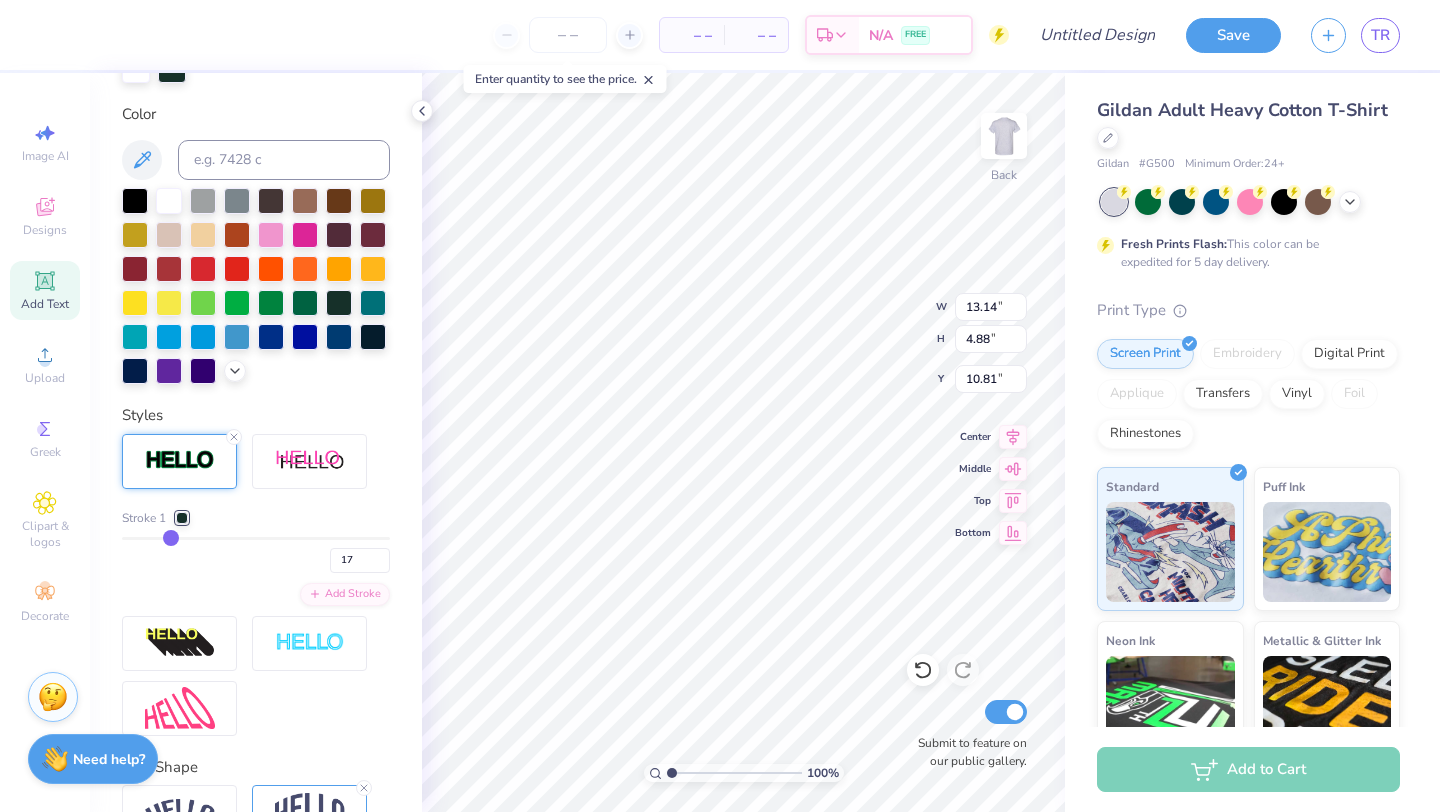 type on "16" 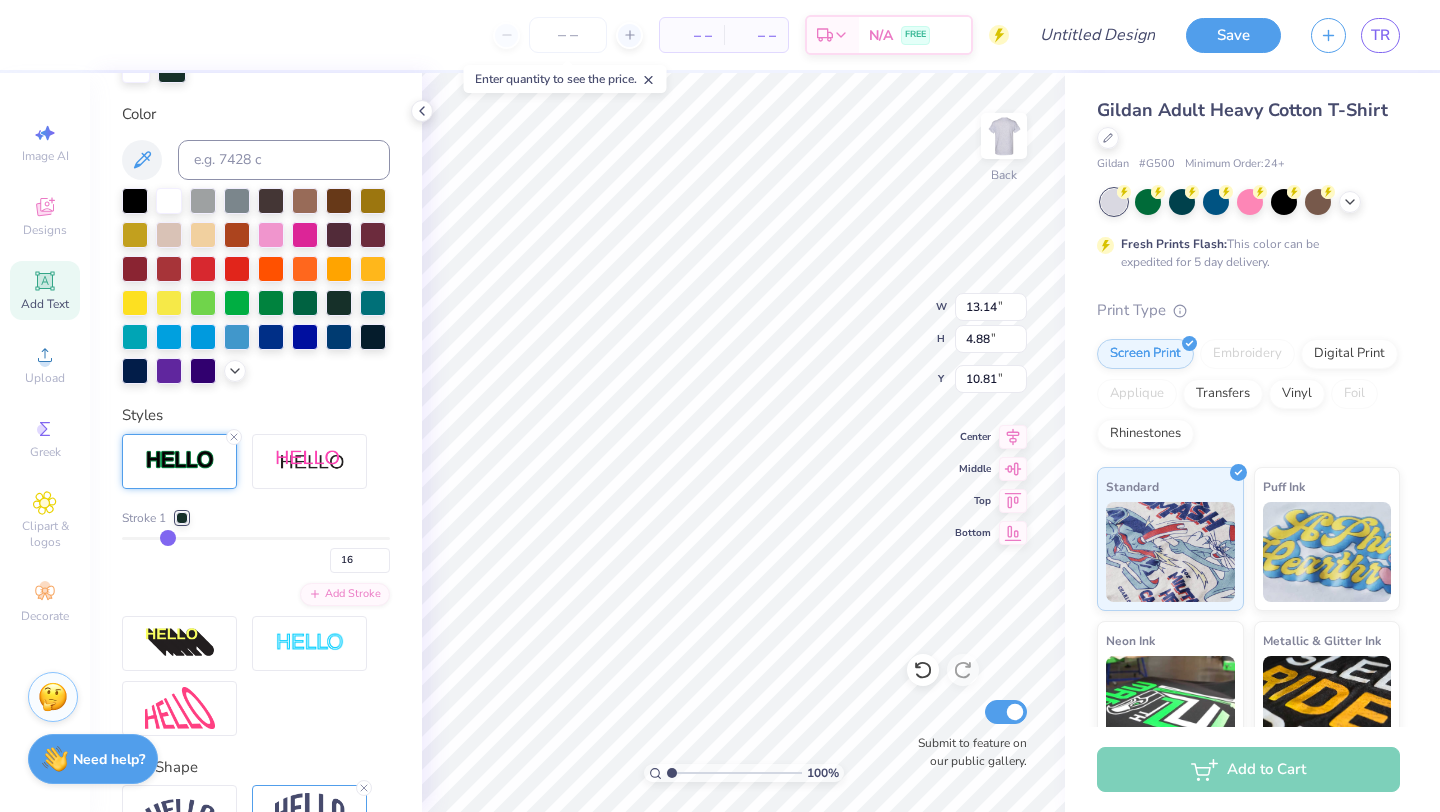 type on "14" 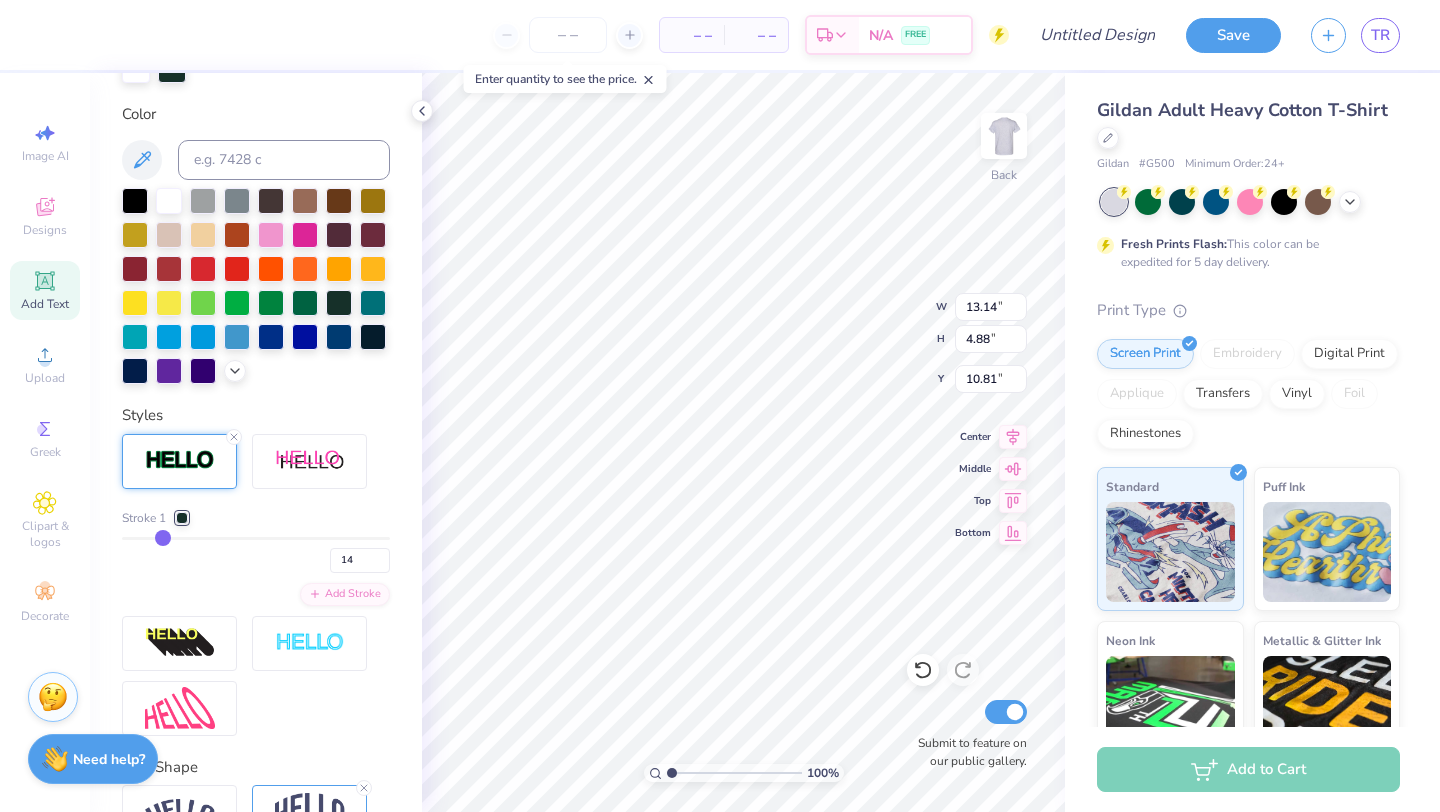 type on "13" 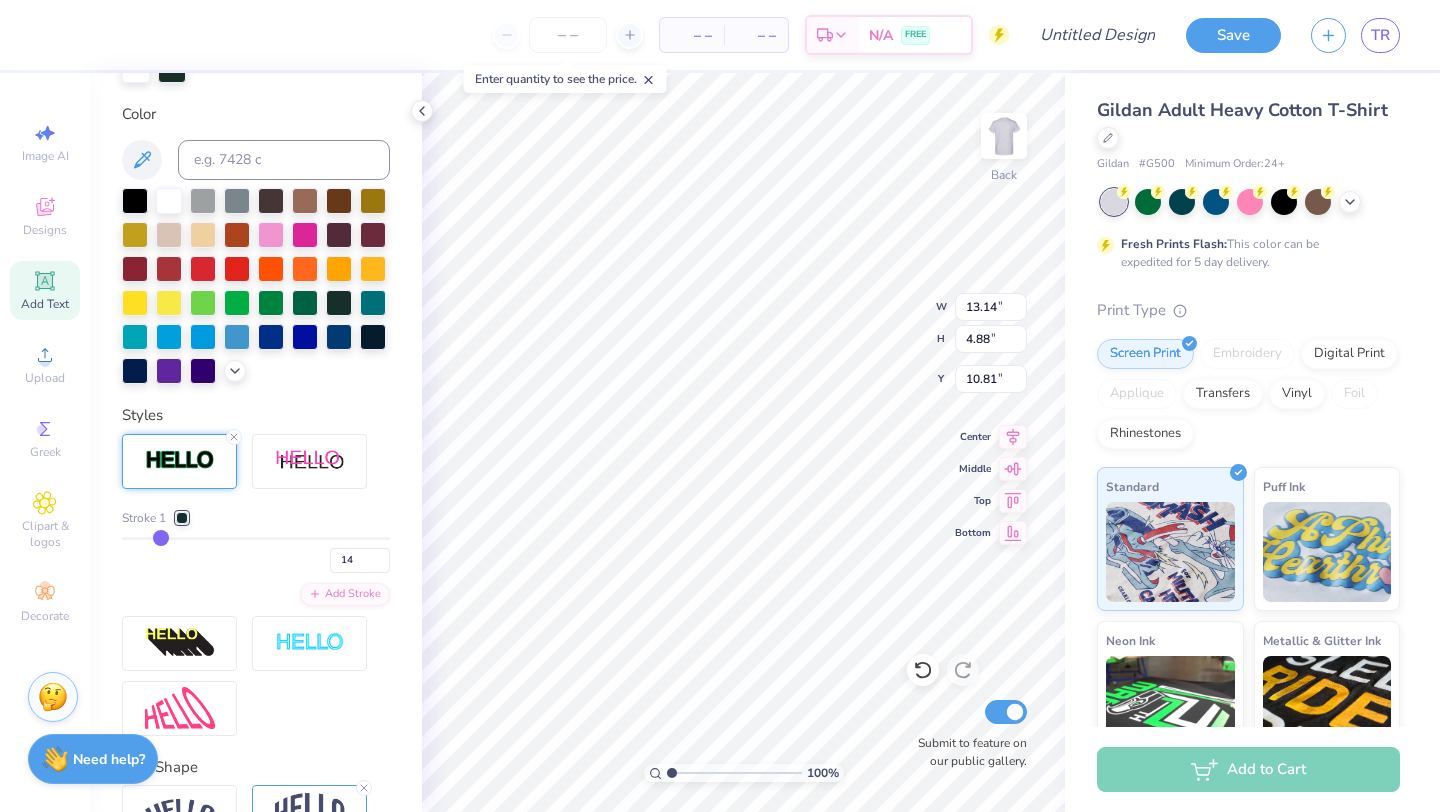 type on "13" 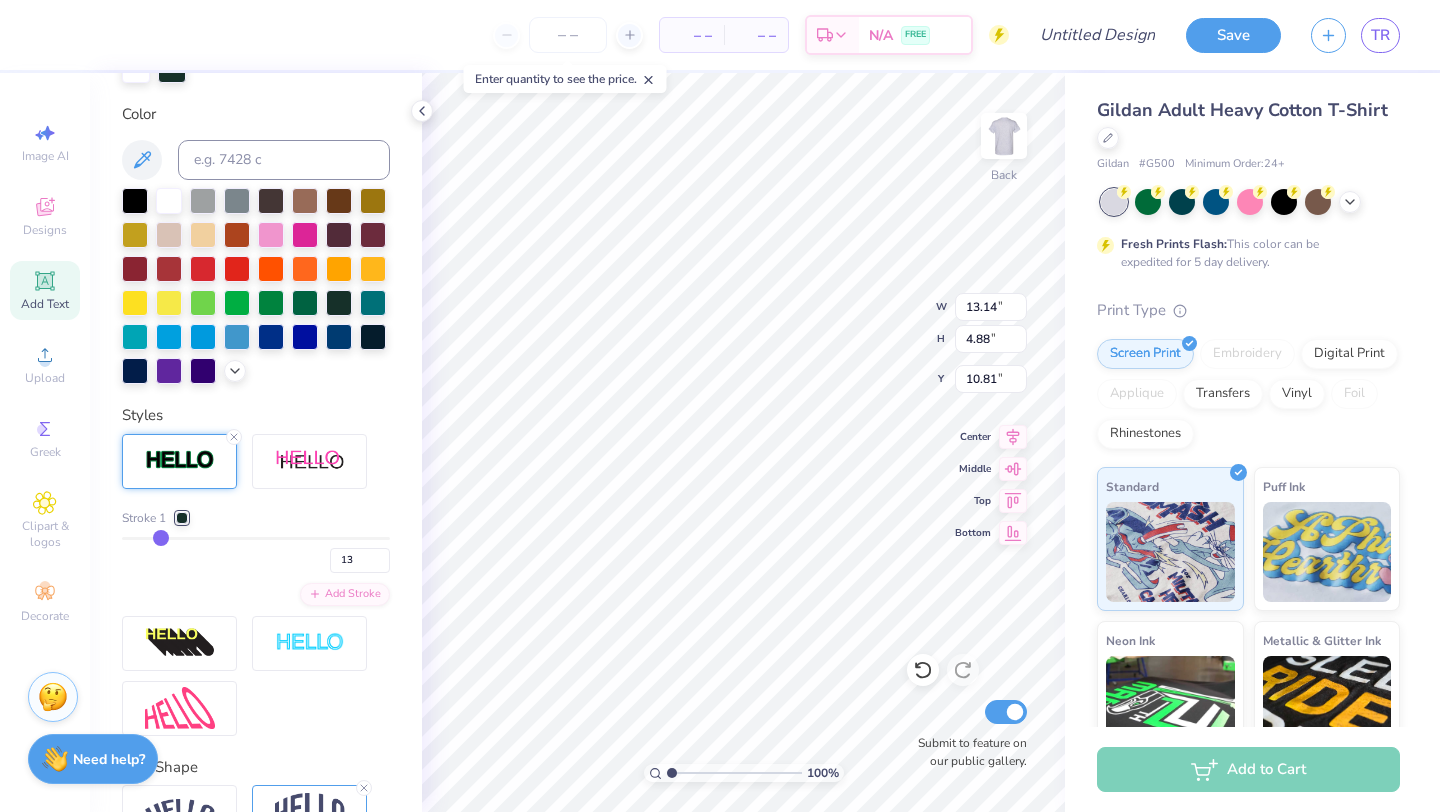 type on "12" 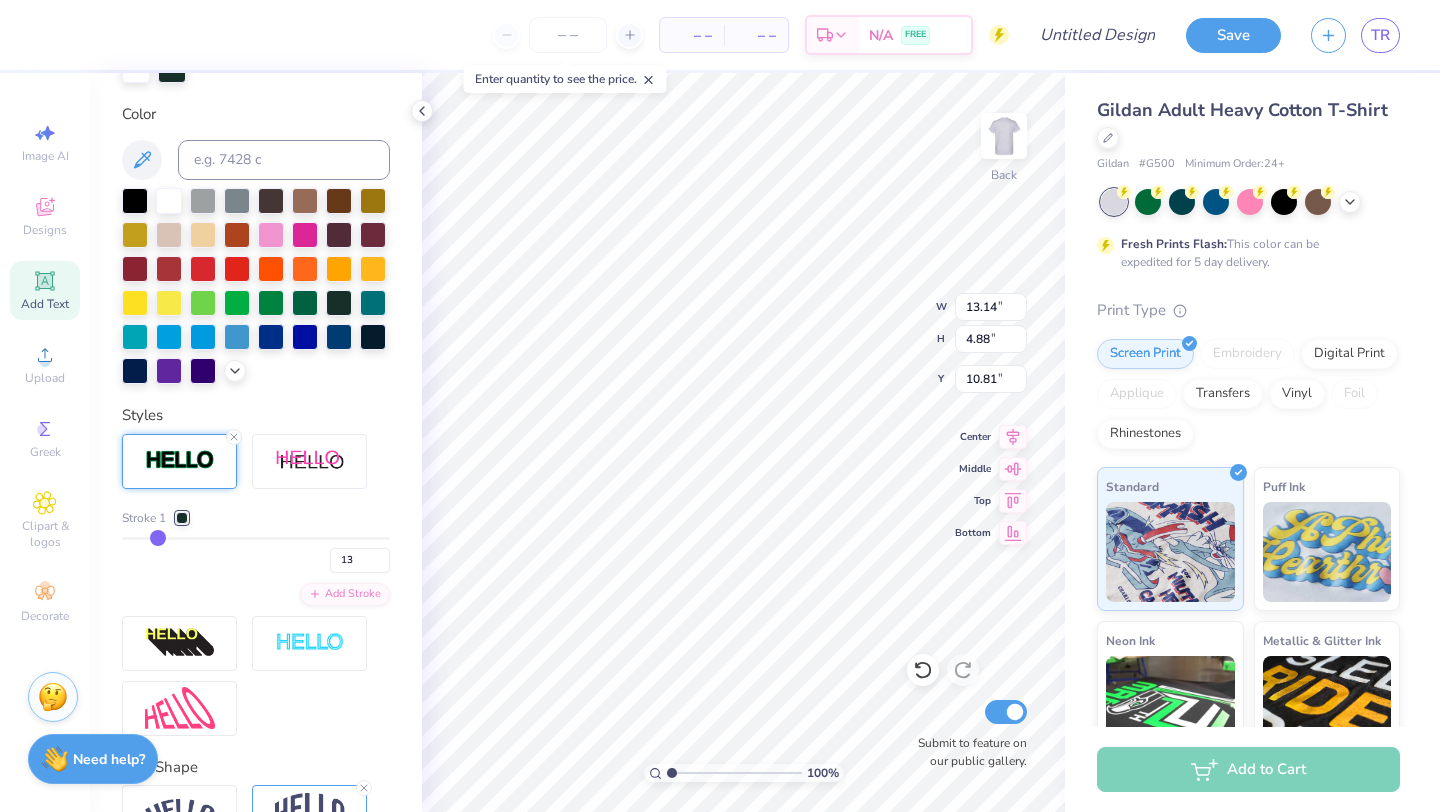 type on "12" 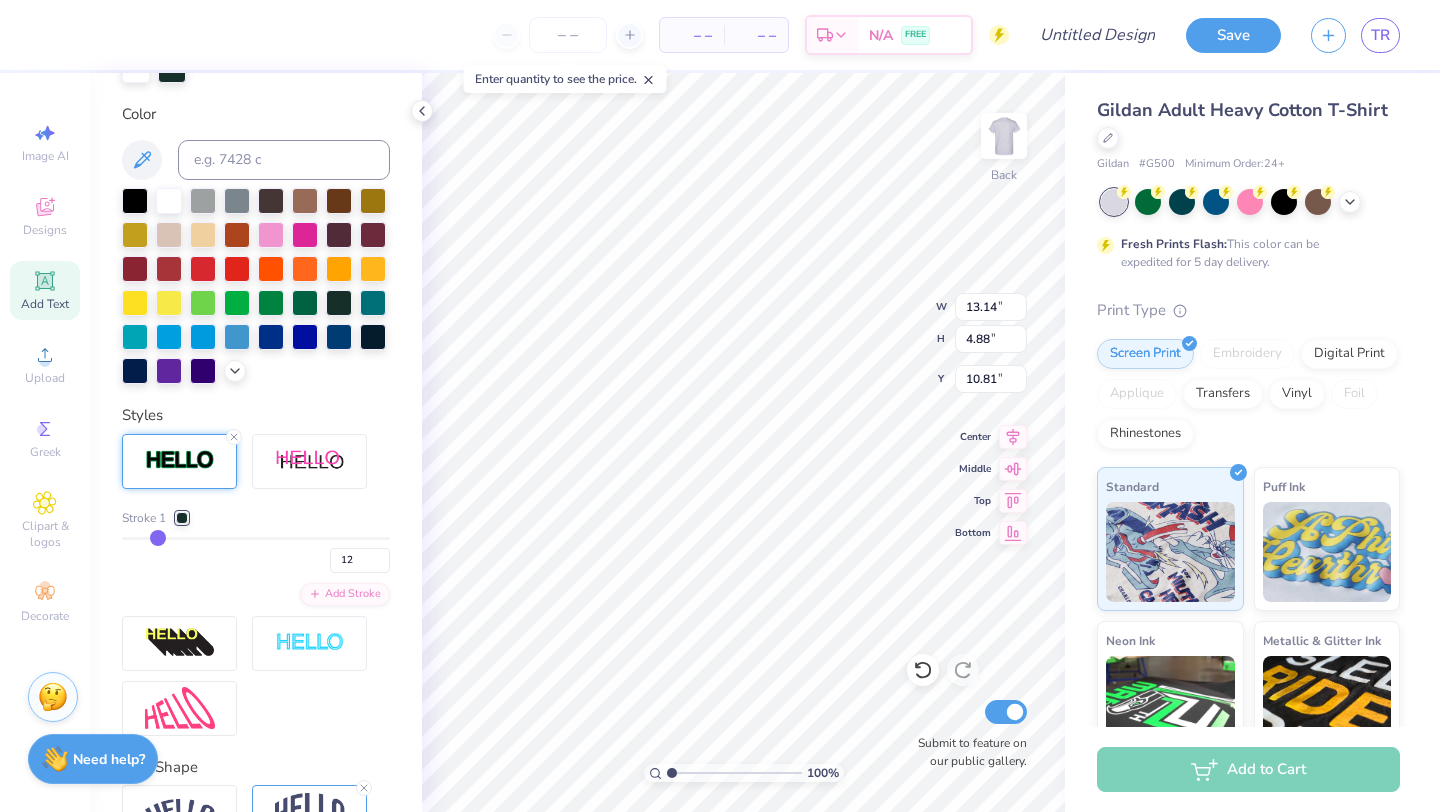type on "11" 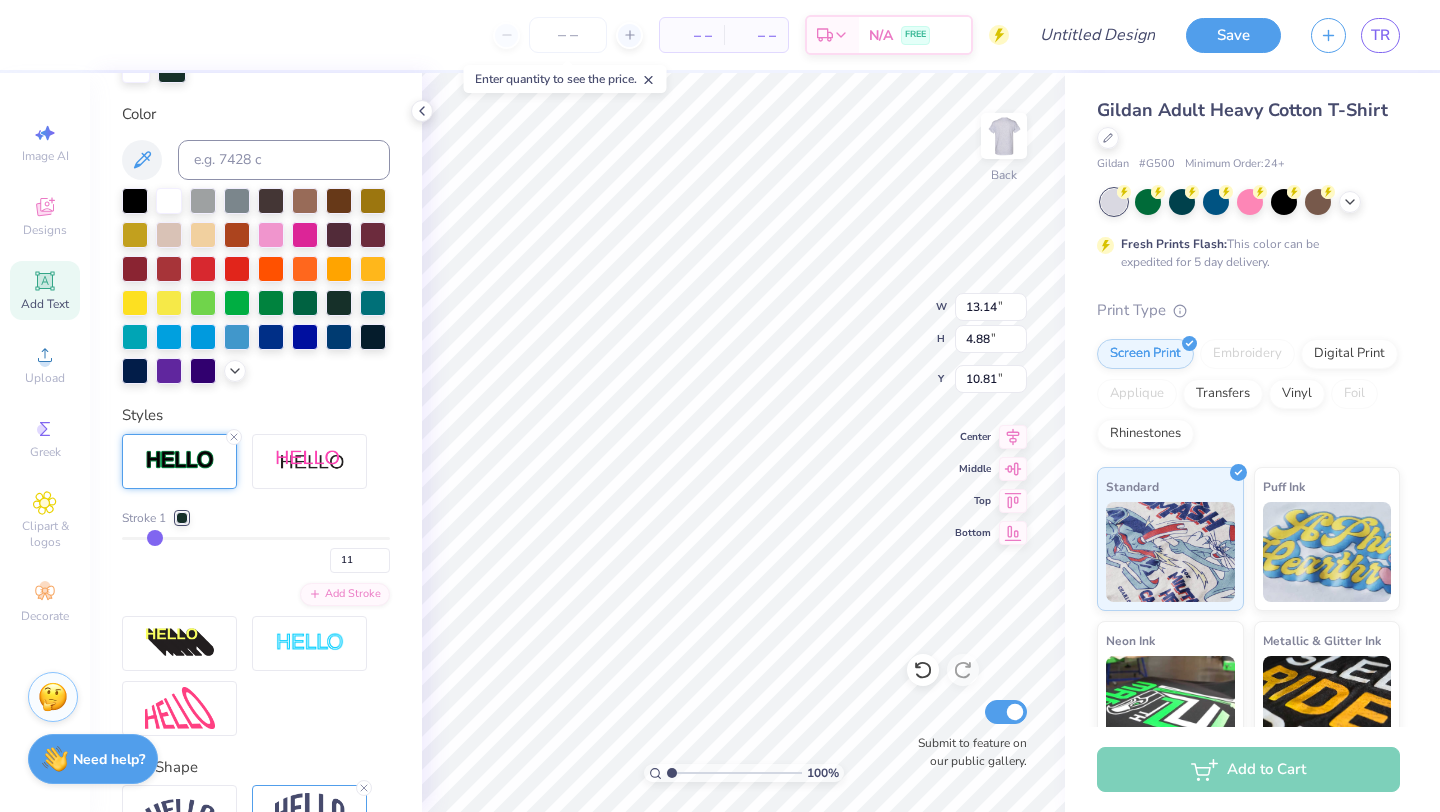 type on "10" 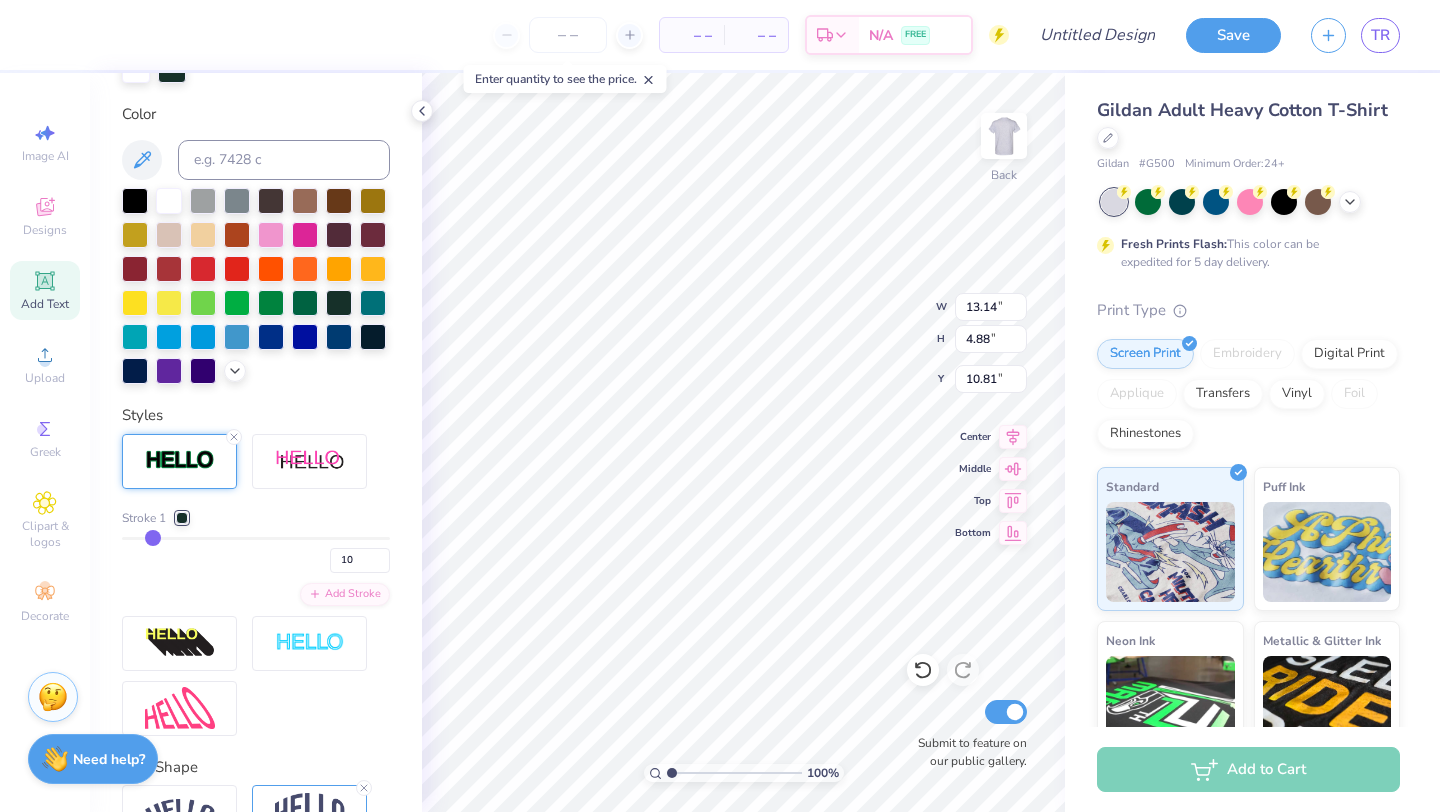 type on "9" 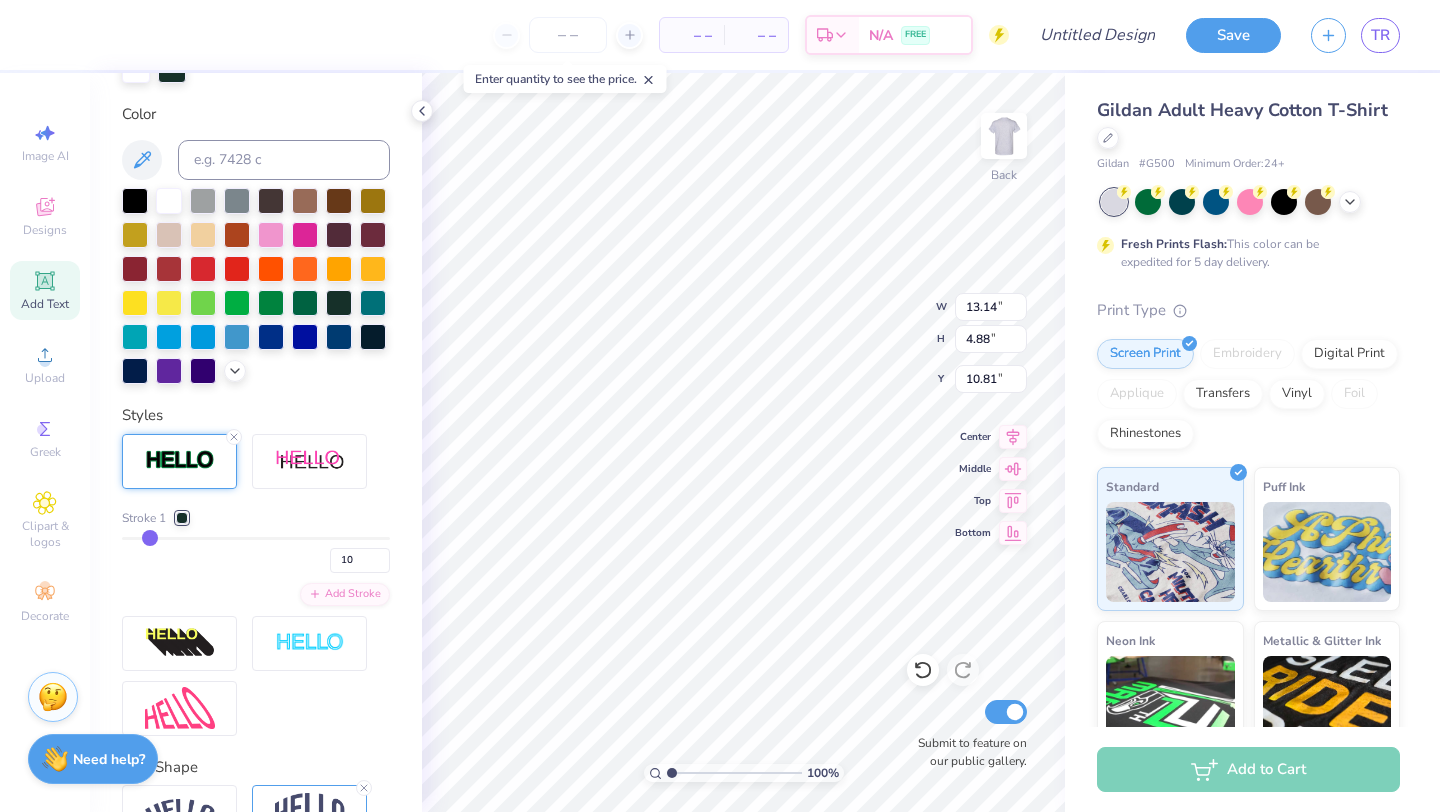 type on "9" 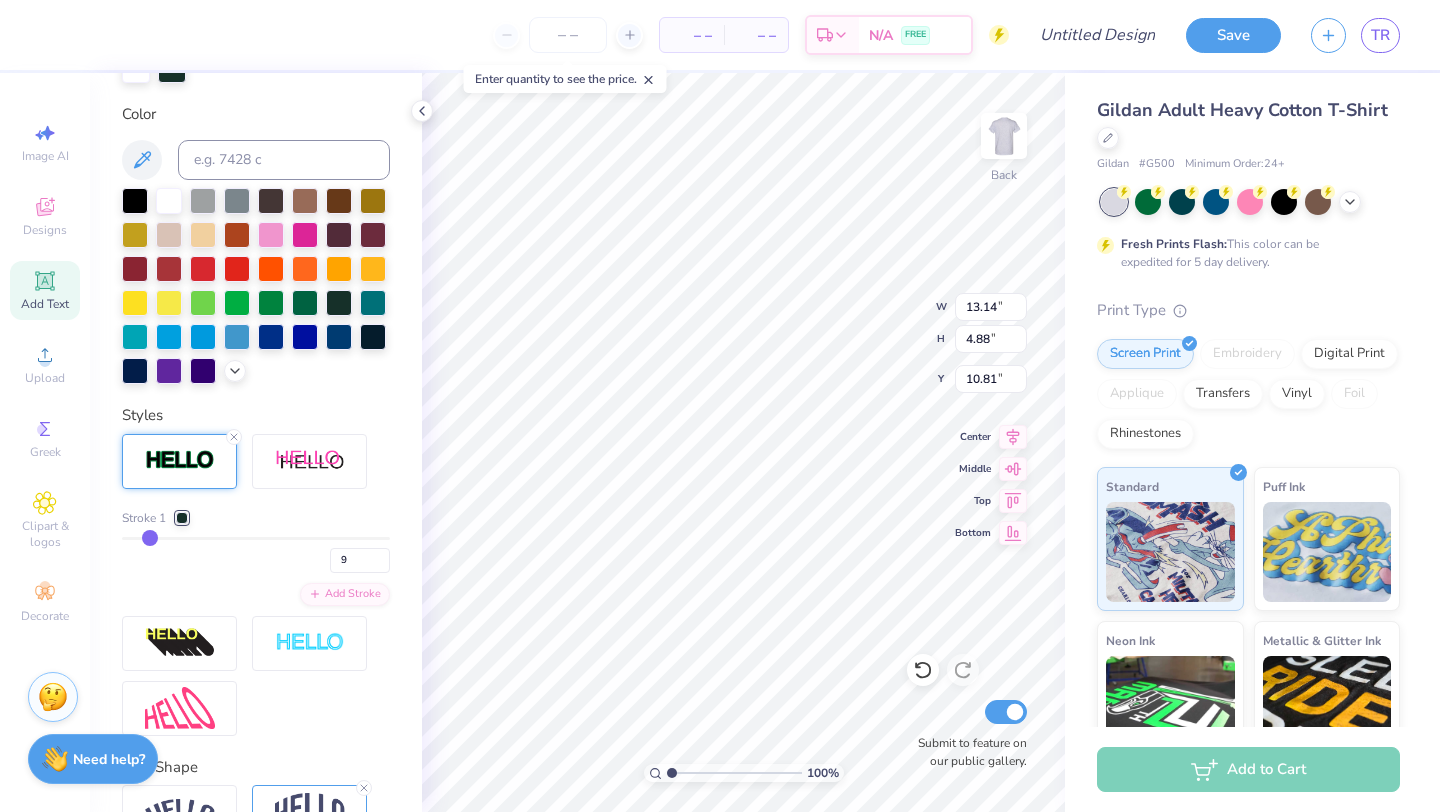 type on "8" 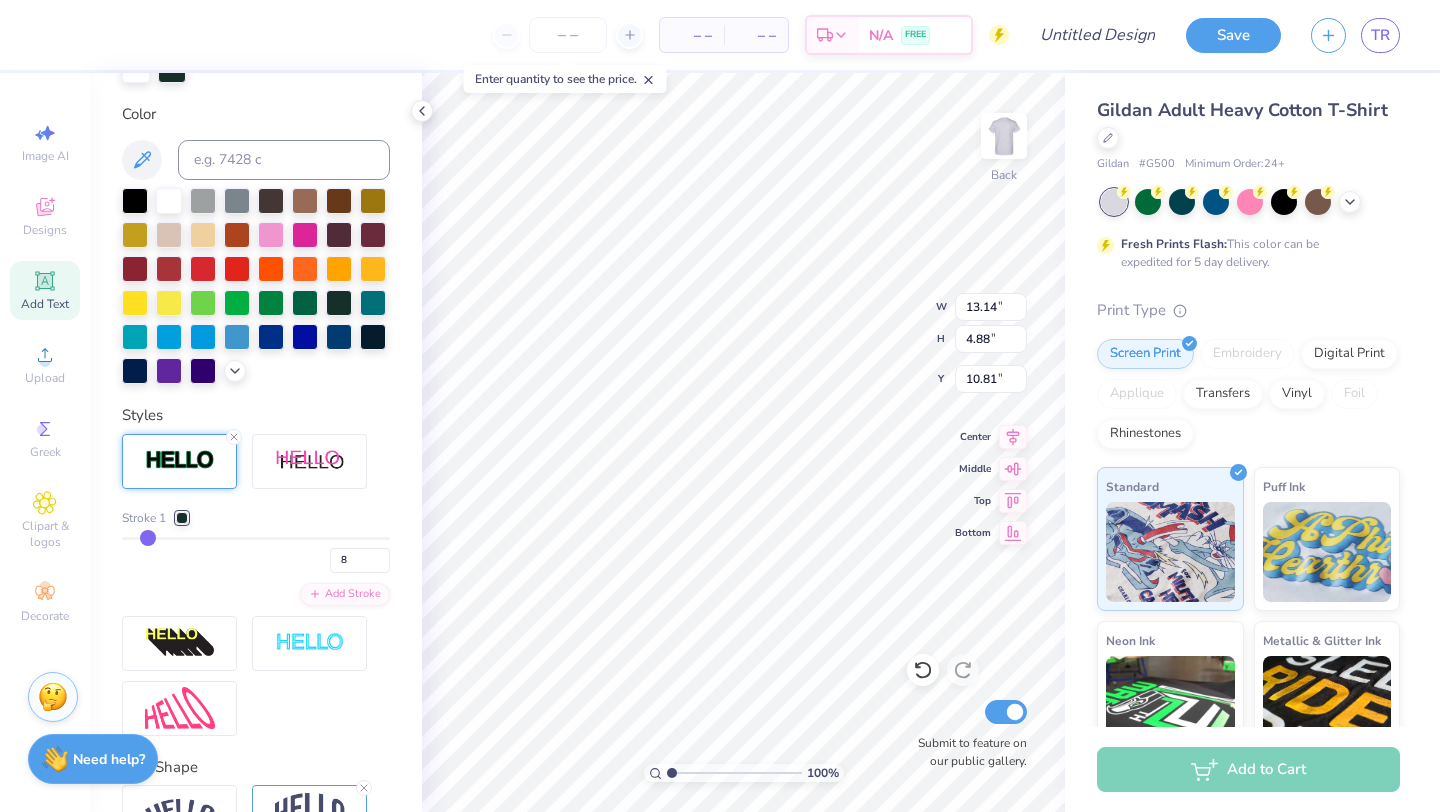 type on "7" 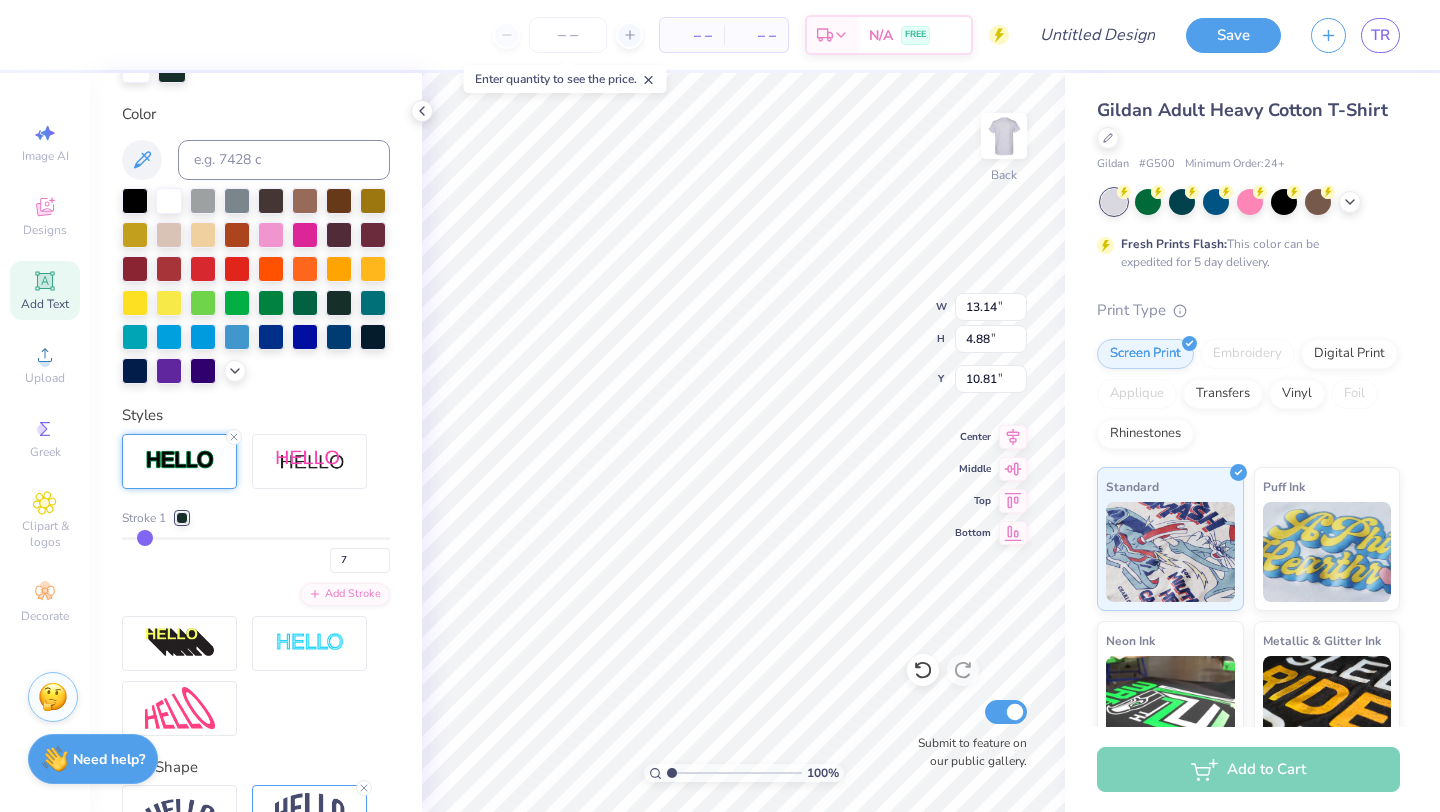 type on "6" 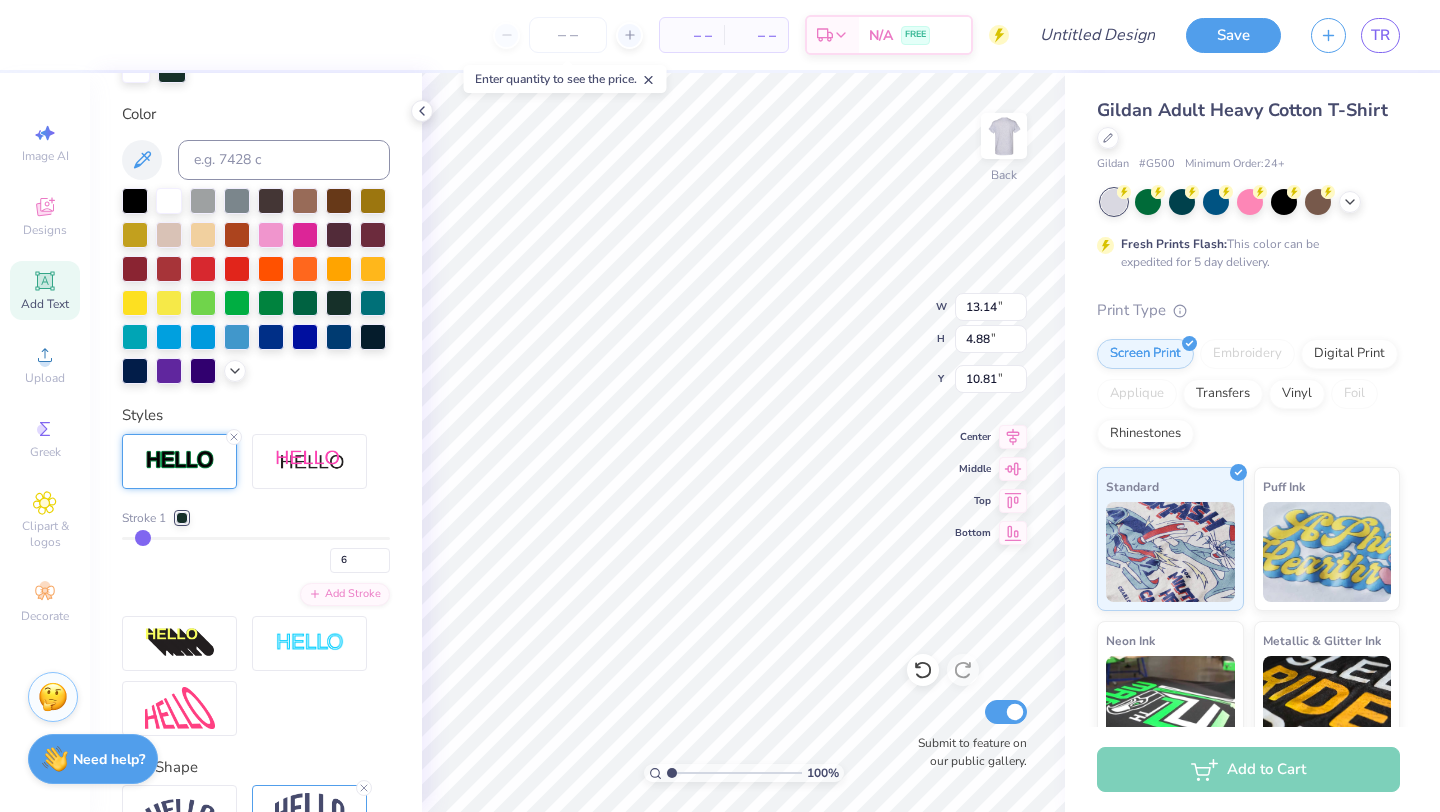 type on "5" 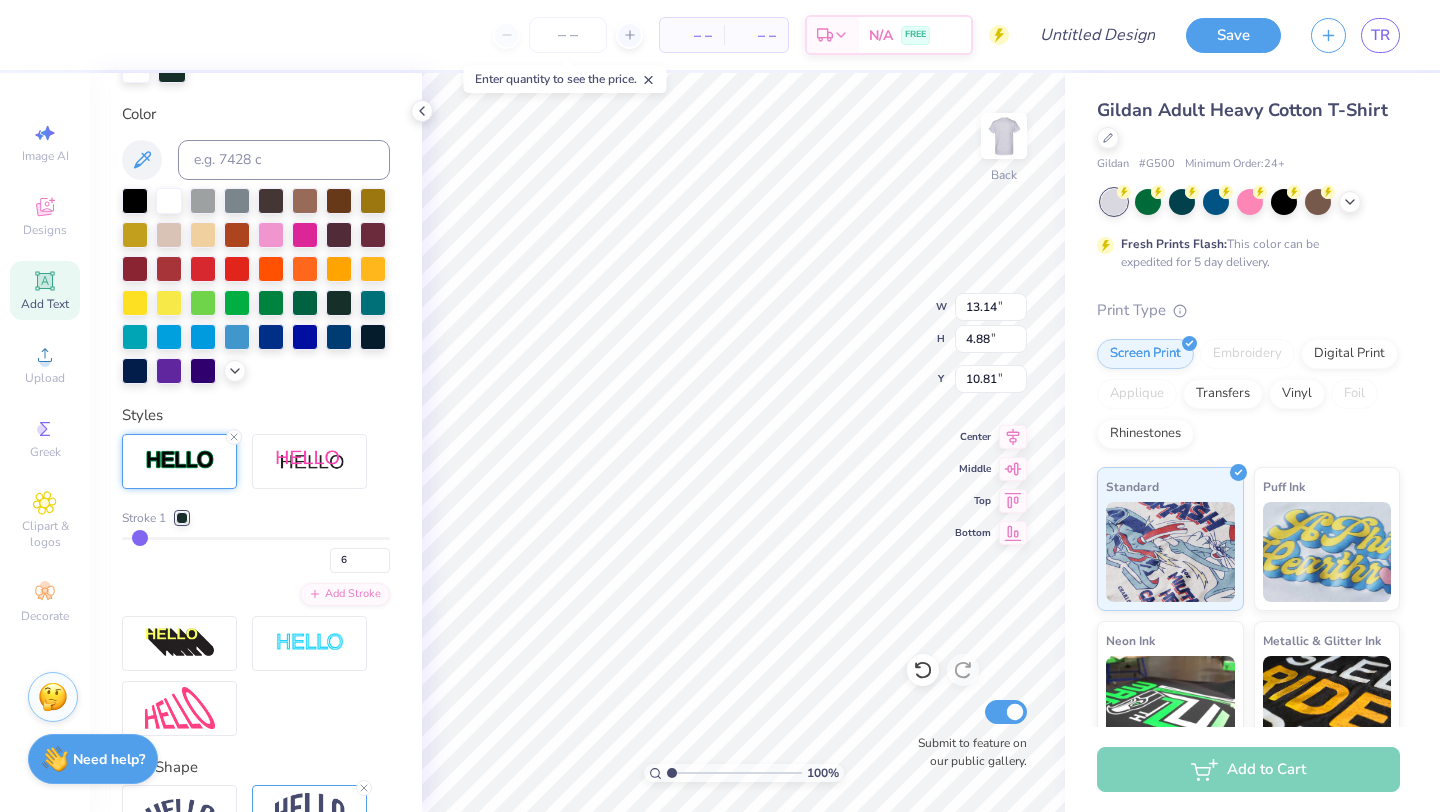 type on "5" 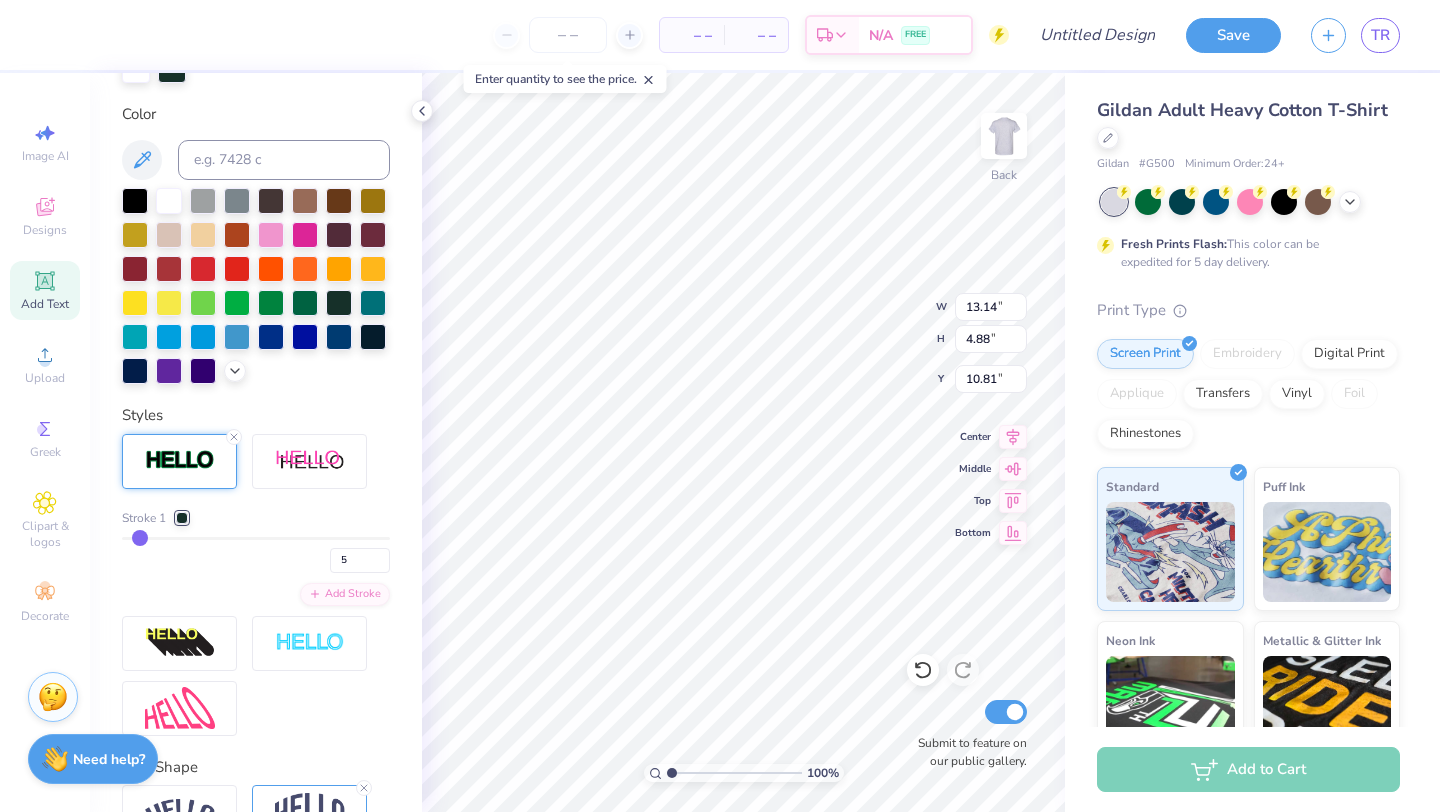 drag, startPoint x: 180, startPoint y: 533, endPoint x: 140, endPoint y: 533, distance: 40 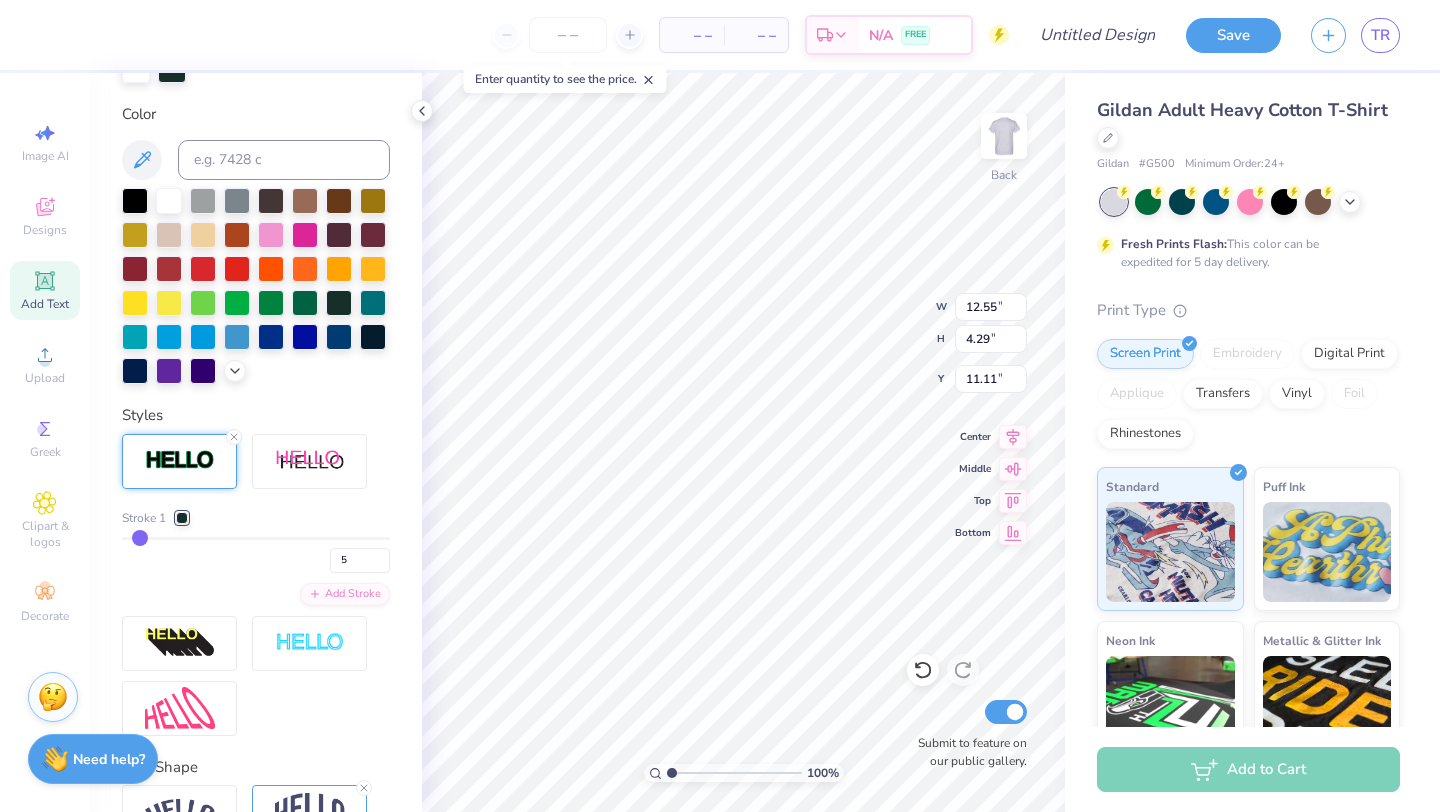 type on "4" 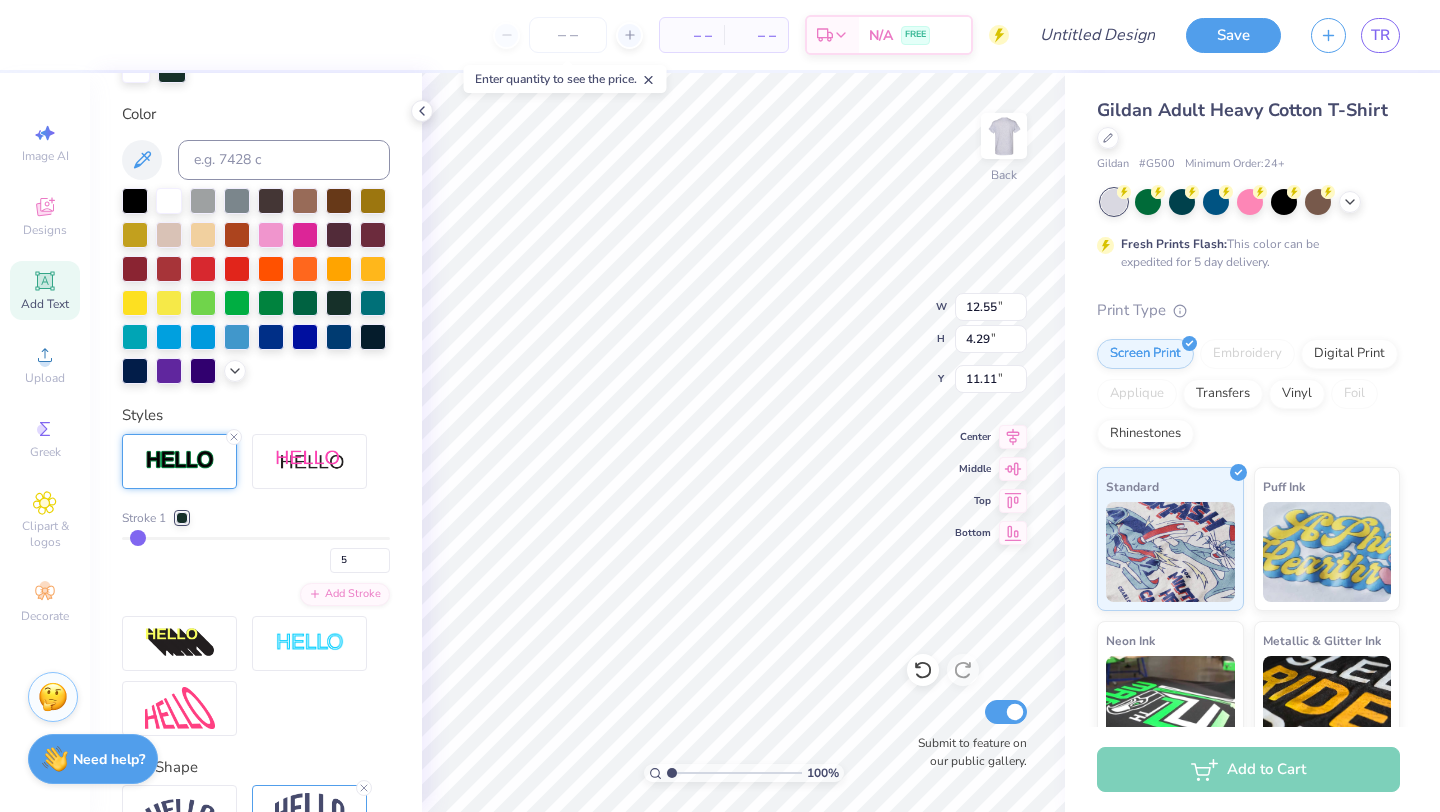 type on "4" 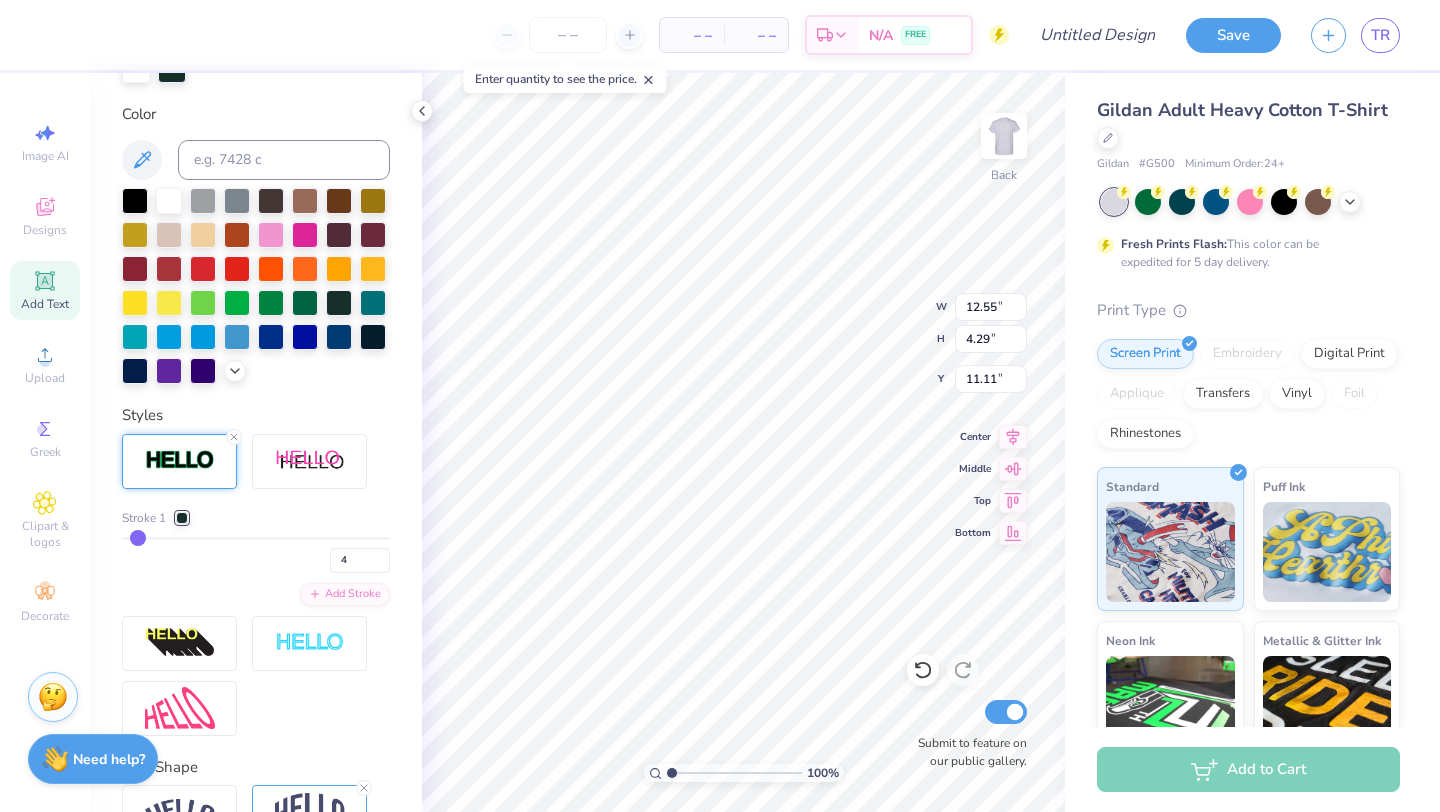type on "3" 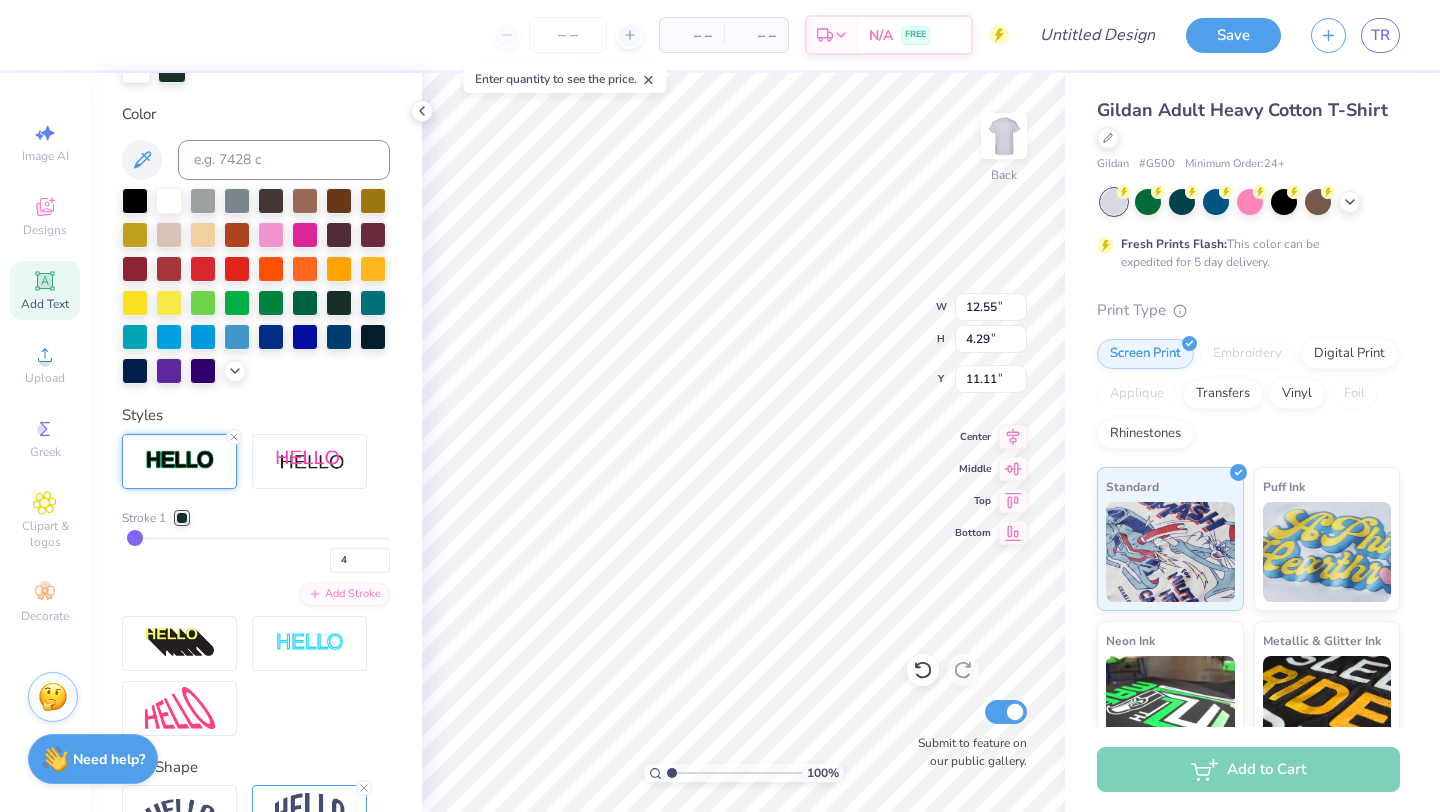 type on "3" 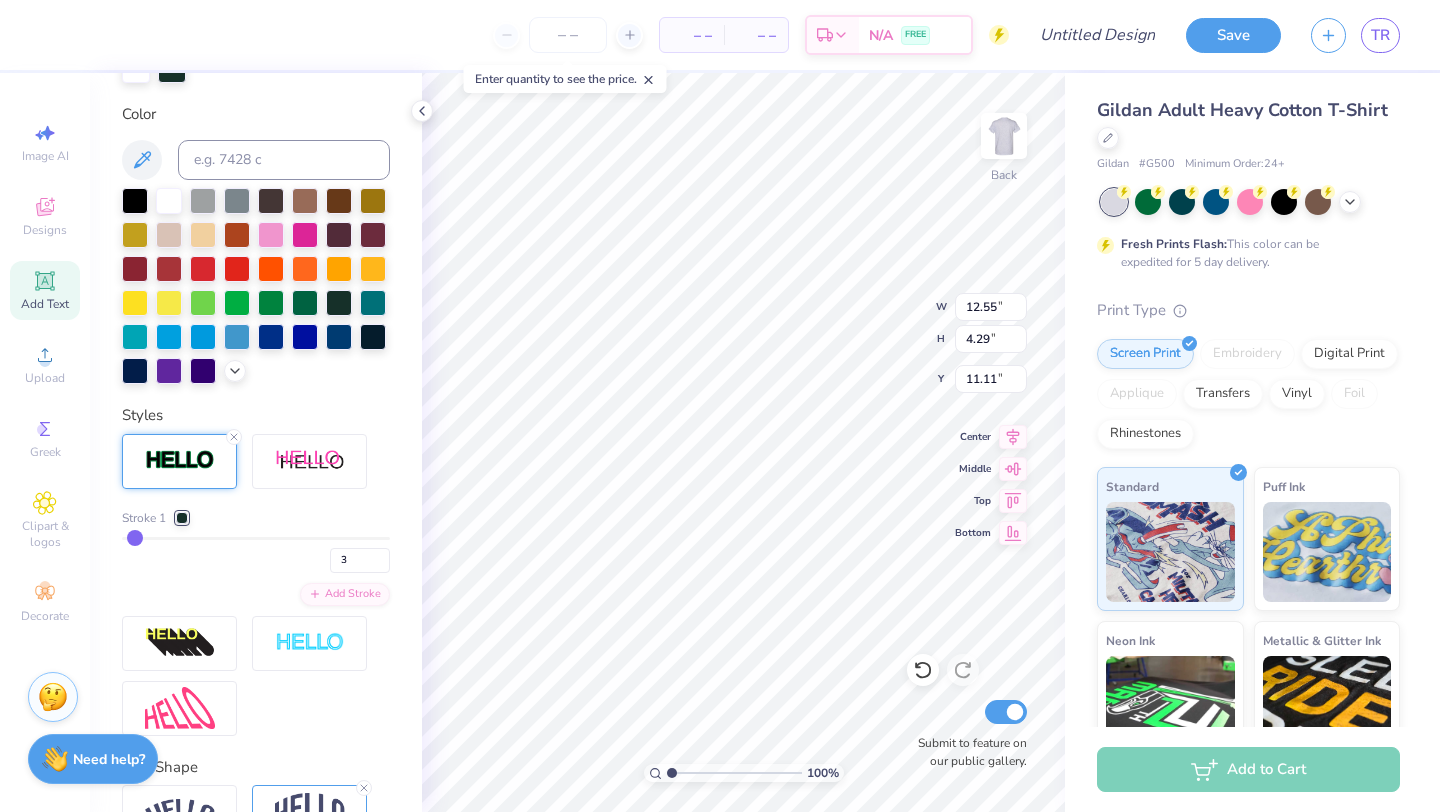 type on "2" 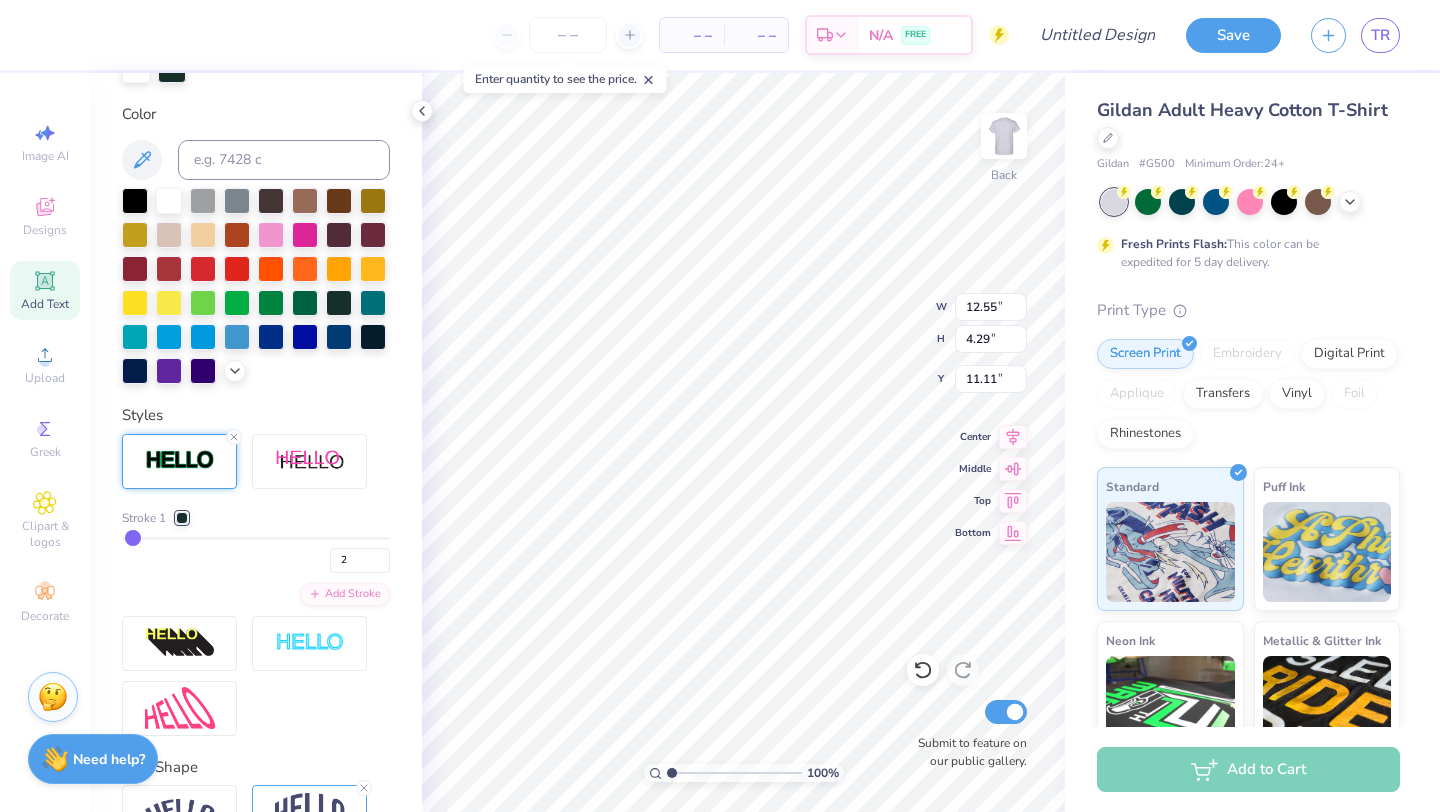 type on "1" 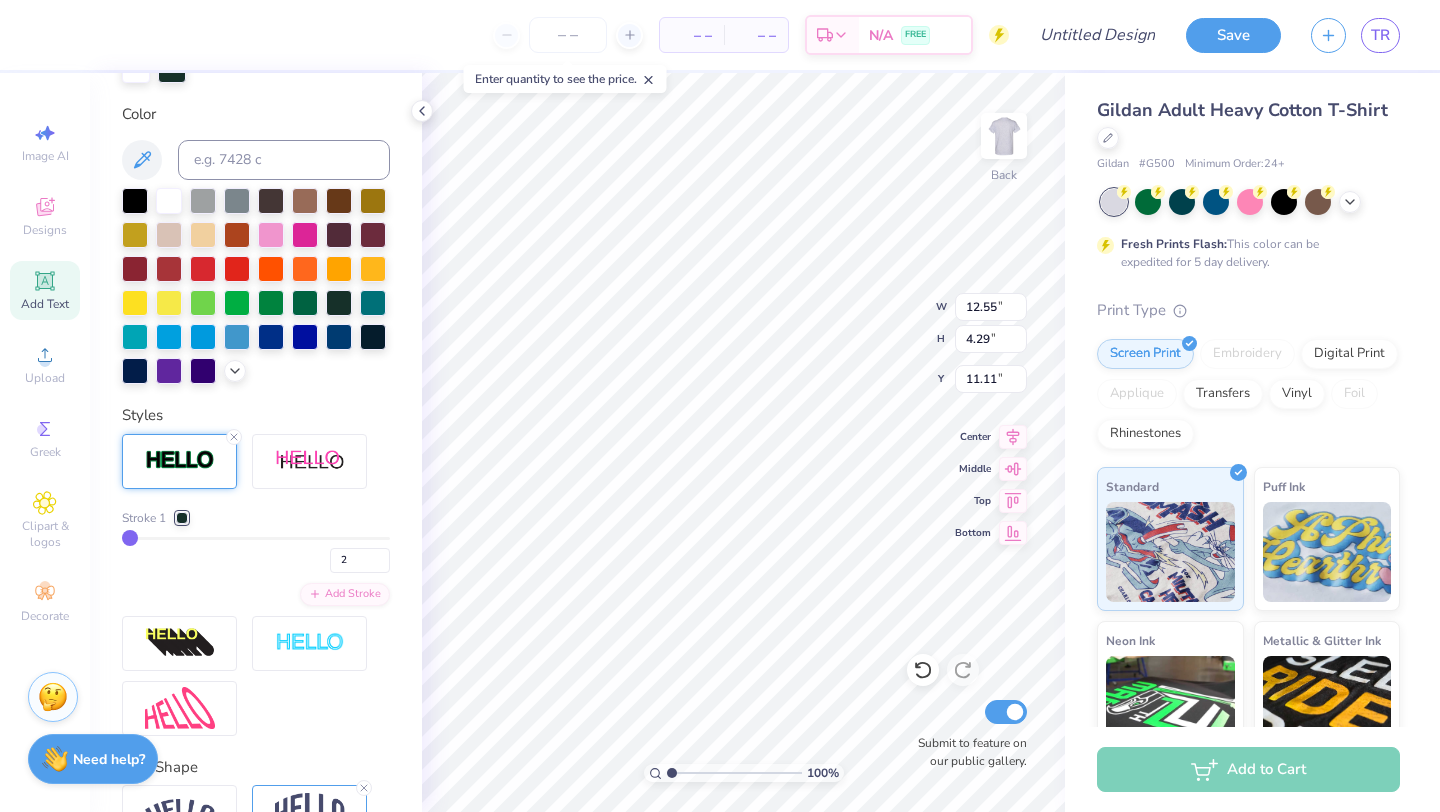 type on "1" 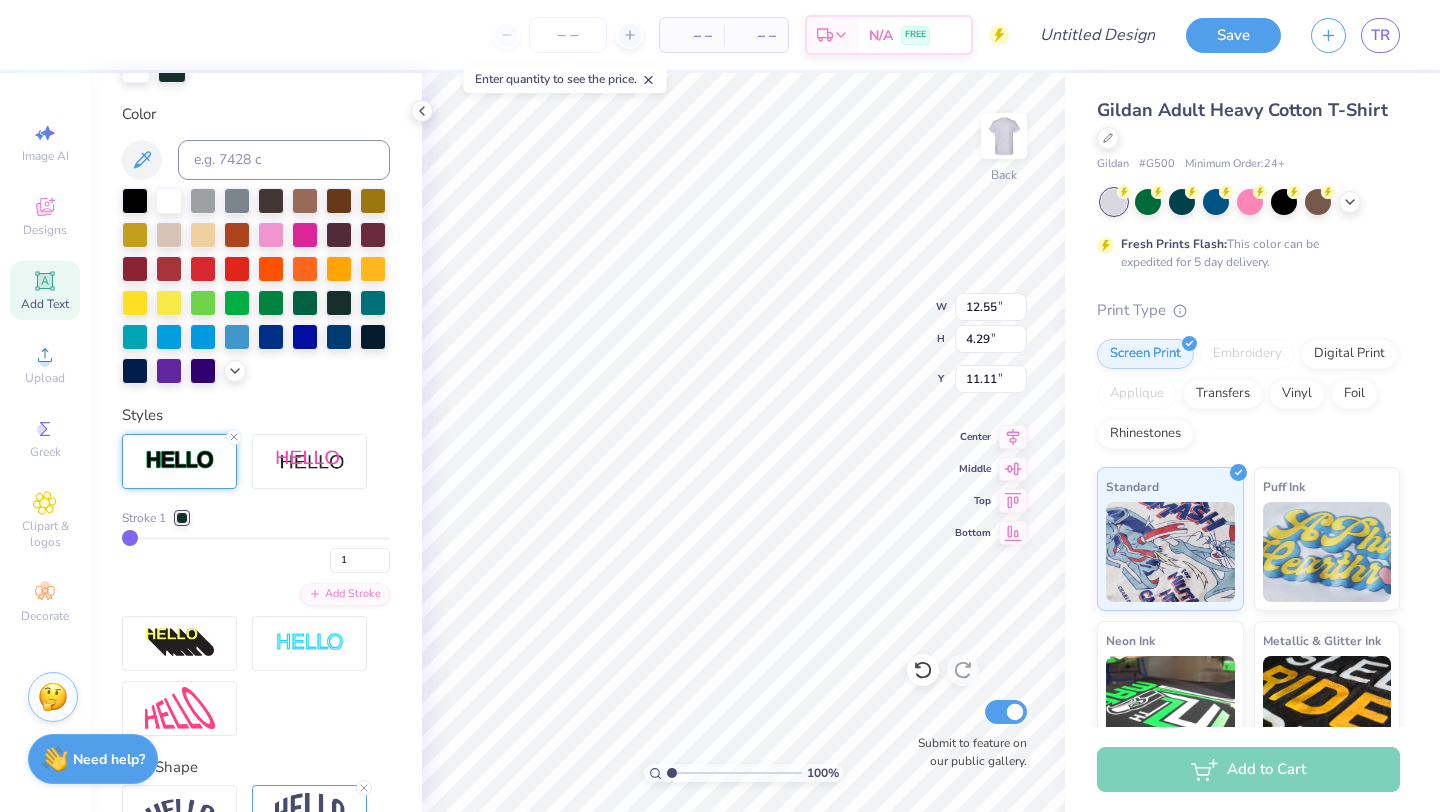 type on "12.42" 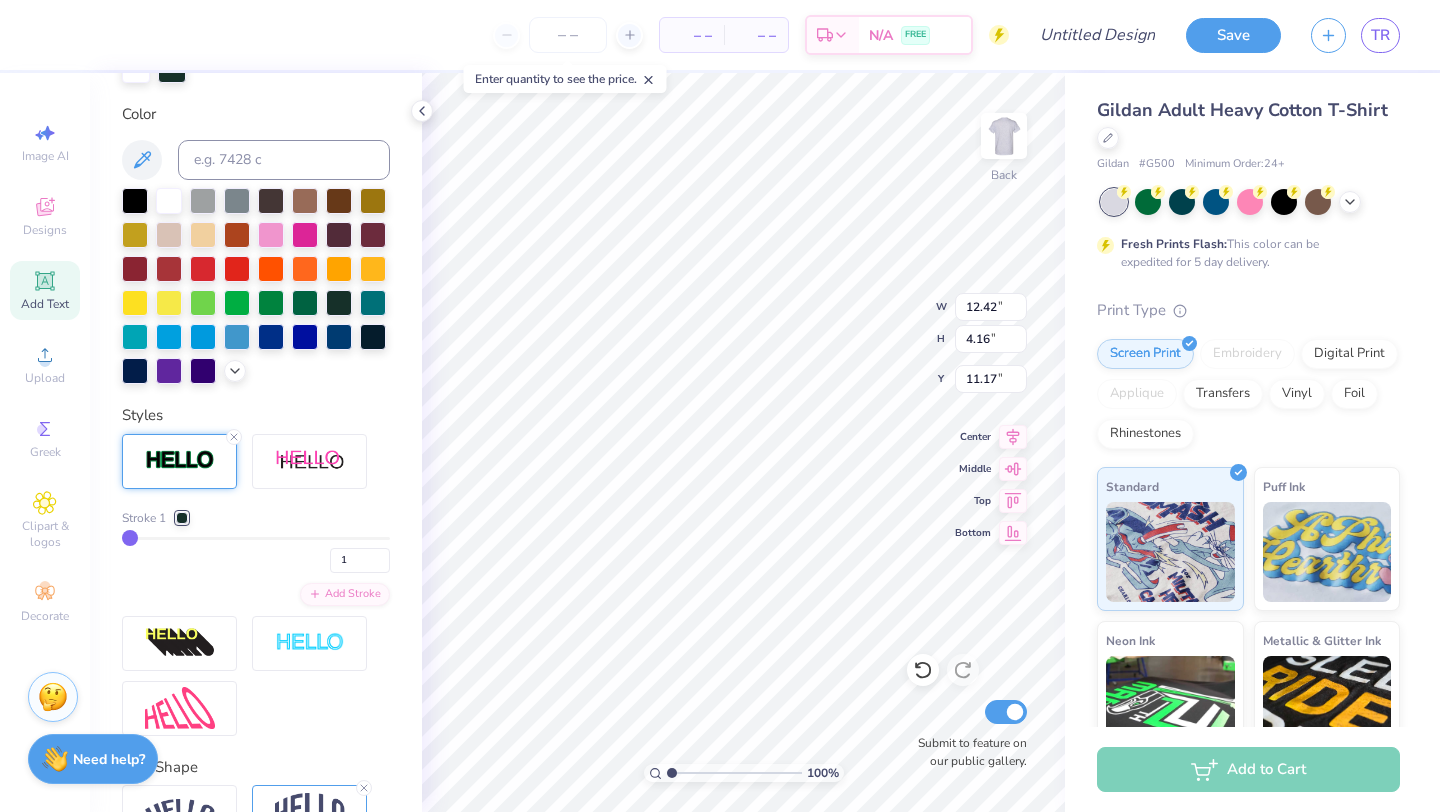 drag, startPoint x: 140, startPoint y: 533, endPoint x: 149, endPoint y: 545, distance: 15 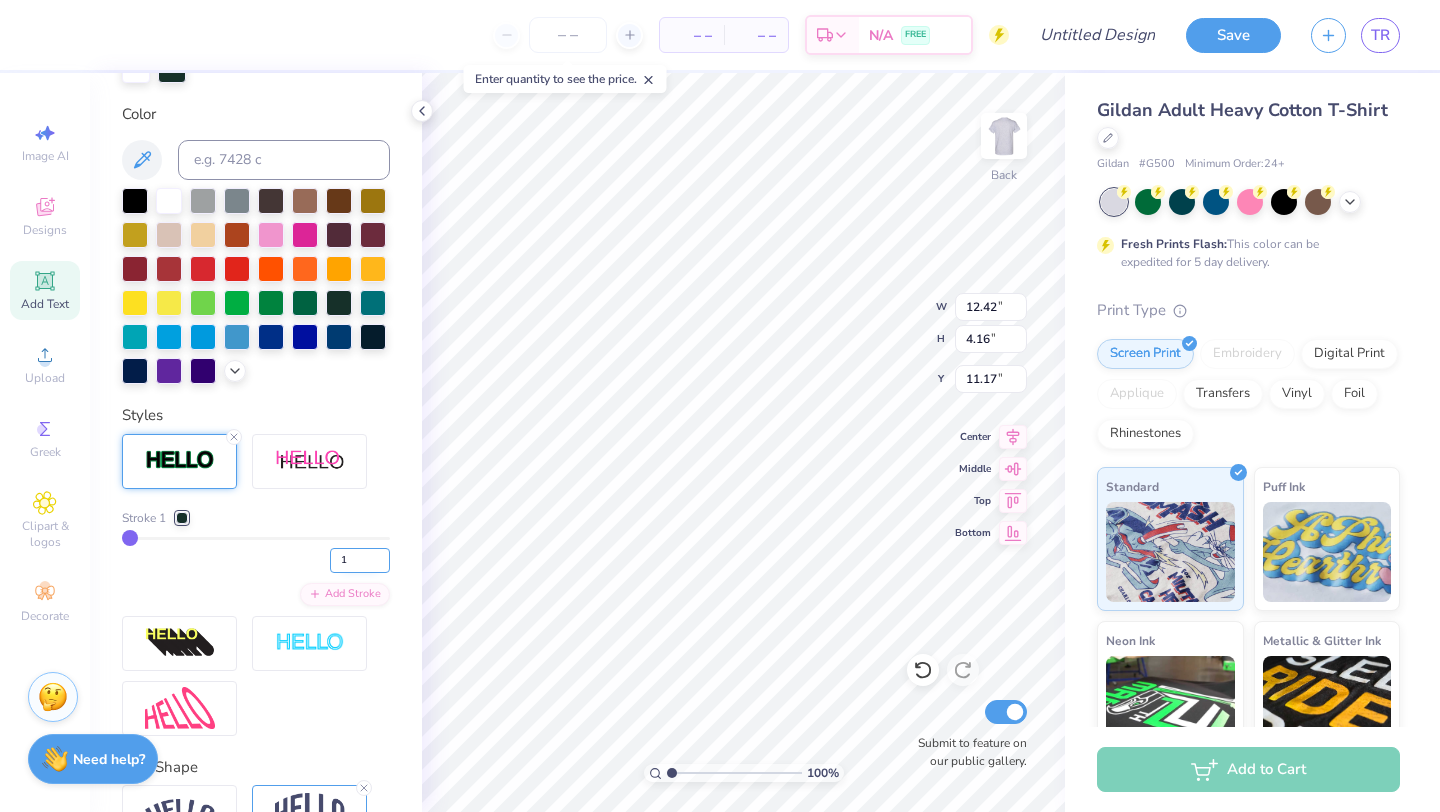 click on "1" at bounding box center [360, 560] 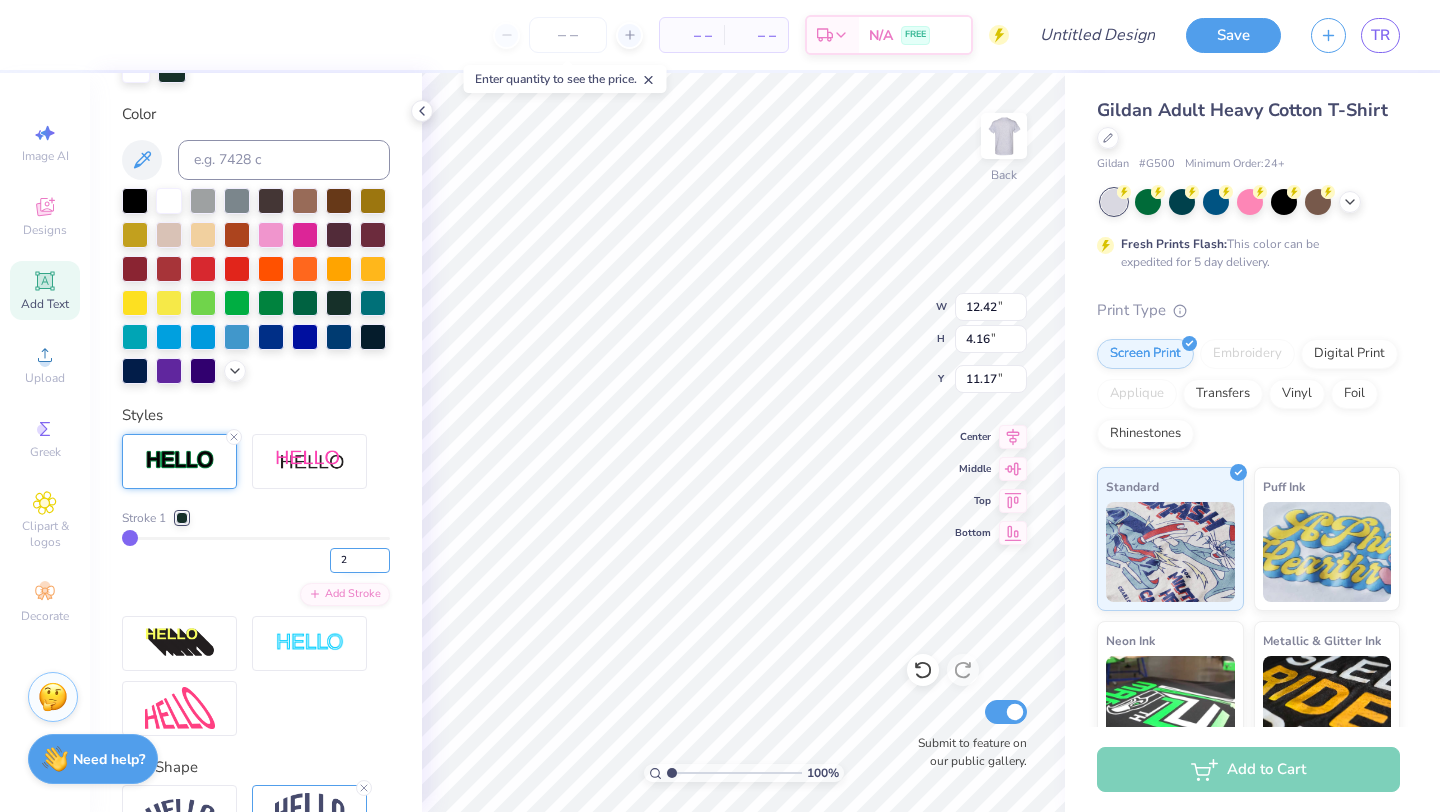 type on "2" 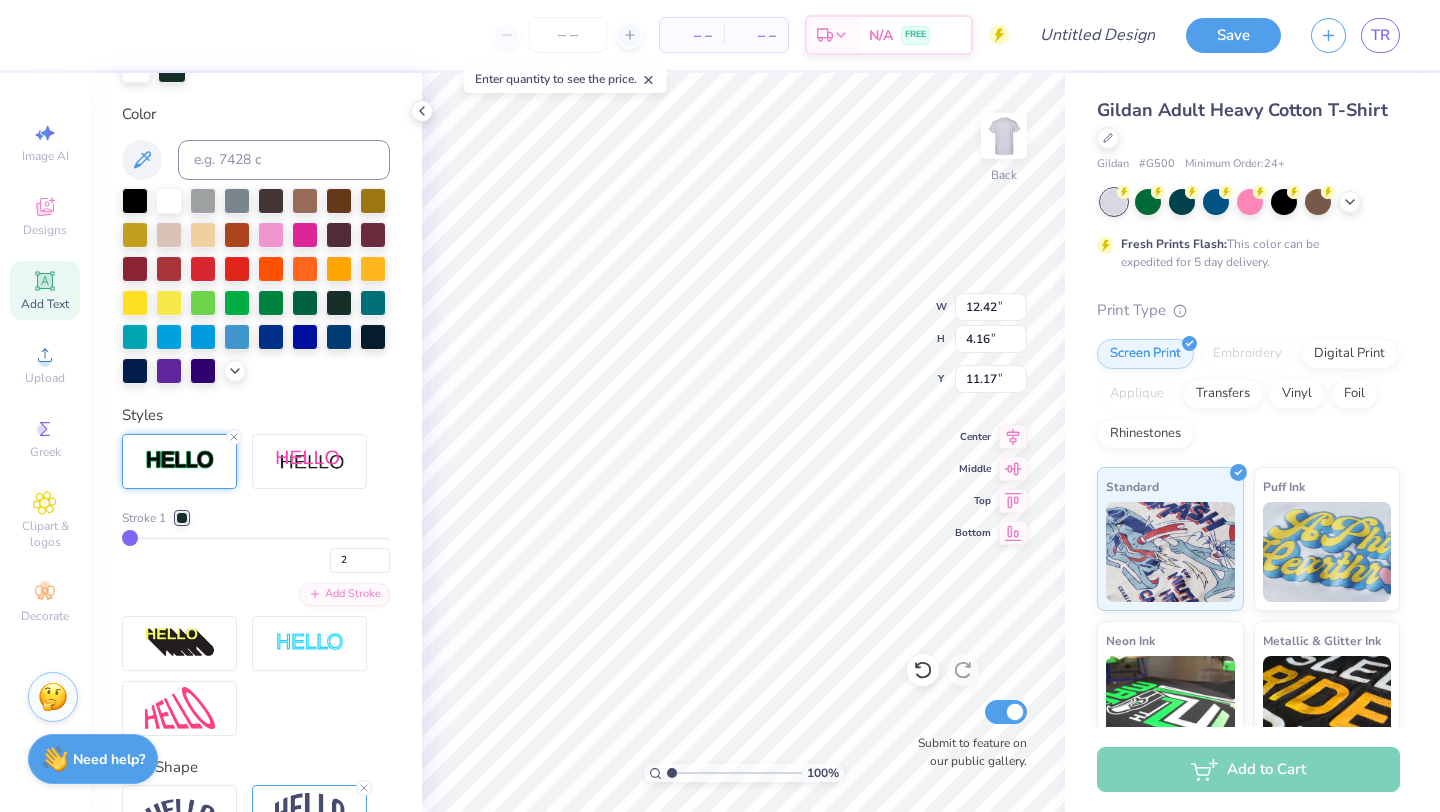 type on "2" 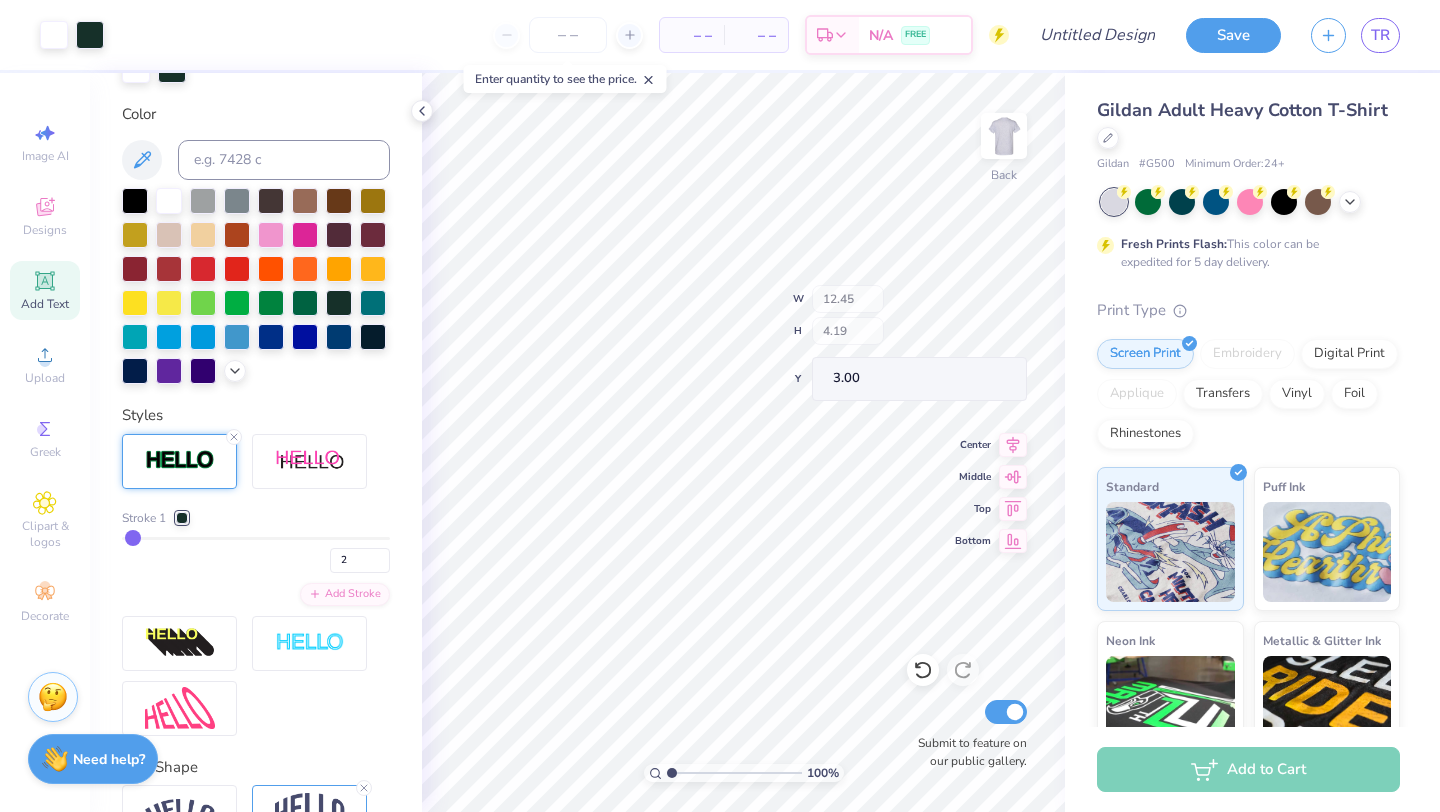 type on "3.00" 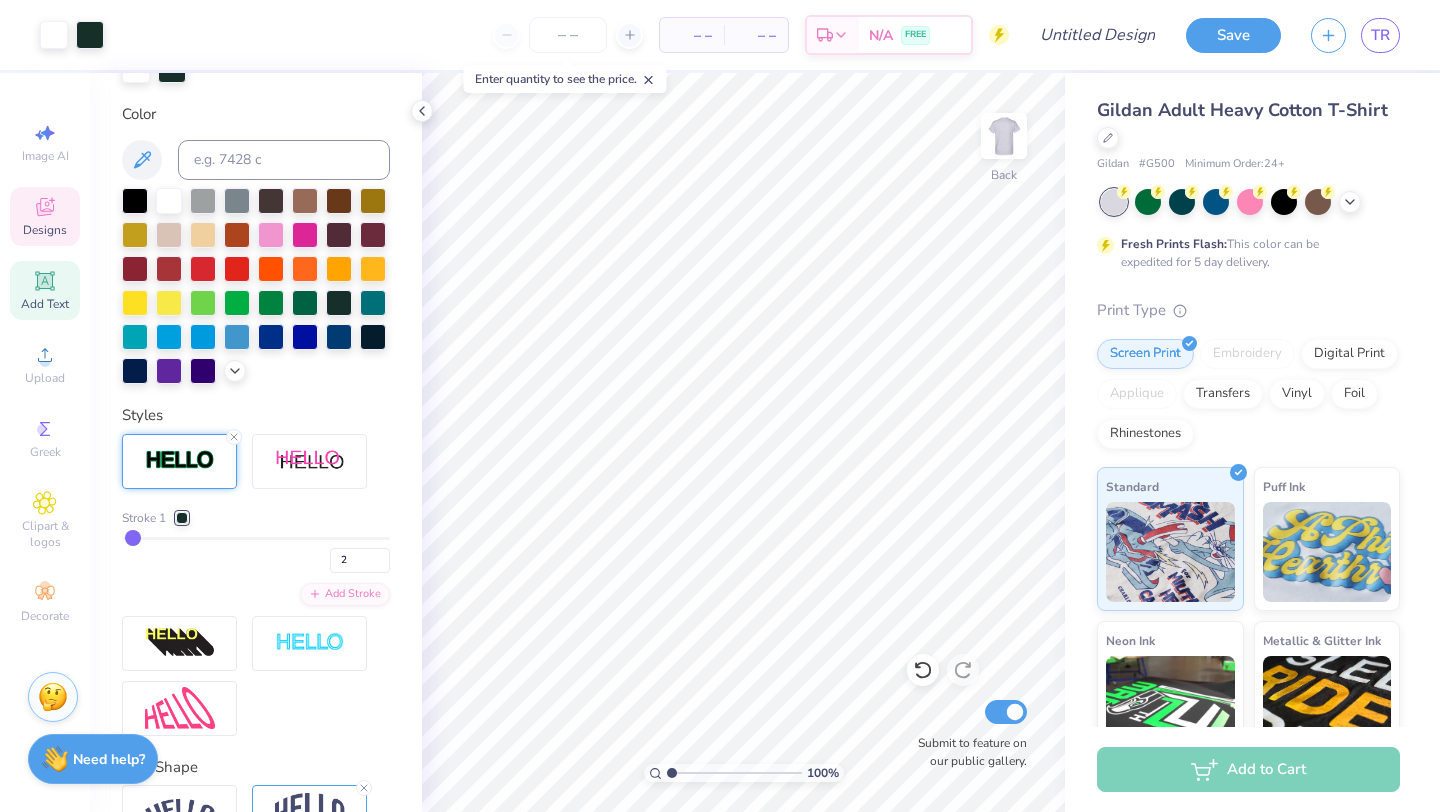 click on "Designs" at bounding box center [45, 216] 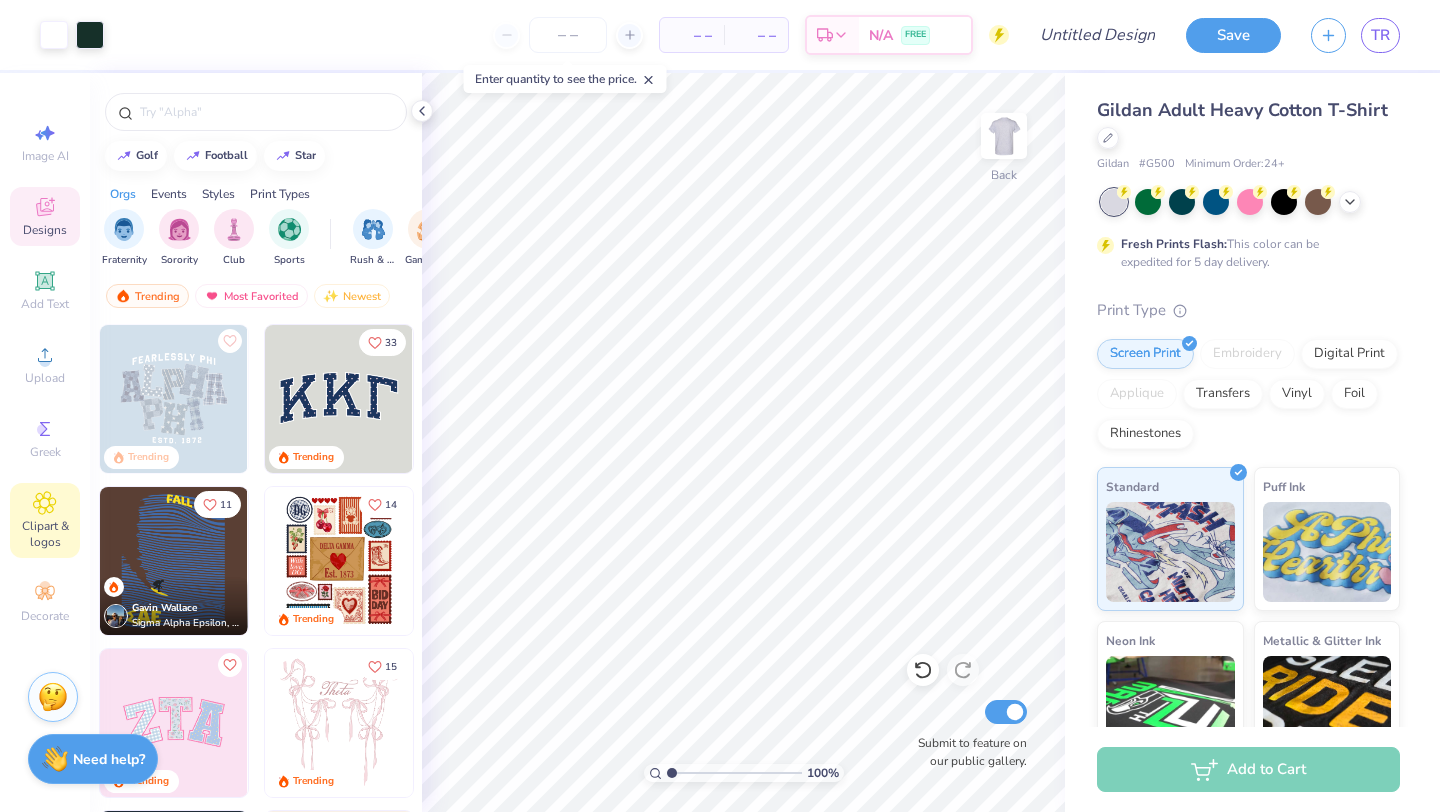 click 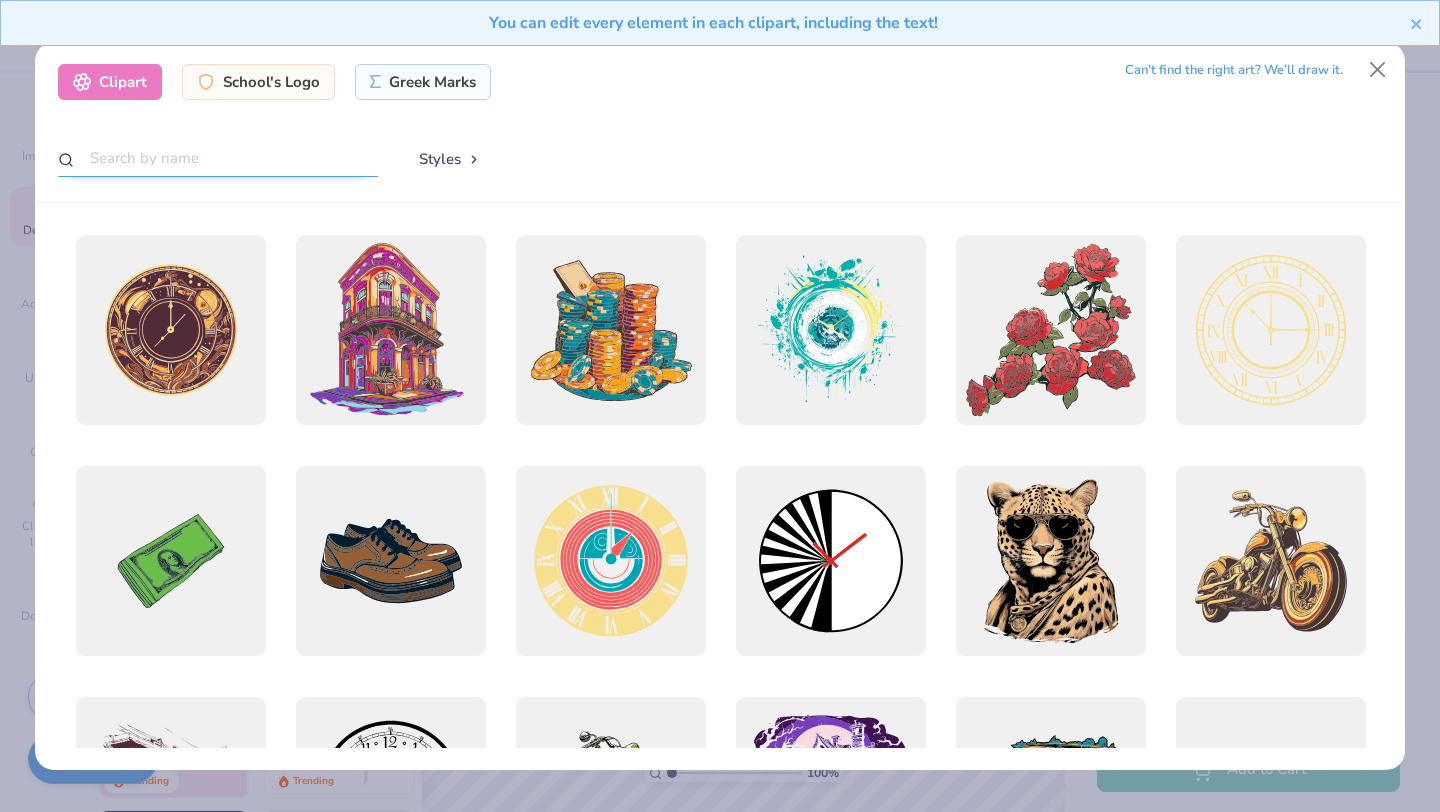 click at bounding box center [218, 158] 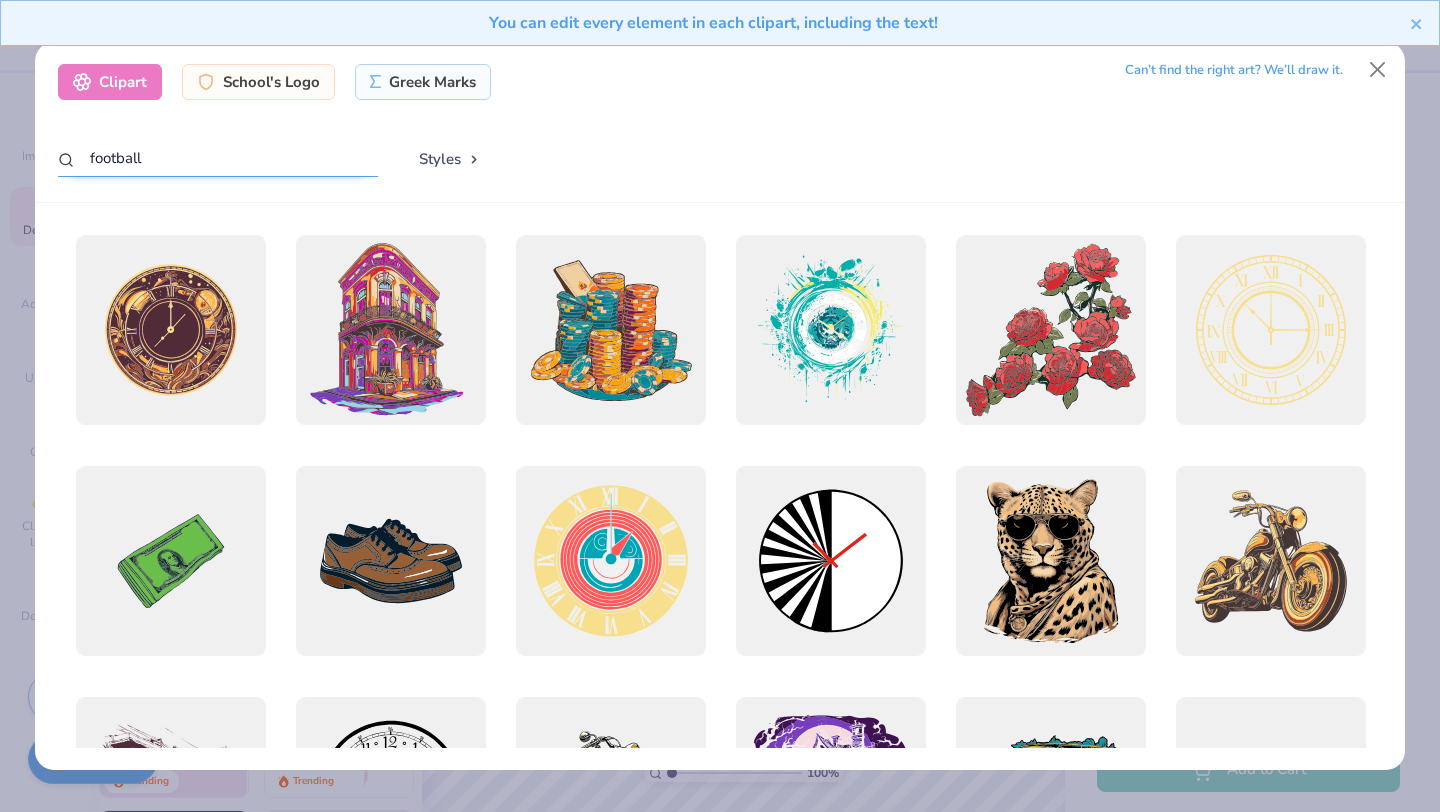 type on "football" 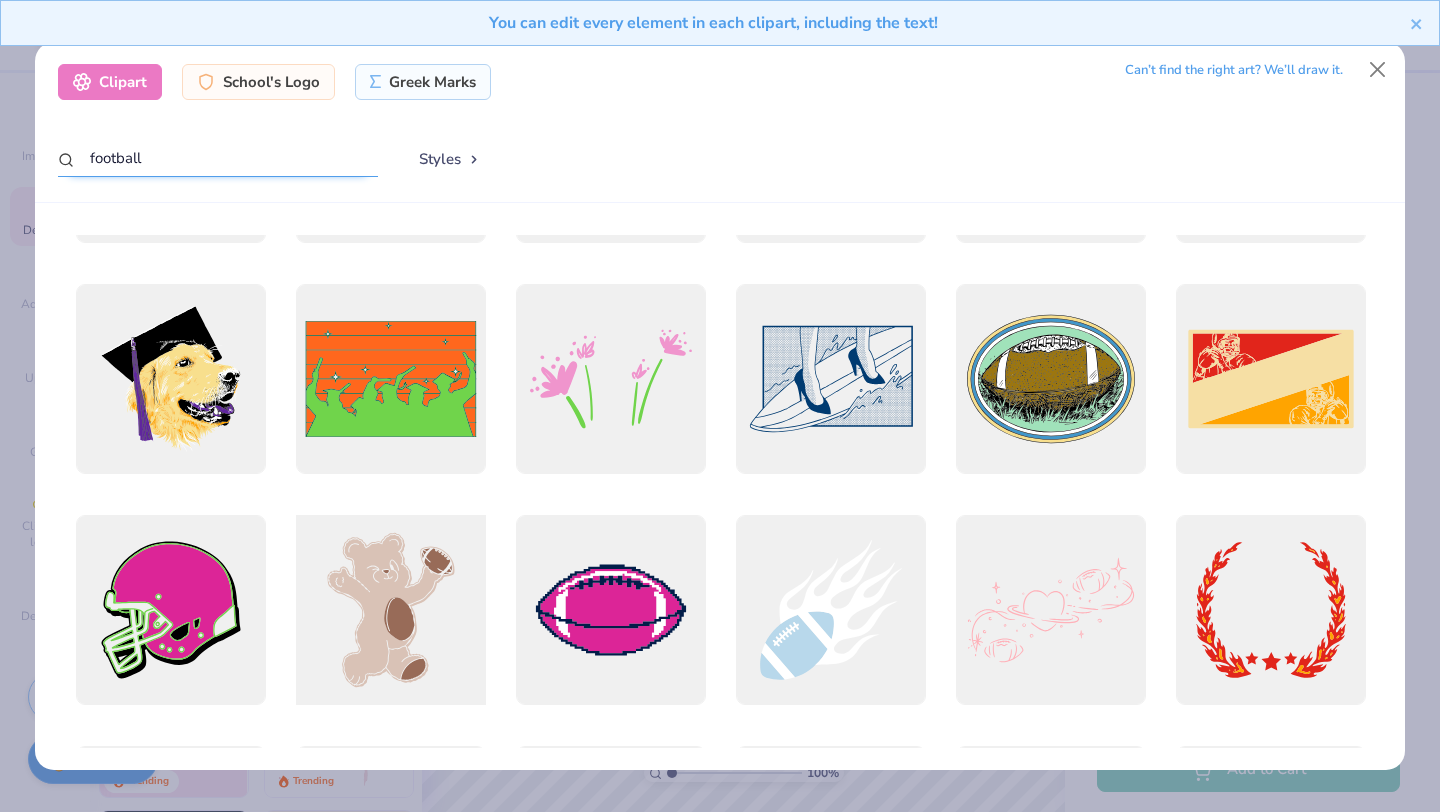 scroll, scrollTop: 12576, scrollLeft: 0, axis: vertical 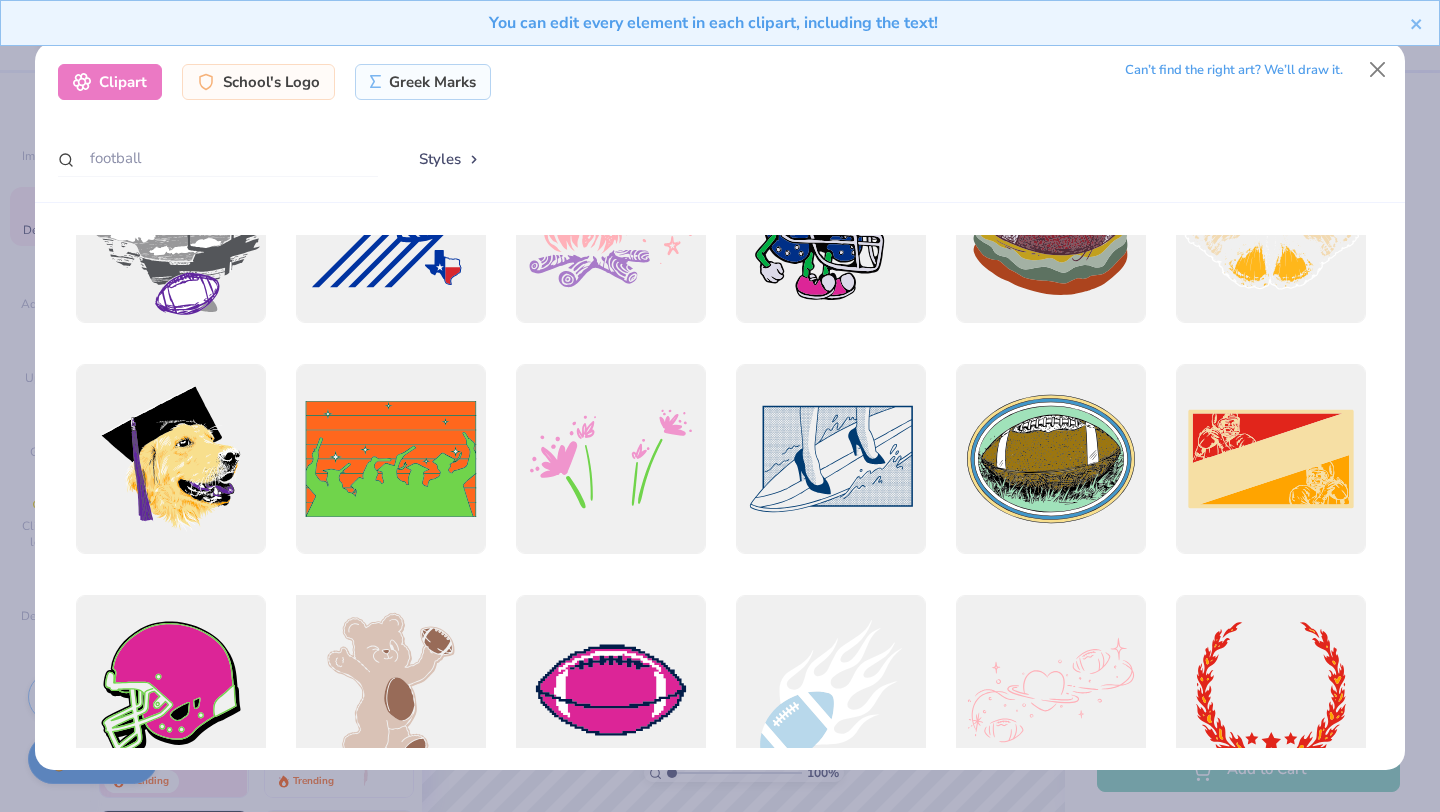 click at bounding box center (390, 690) 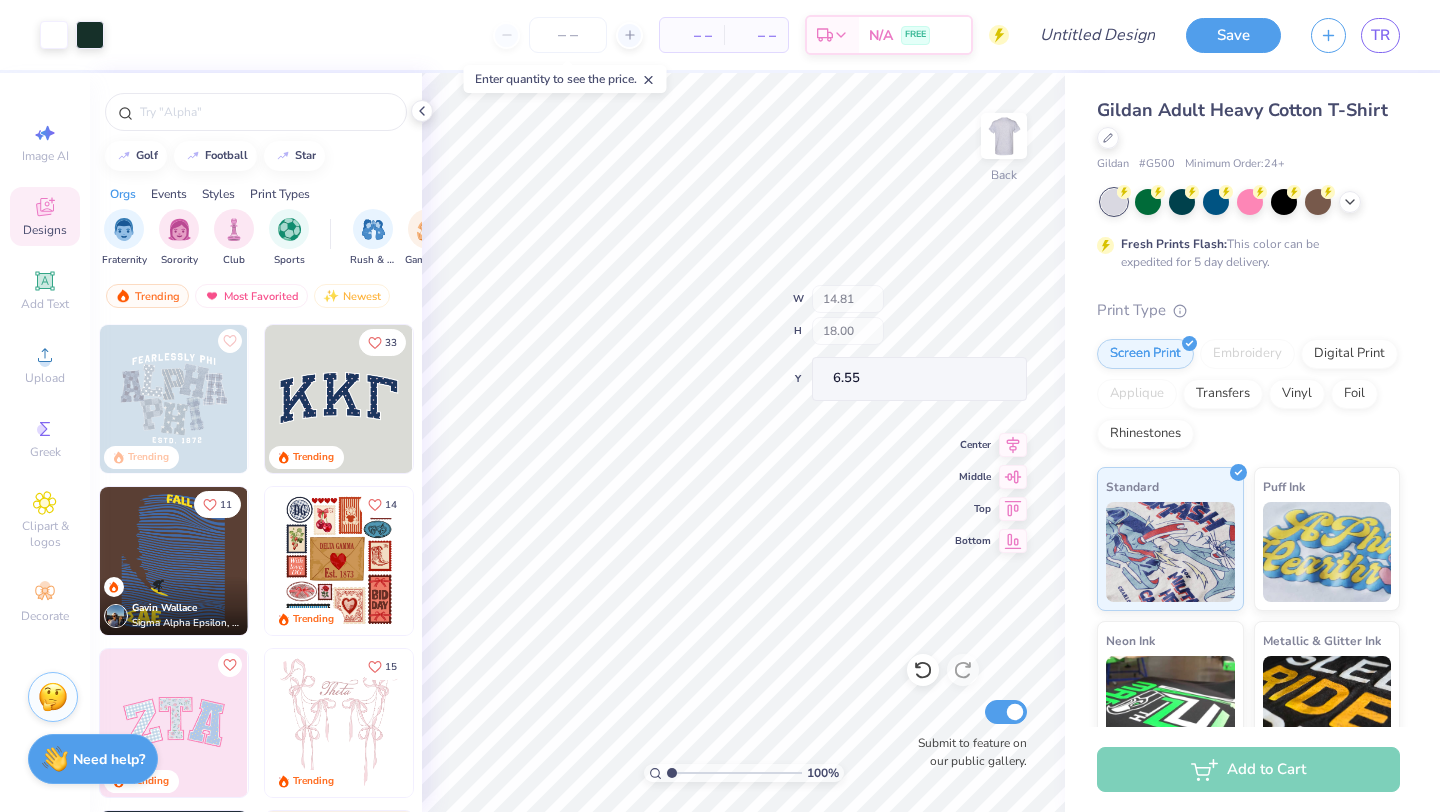 type on "6.55" 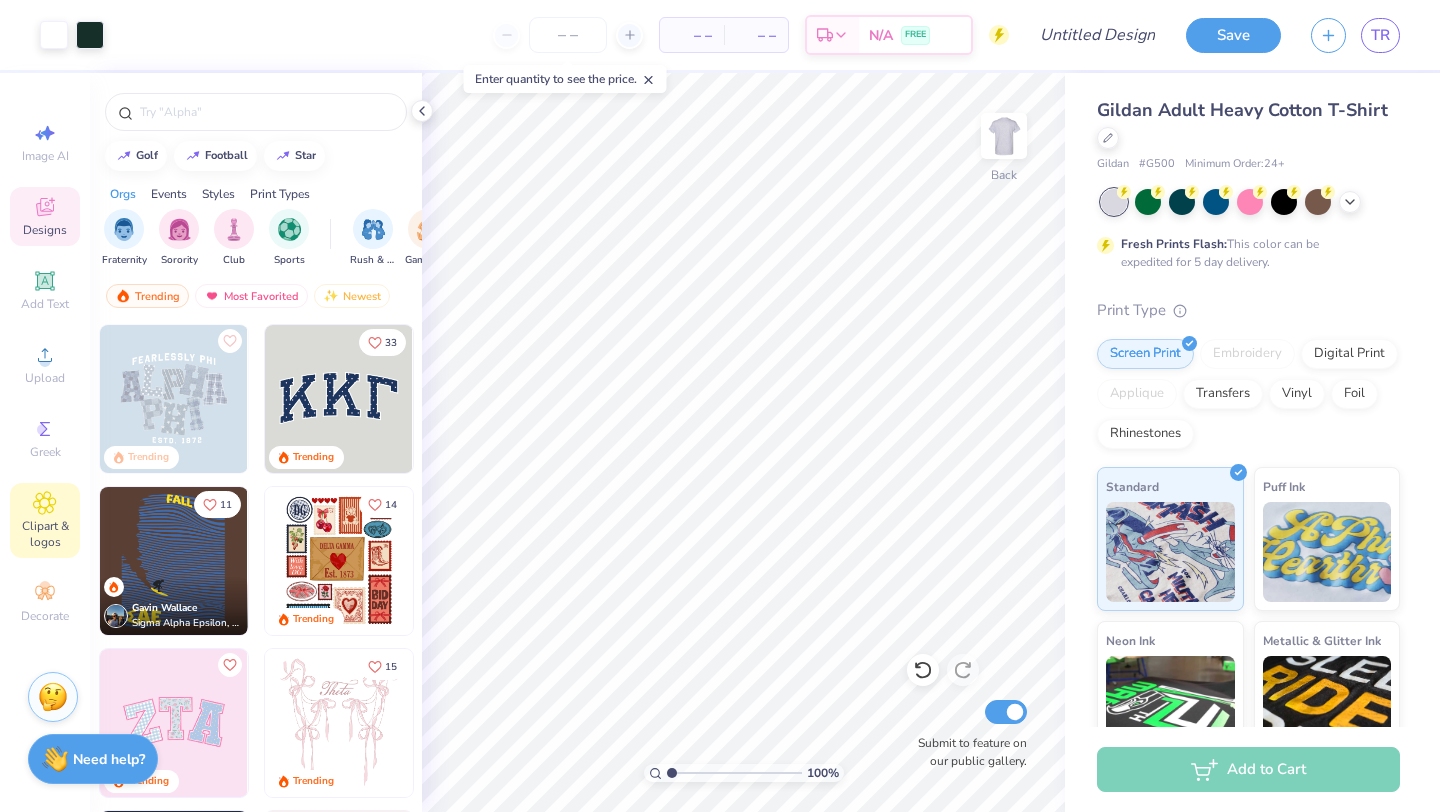 click 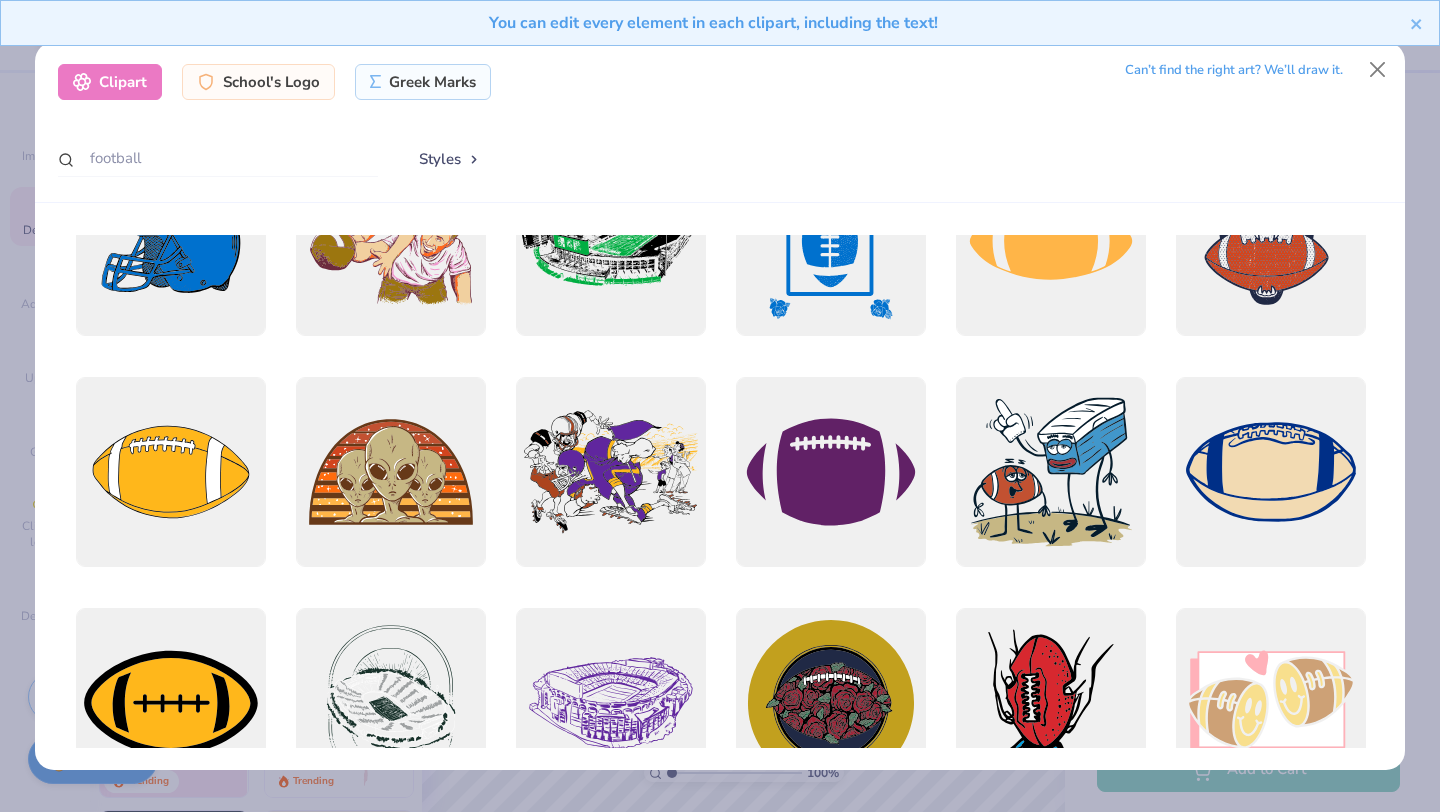 scroll, scrollTop: 786, scrollLeft: 0, axis: vertical 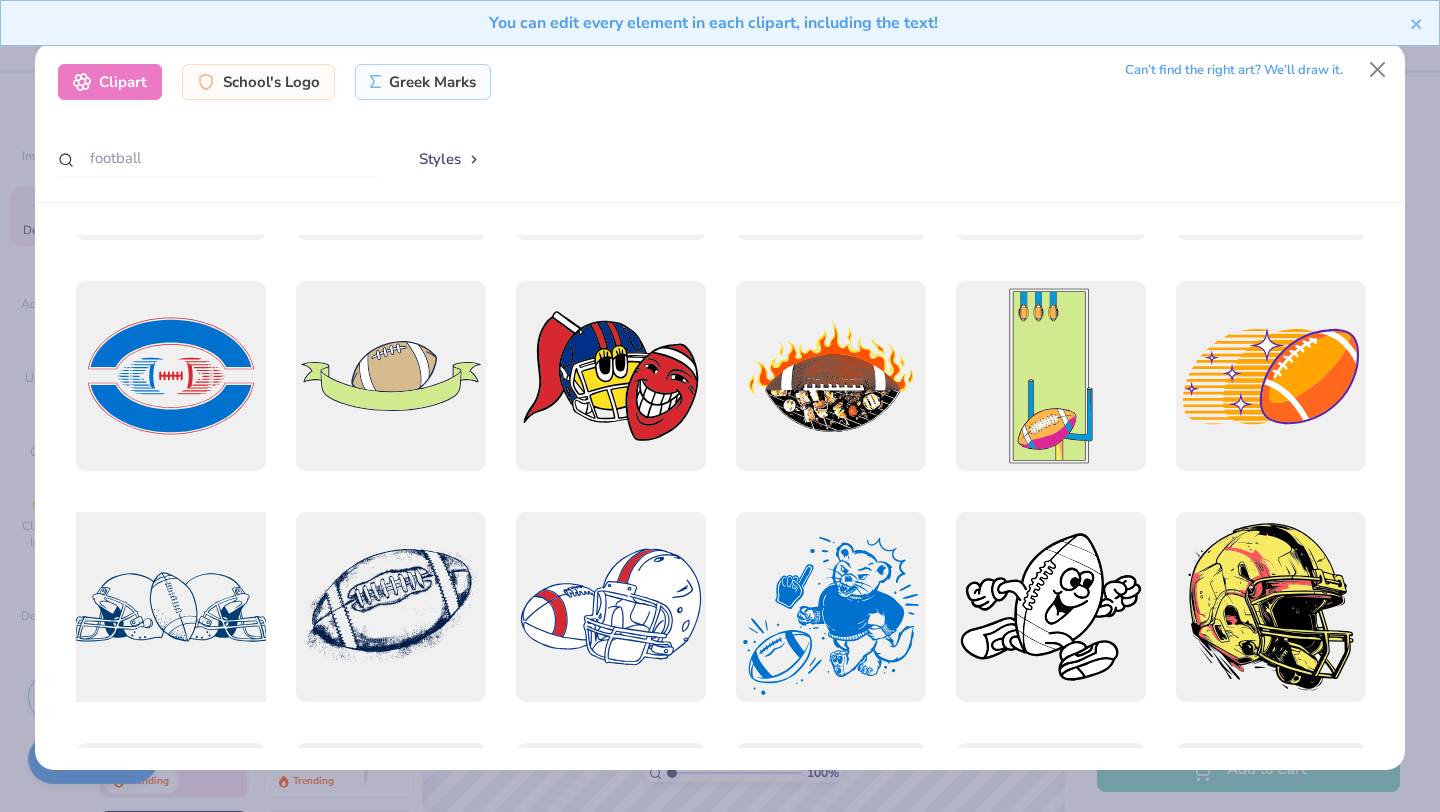 click at bounding box center (170, 607) 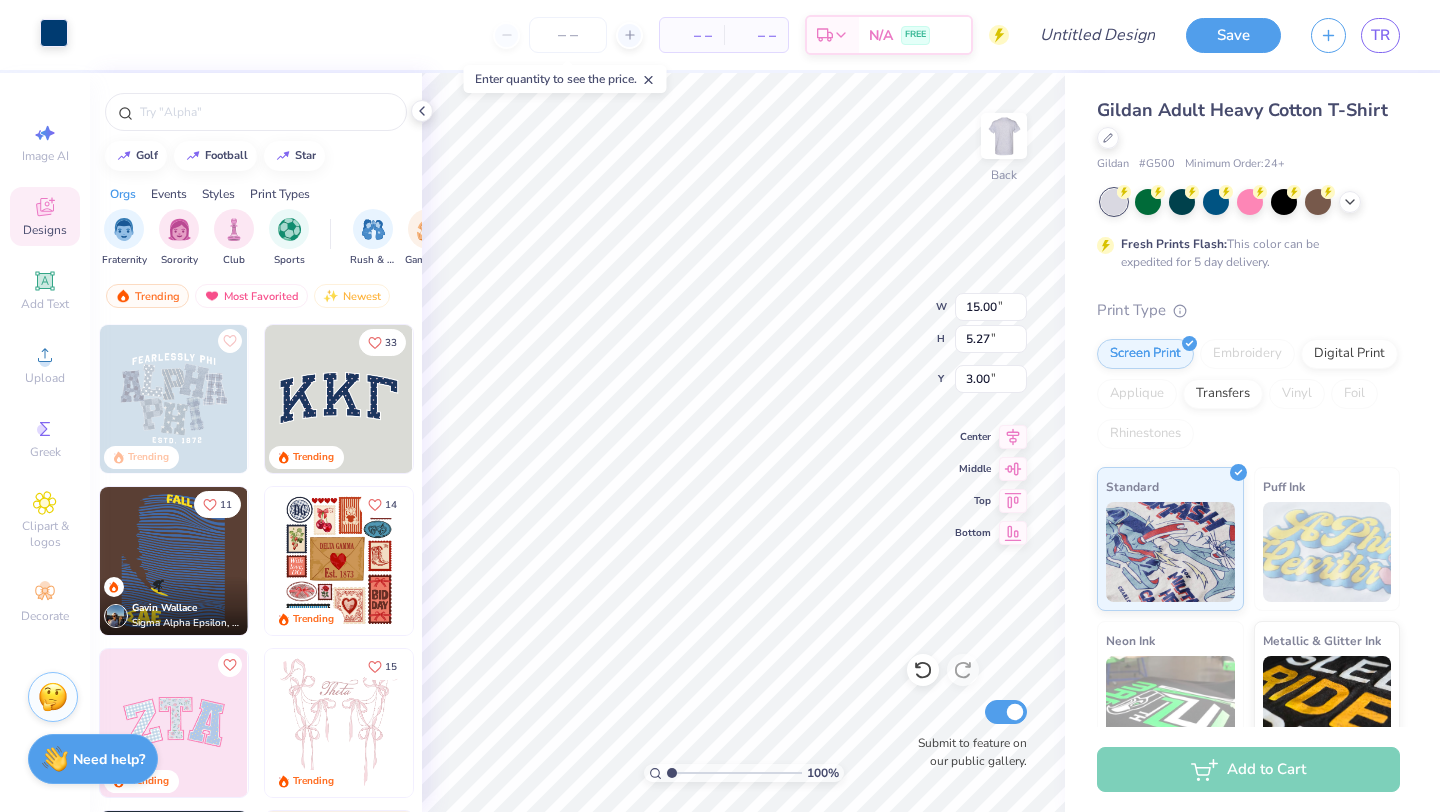 click at bounding box center (54, 33) 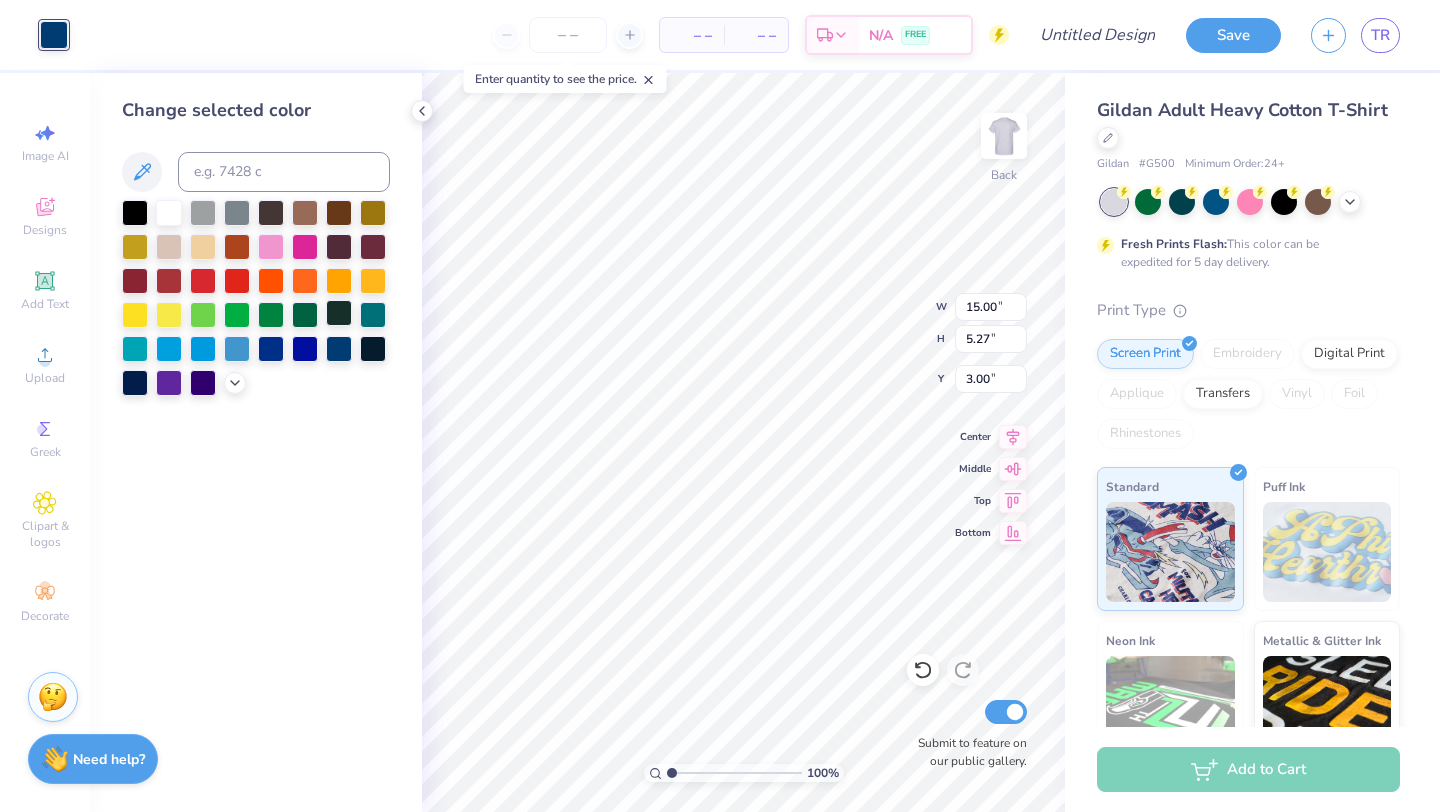 click at bounding box center (339, 313) 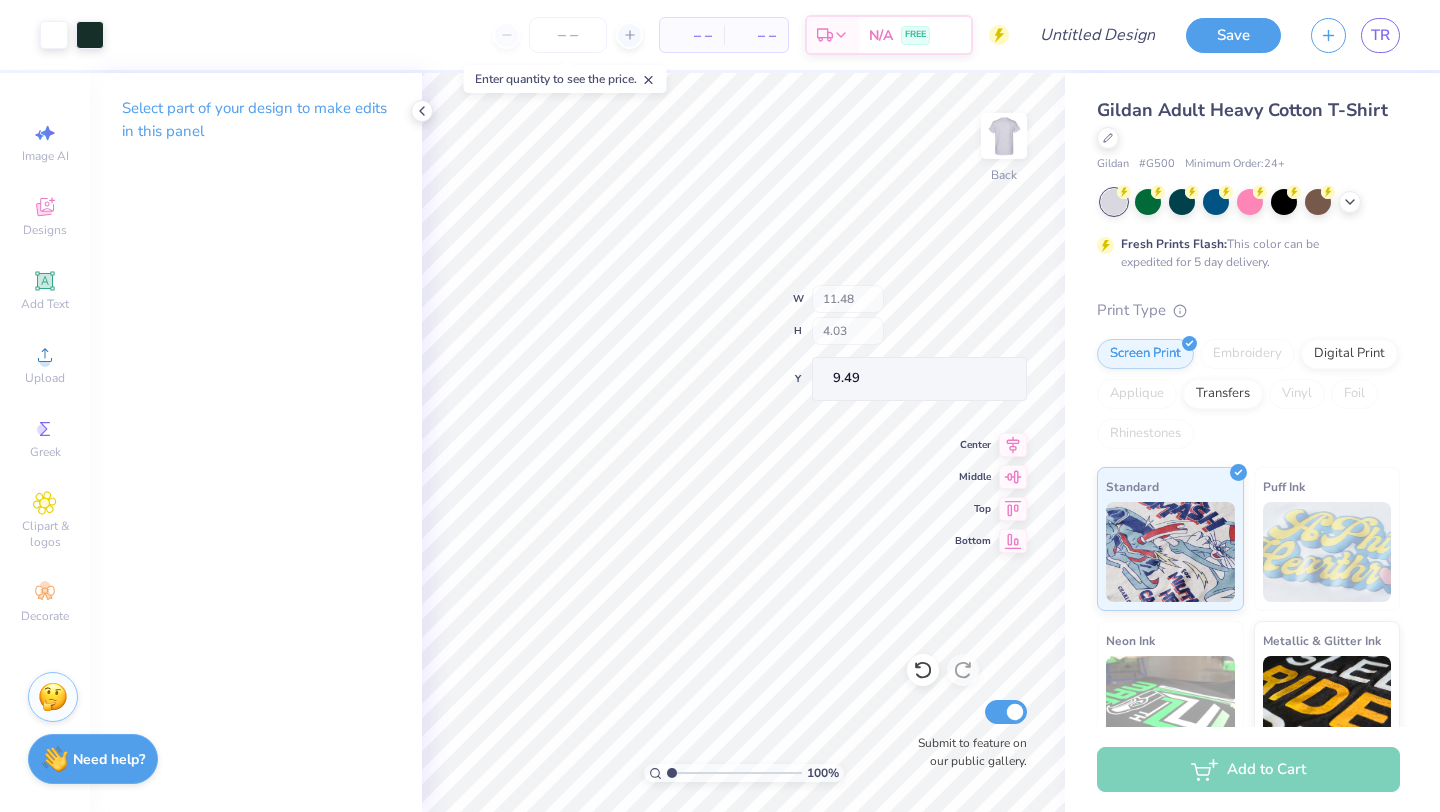 type on "11.48" 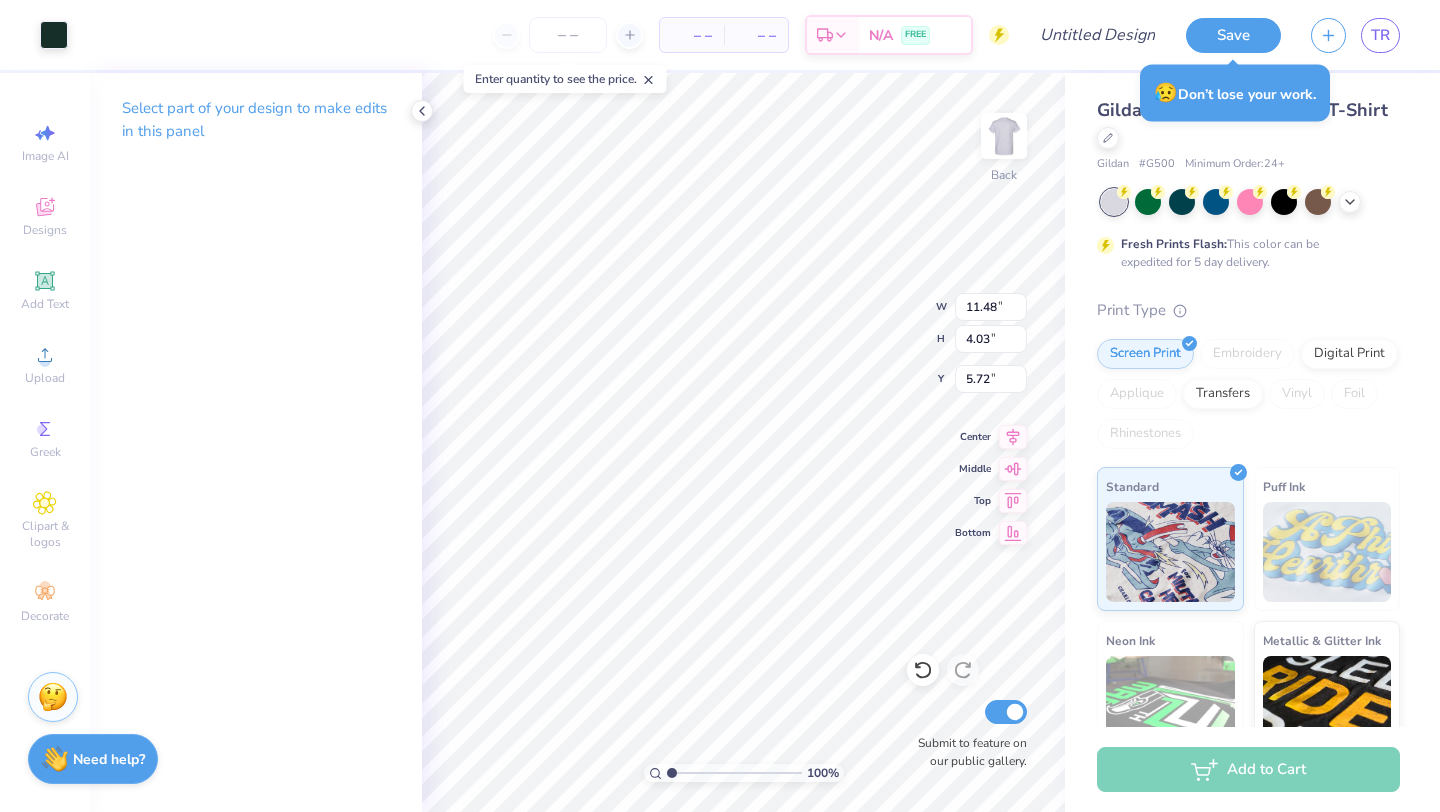 type on "5.72" 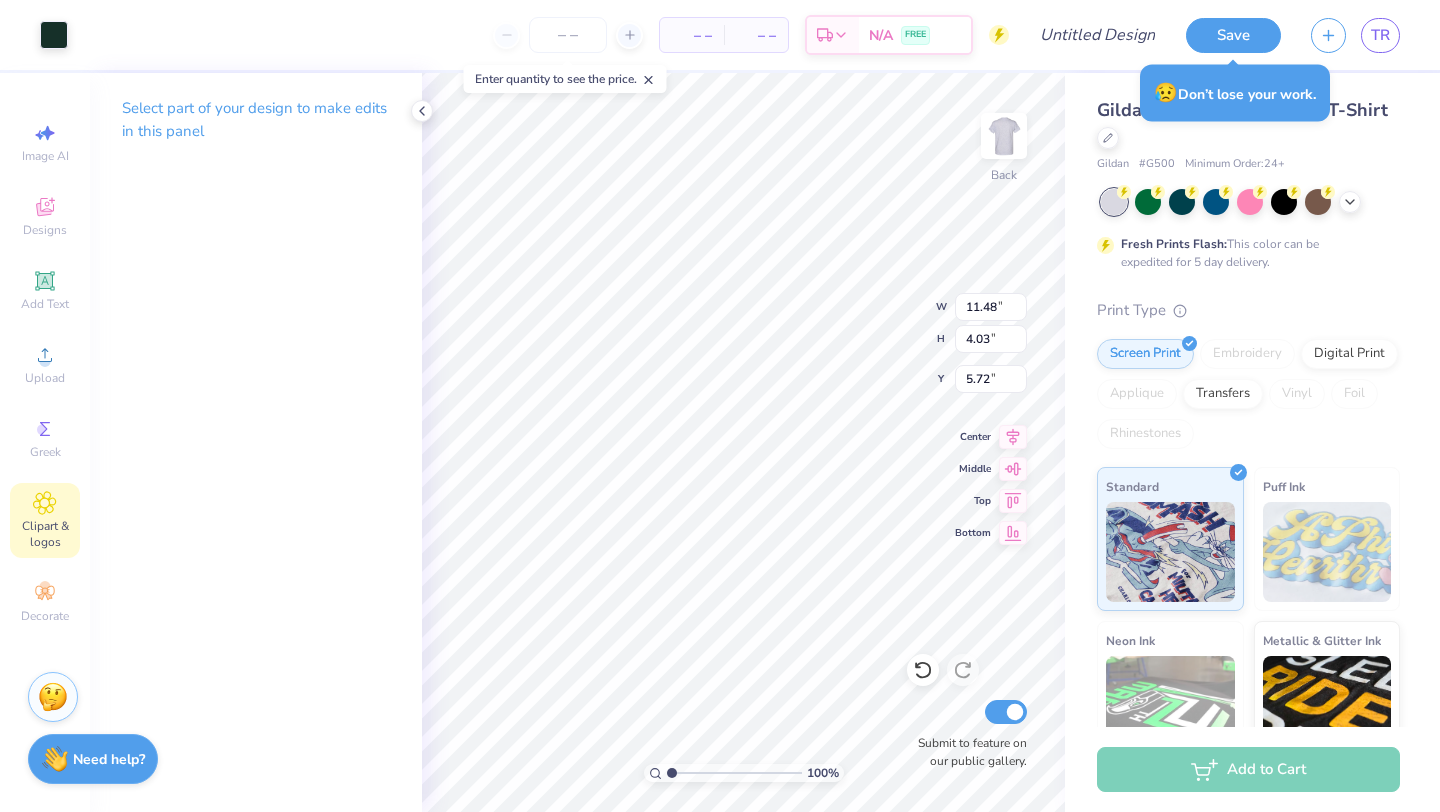 click on "Clipart & logos" at bounding box center [45, 534] 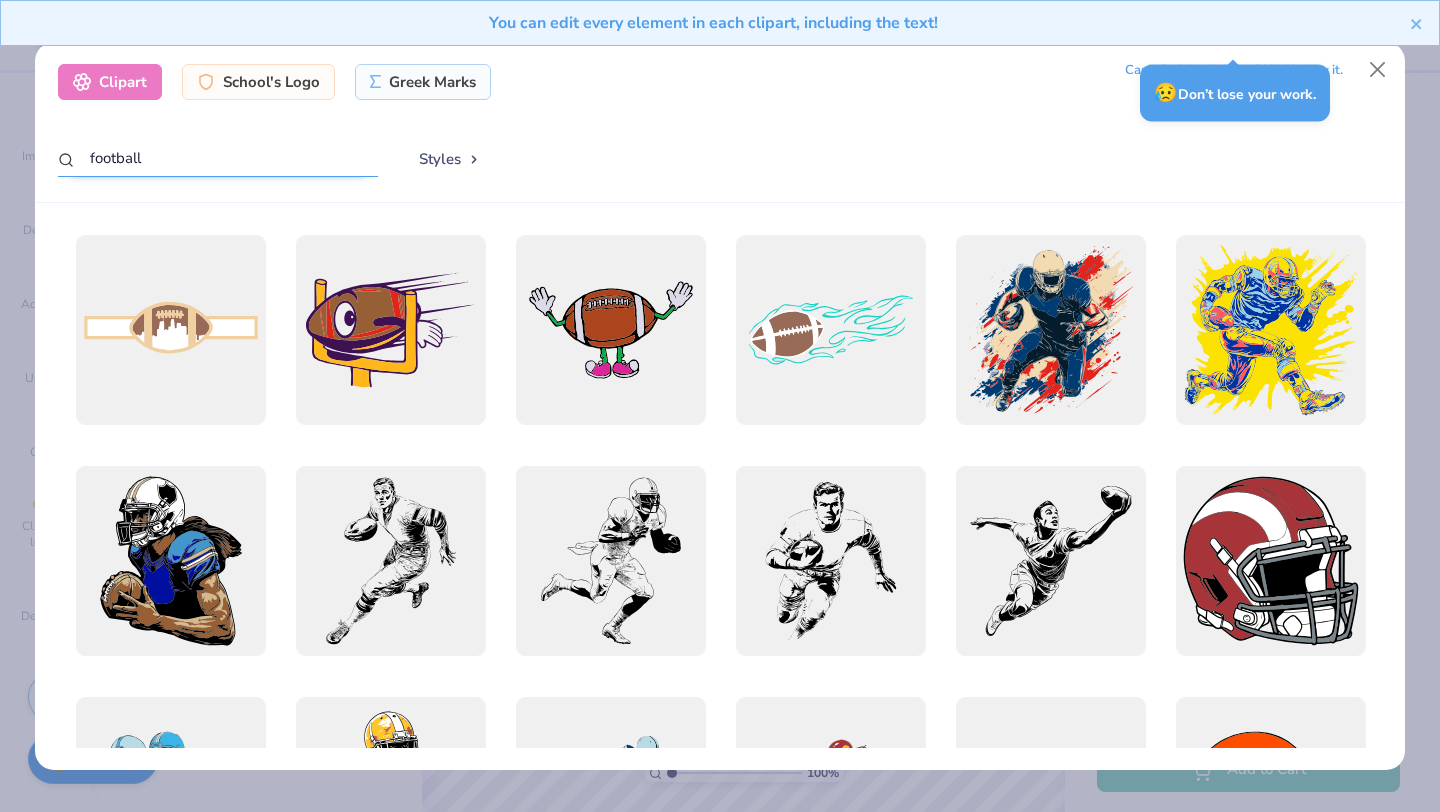 drag, startPoint x: 186, startPoint y: 165, endPoint x: 66, endPoint y: 146, distance: 121.49486 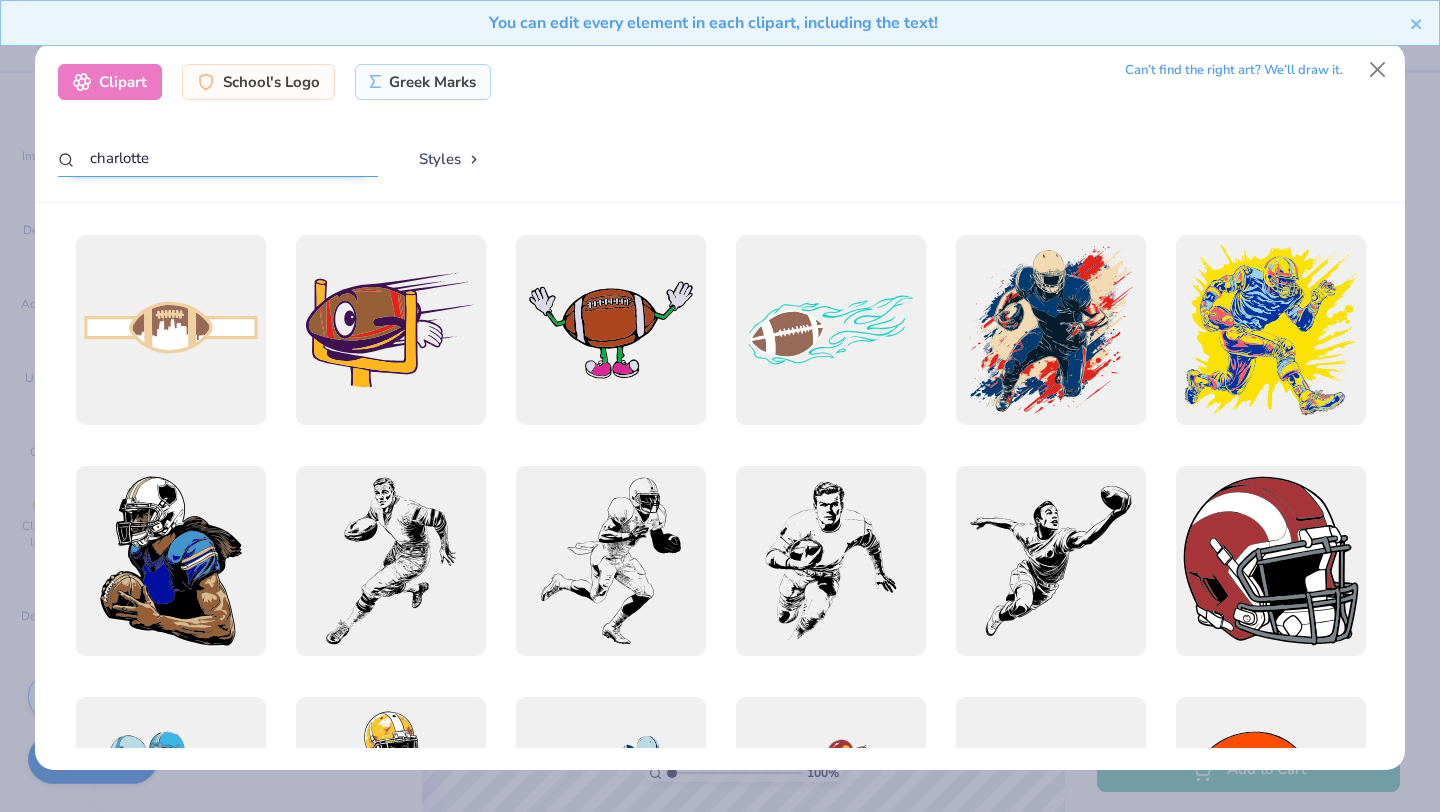 type on "charlotte" 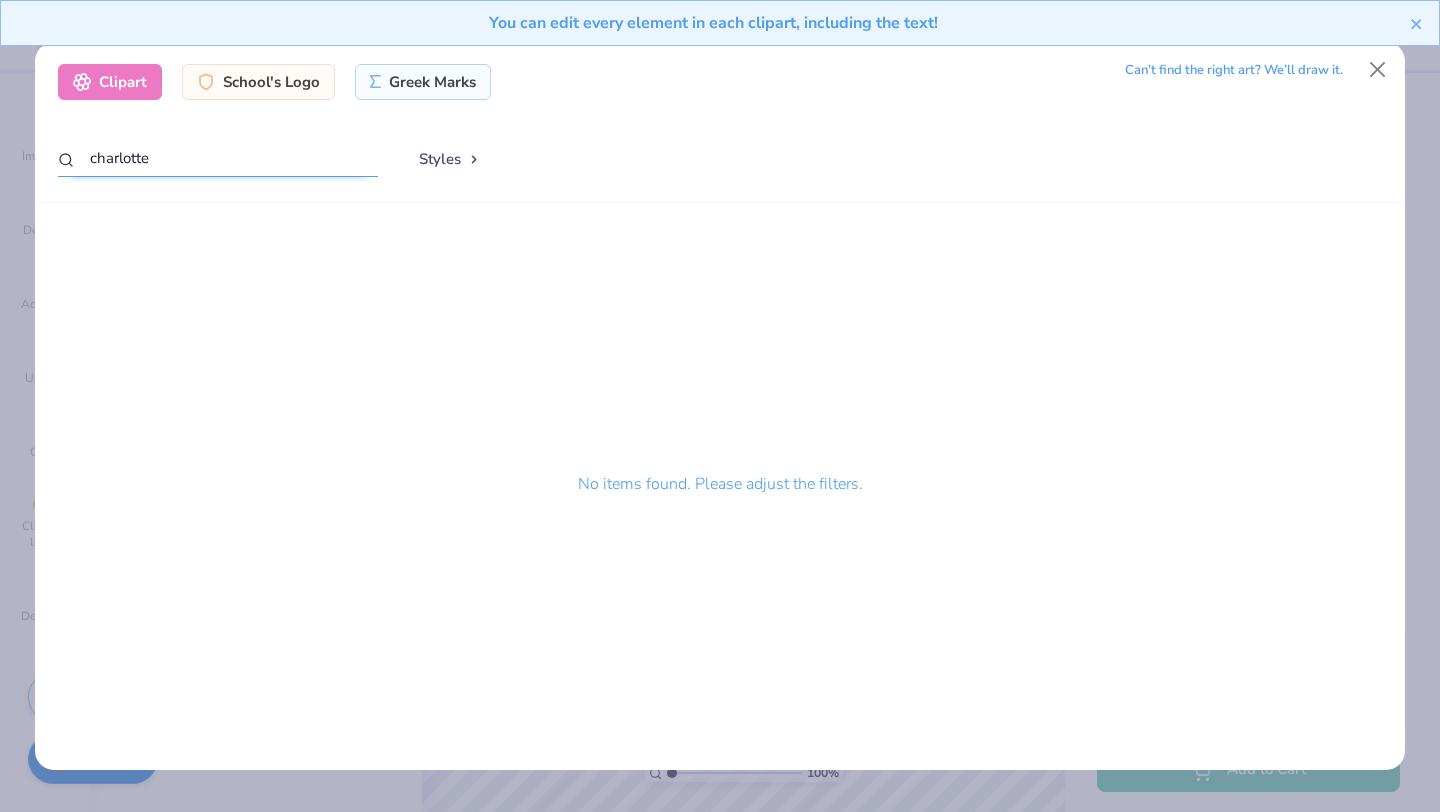 click on "charlotte" at bounding box center [218, 158] 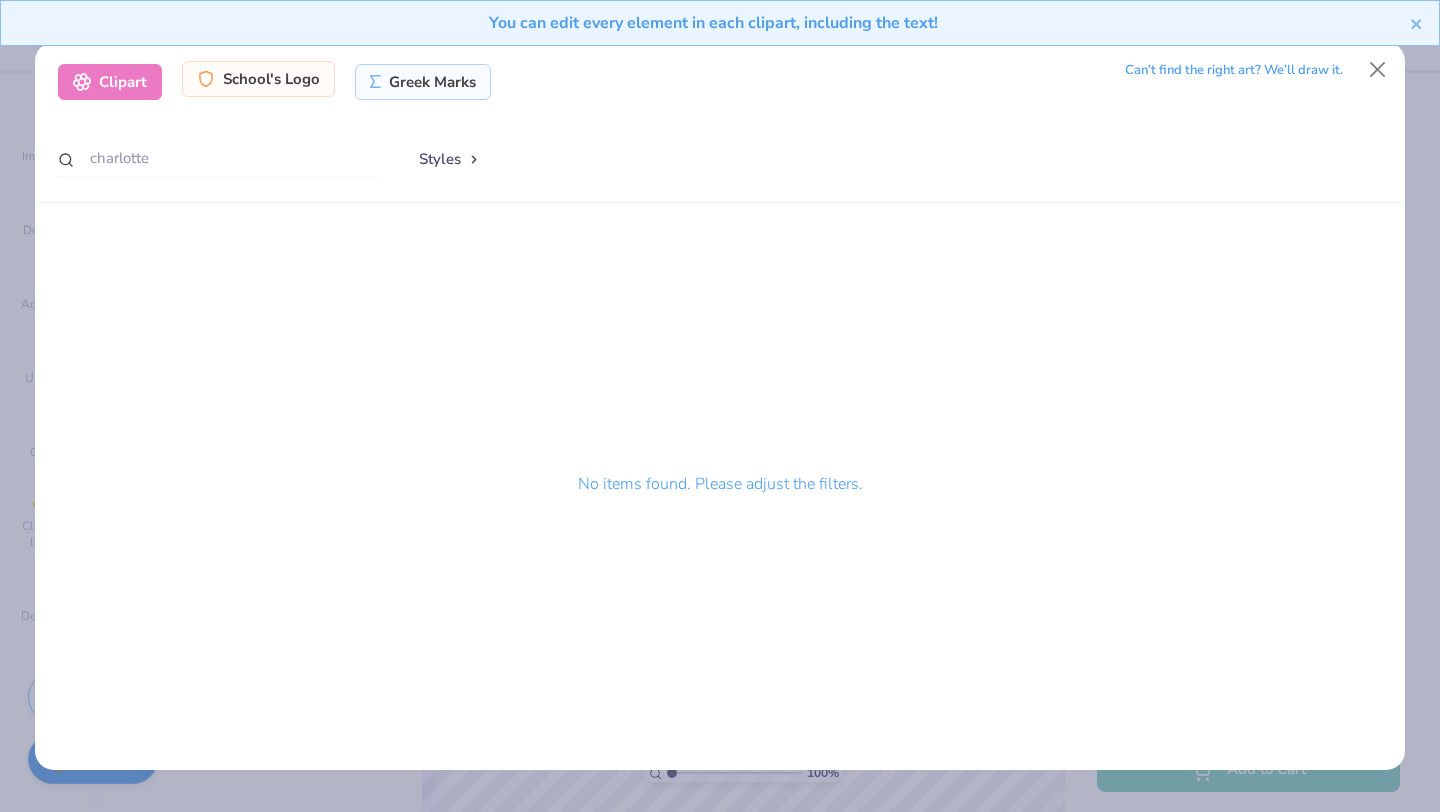 click on "Clipart School's Logo Greek Marks" at bounding box center (275, 82) 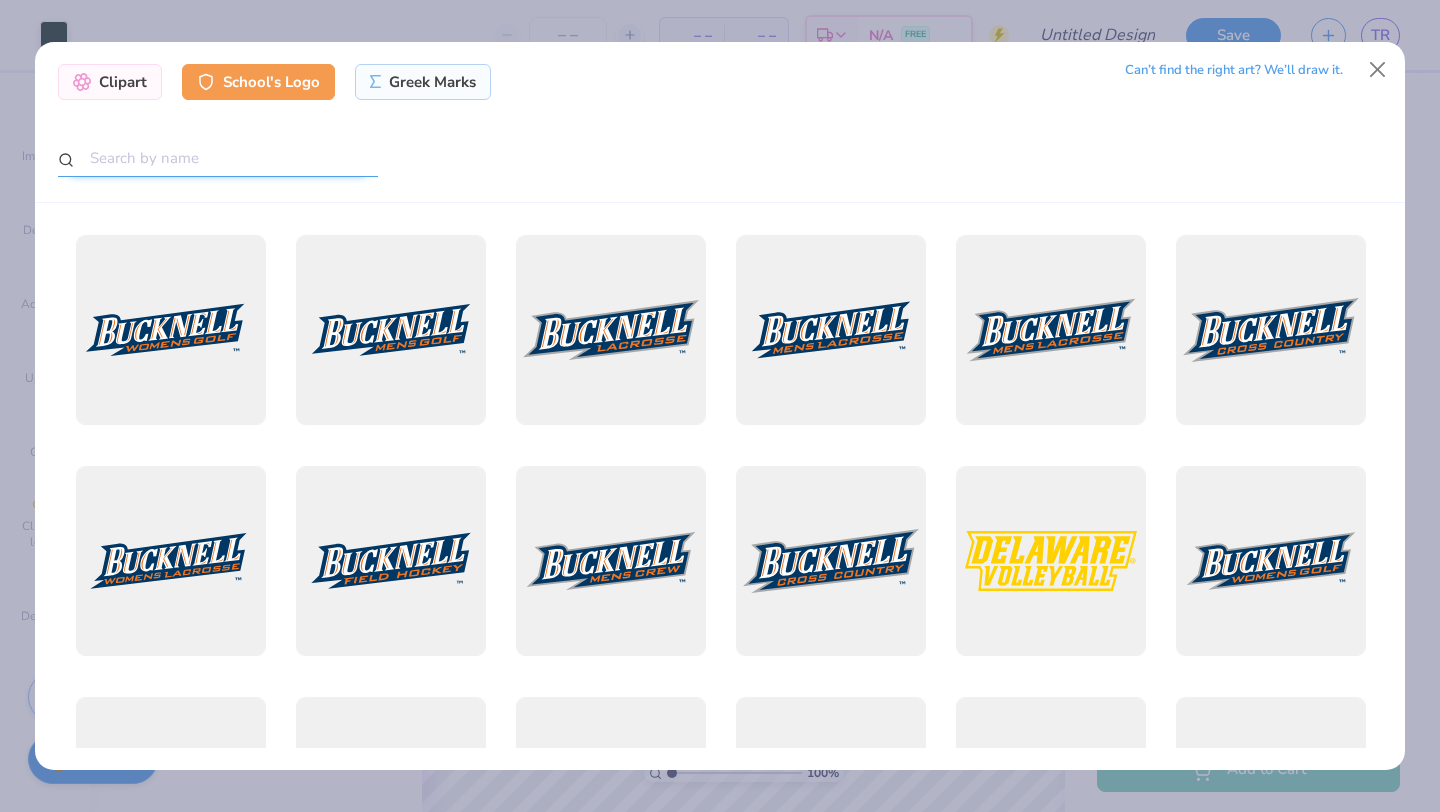 click at bounding box center (218, 158) 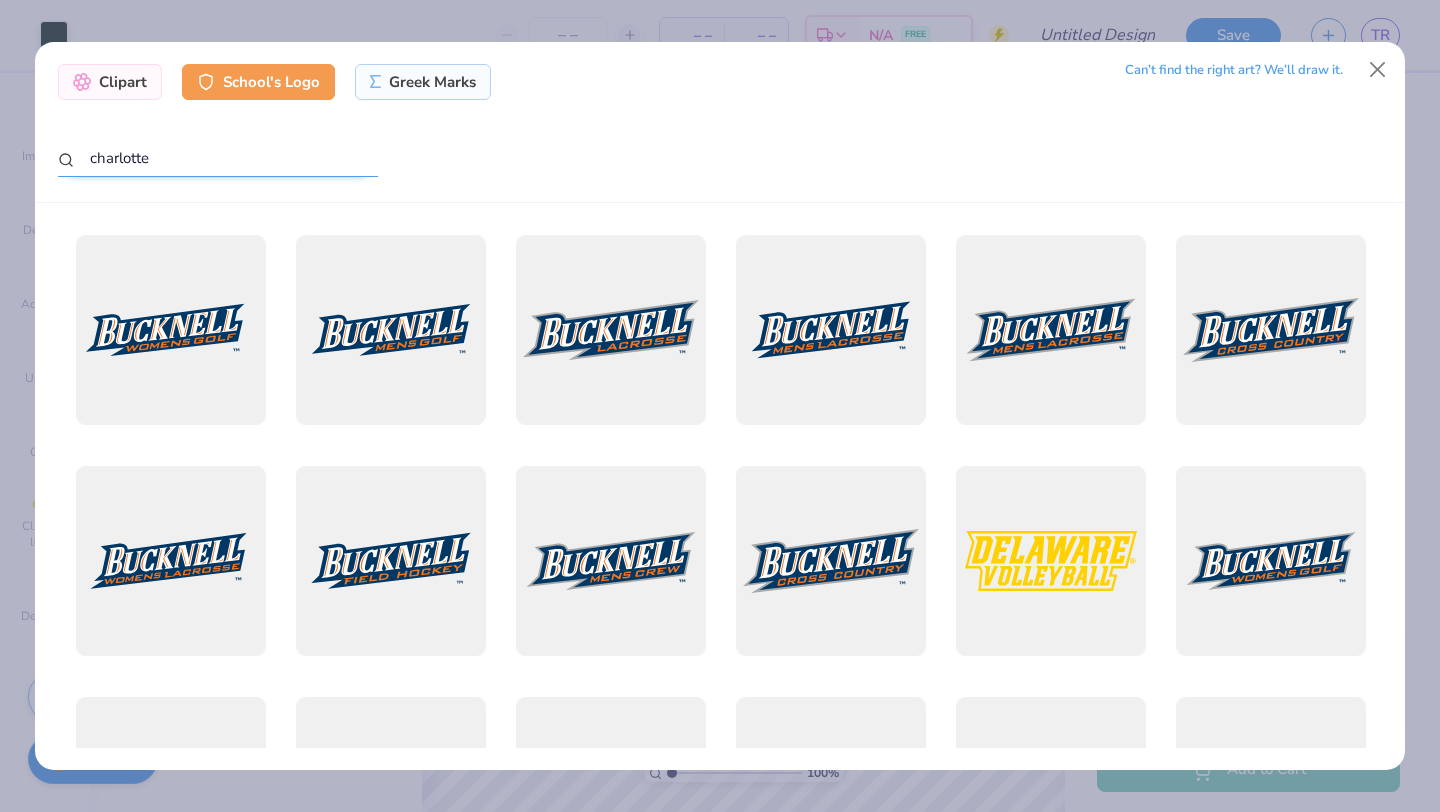 type on "charlotte" 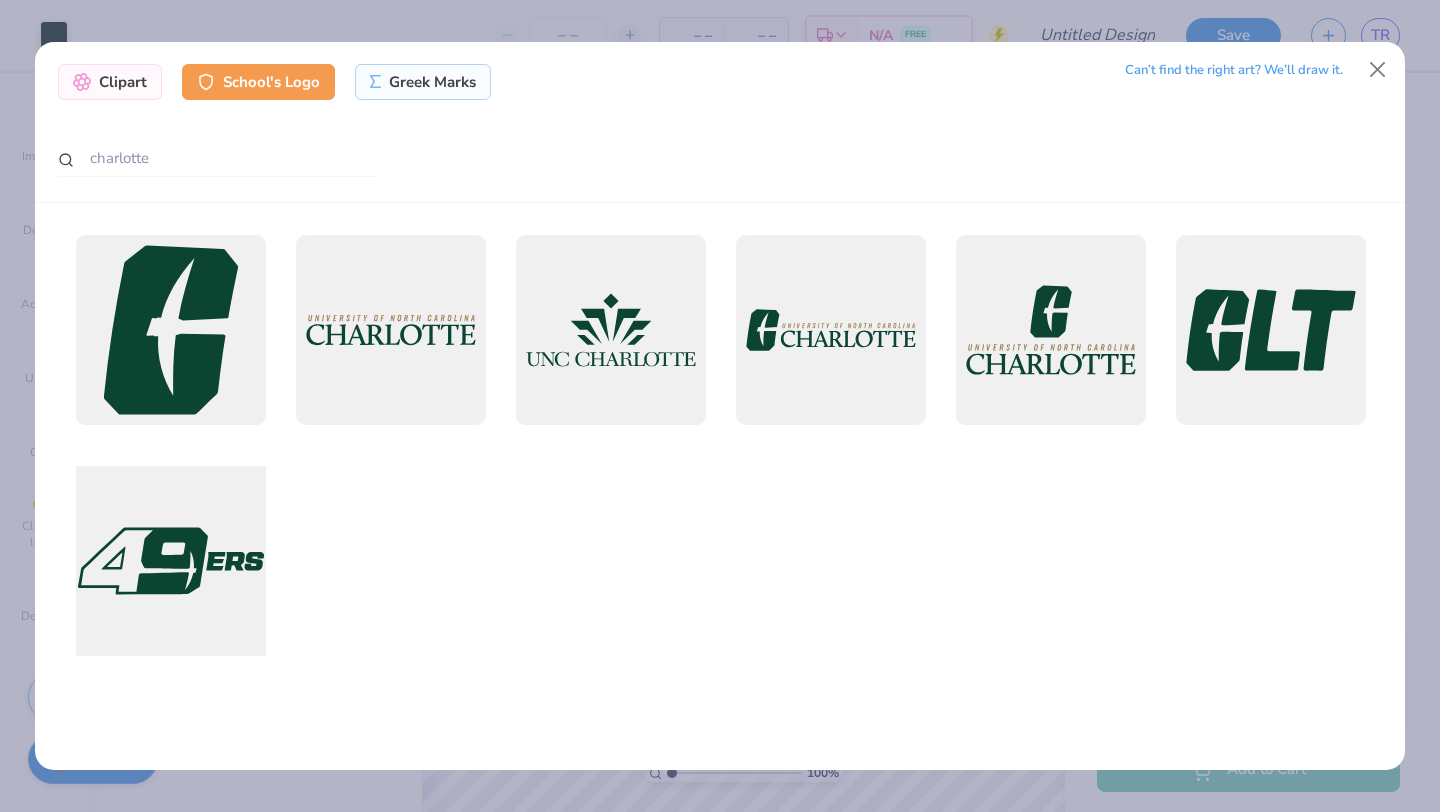 click at bounding box center [170, 561] 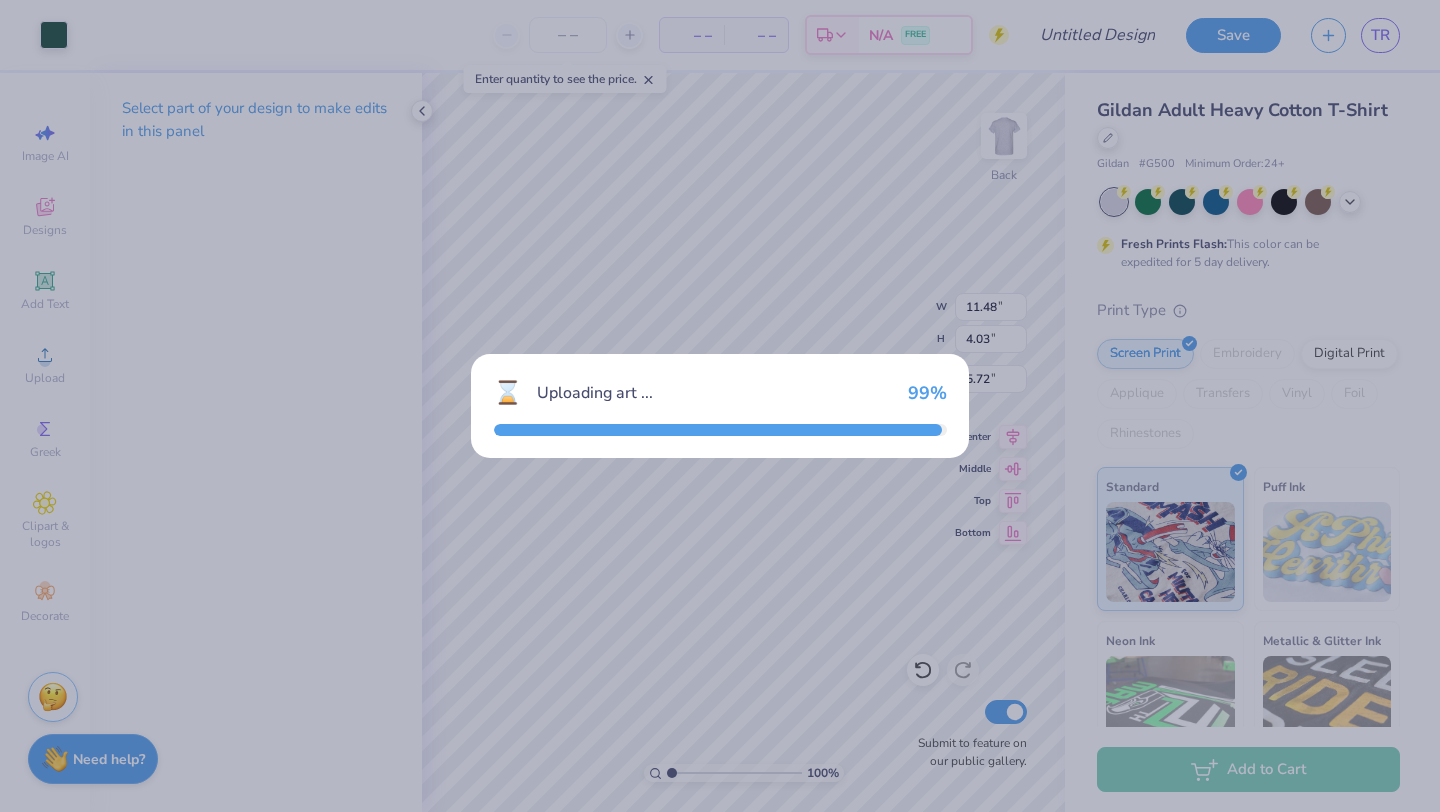 type on "15.00" 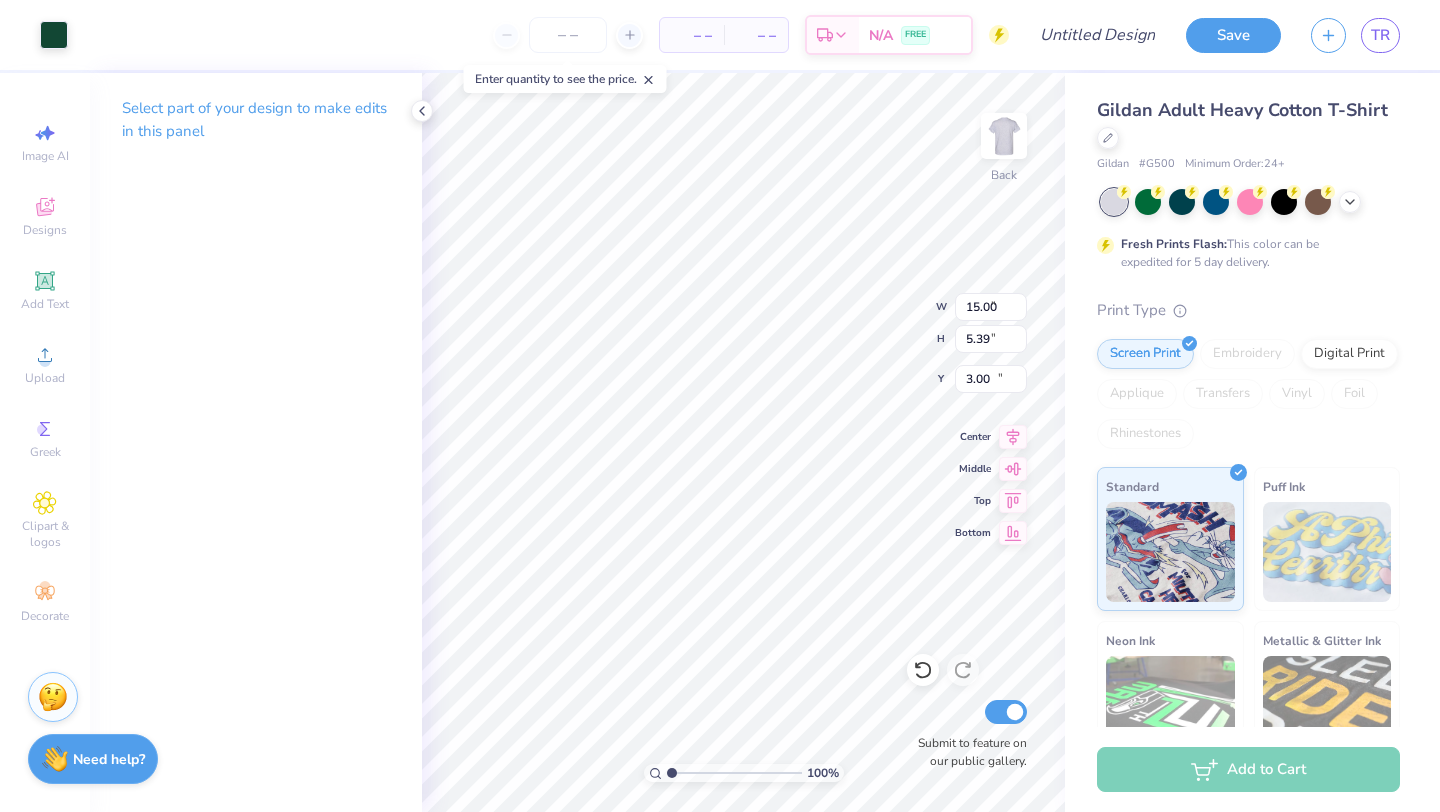type on "9.84" 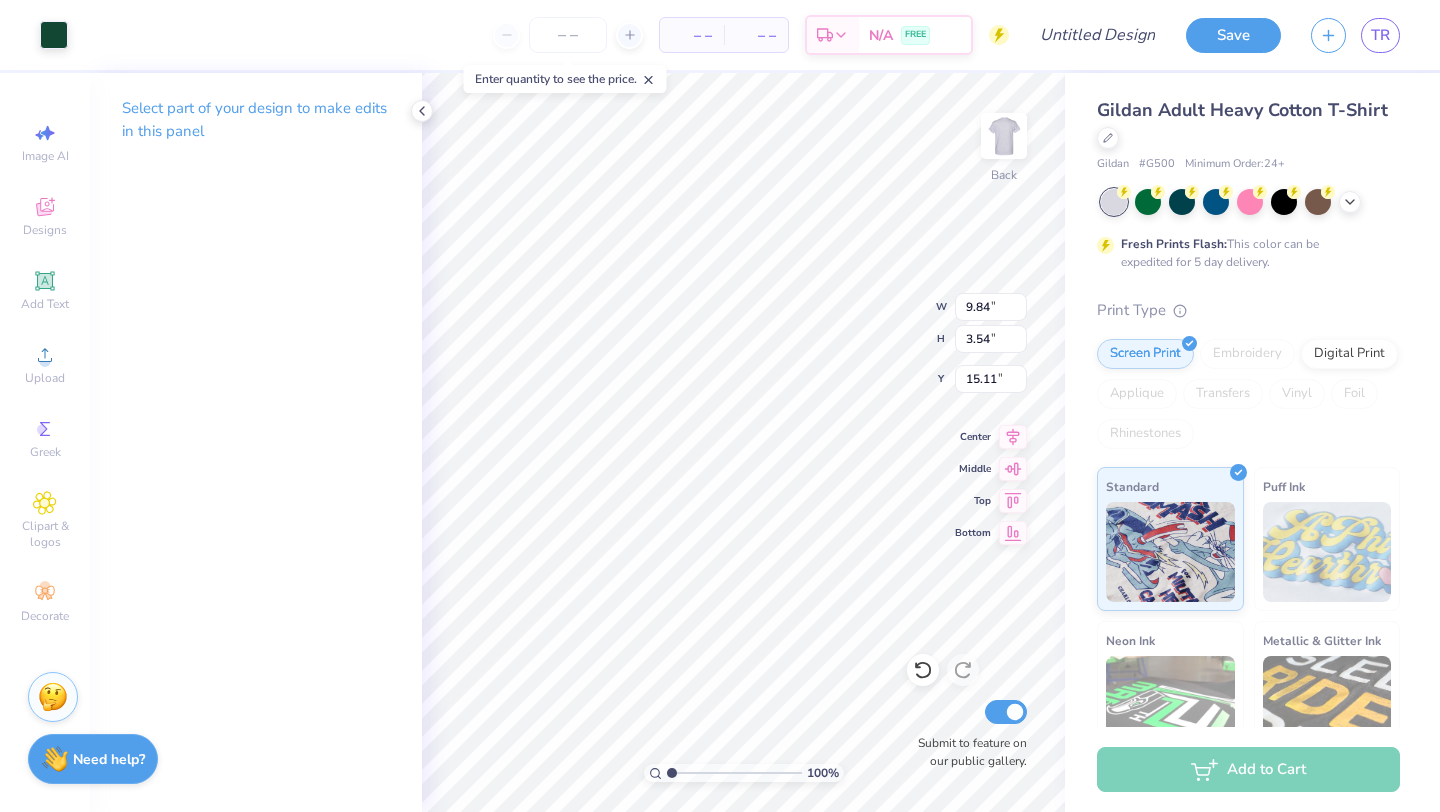 type on "13.25" 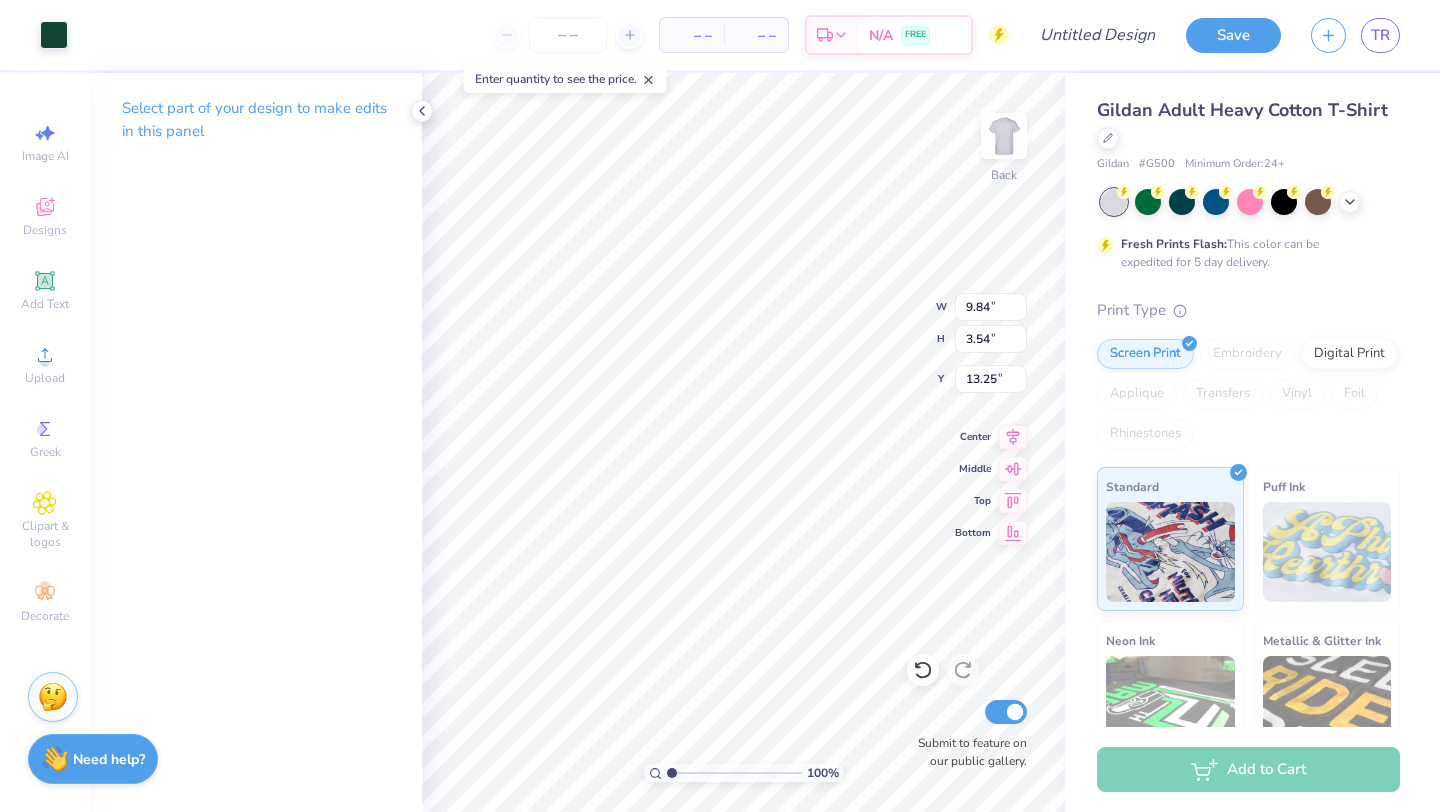 type on "4.23" 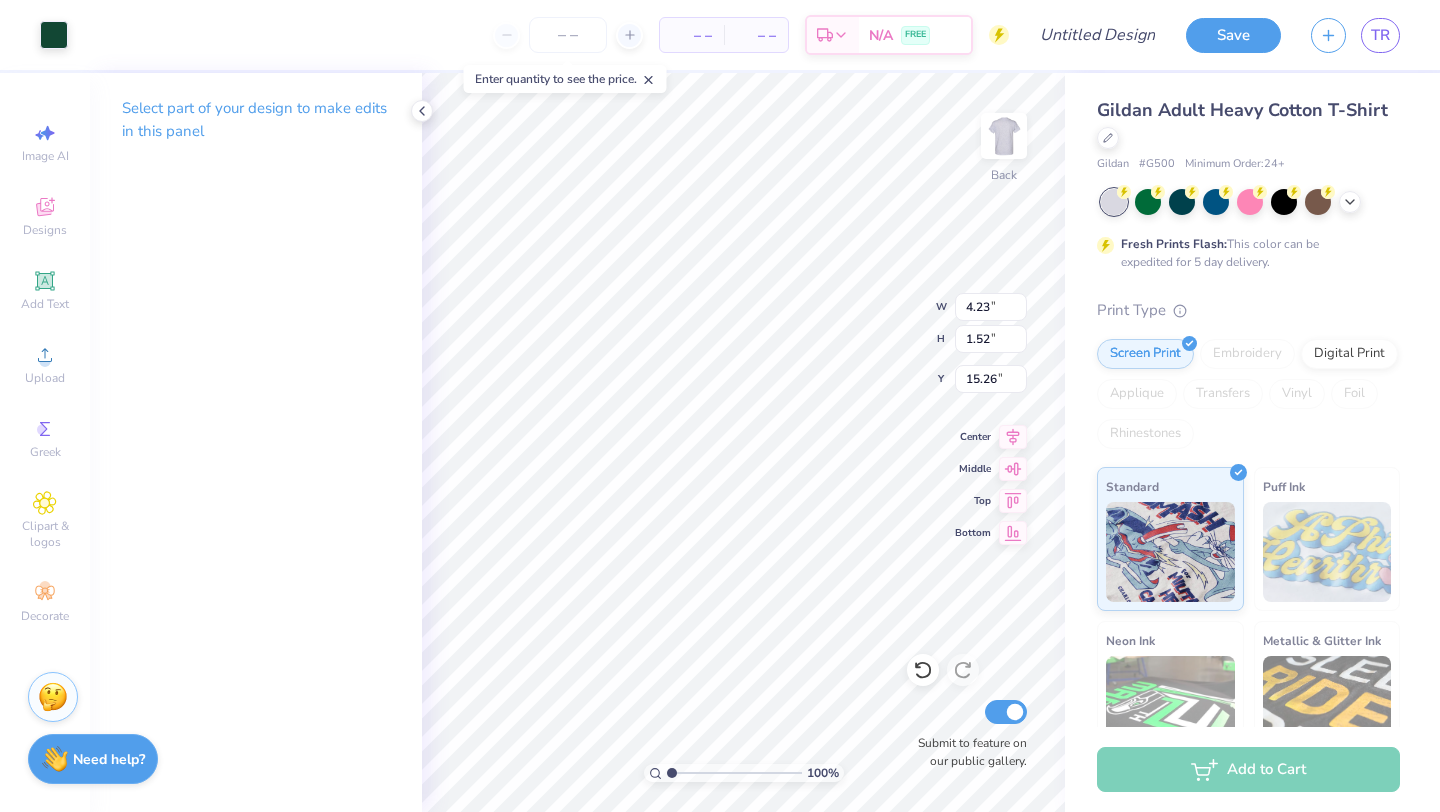type on "13.79" 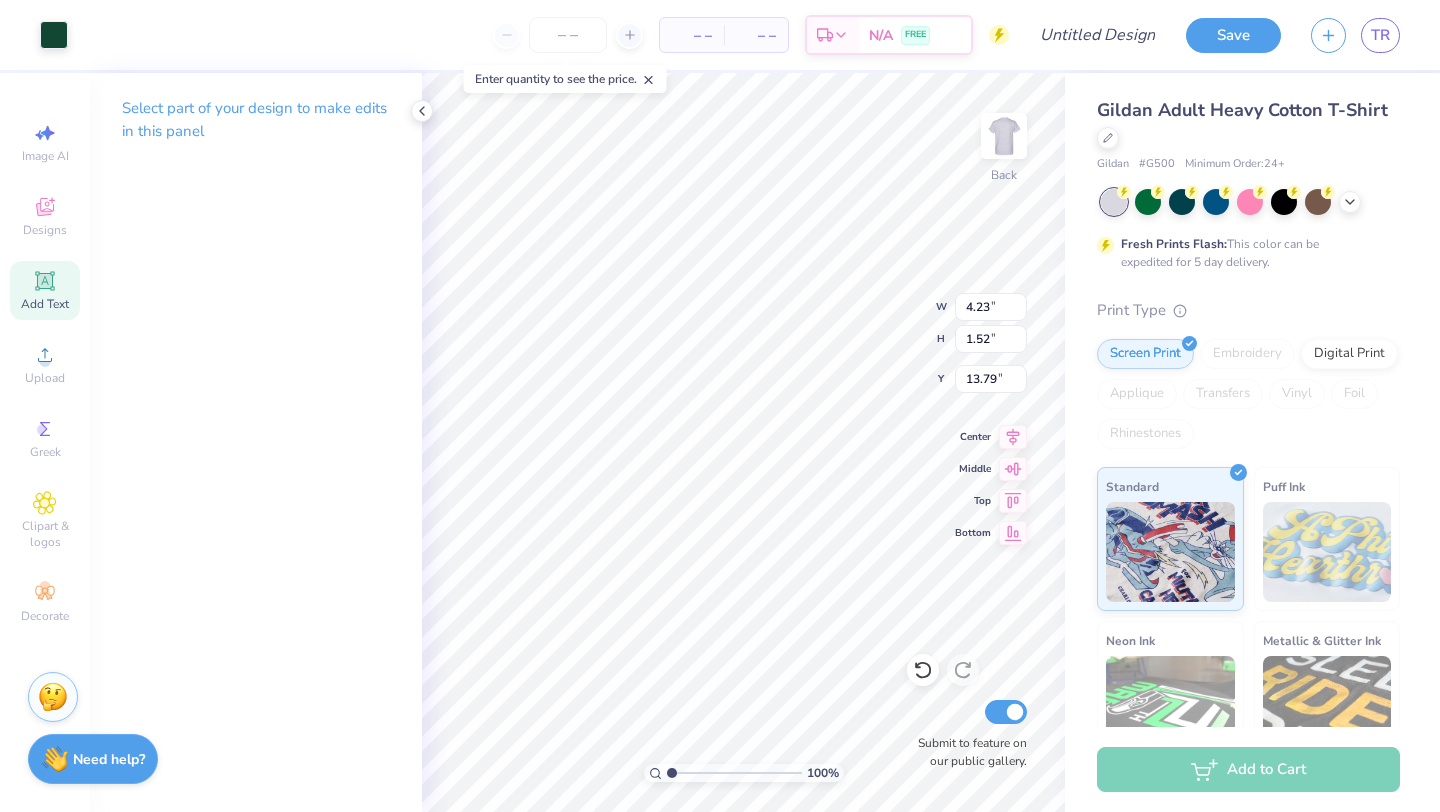 click 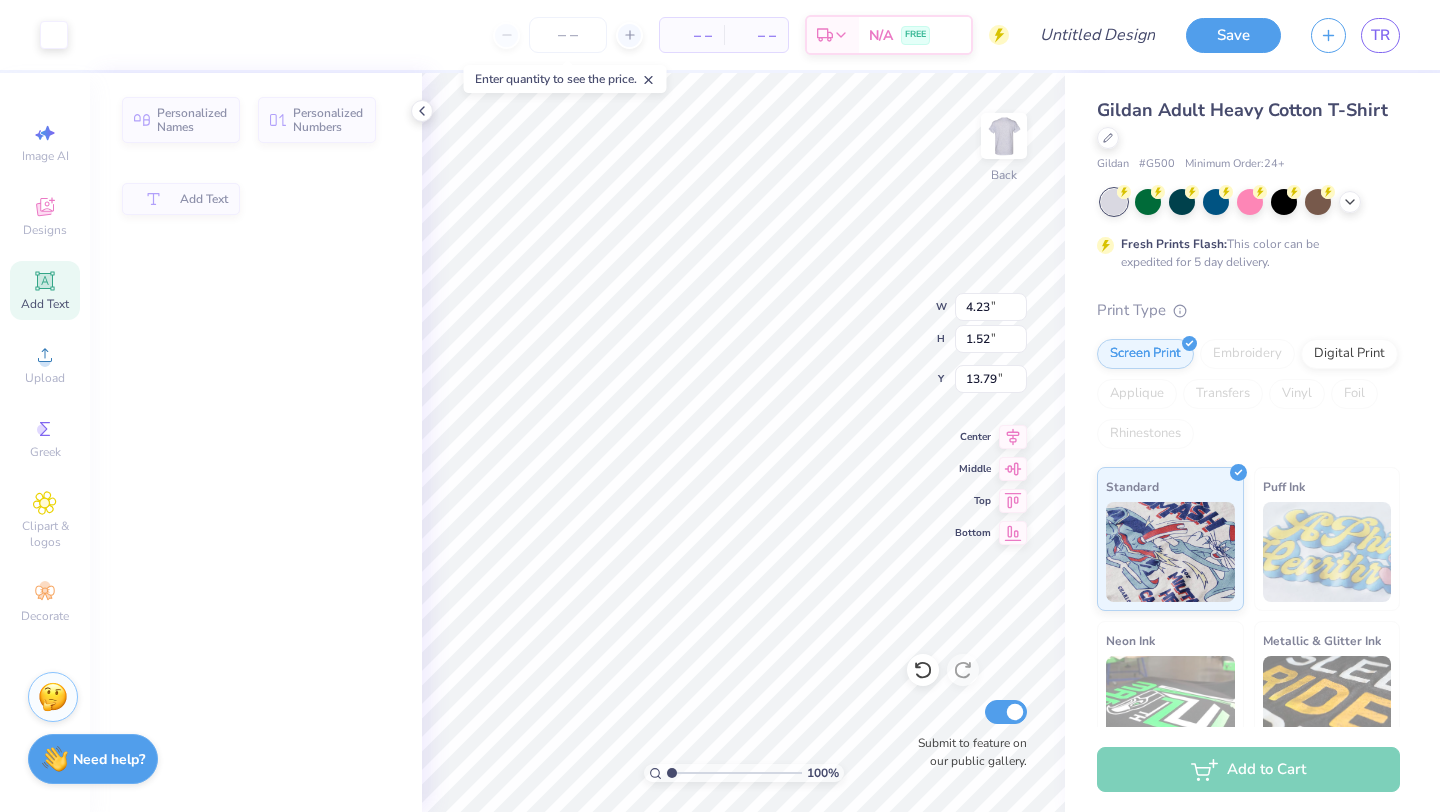 type on "6.00" 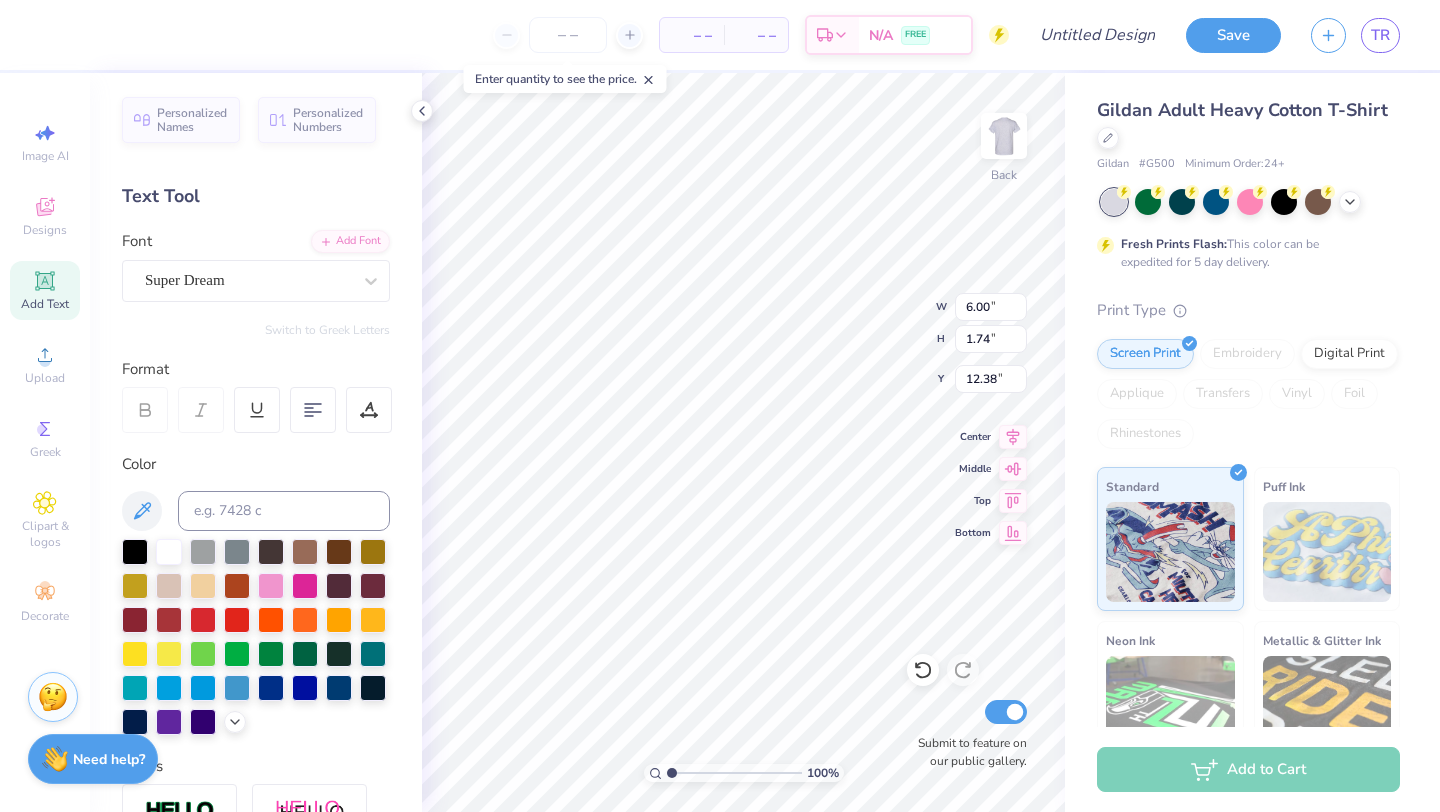 scroll, scrollTop: 0, scrollLeft: 2, axis: horizontal 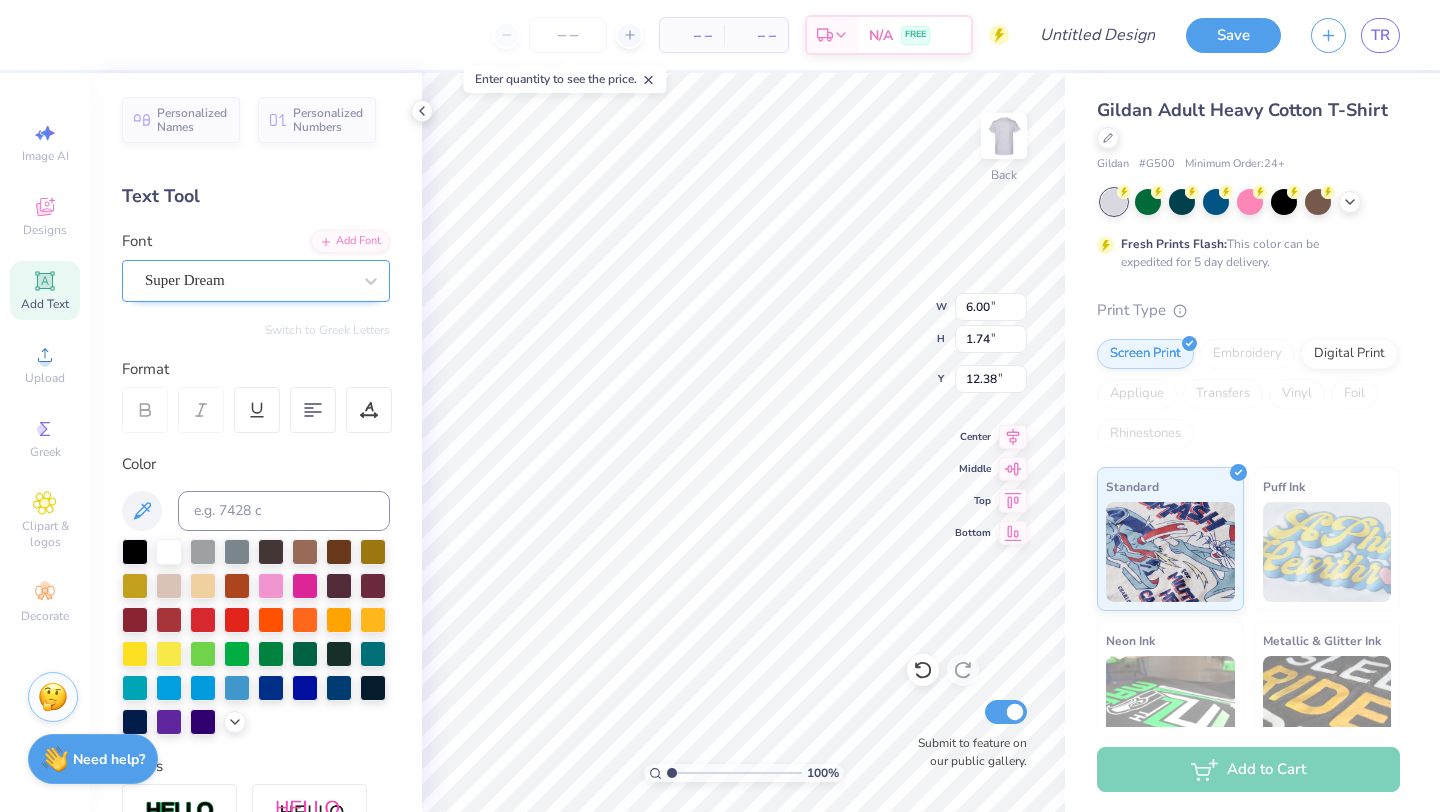 click on "Super Dream" at bounding box center [256, 281] 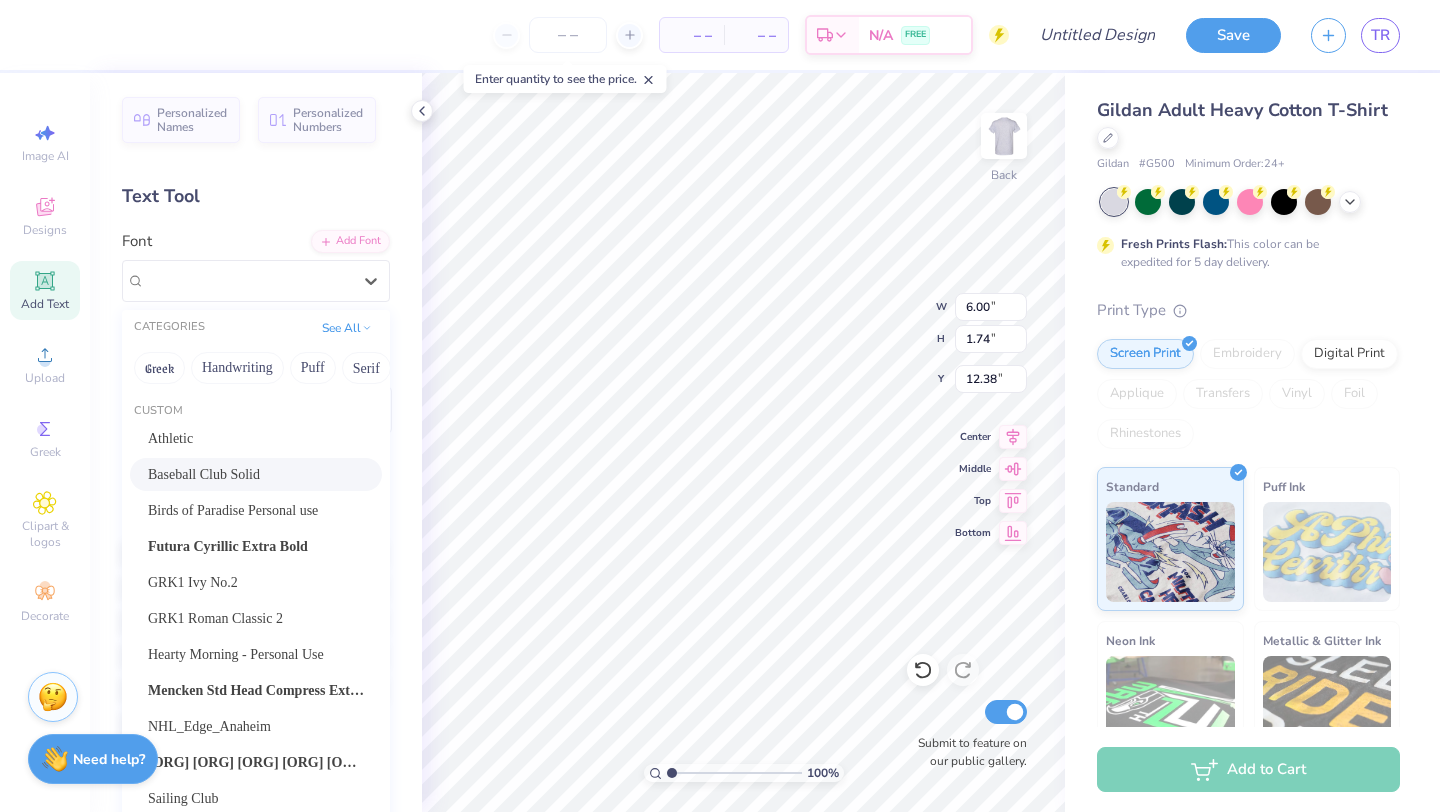 click on "Baseball Club Solid" at bounding box center (256, 474) 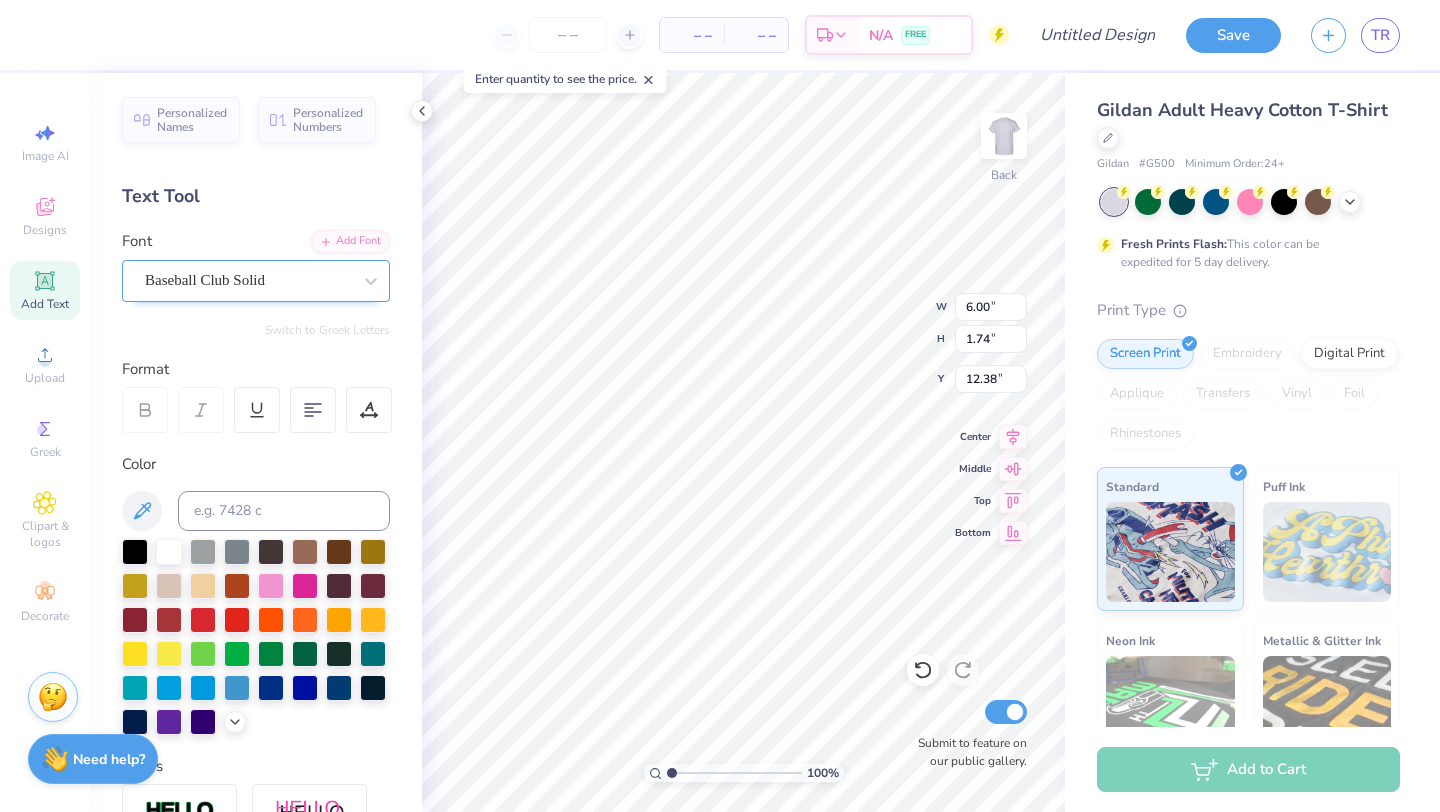 click on "Baseball Club Solid" at bounding box center (248, 280) 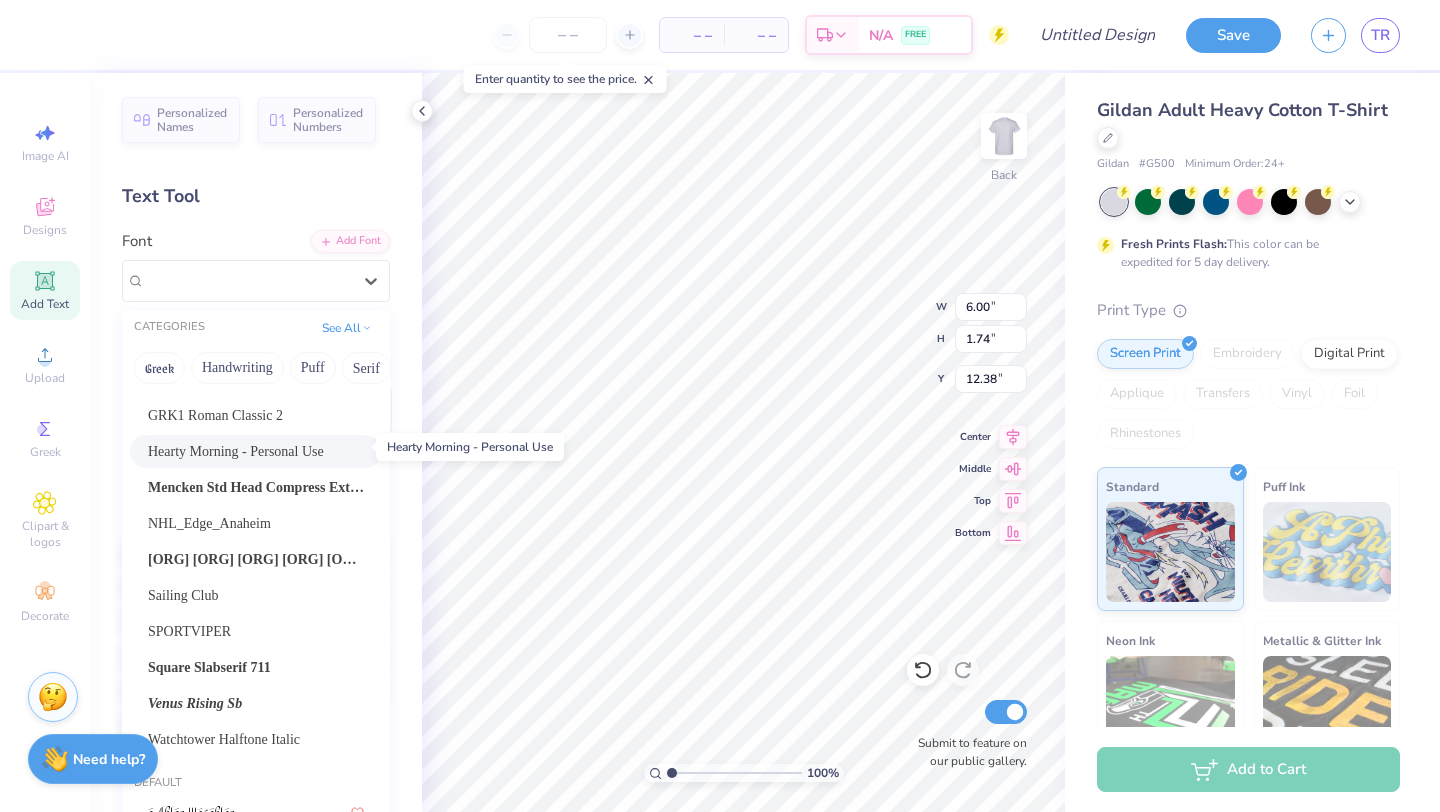 scroll, scrollTop: 215, scrollLeft: 0, axis: vertical 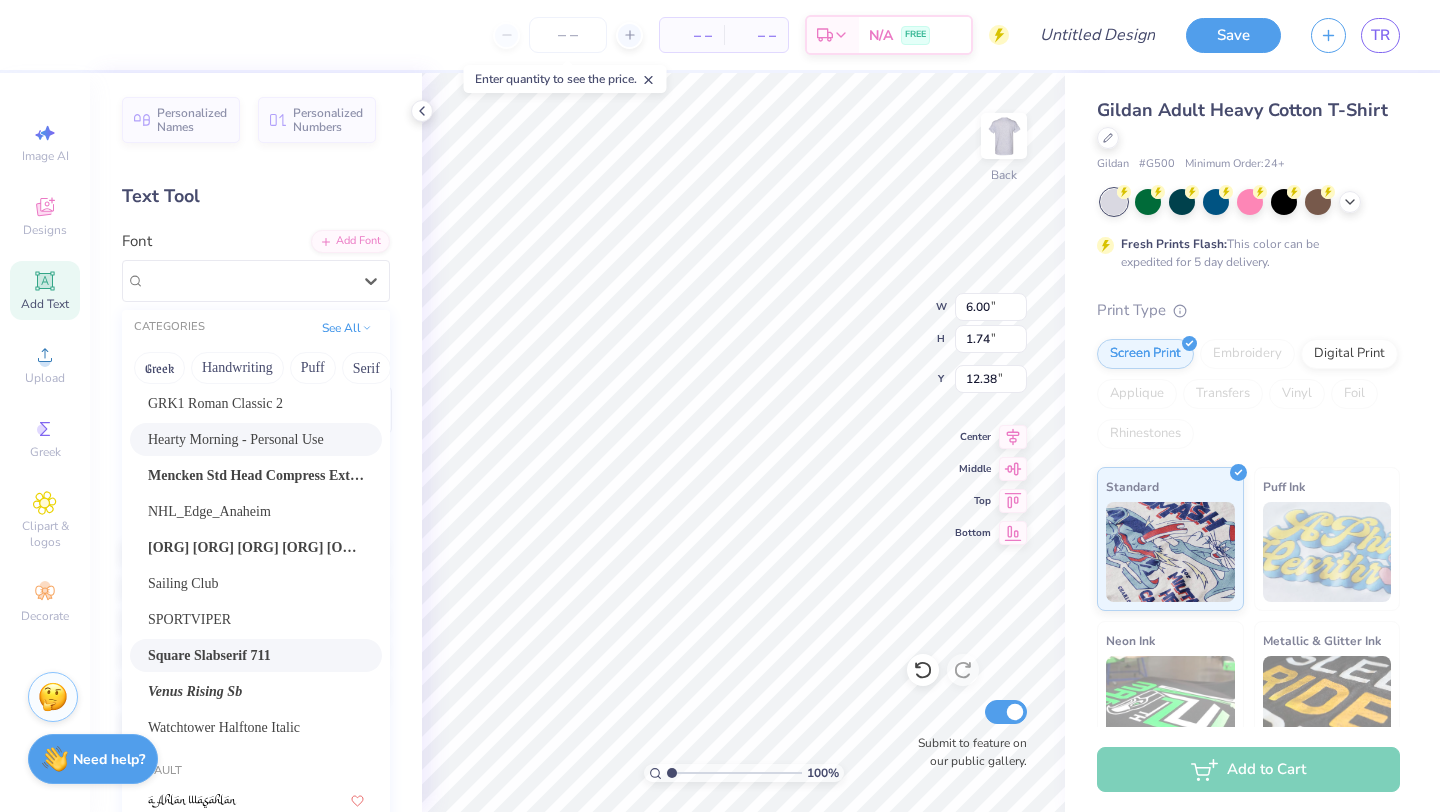 click on "Square Slabserif 711" at bounding box center (256, 655) 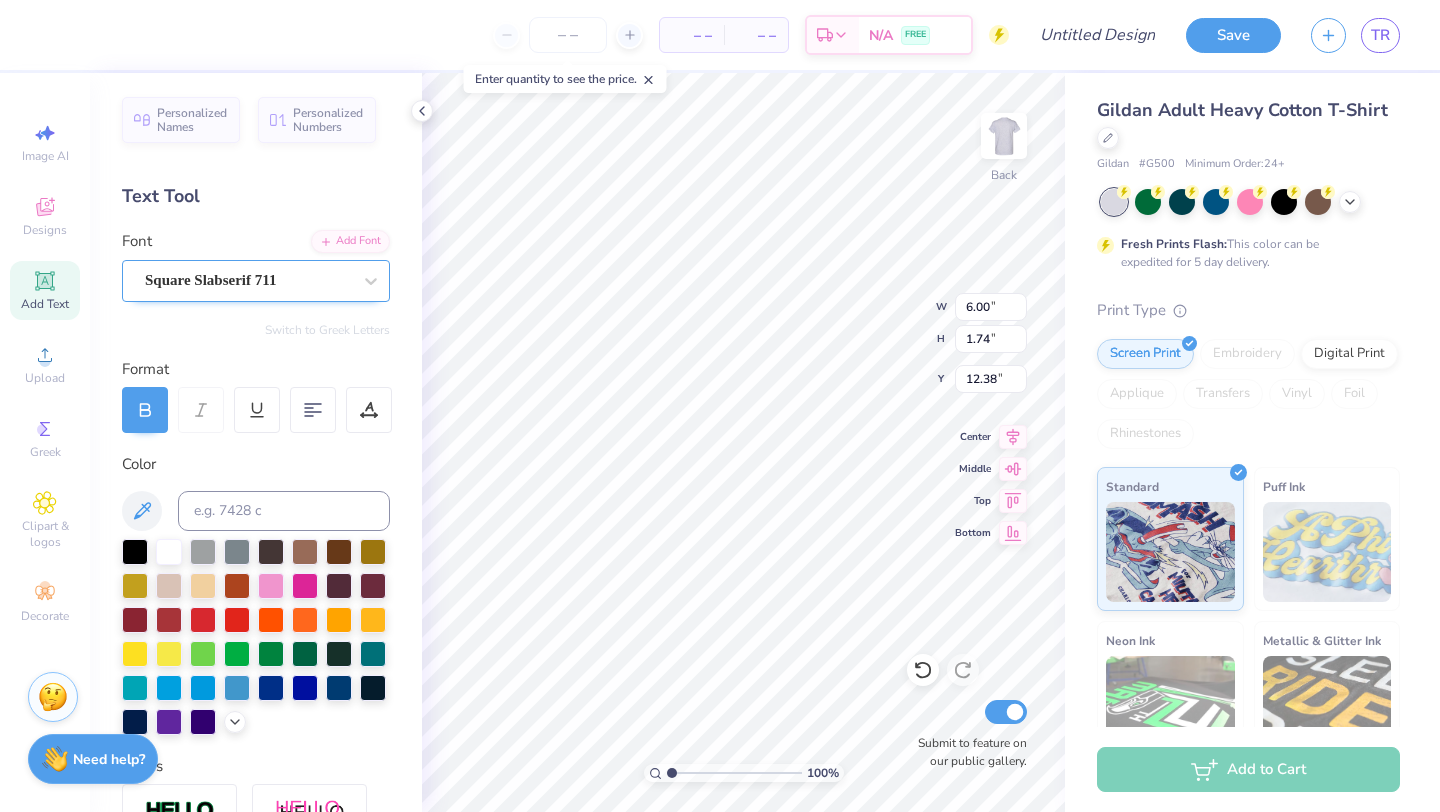 click on "Square Slabserif 711" at bounding box center [248, 280] 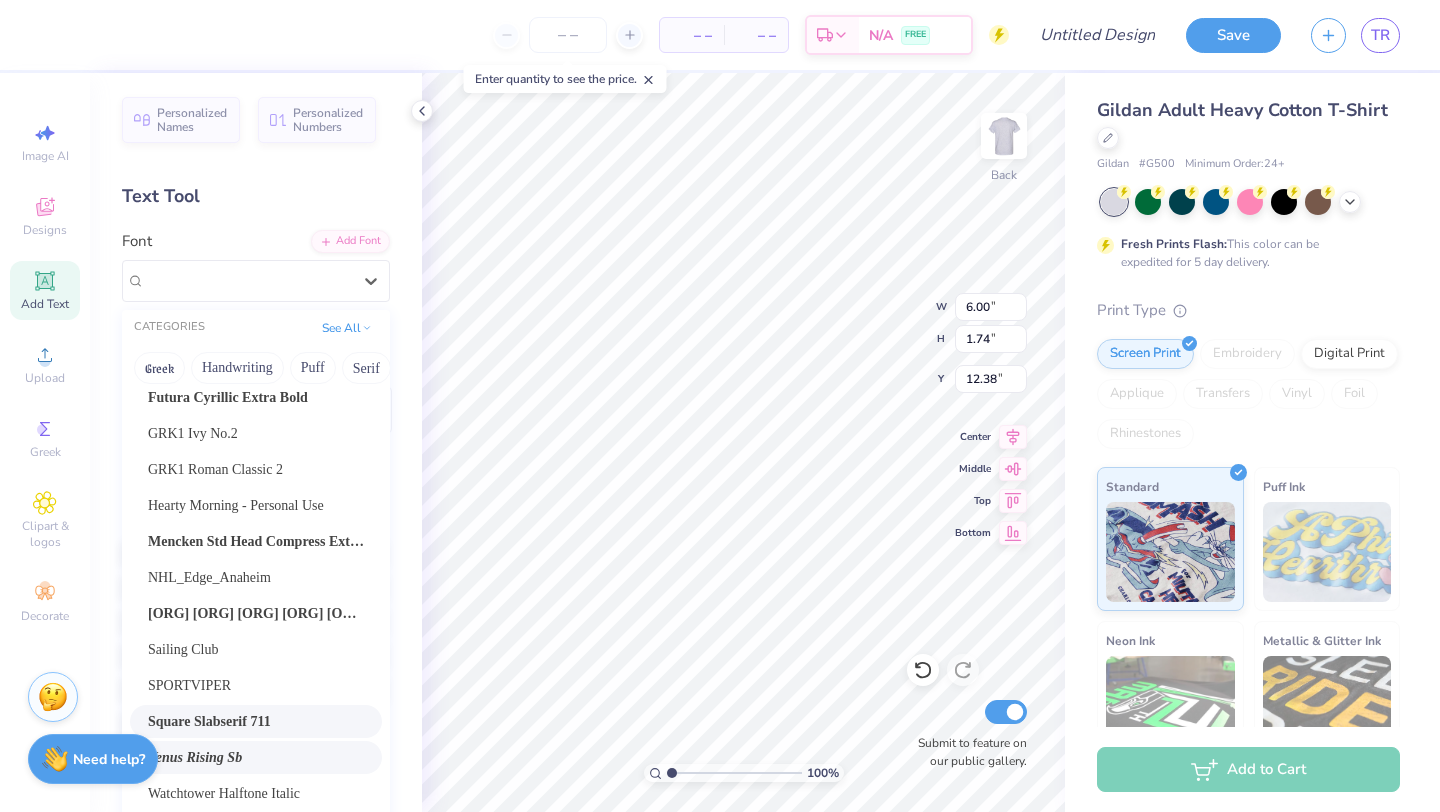scroll, scrollTop: 0, scrollLeft: 0, axis: both 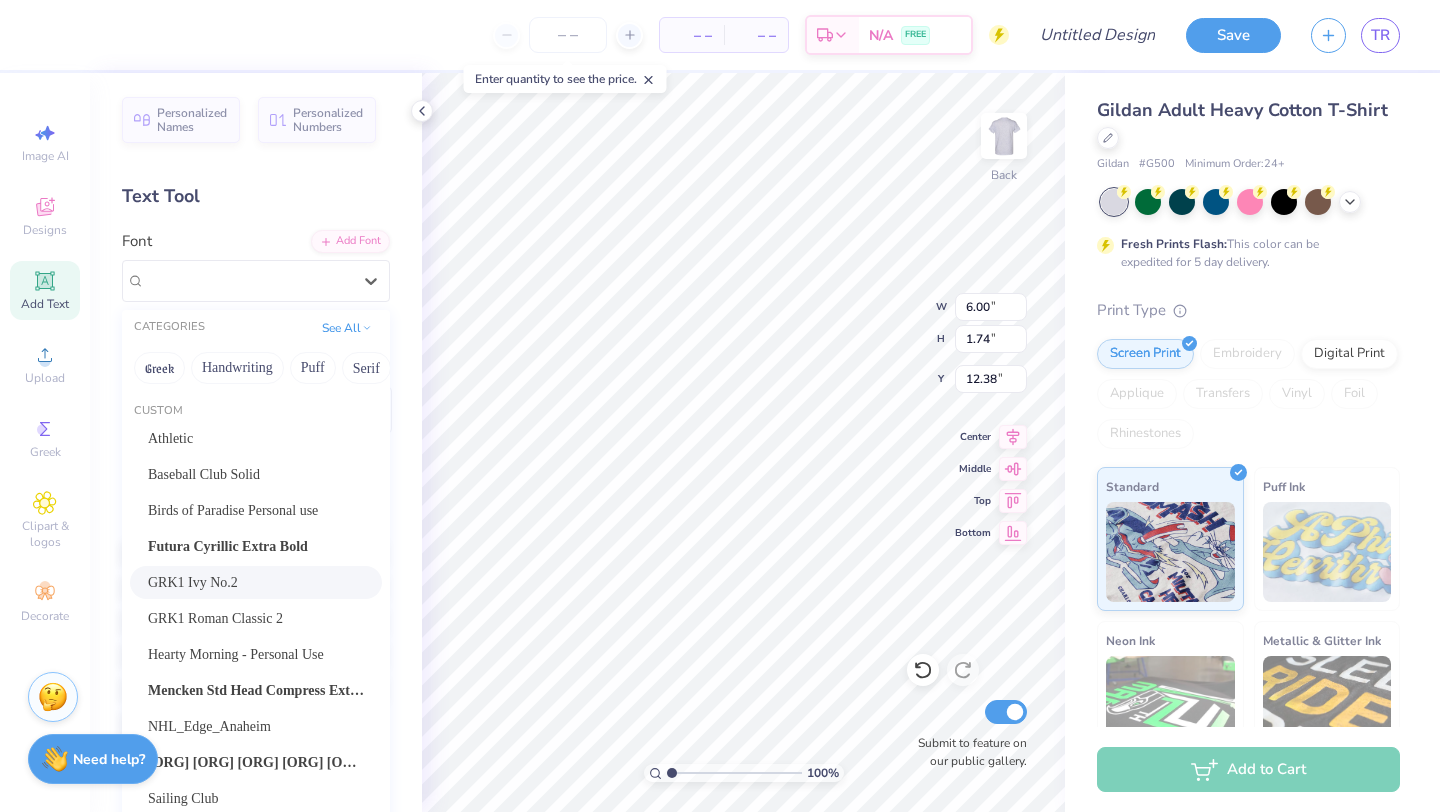 click on "GRK1 Ivy No.2" at bounding box center (256, 582) 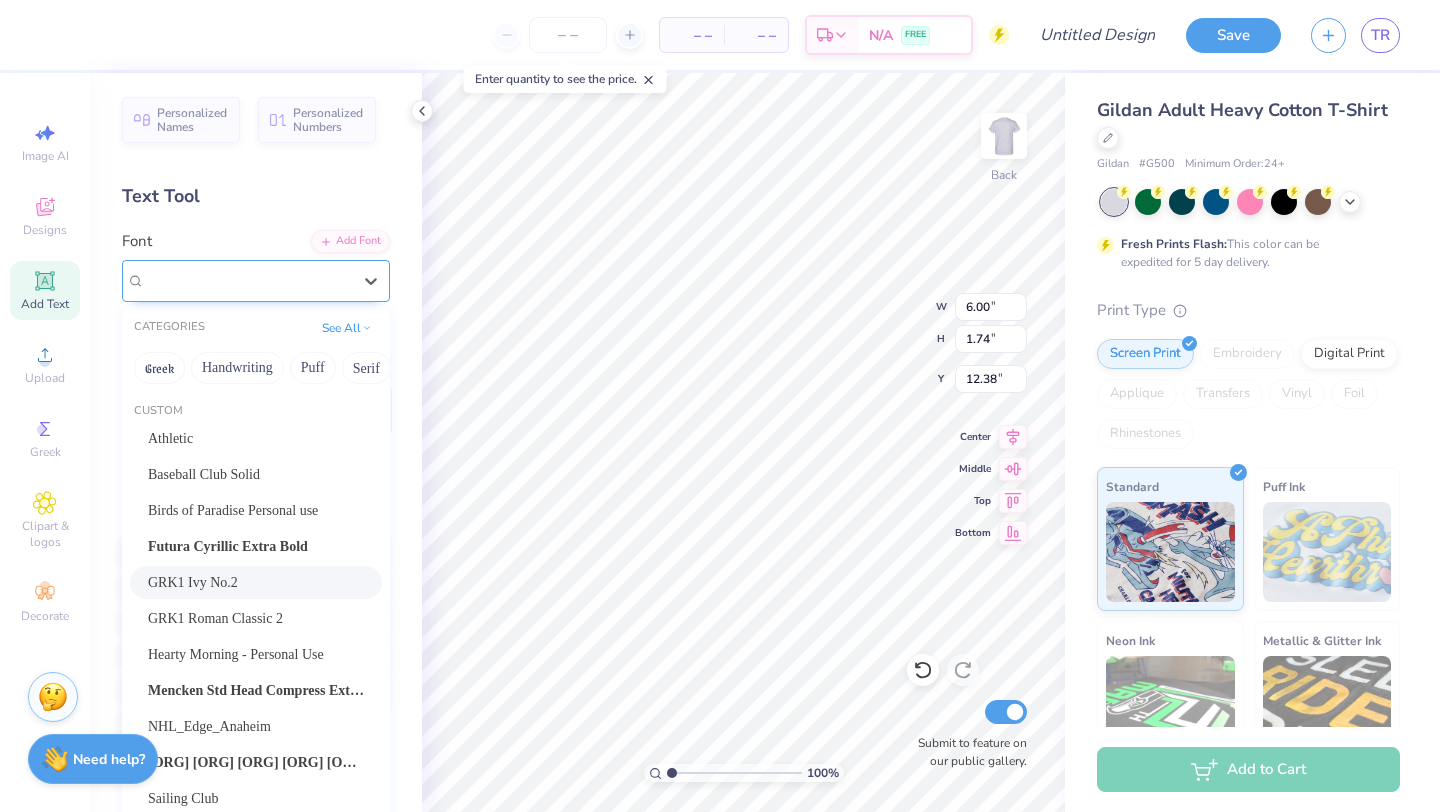 click on "GRK1 Ivy No.2" at bounding box center (248, 280) 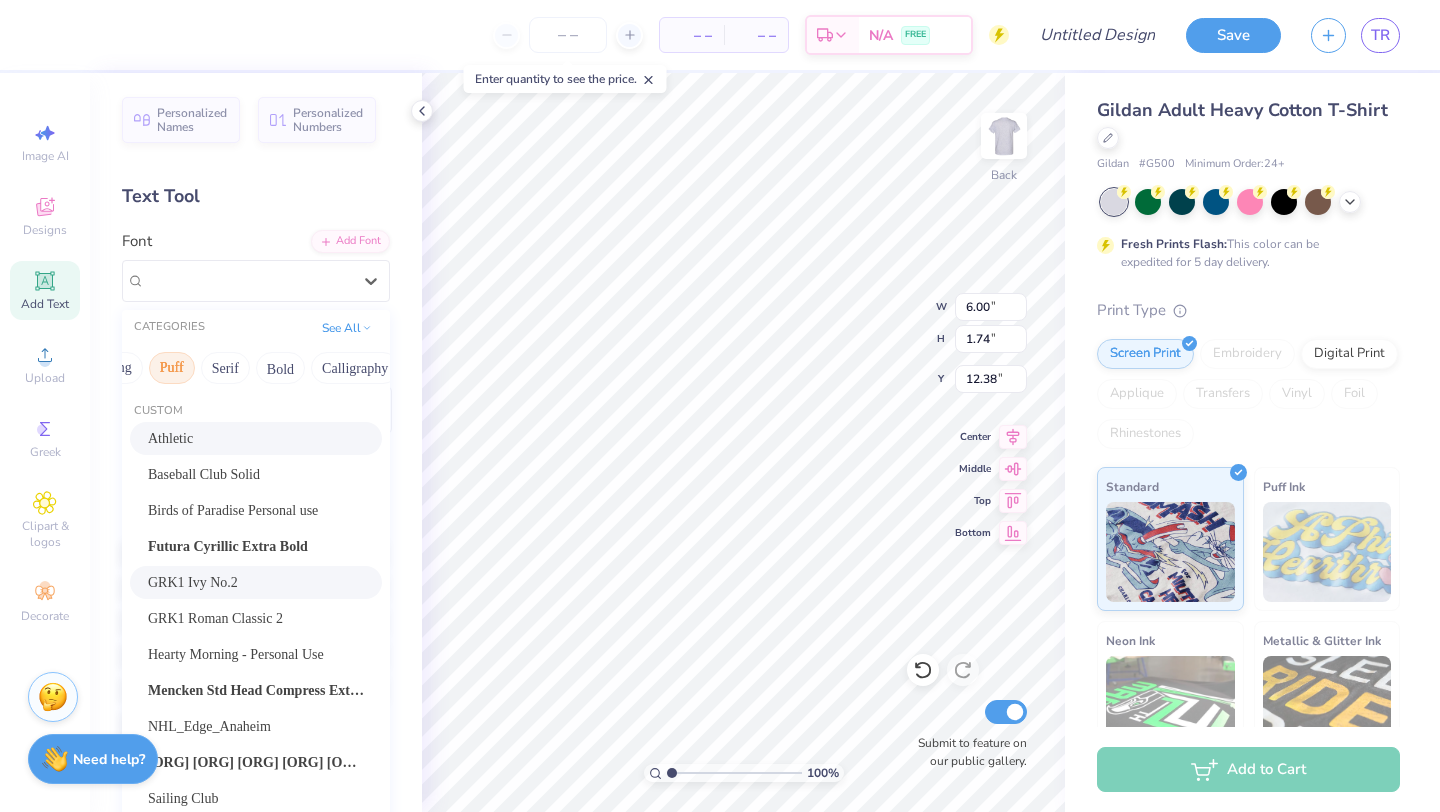 scroll, scrollTop: 0, scrollLeft: 144, axis: horizontal 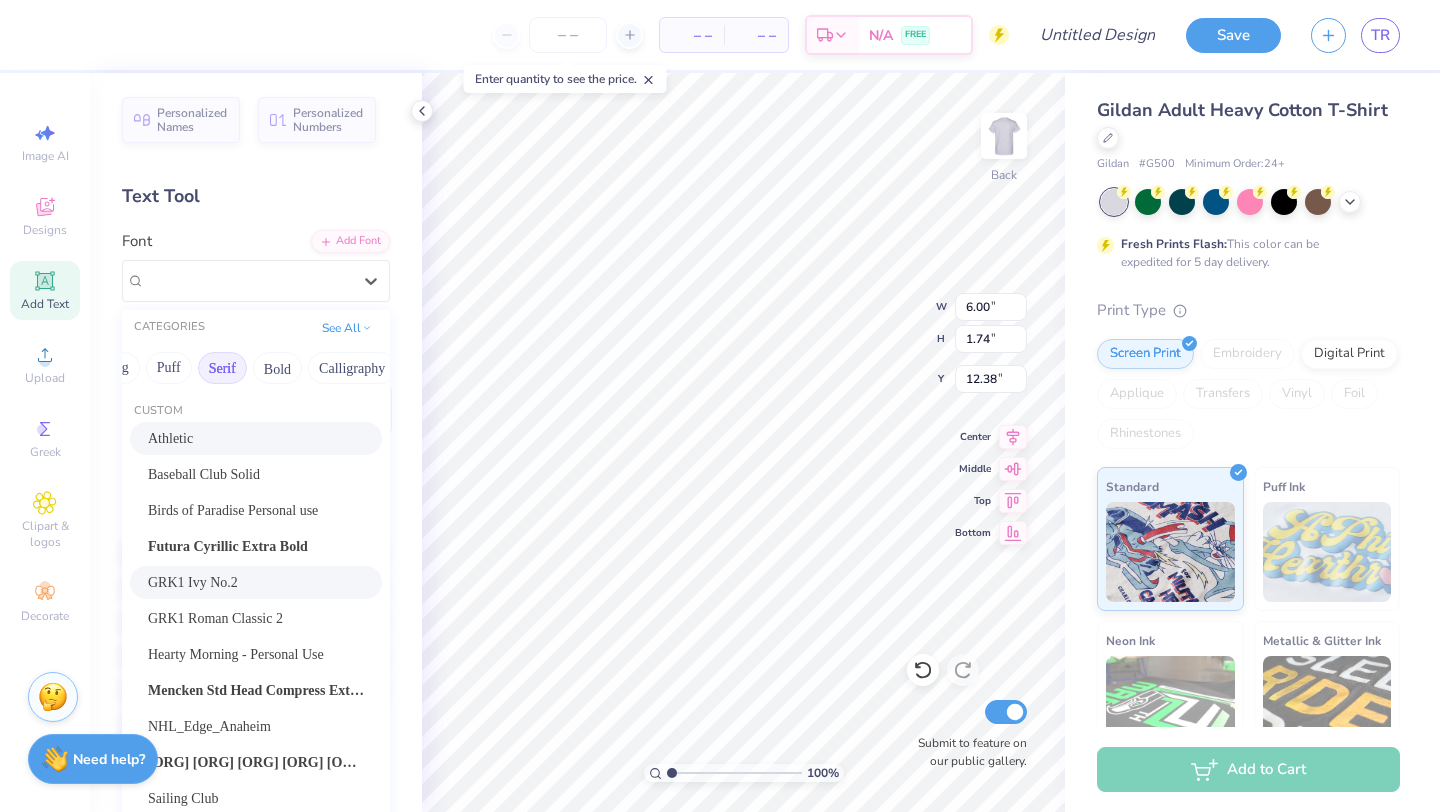 click on "Serif" at bounding box center (222, 368) 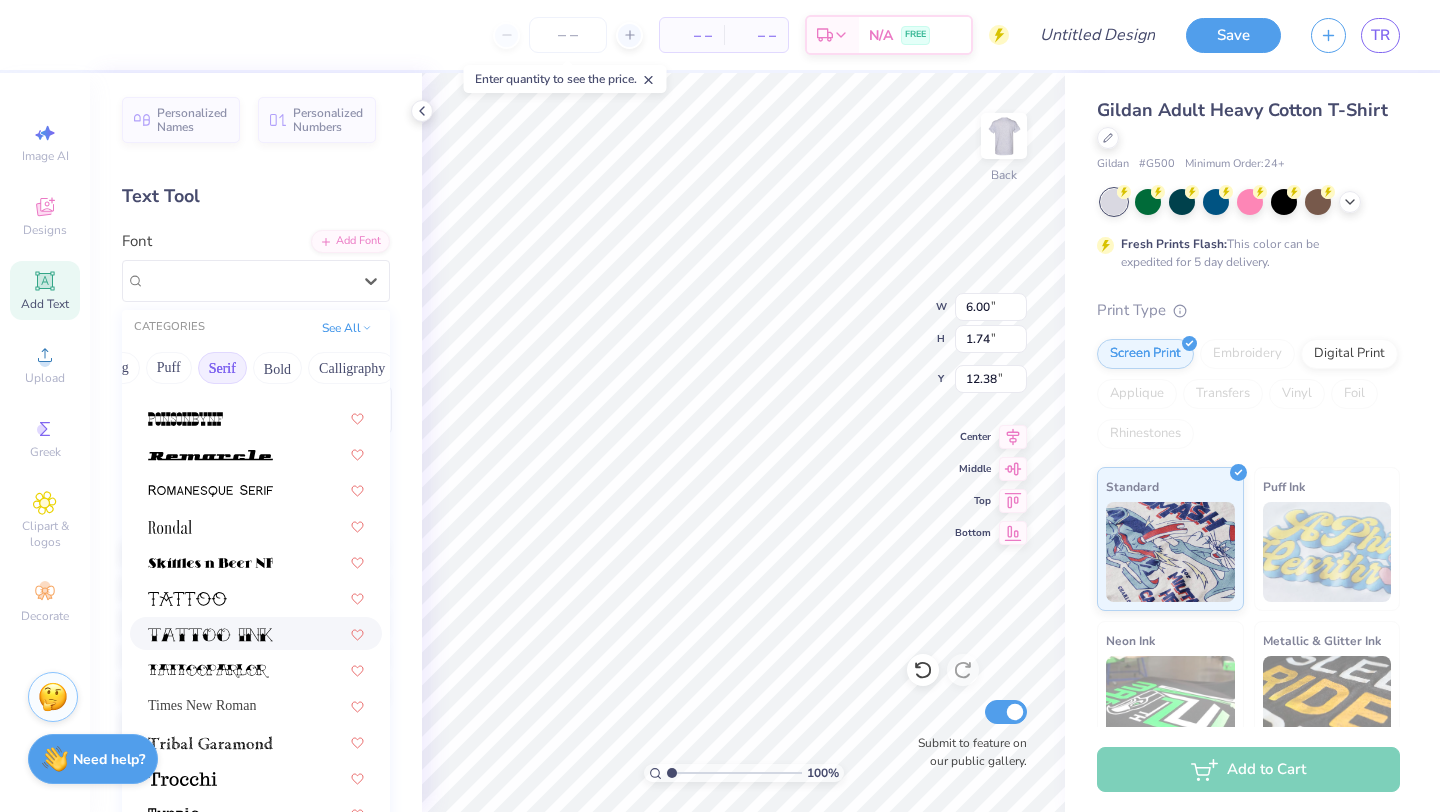 scroll, scrollTop: 2290, scrollLeft: 0, axis: vertical 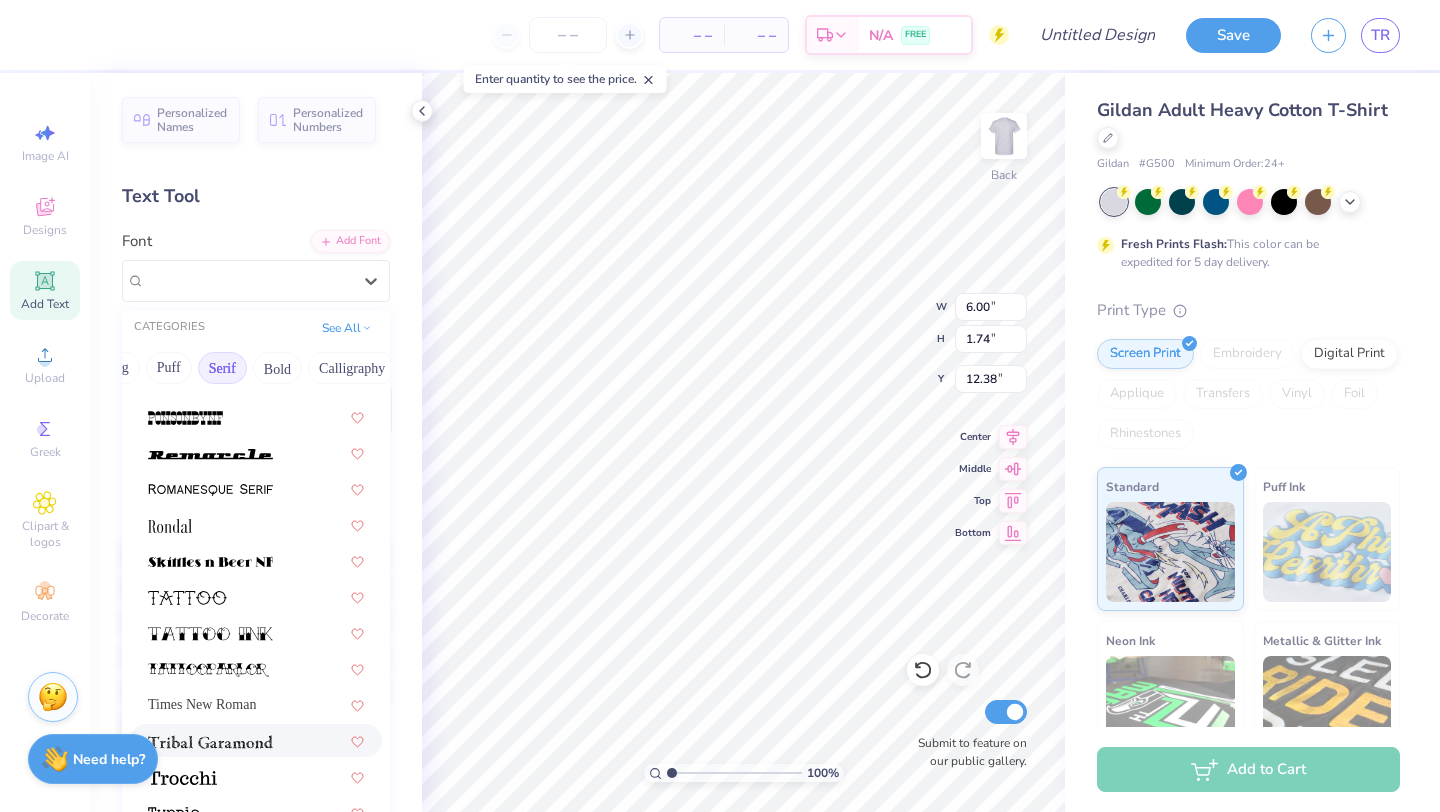 click at bounding box center (210, 742) 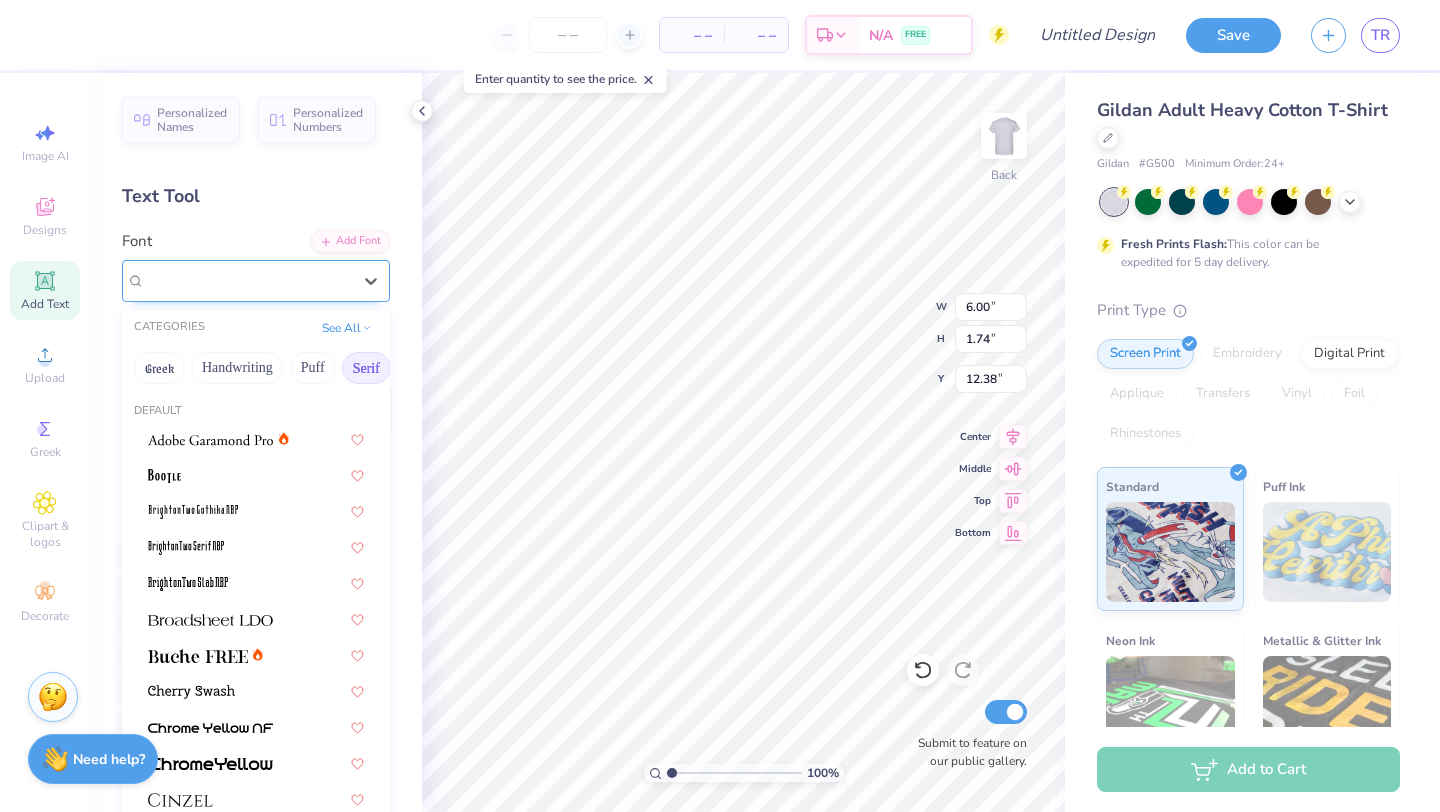click on "Tribal Garamond" at bounding box center [248, 280] 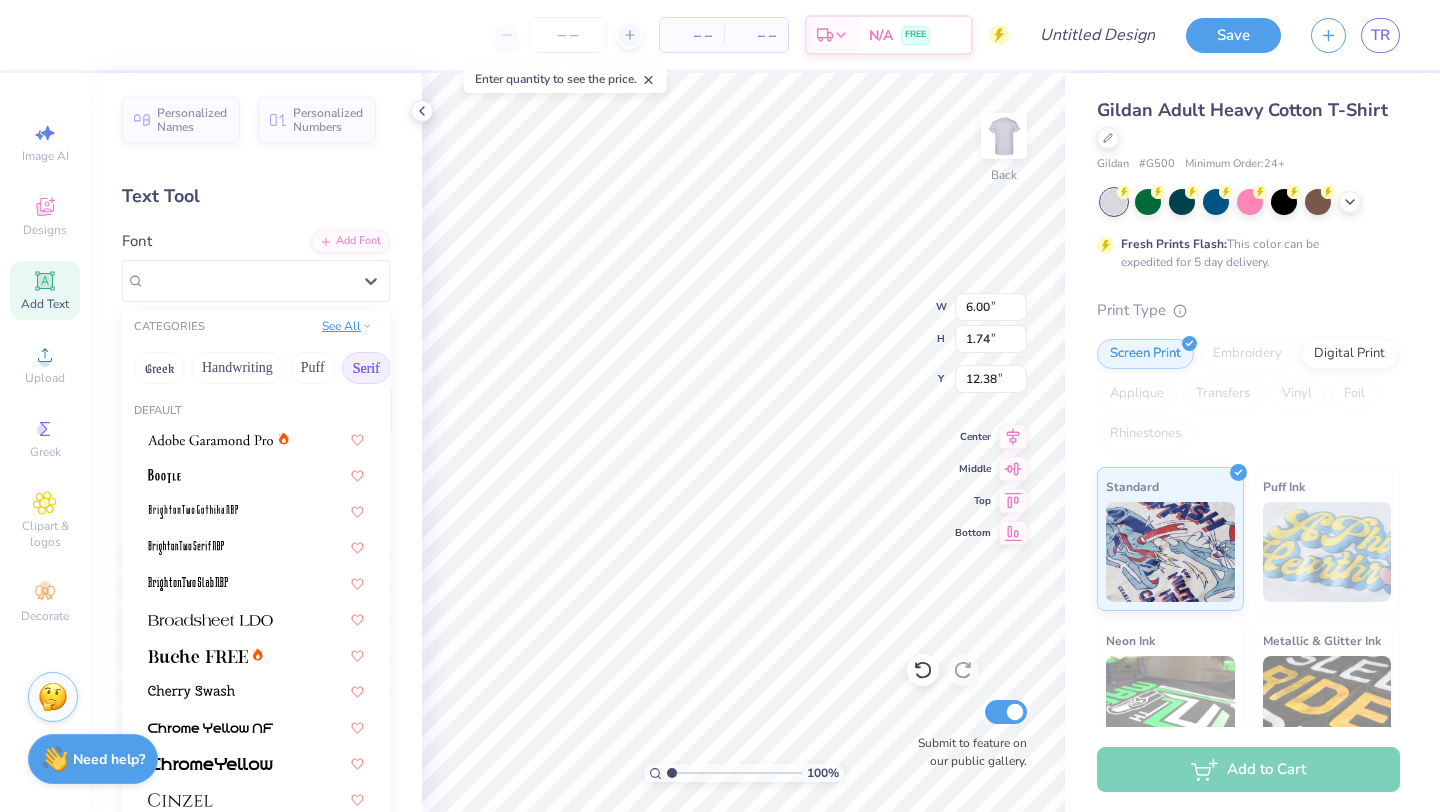 click on "See All" at bounding box center (347, 326) 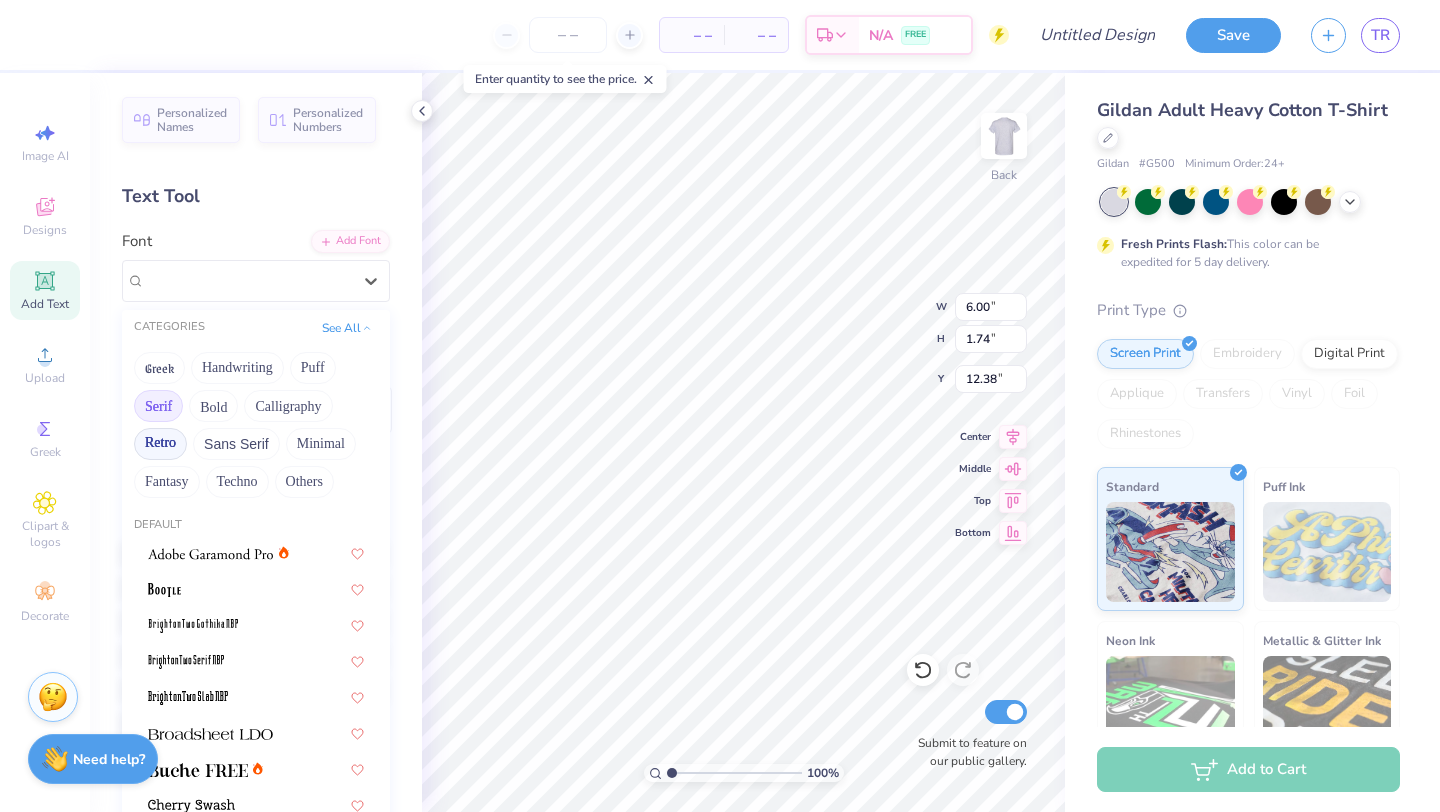 click on "Retro" at bounding box center [160, 444] 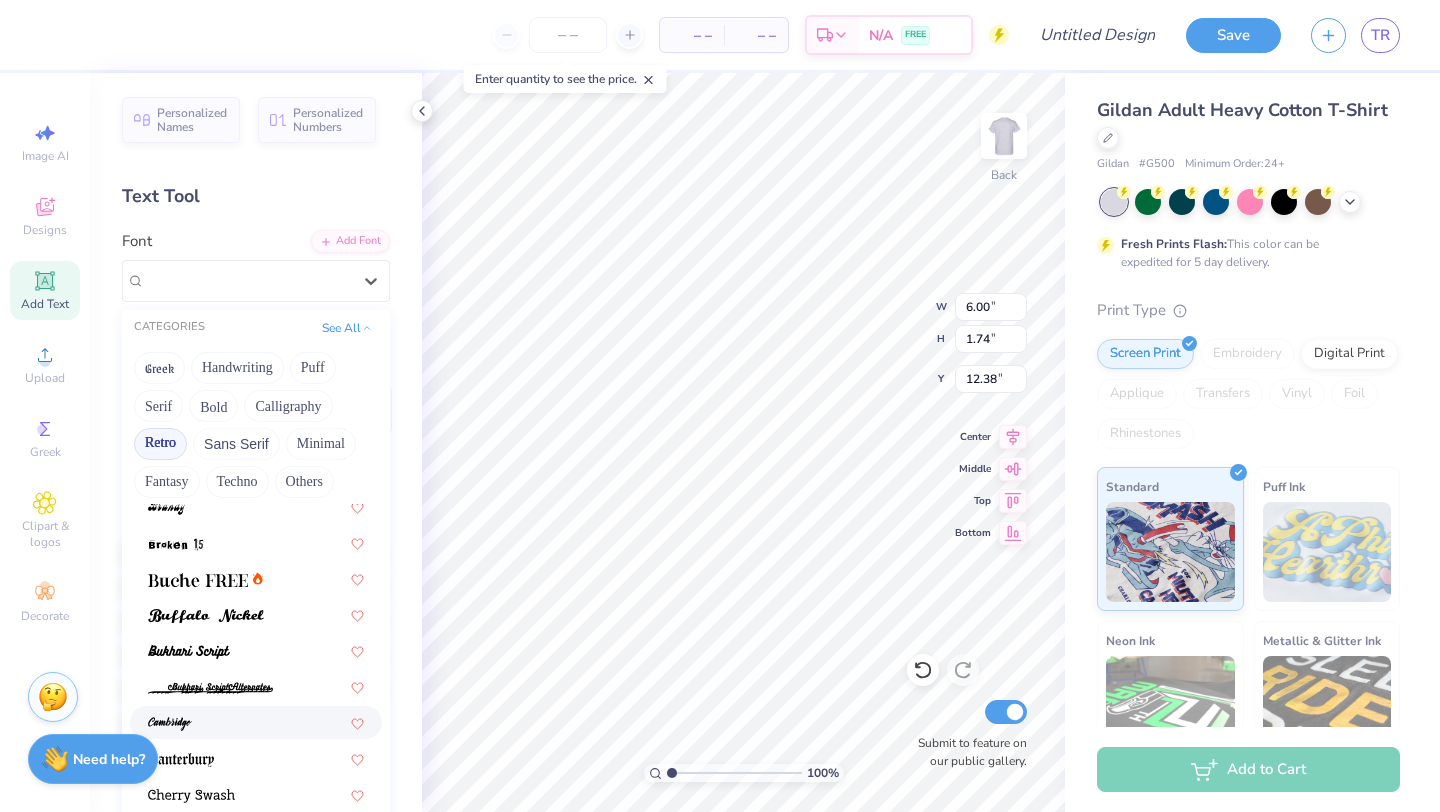 scroll, scrollTop: 408, scrollLeft: 0, axis: vertical 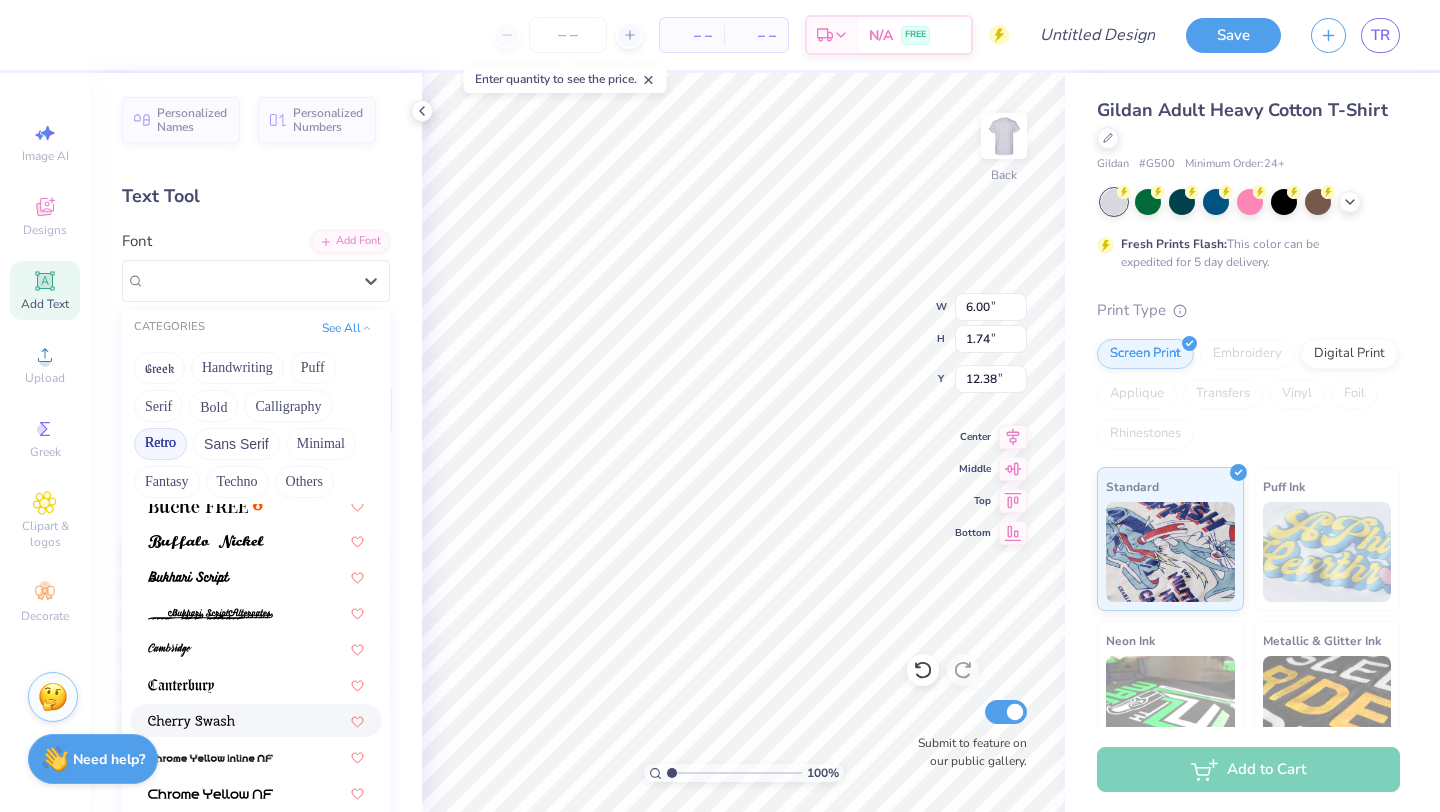 click at bounding box center (256, 720) 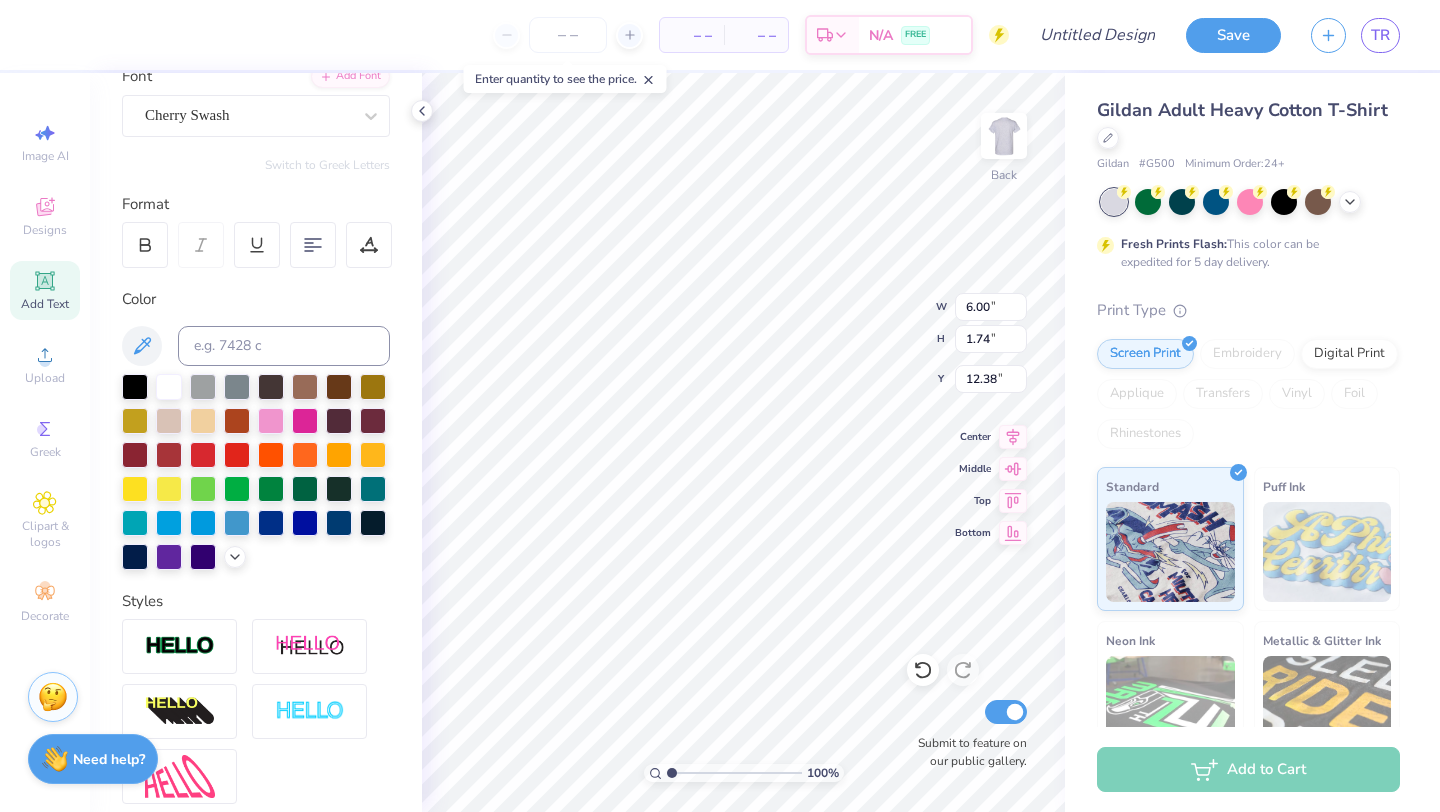 scroll, scrollTop: 166, scrollLeft: 0, axis: vertical 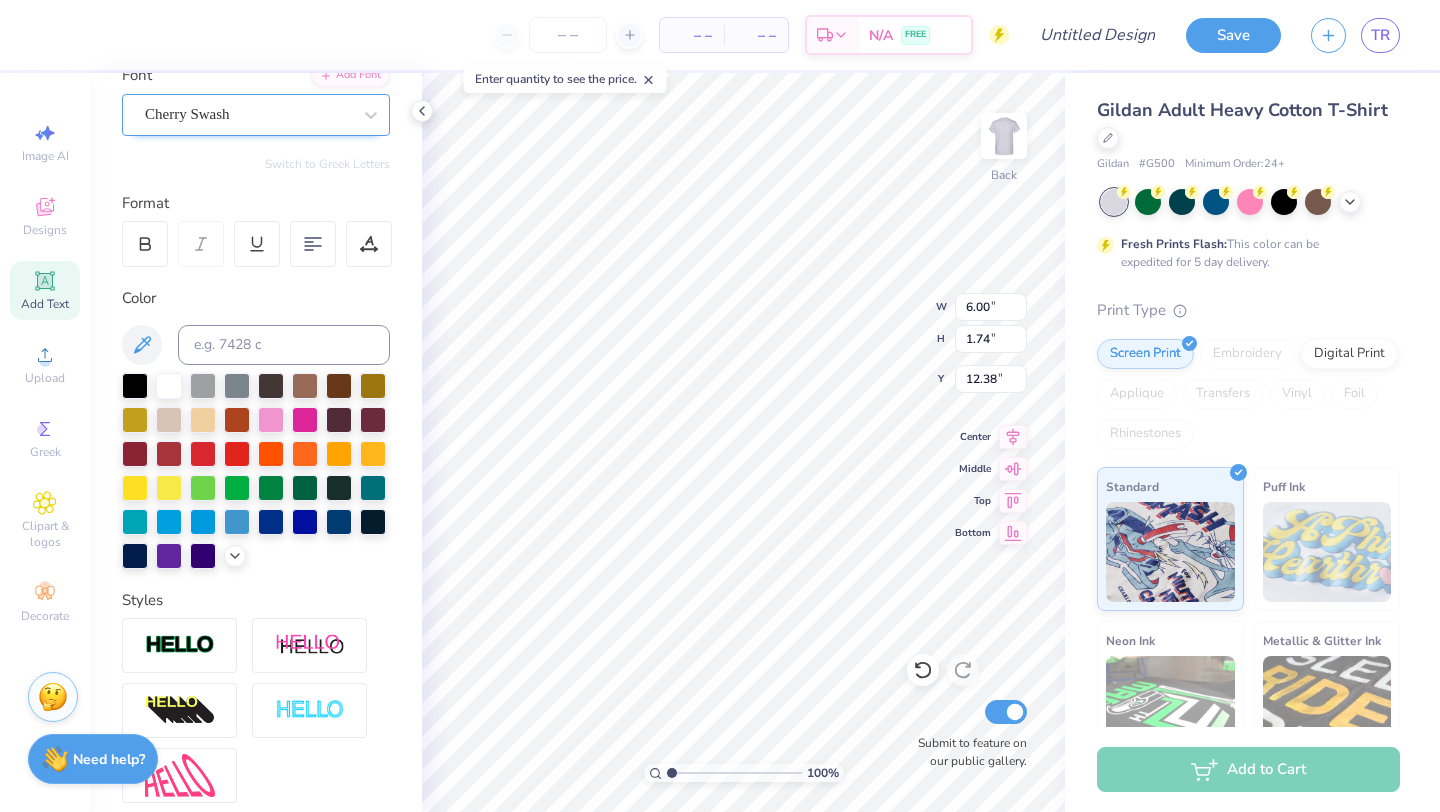 click at bounding box center [248, 114] 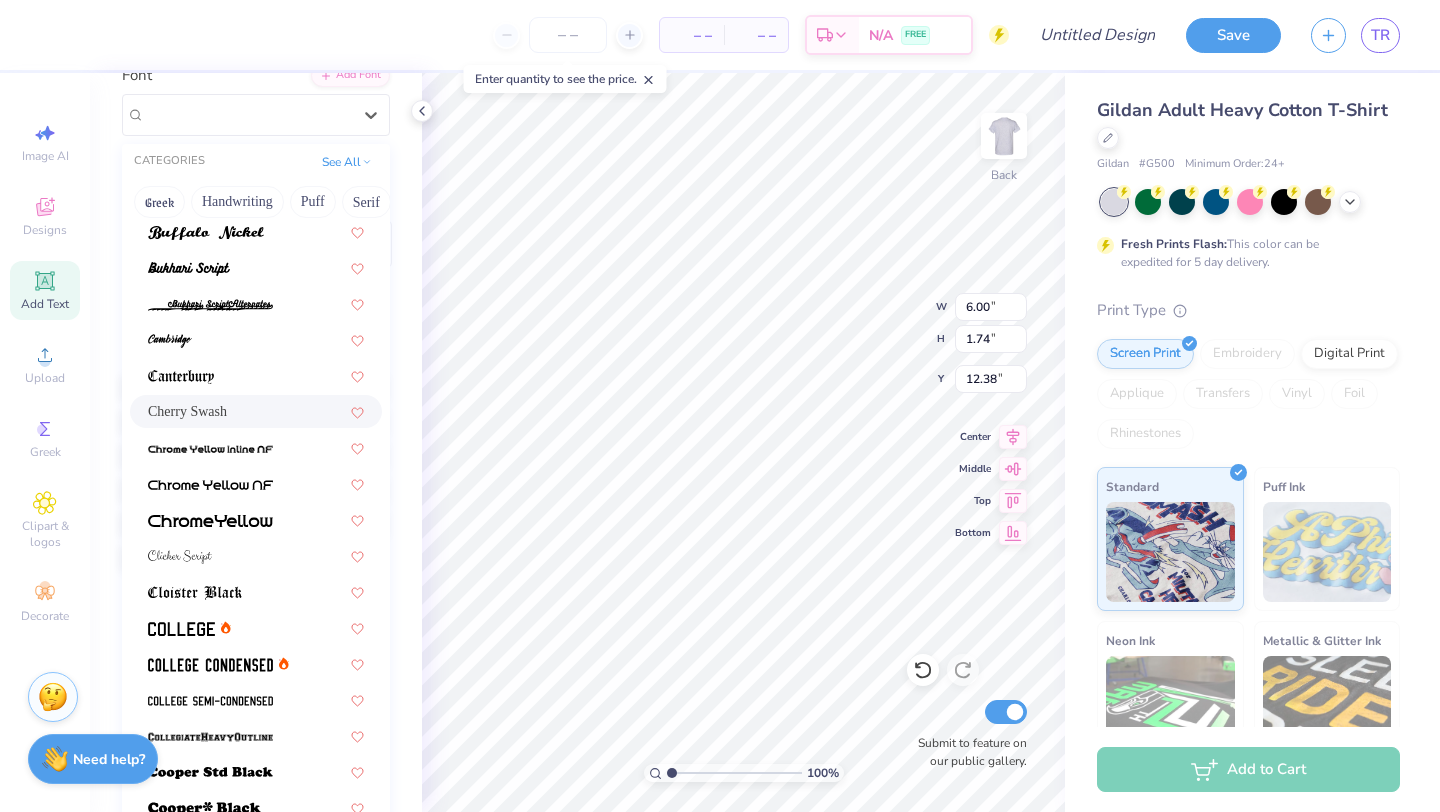 scroll, scrollTop: 446, scrollLeft: 0, axis: vertical 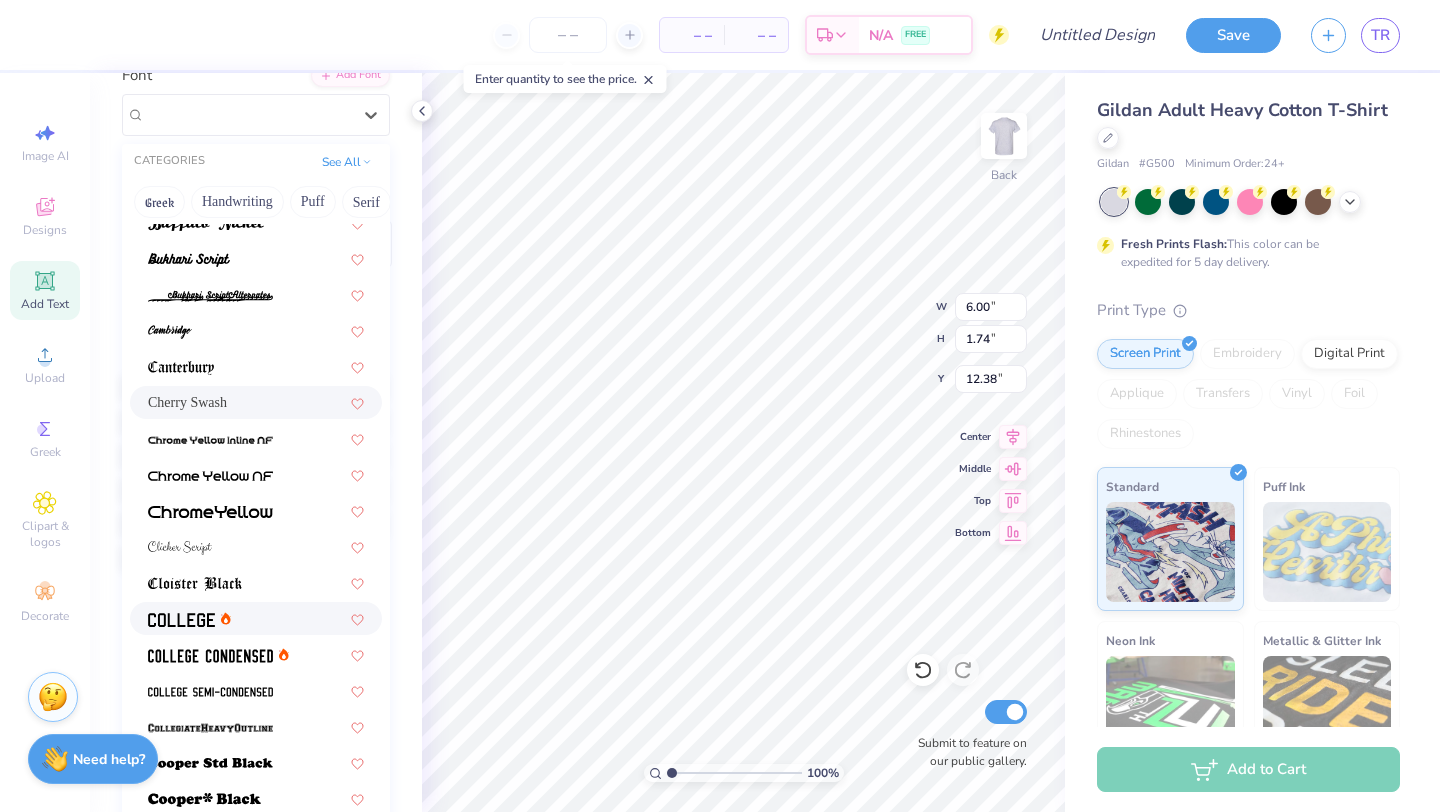 click at bounding box center (256, 618) 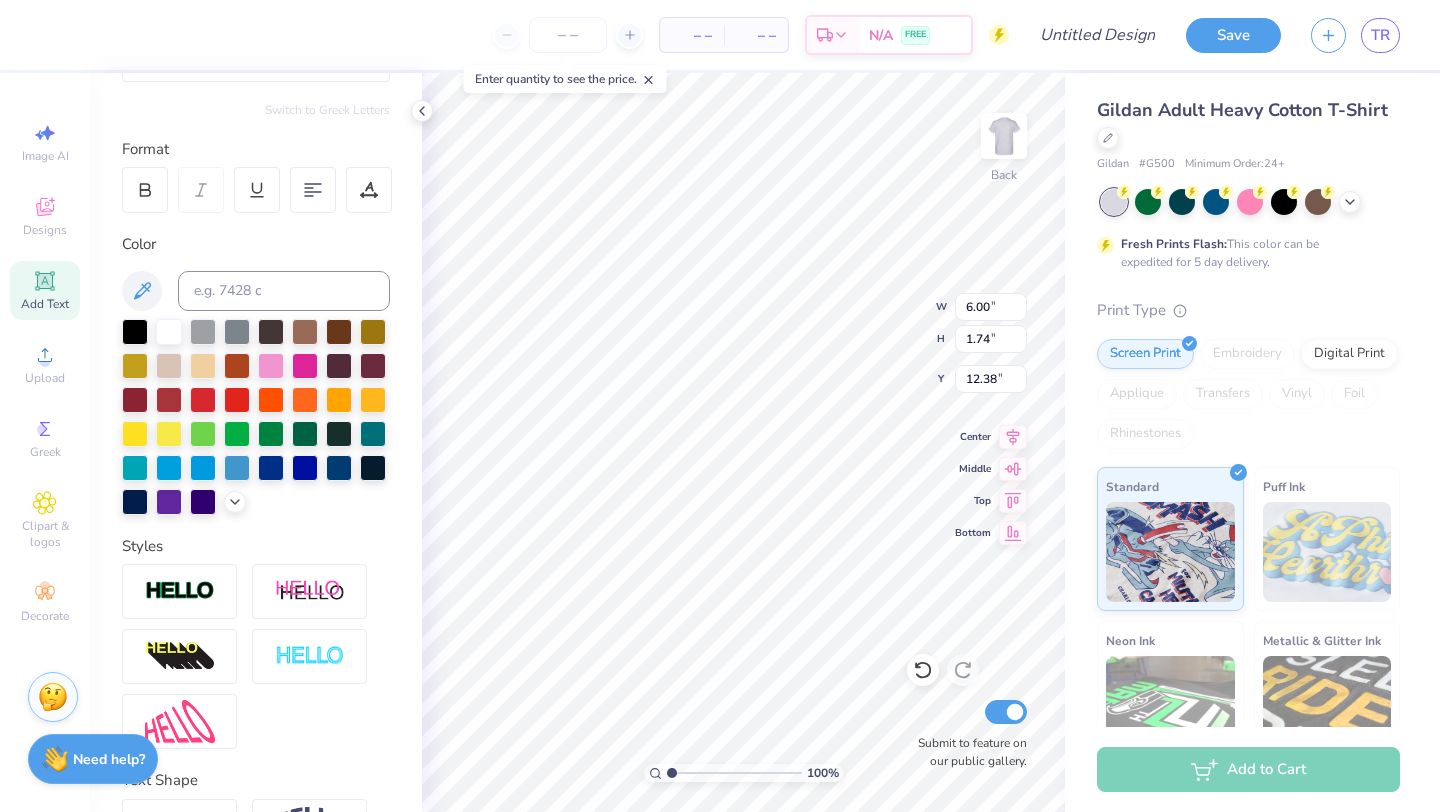 scroll, scrollTop: 53, scrollLeft: 0, axis: vertical 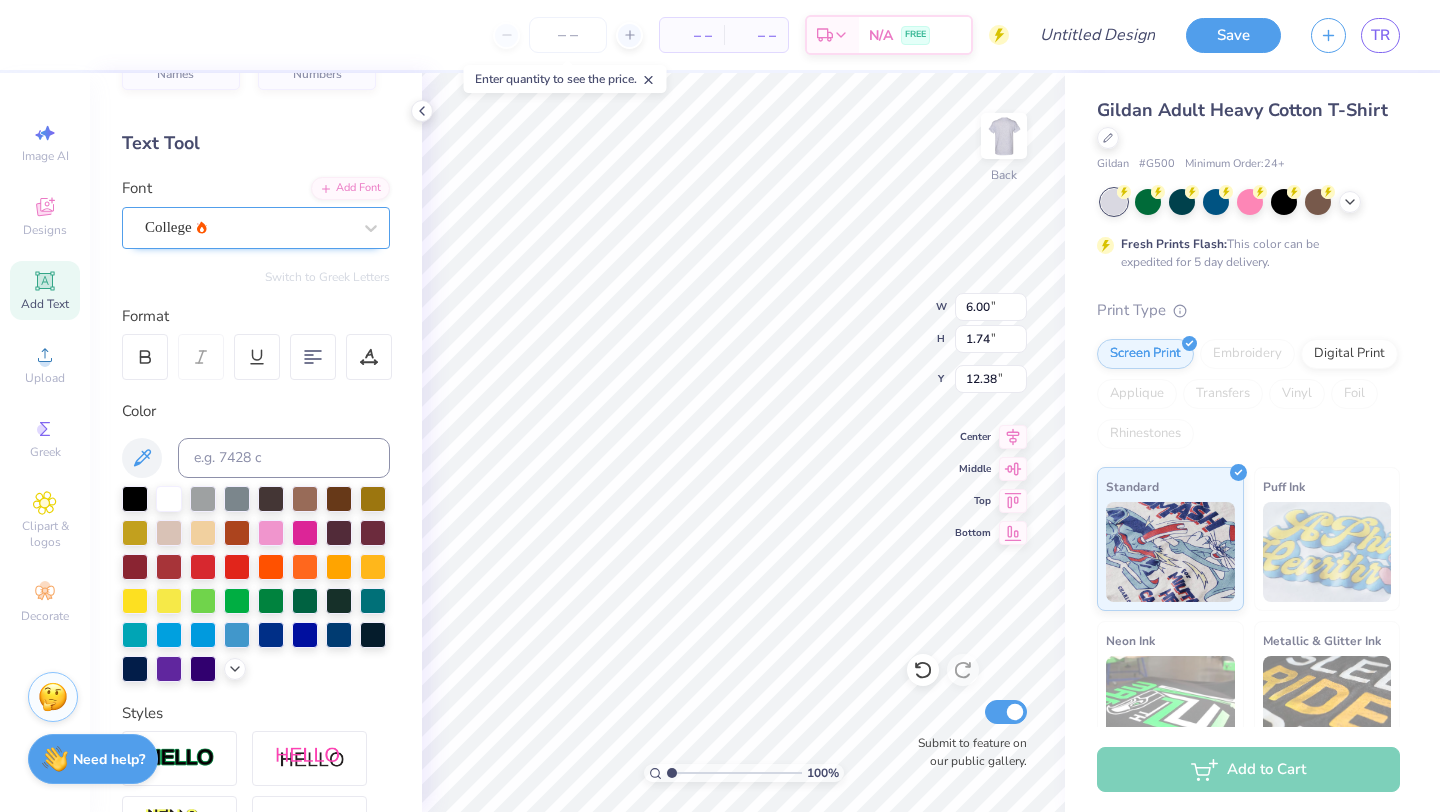 click on "College" at bounding box center [248, 227] 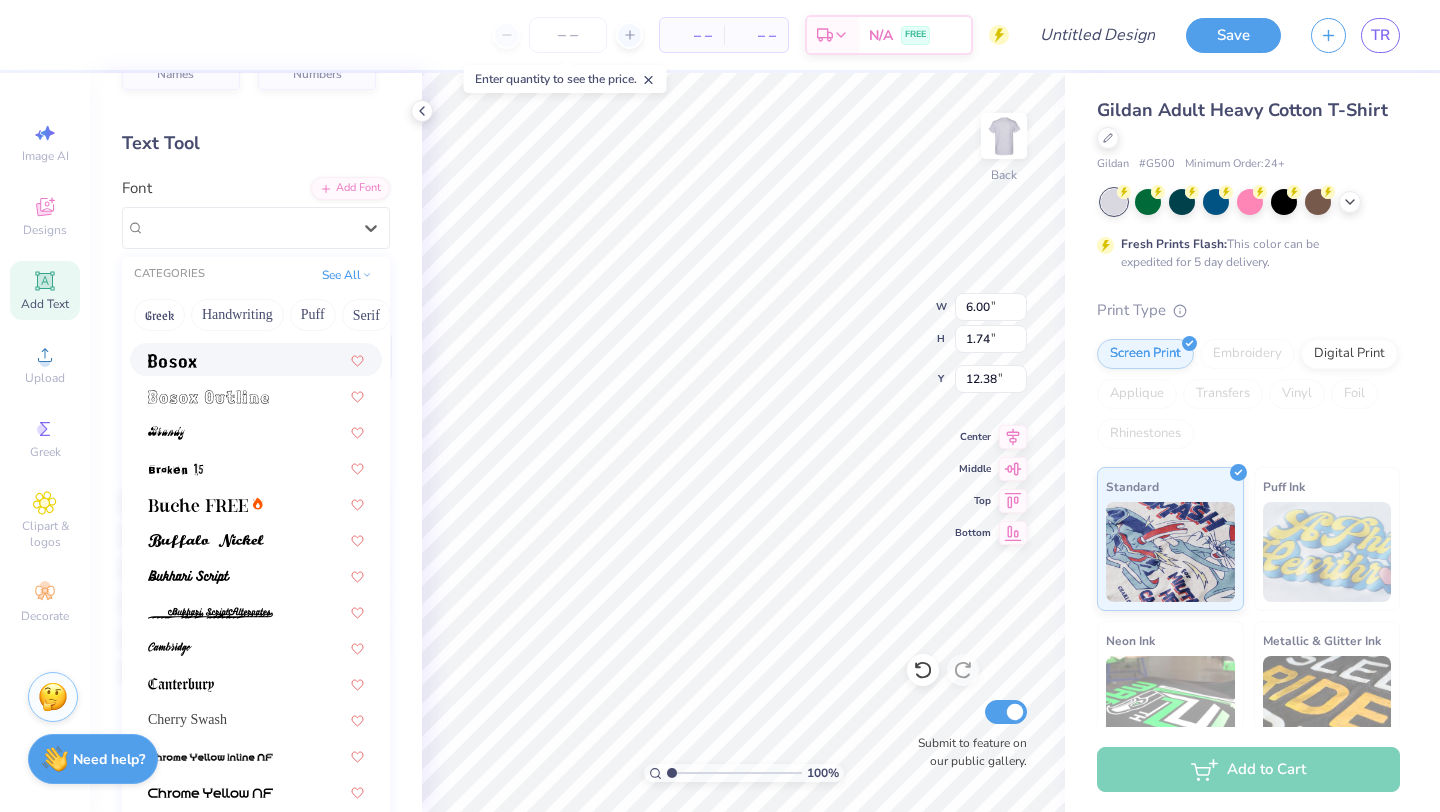 scroll, scrollTop: 290, scrollLeft: 0, axis: vertical 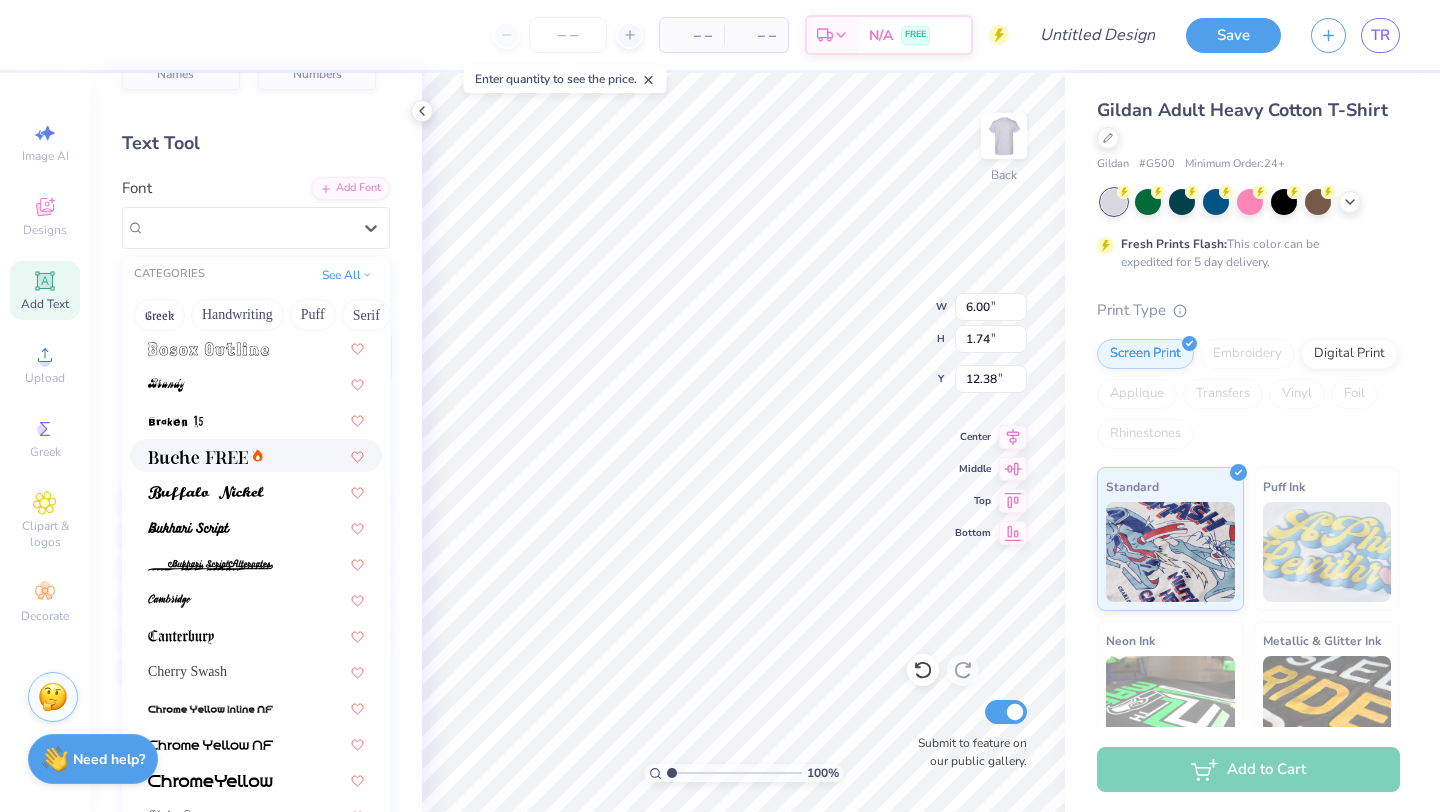 click at bounding box center (256, 455) 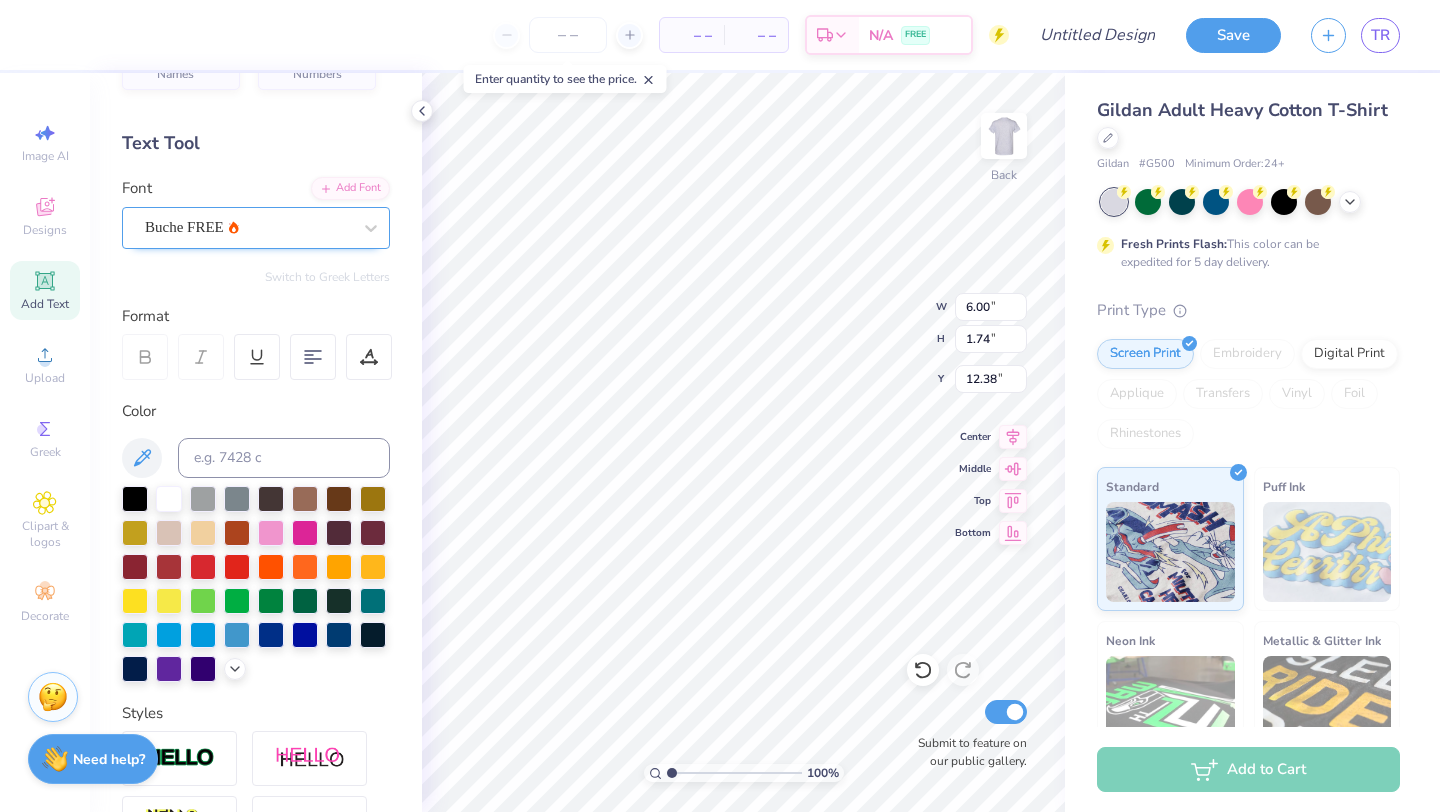 click on "Buche FREE" at bounding box center [248, 227] 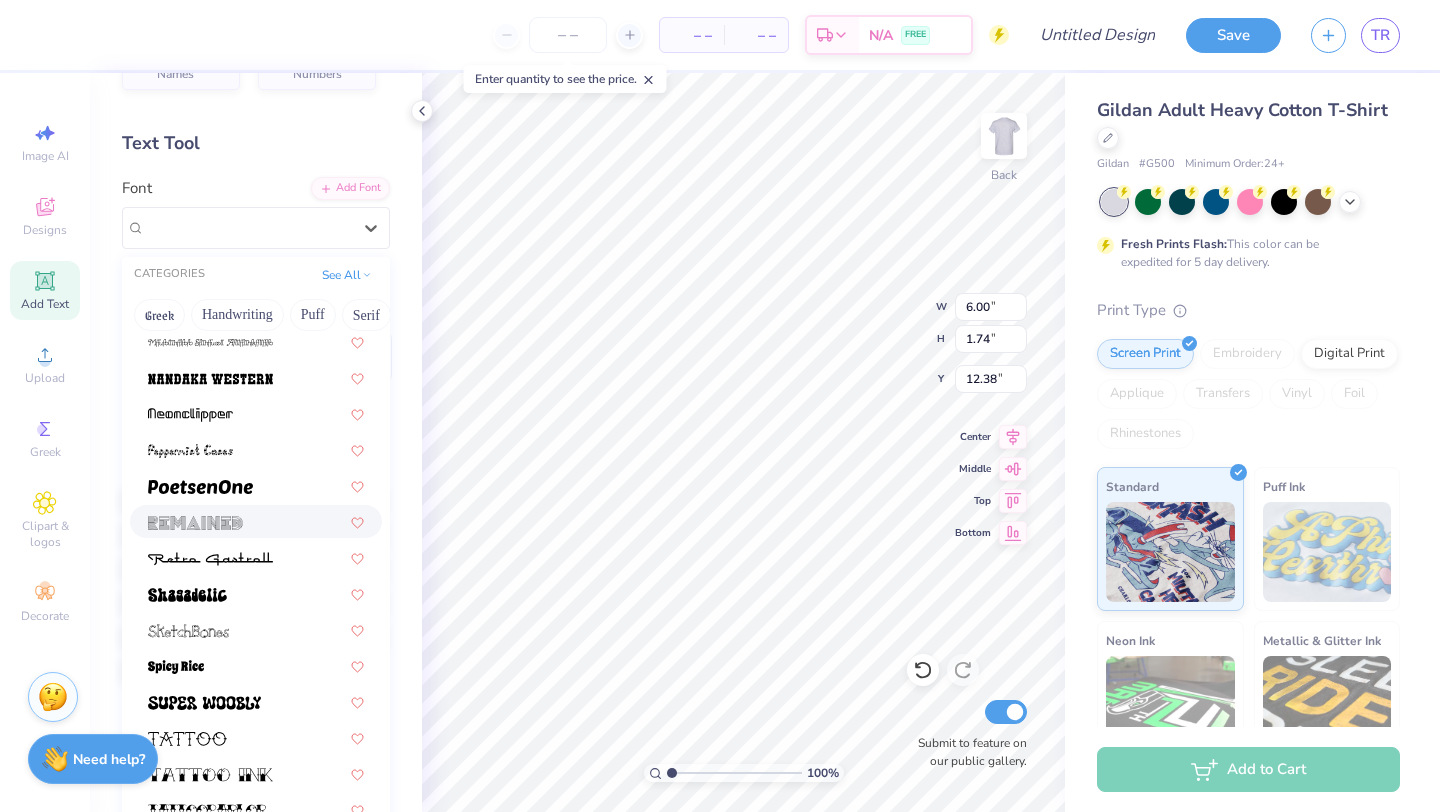 scroll, scrollTop: 2485, scrollLeft: 0, axis: vertical 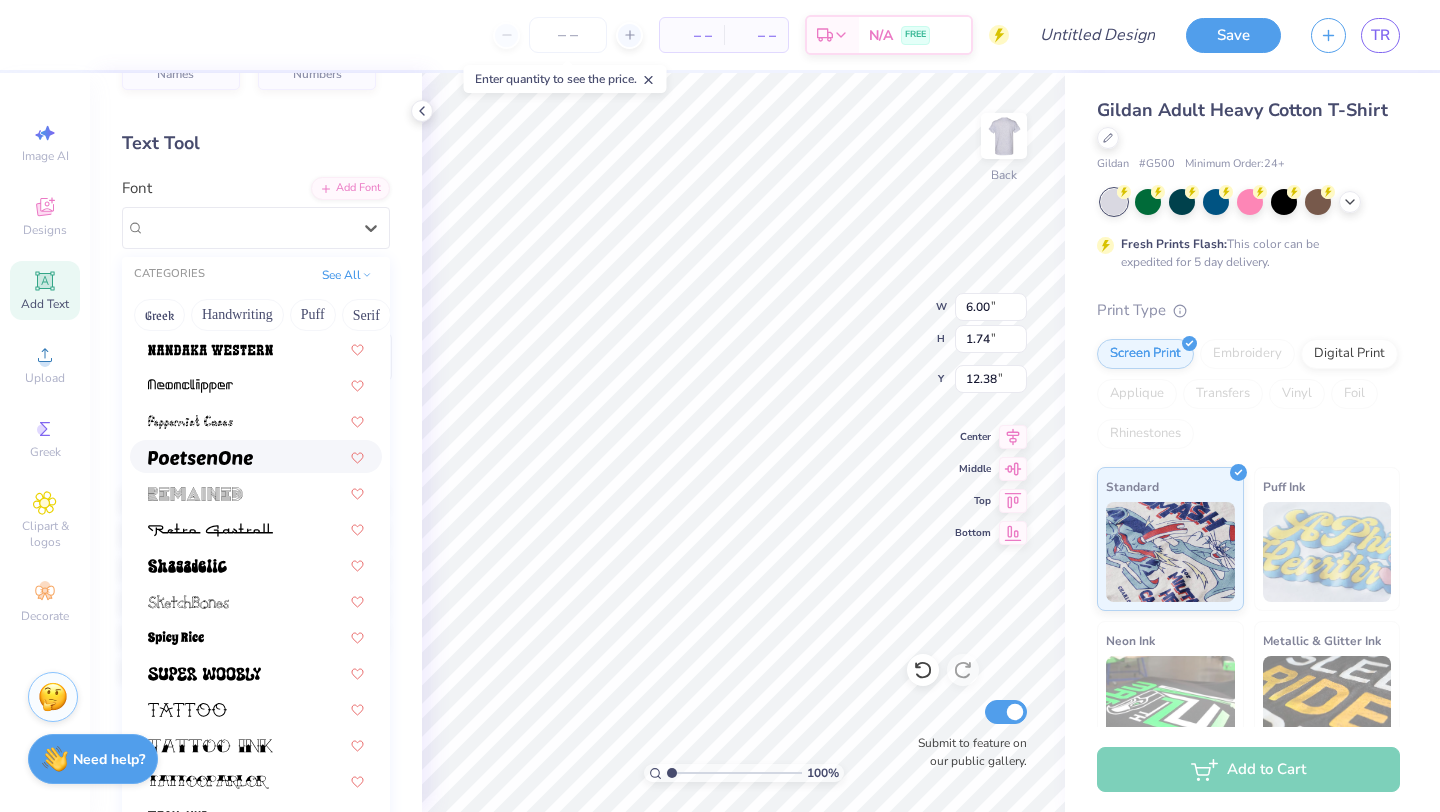 click at bounding box center (256, 456) 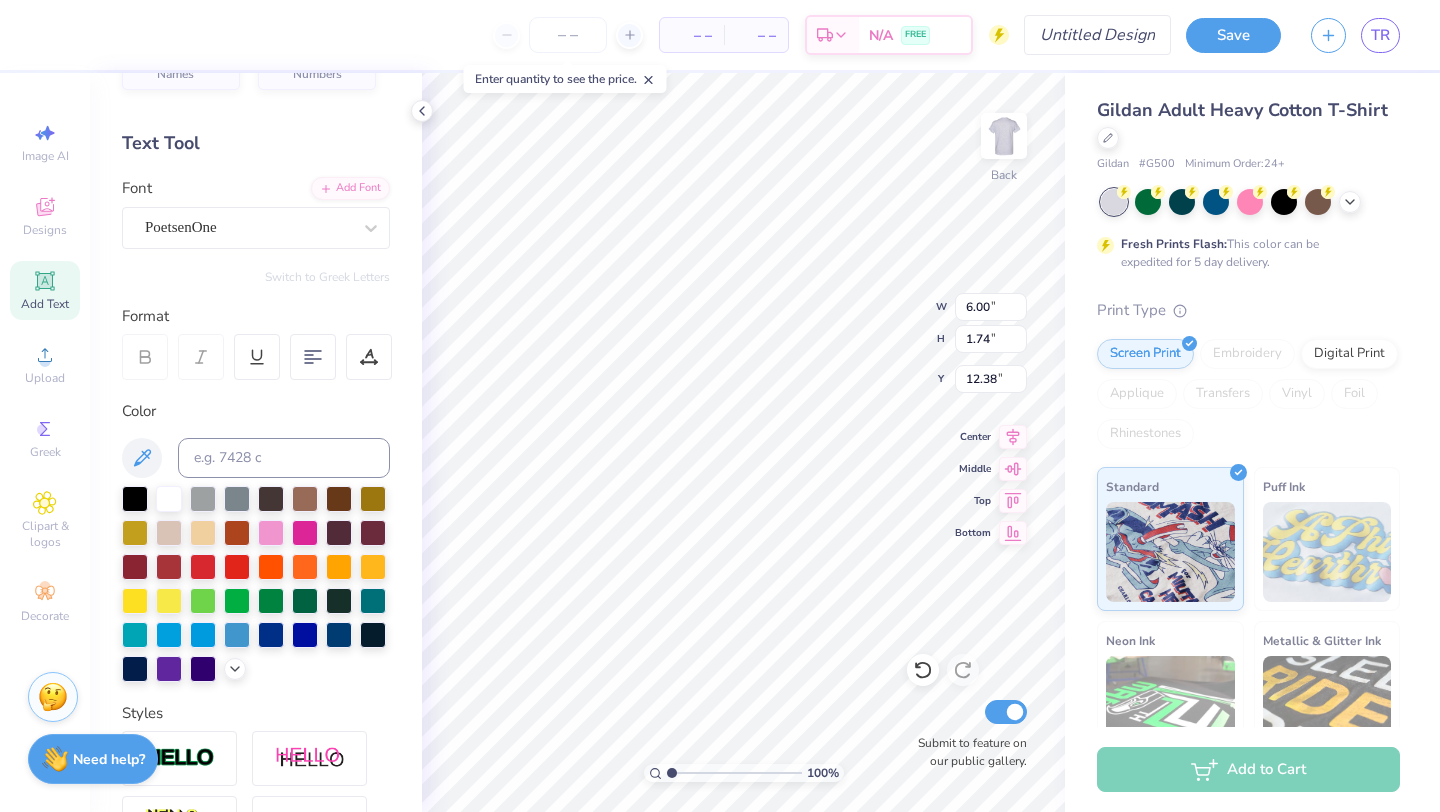 scroll, scrollTop: 0, scrollLeft: 3, axis: horizontal 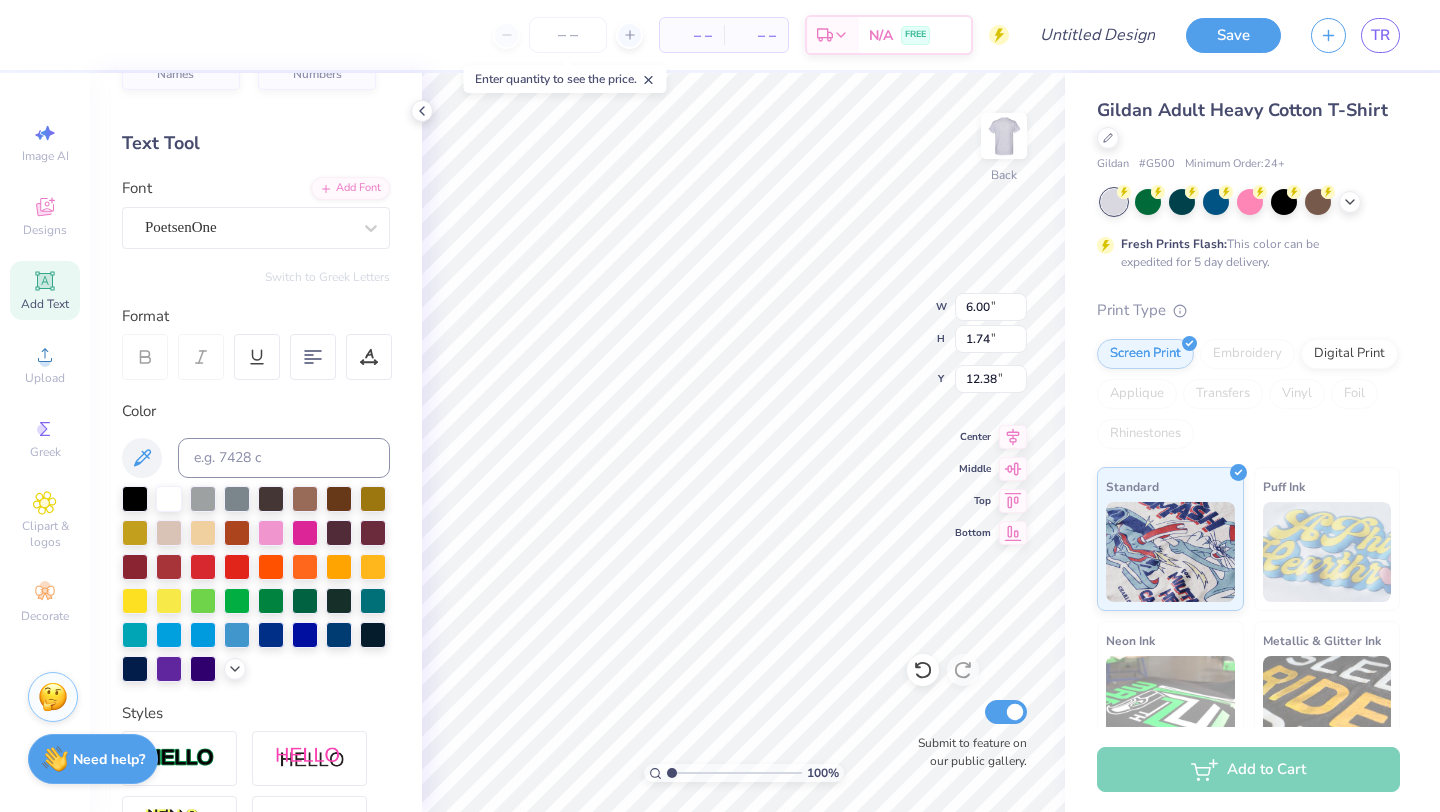 type on "GO NINERS!" 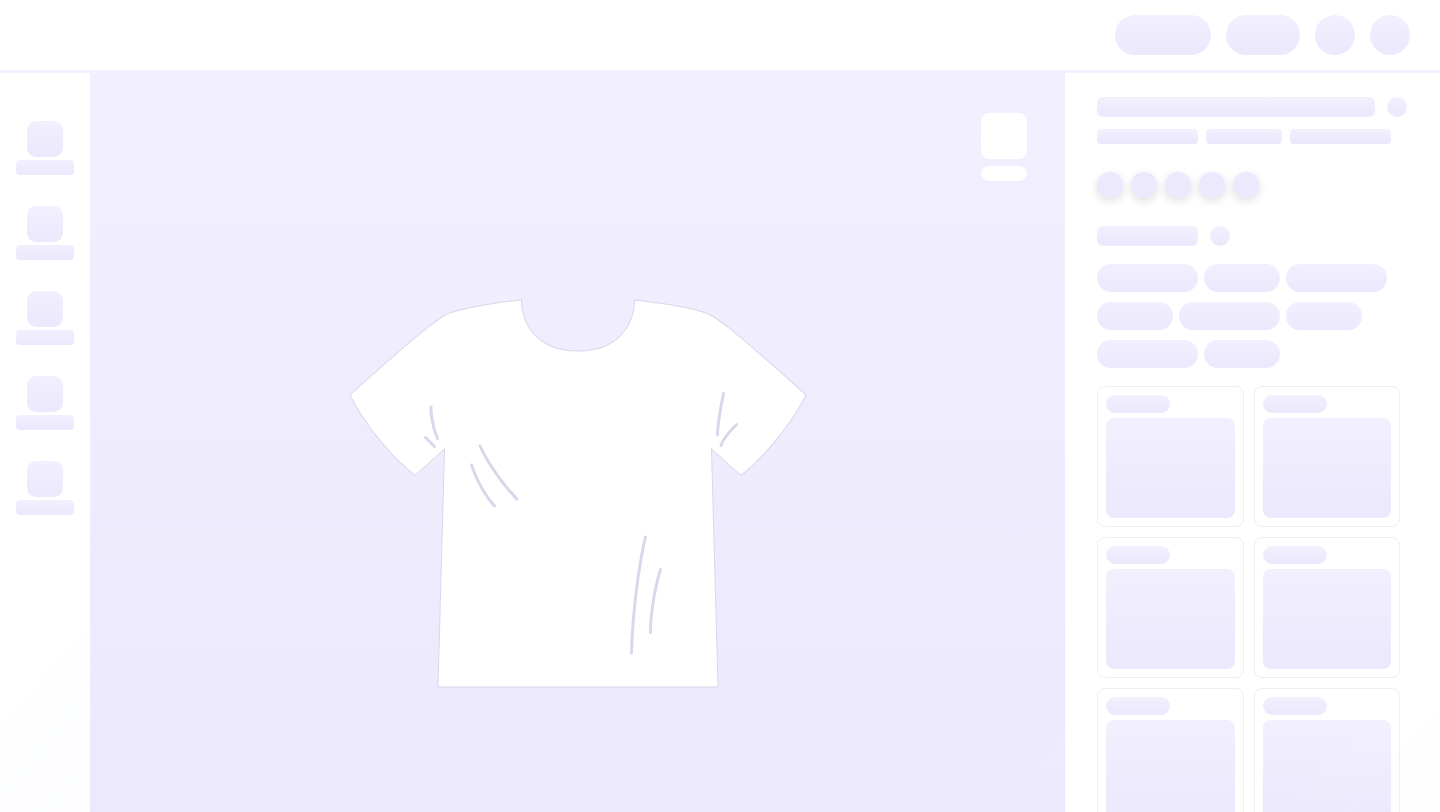 scroll, scrollTop: 0, scrollLeft: 0, axis: both 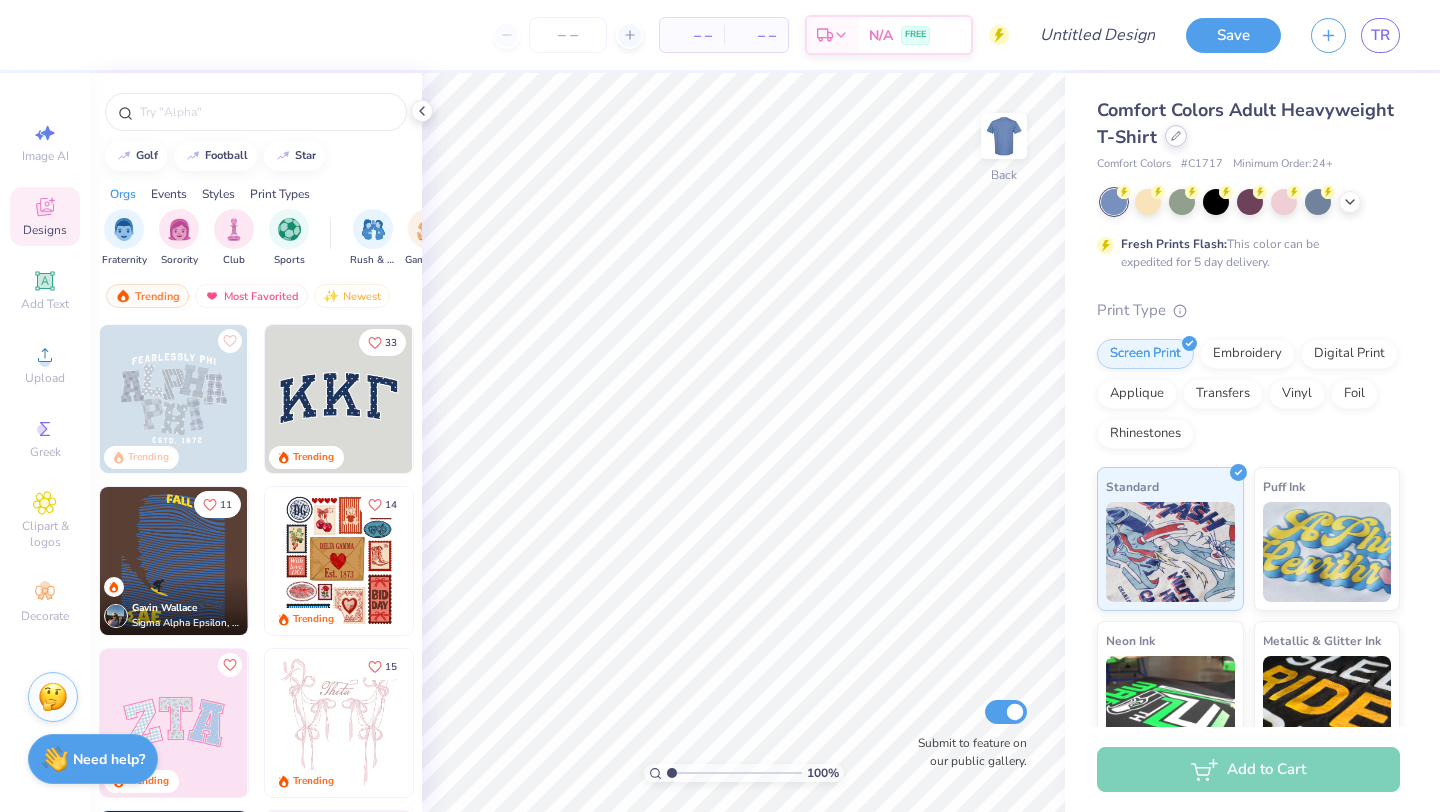 click at bounding box center (1176, 136) 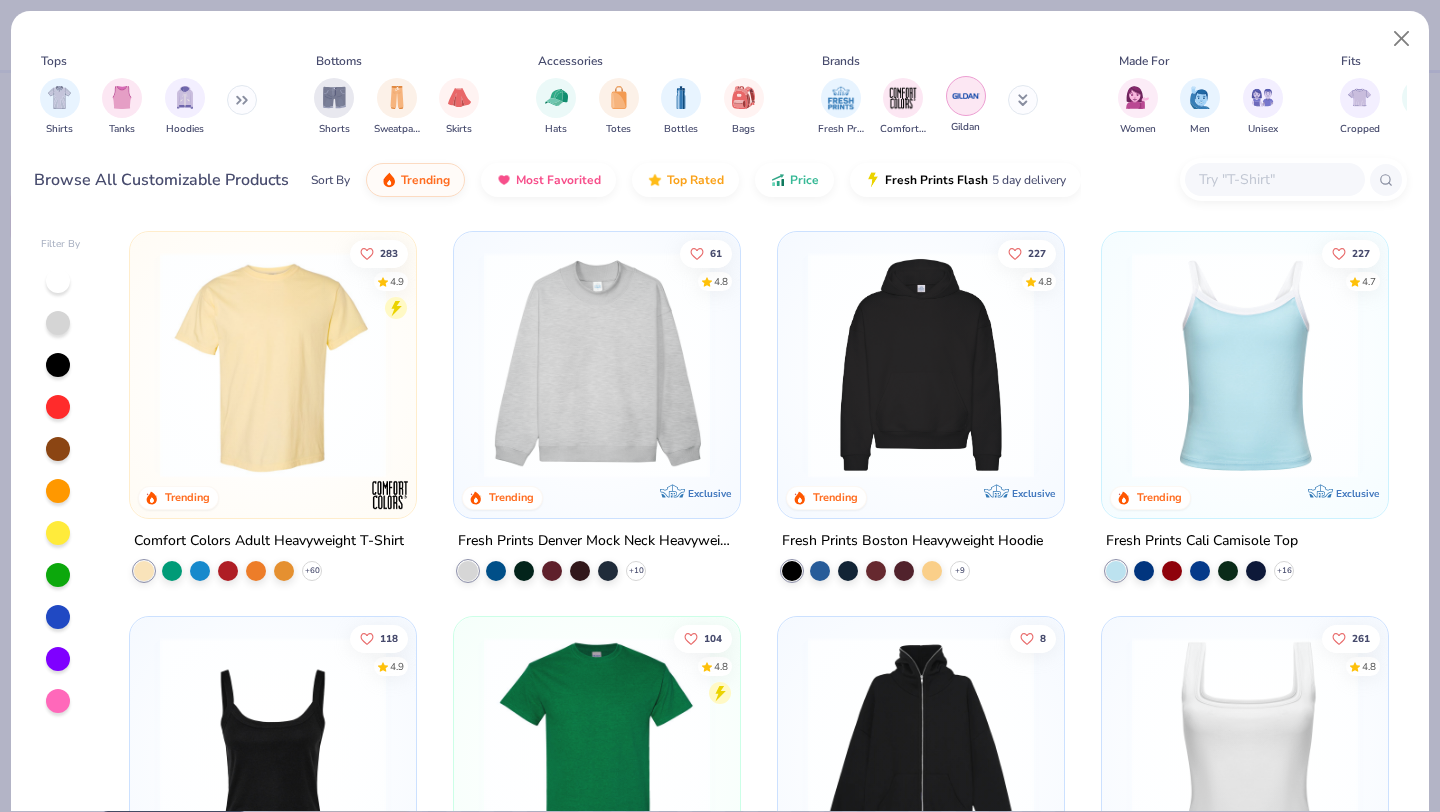 click at bounding box center (966, 96) 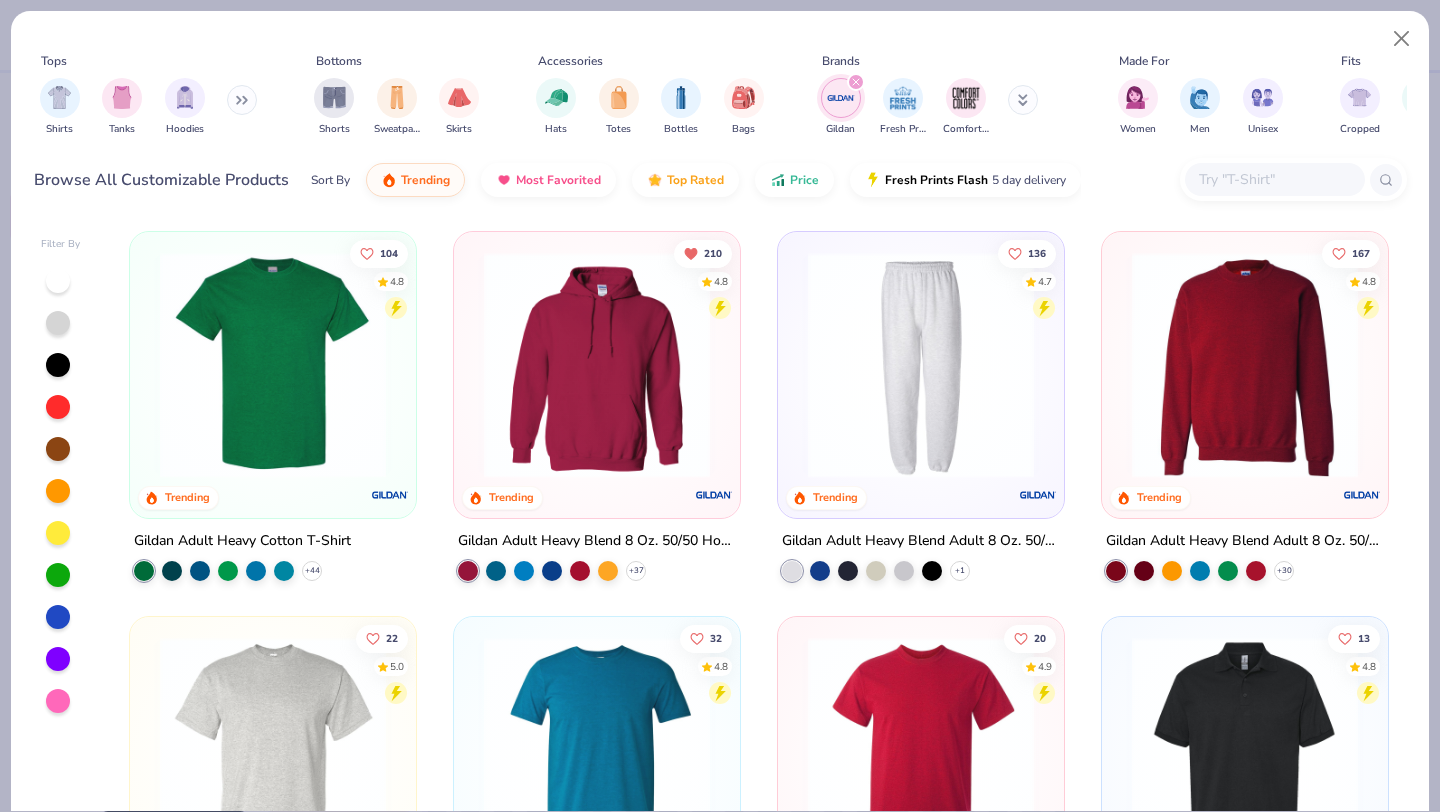 click at bounding box center (273, 365) 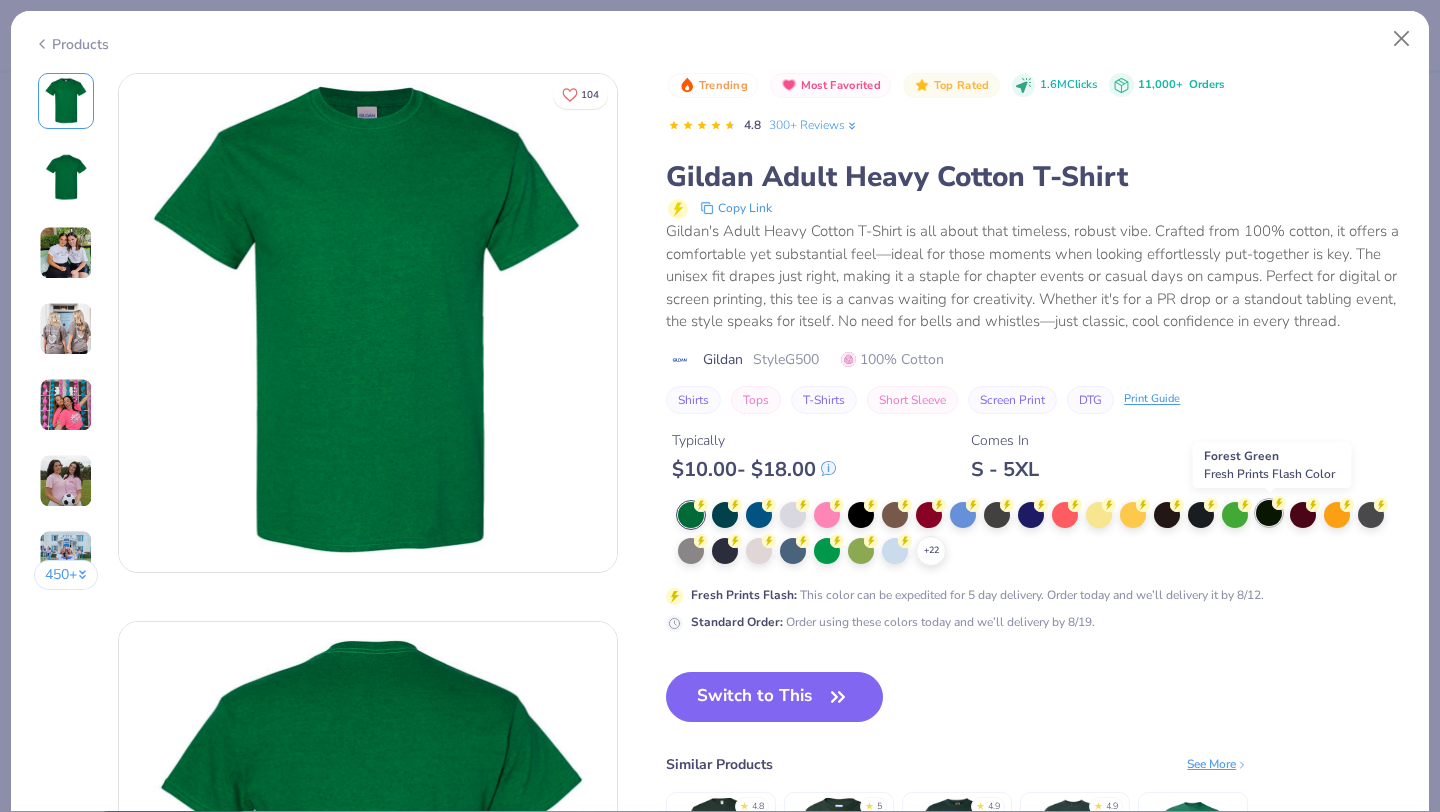 click 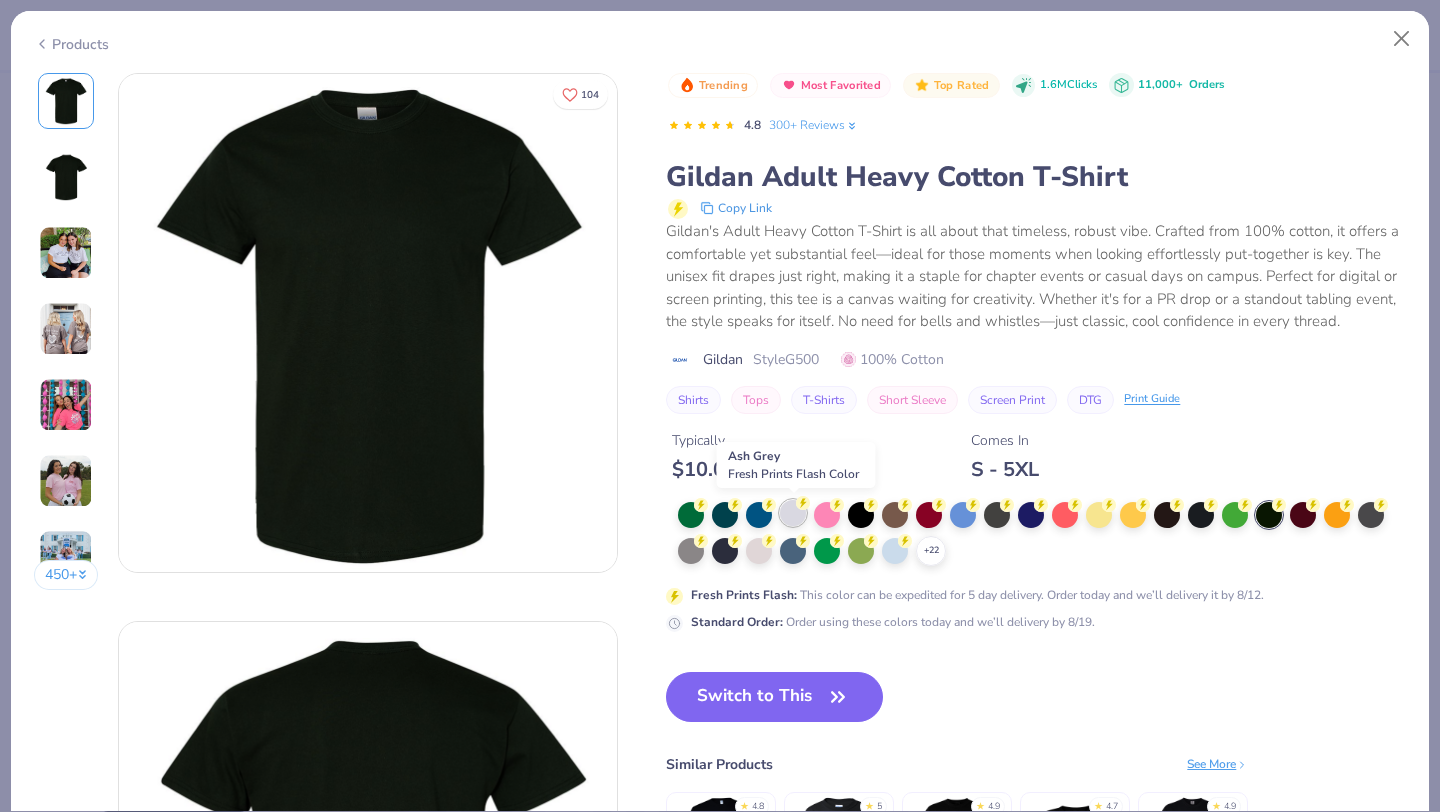 click at bounding box center [793, 513] 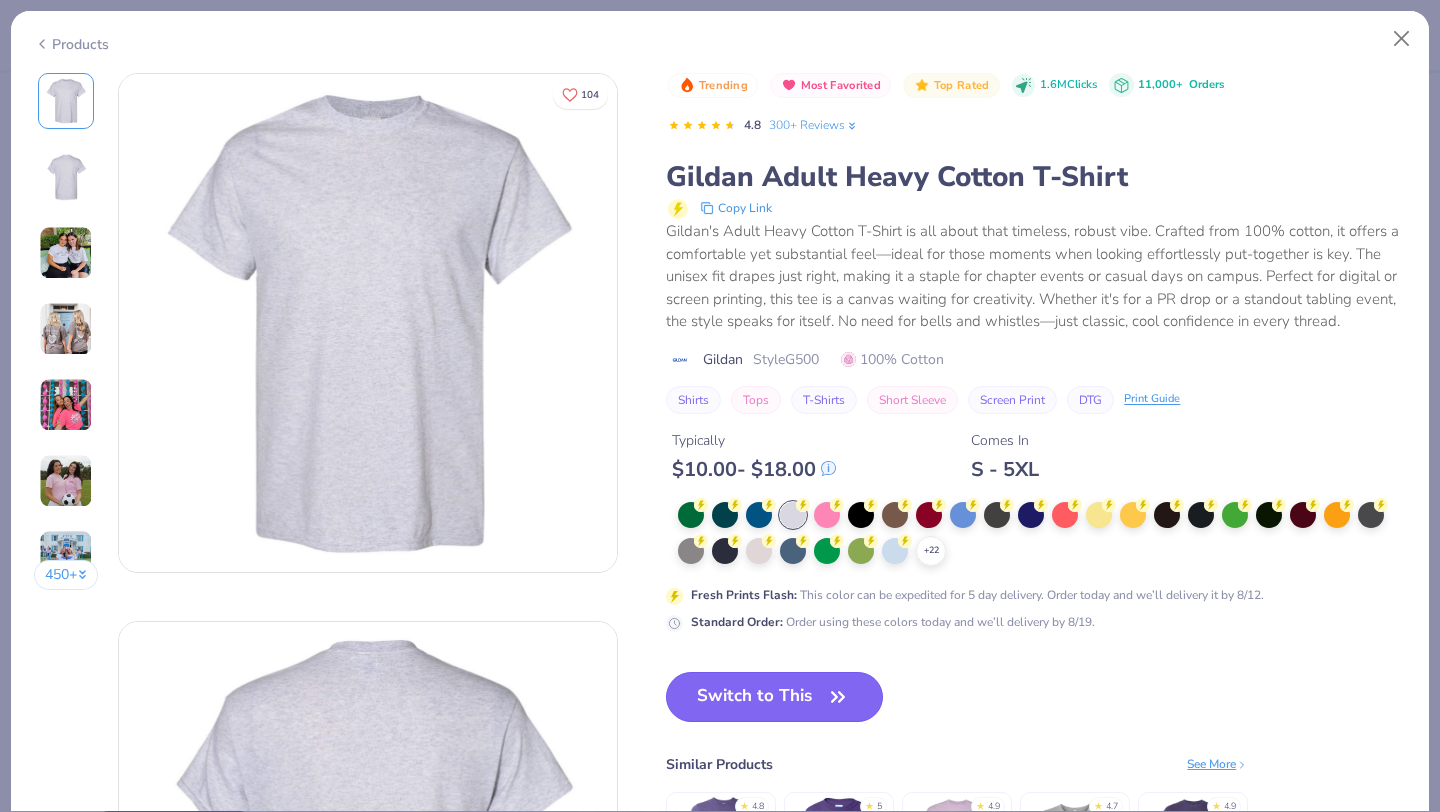 click on "Switch to This" at bounding box center [774, 697] 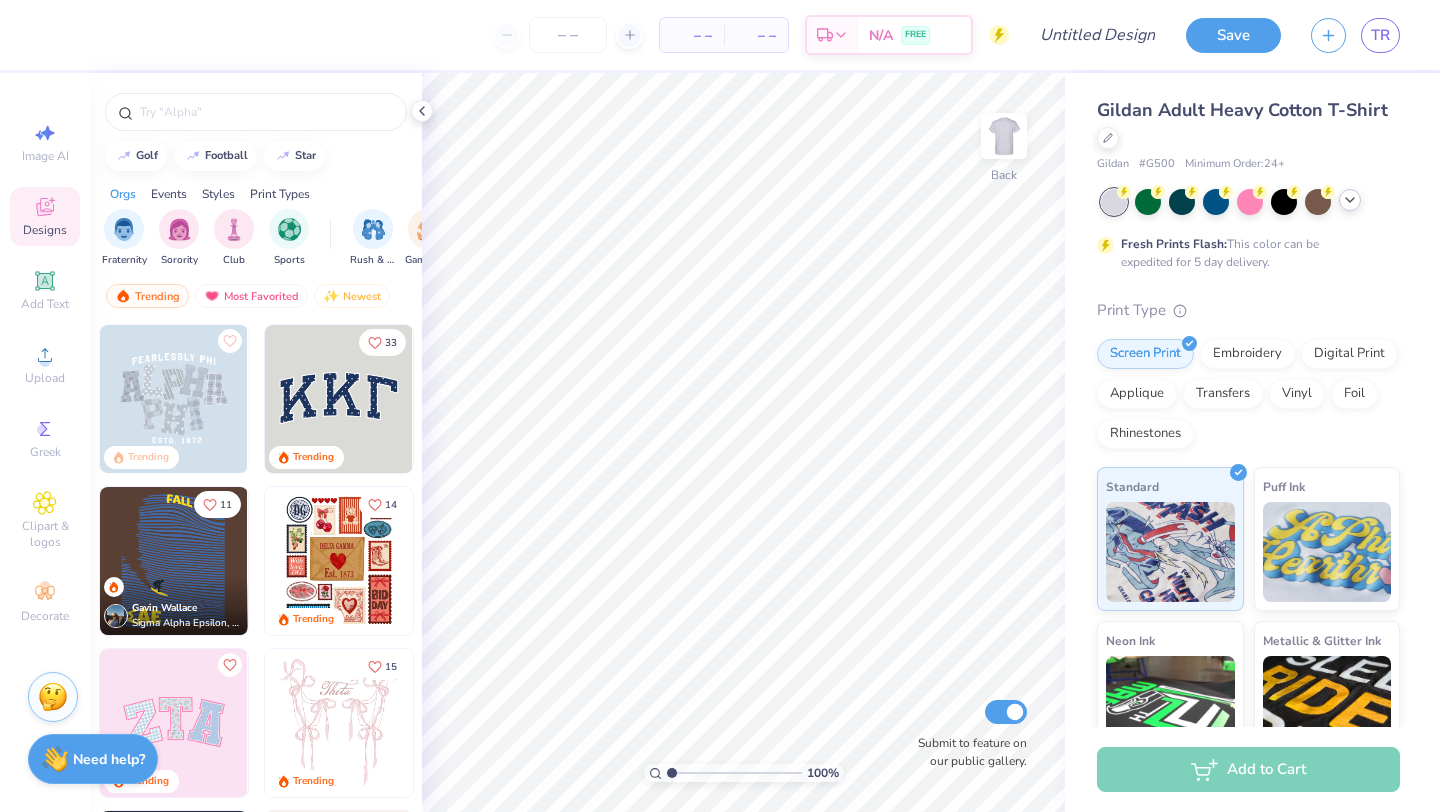 click 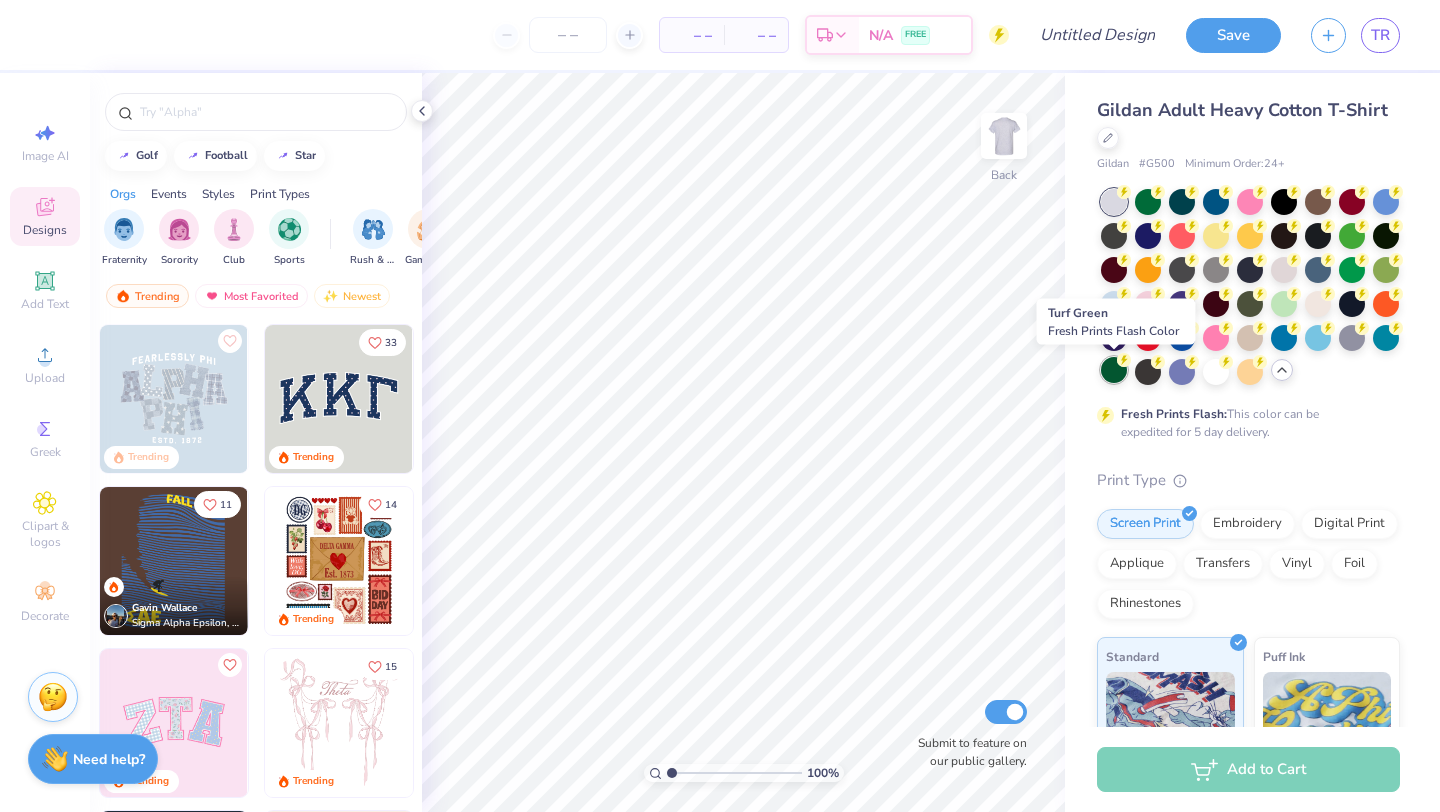click at bounding box center [1114, 370] 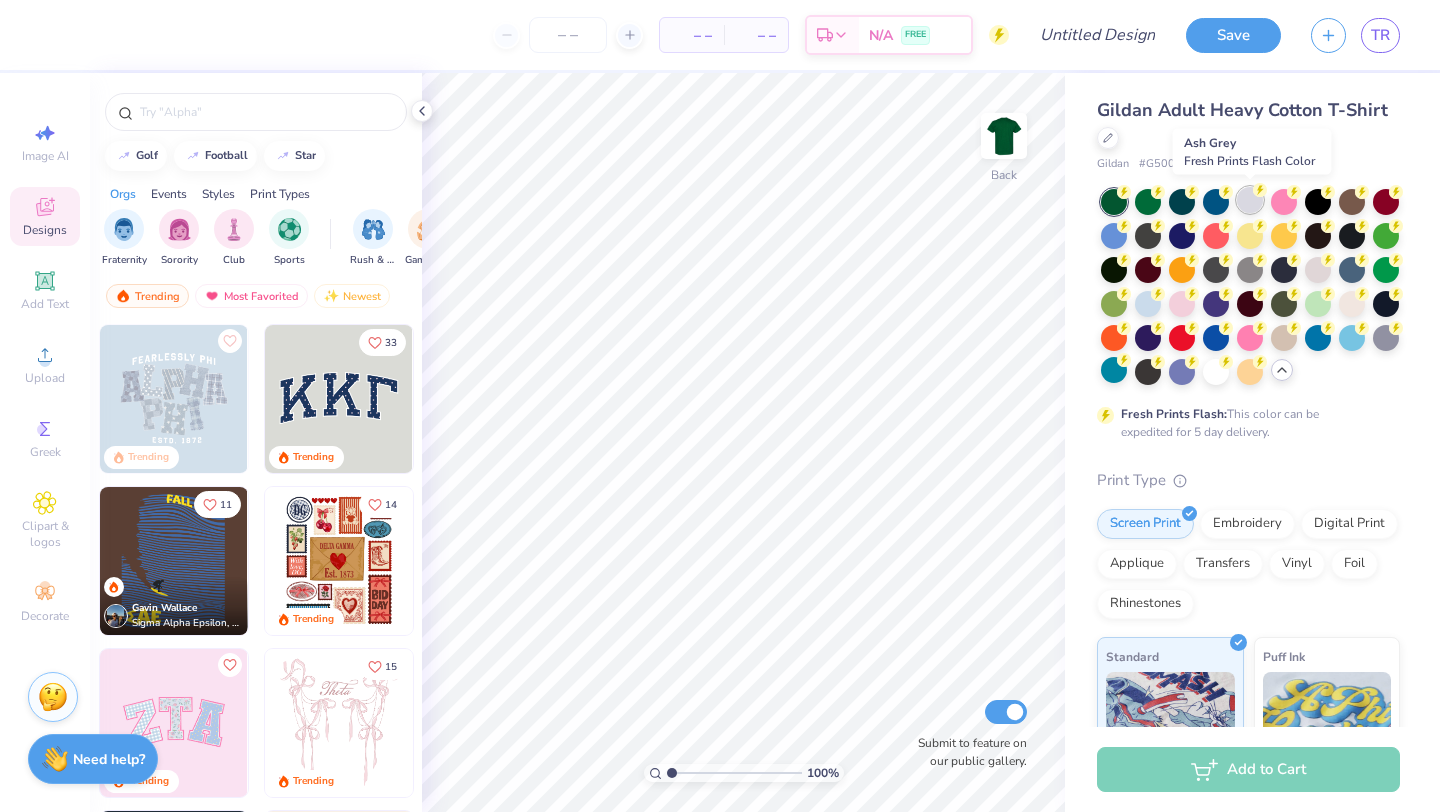 click at bounding box center (1250, 200) 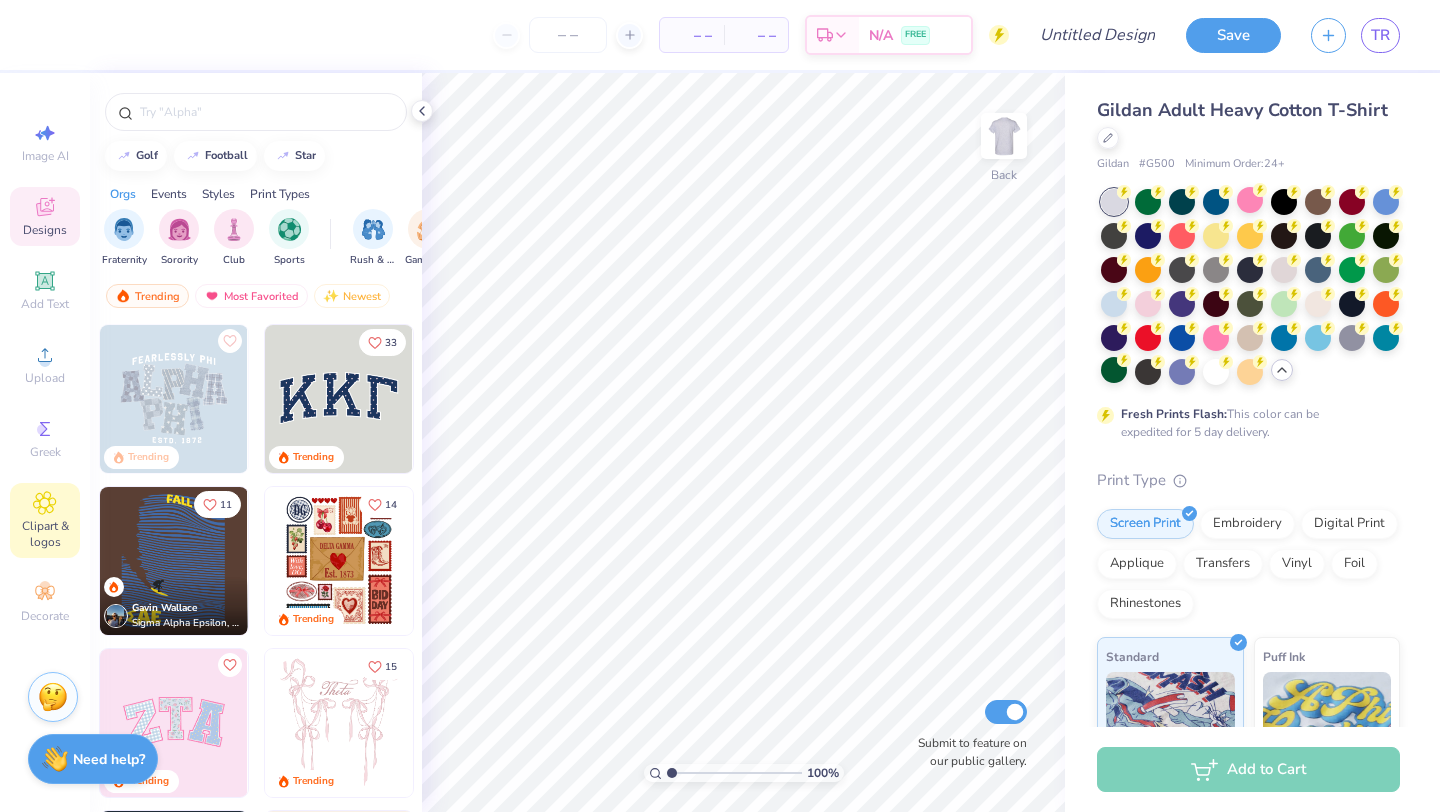 click on "Clipart & logos" at bounding box center (45, 534) 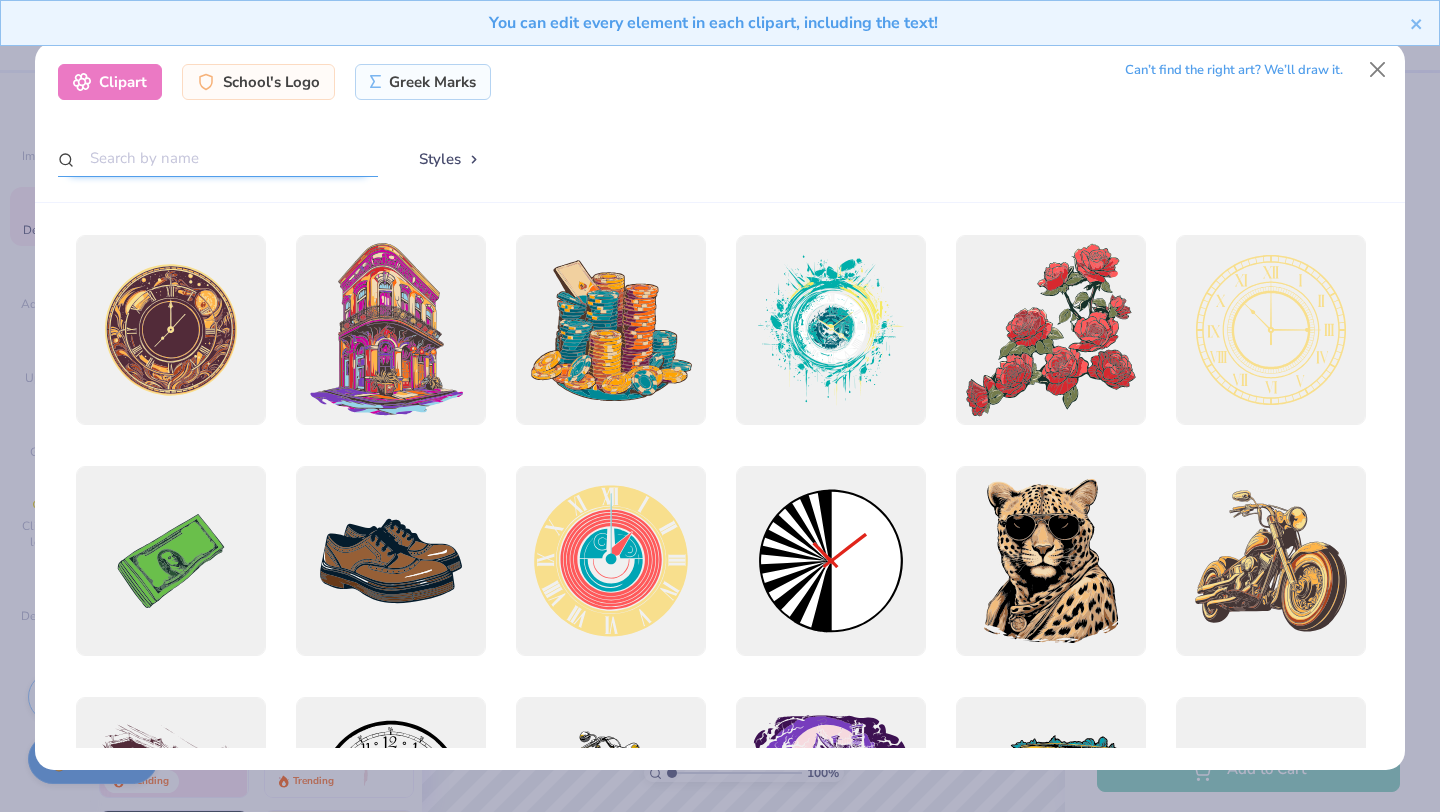 click at bounding box center (218, 158) 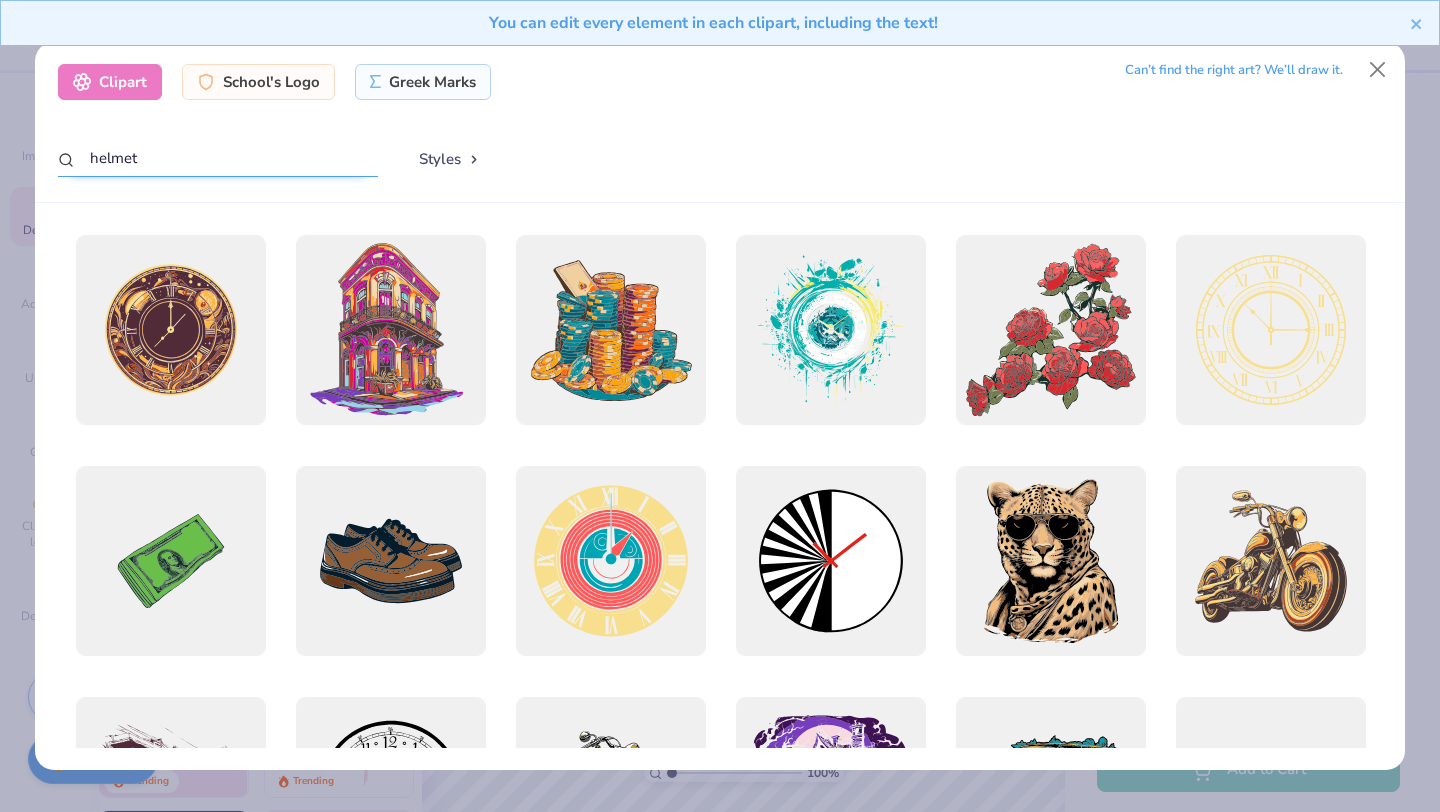 type on "helmet" 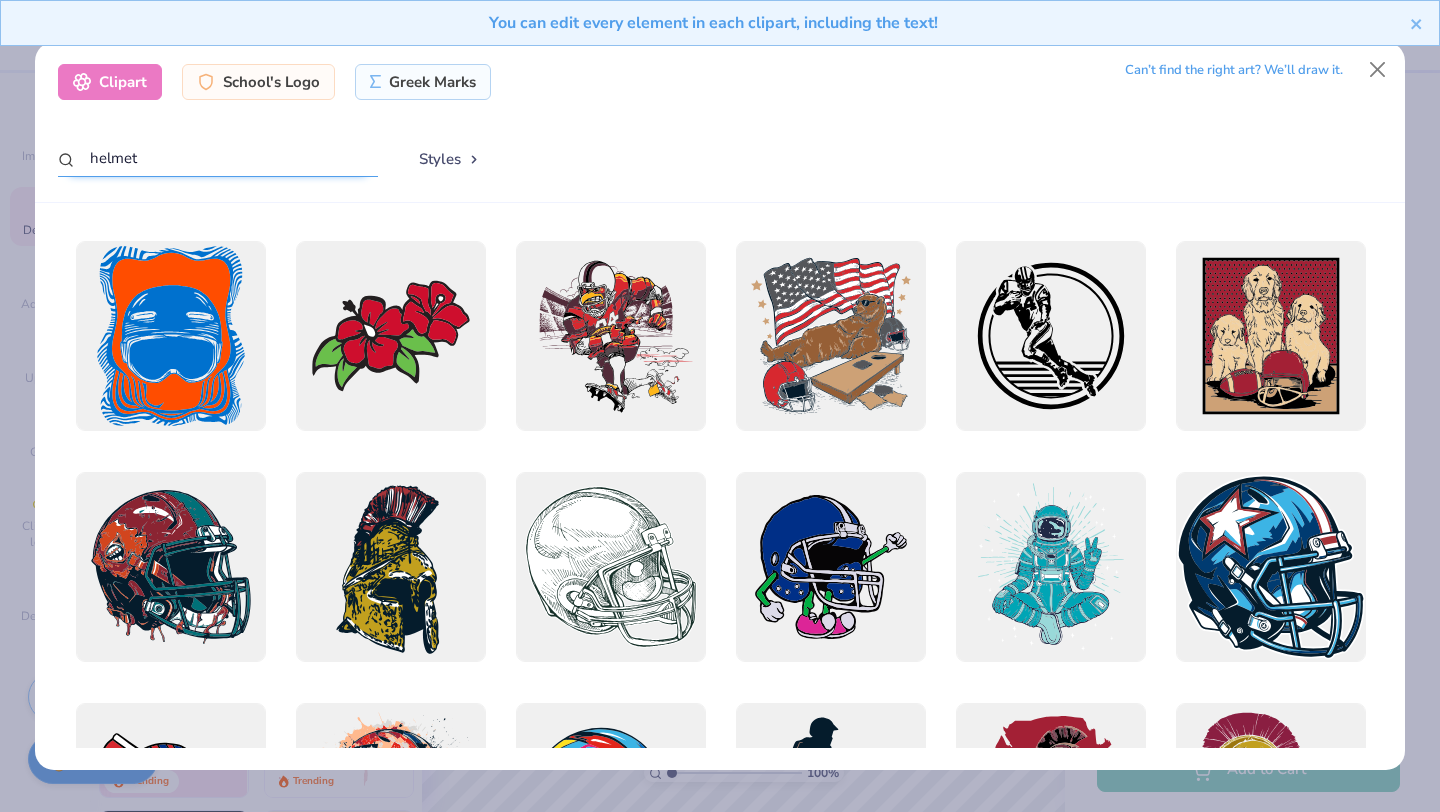 scroll, scrollTop: 1384, scrollLeft: 0, axis: vertical 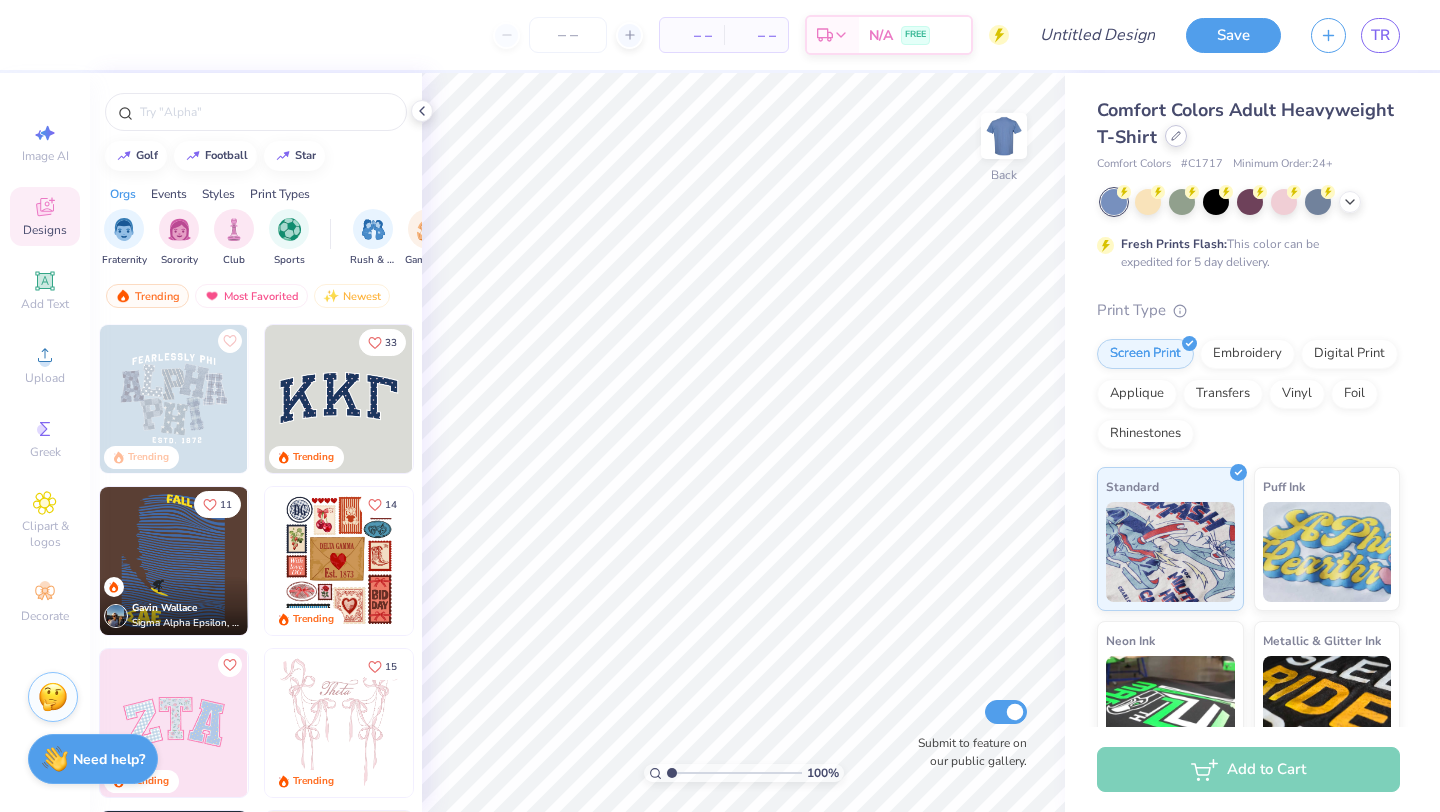 click at bounding box center (1176, 136) 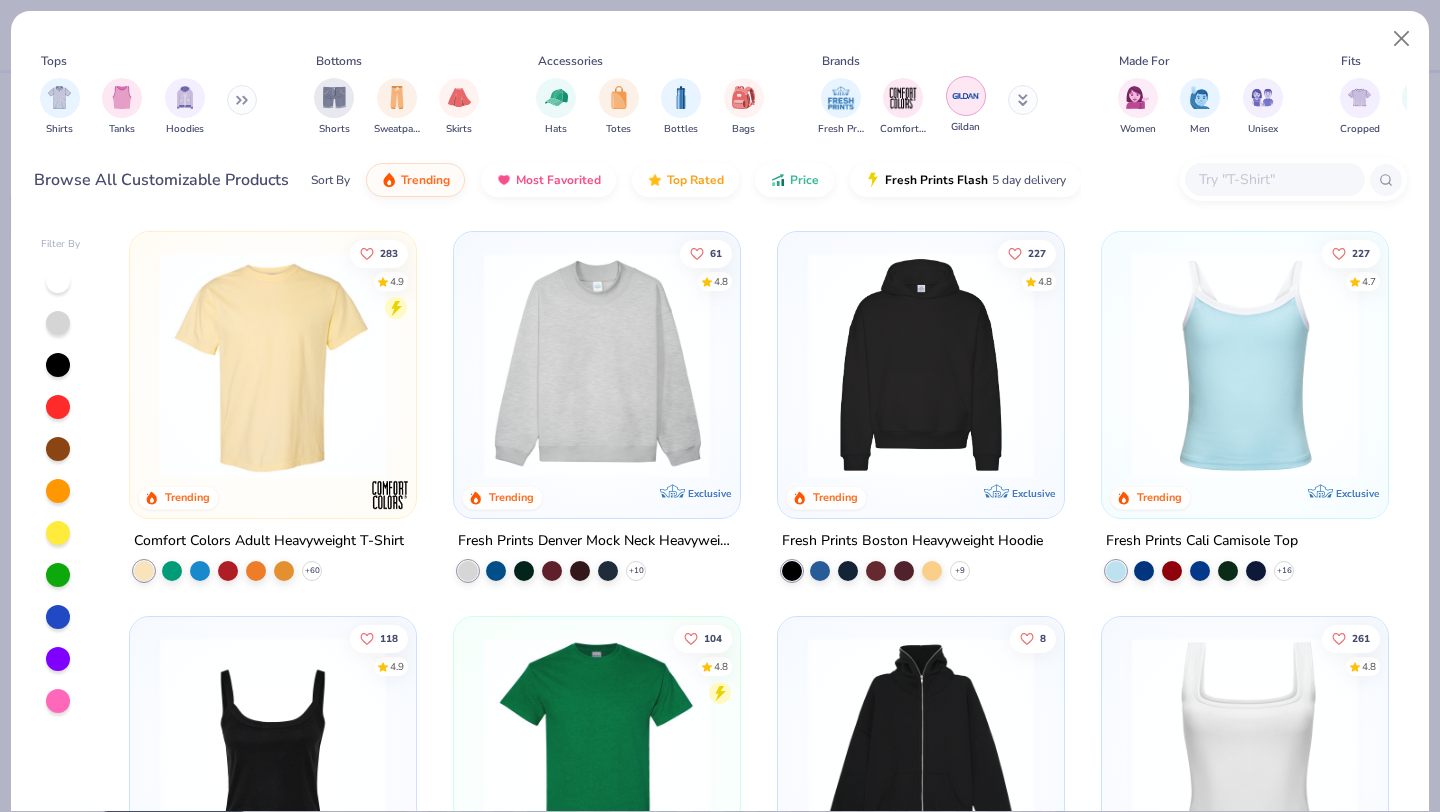 click at bounding box center (966, 96) 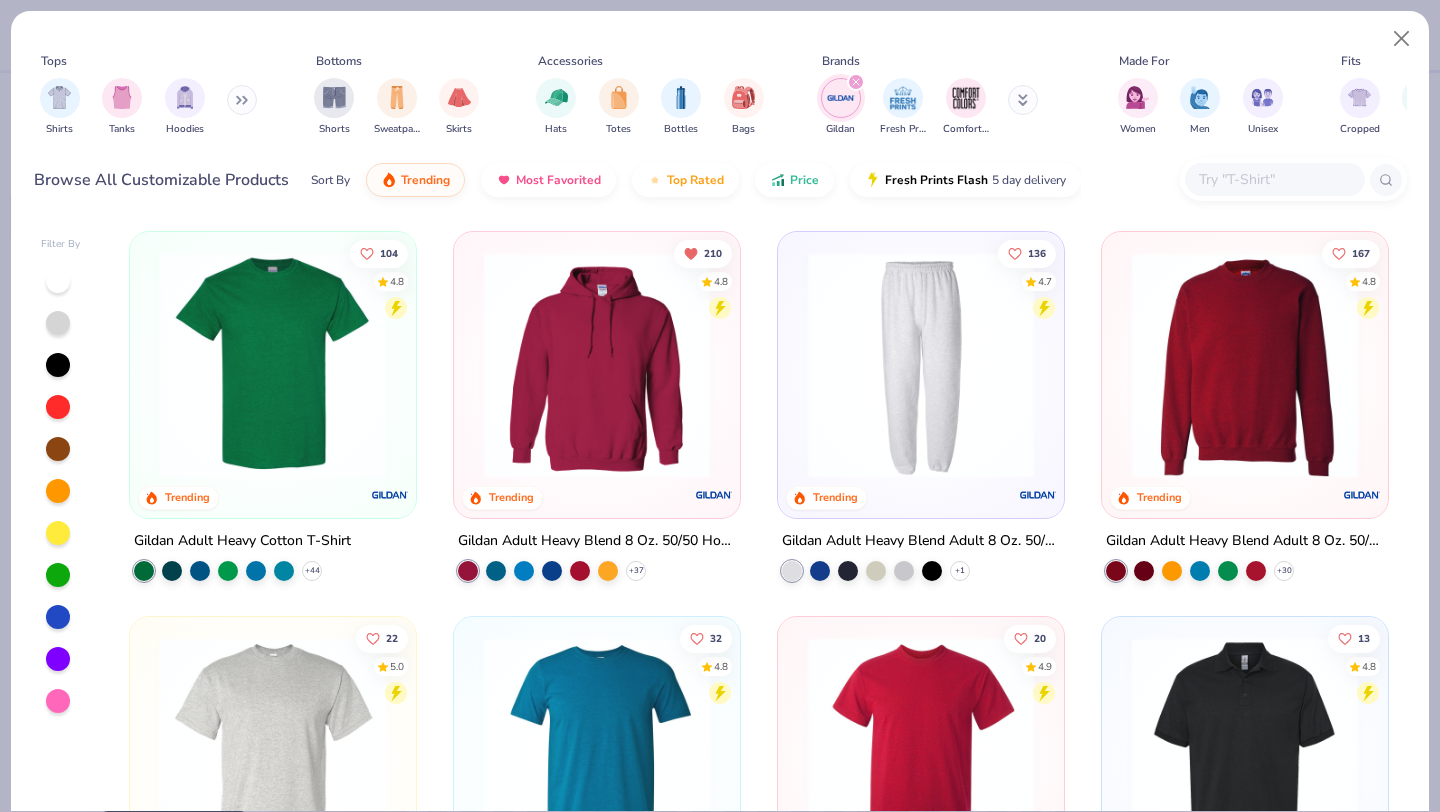 click at bounding box center [273, 365] 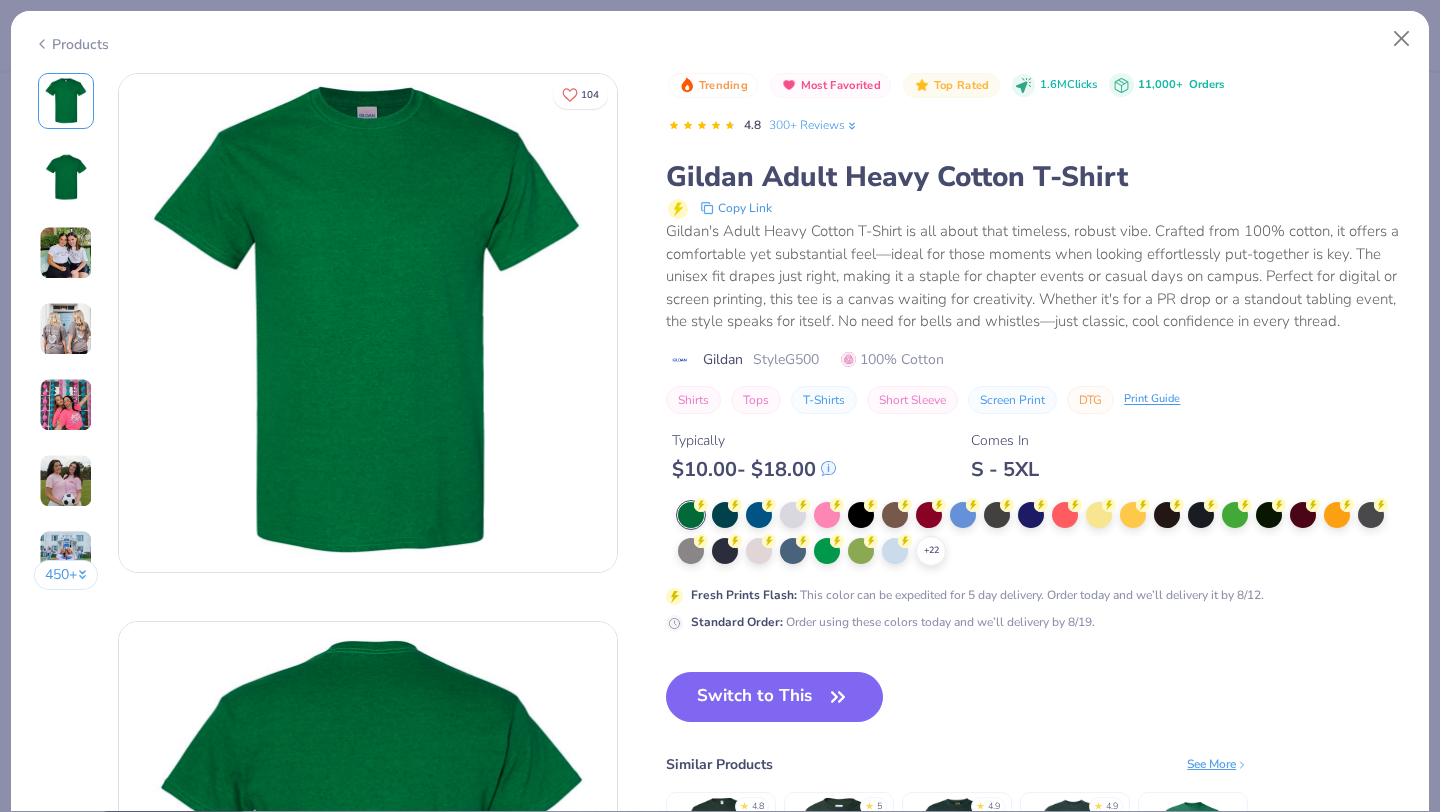 click on "$ 10.00  - $ 18.00" at bounding box center (754, 469) 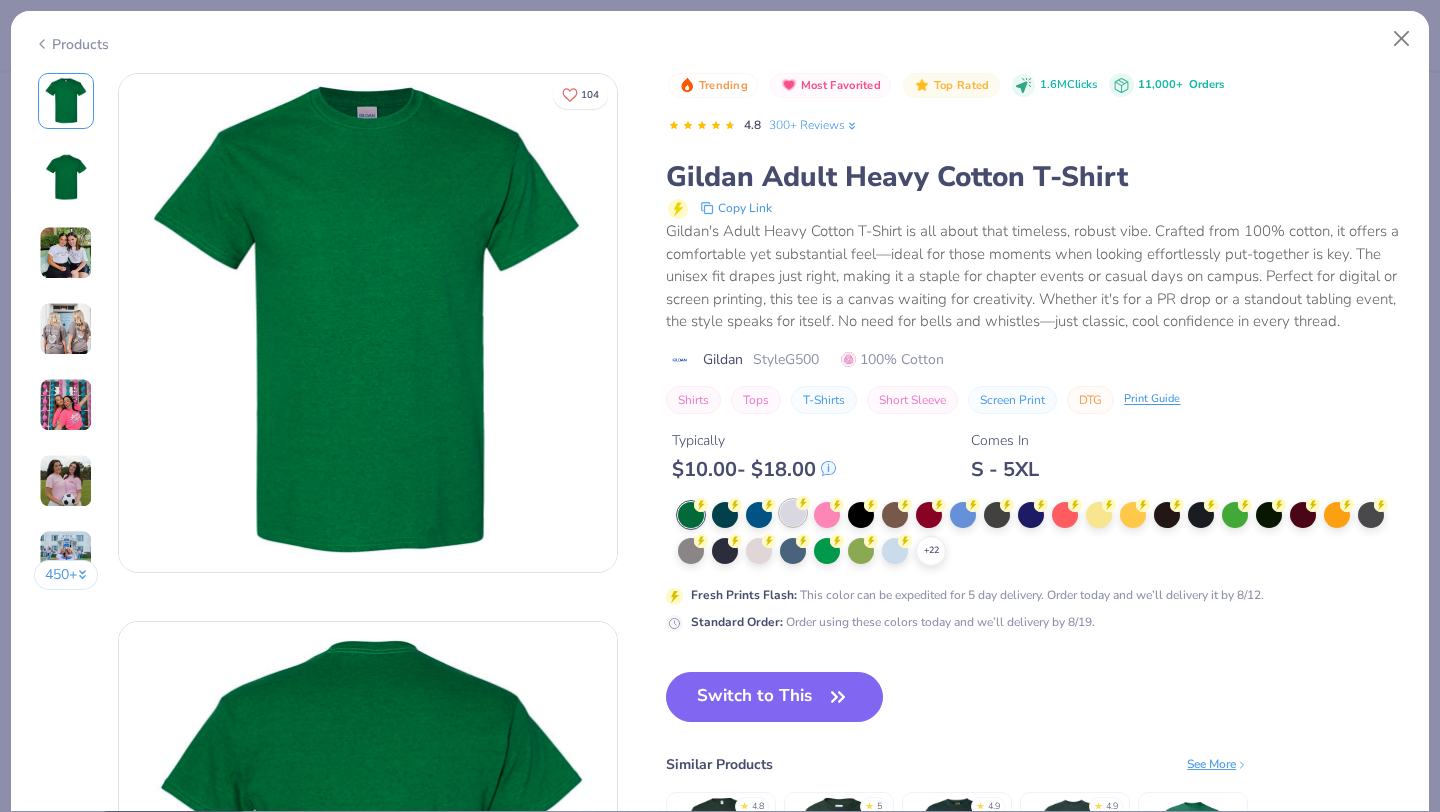 click at bounding box center [793, 513] 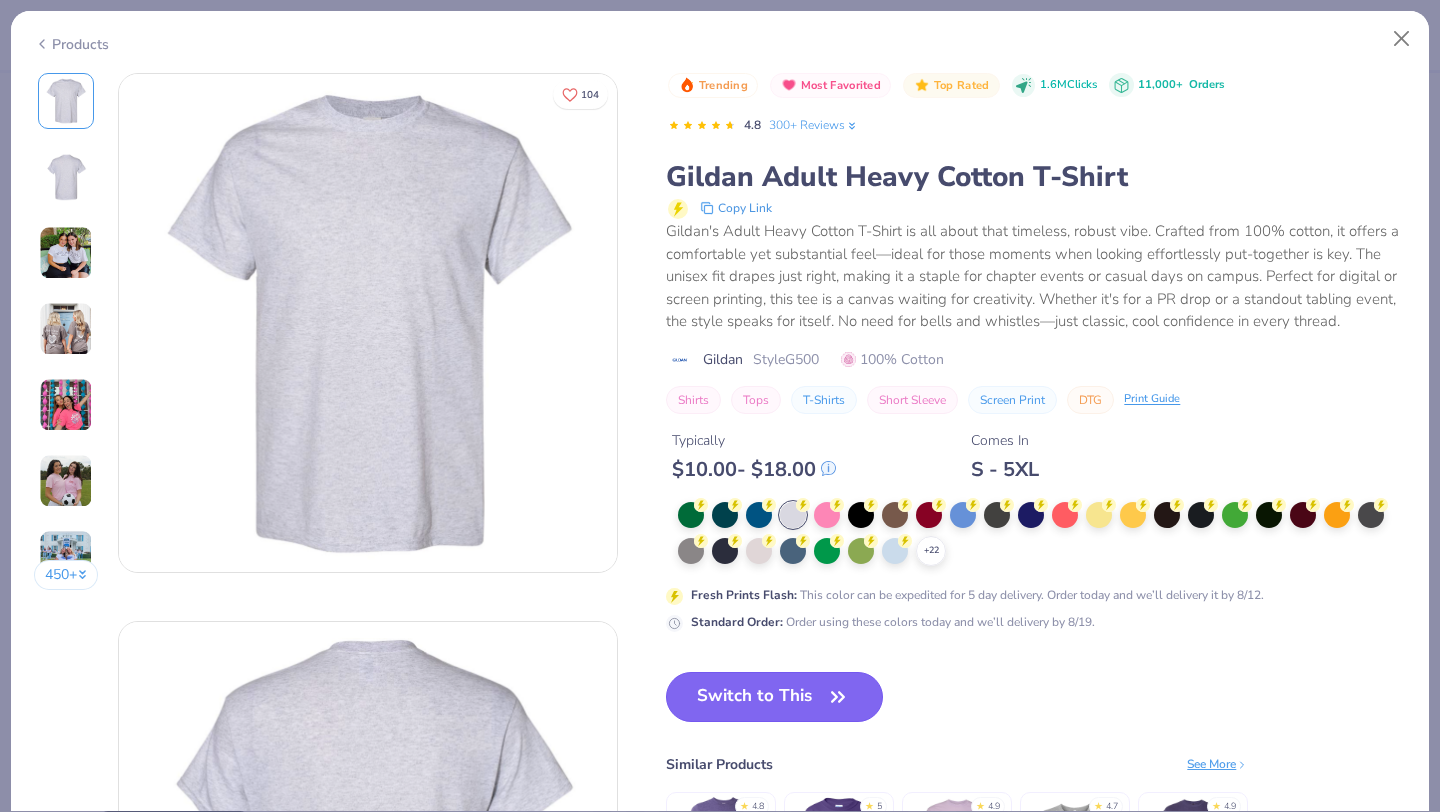 click on "Switch to This" at bounding box center [774, 697] 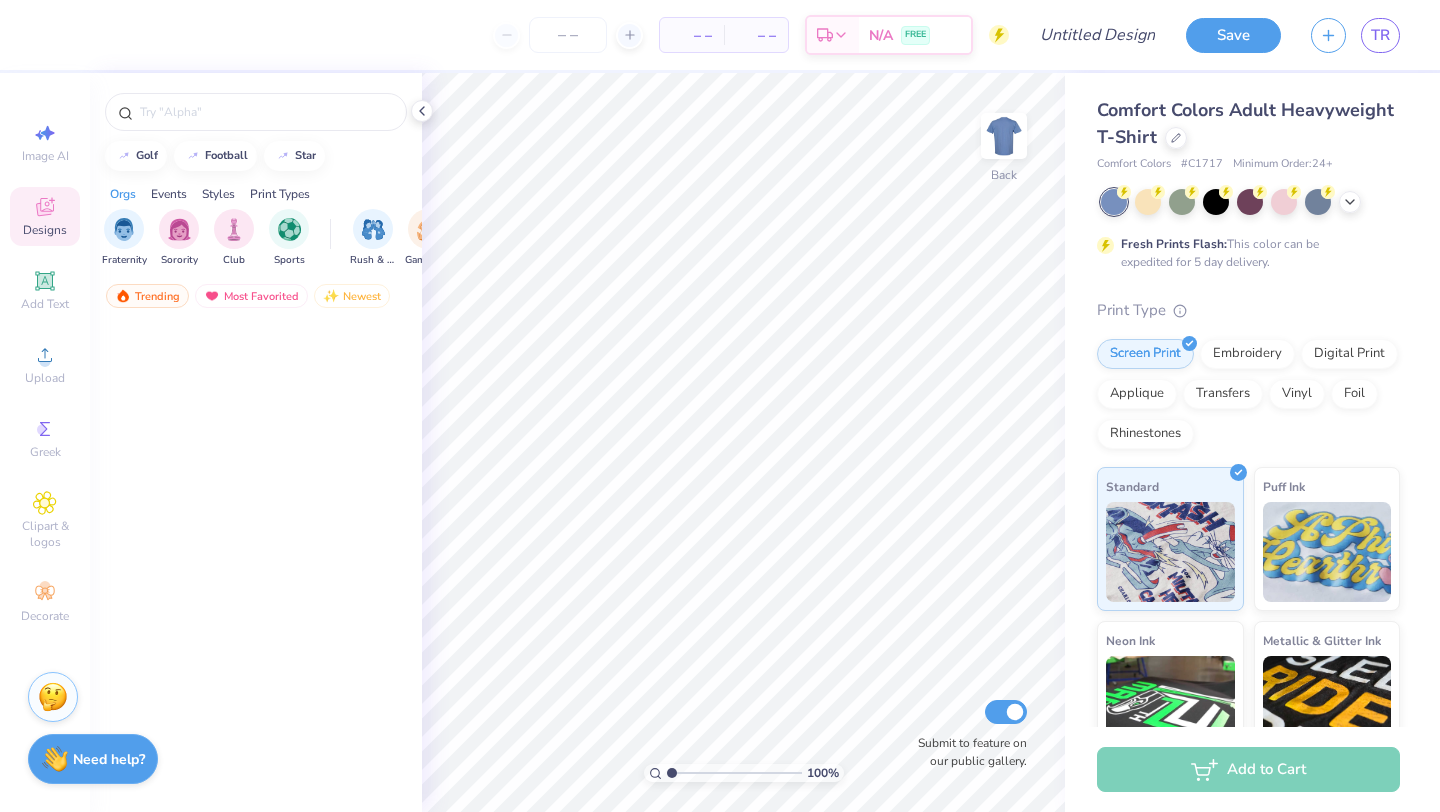 scroll, scrollTop: 0, scrollLeft: 0, axis: both 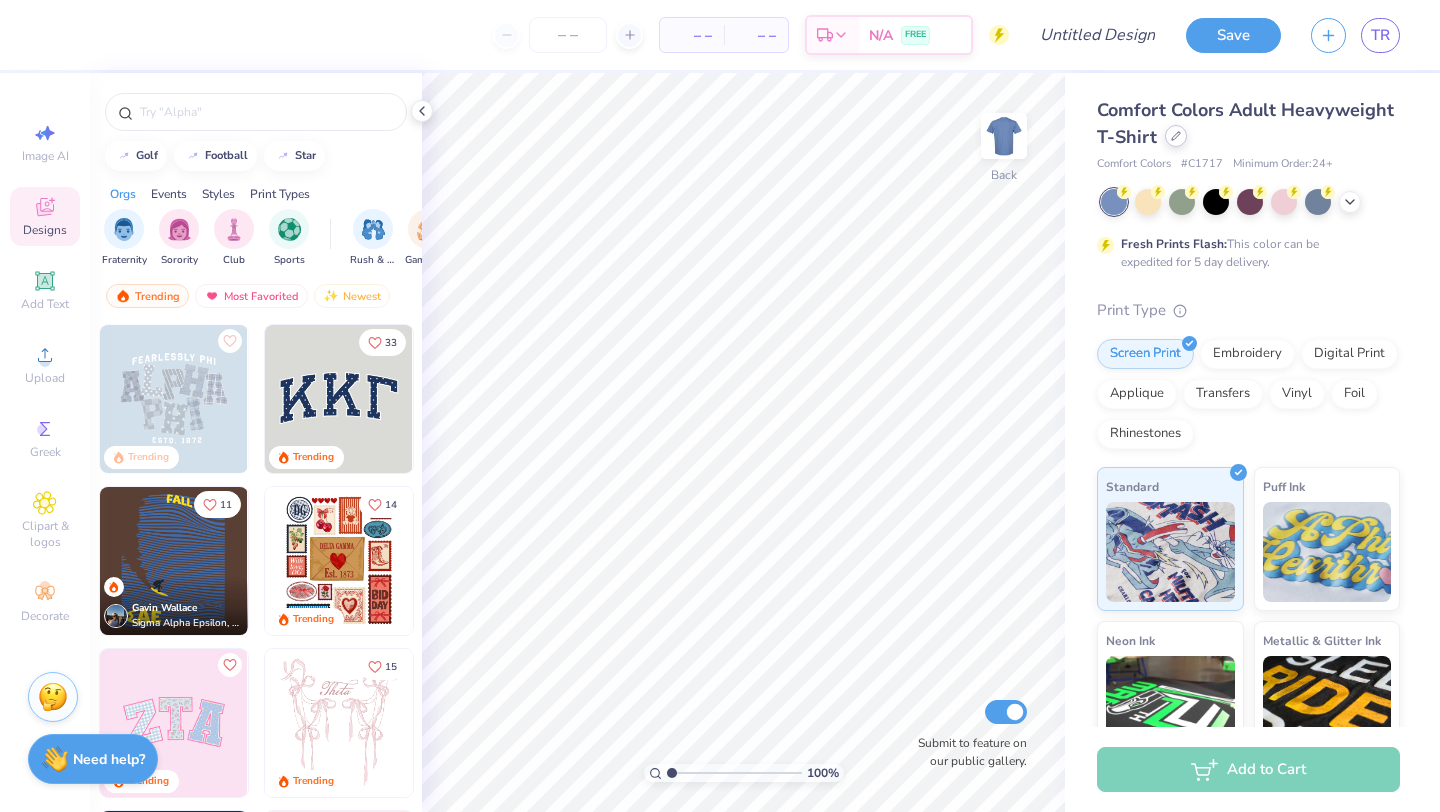 click at bounding box center (1176, 136) 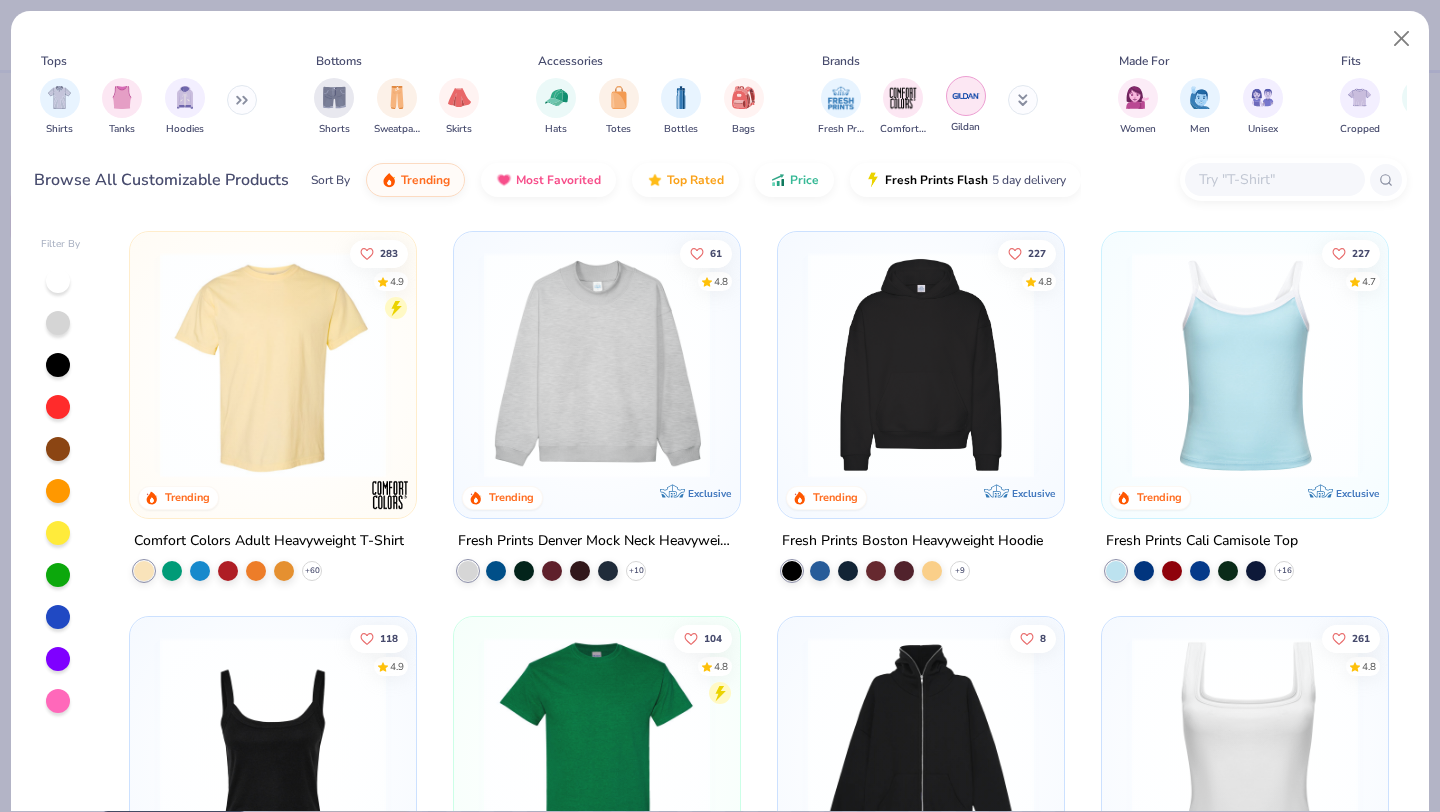 click at bounding box center (966, 96) 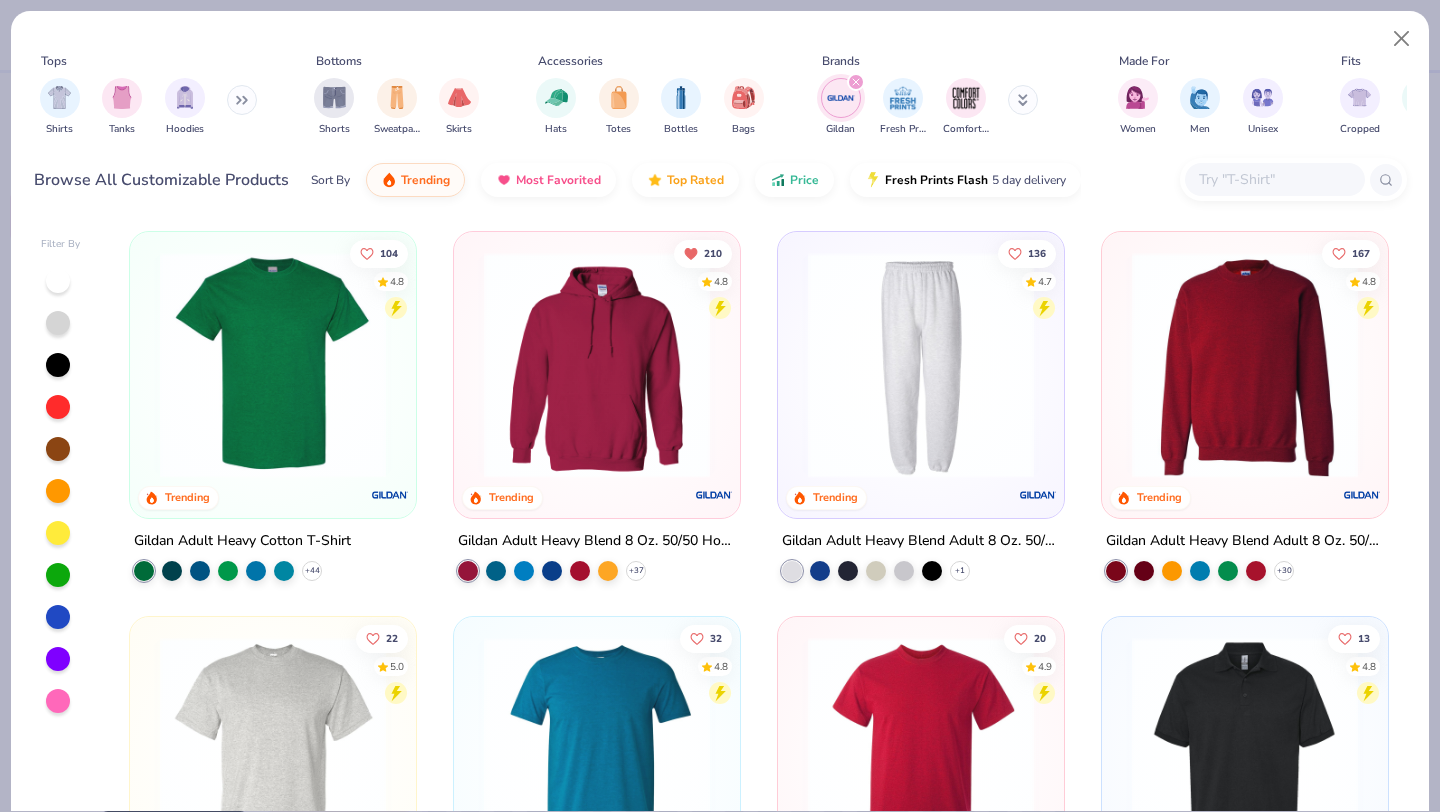 click at bounding box center [273, 365] 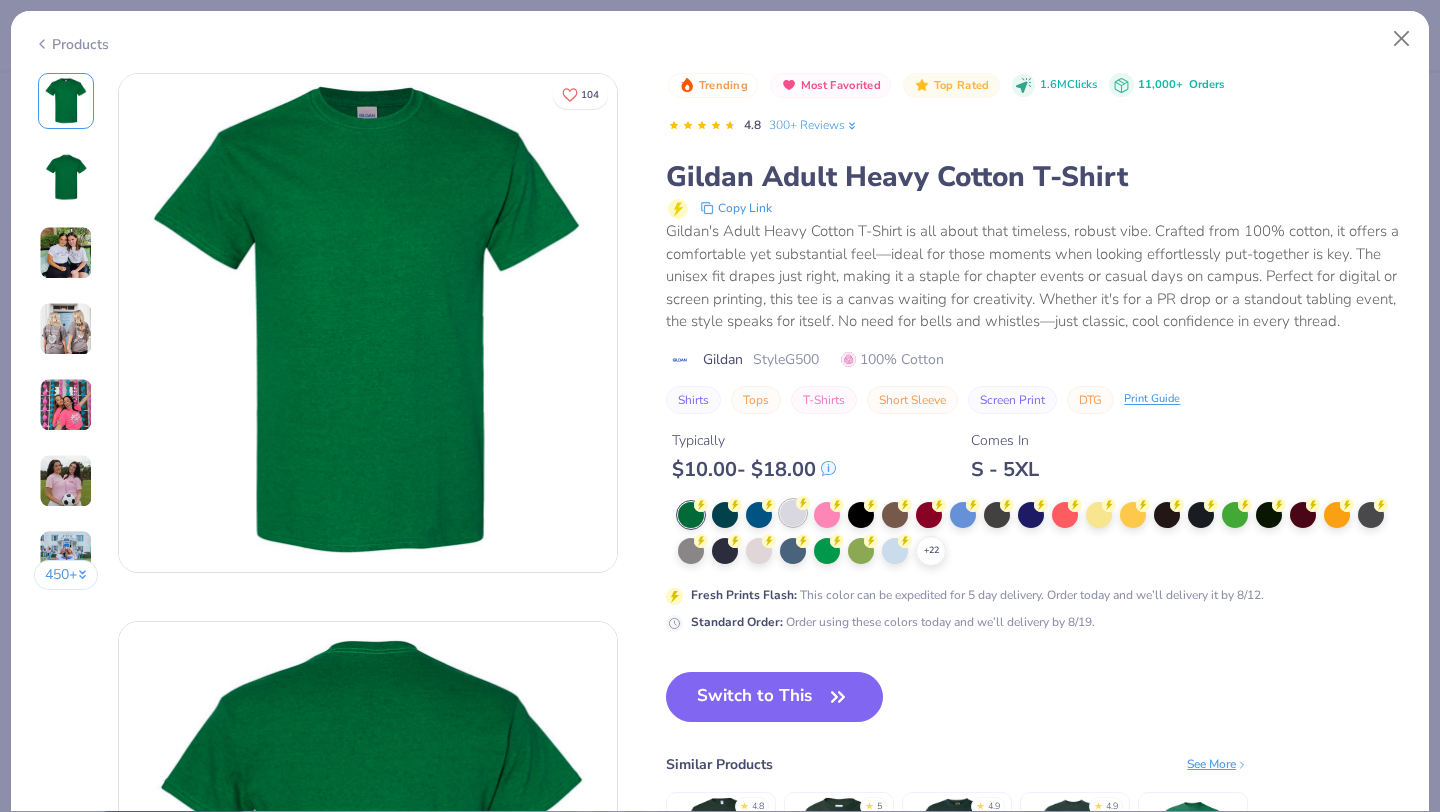 click at bounding box center (793, 513) 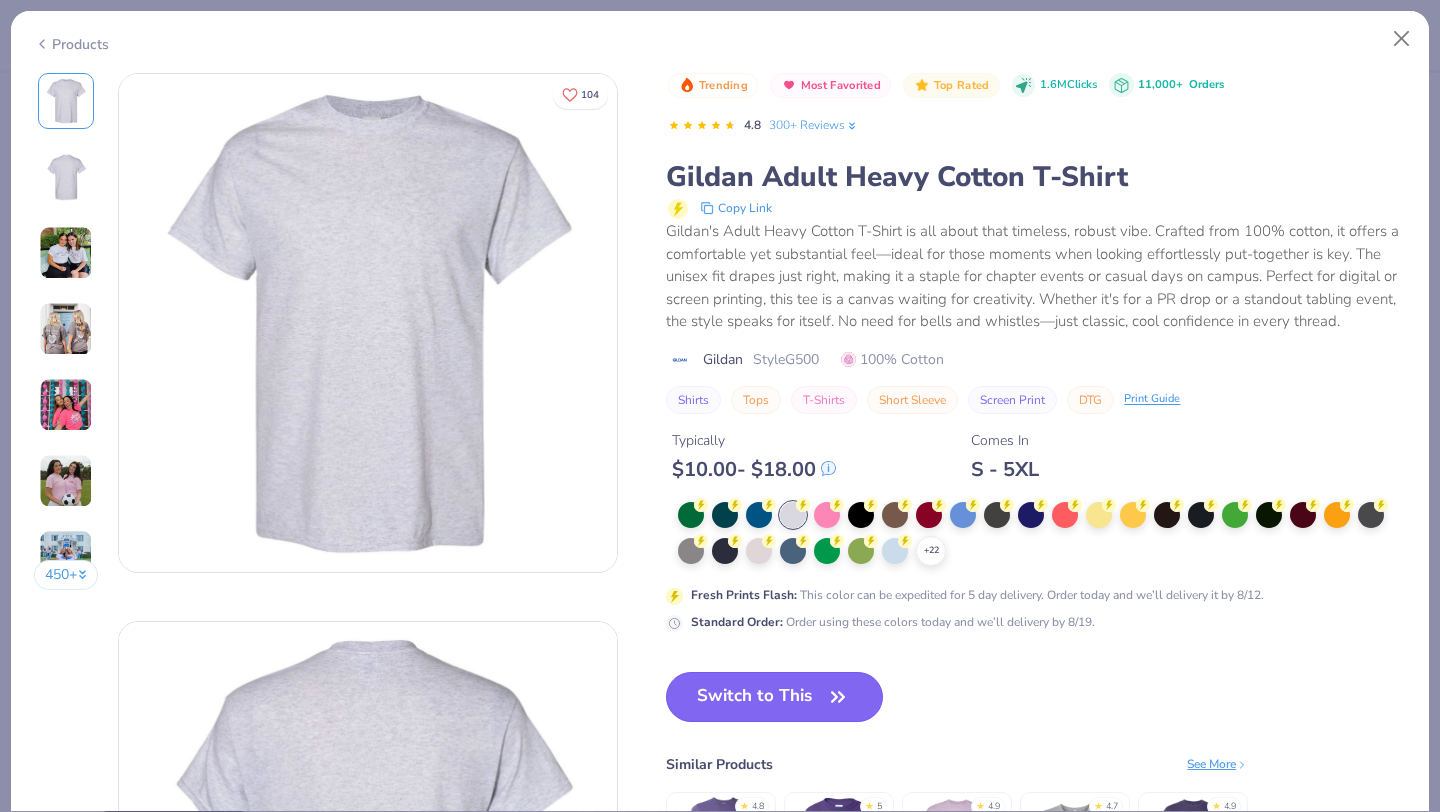 click on "Switch to This" at bounding box center (774, 697) 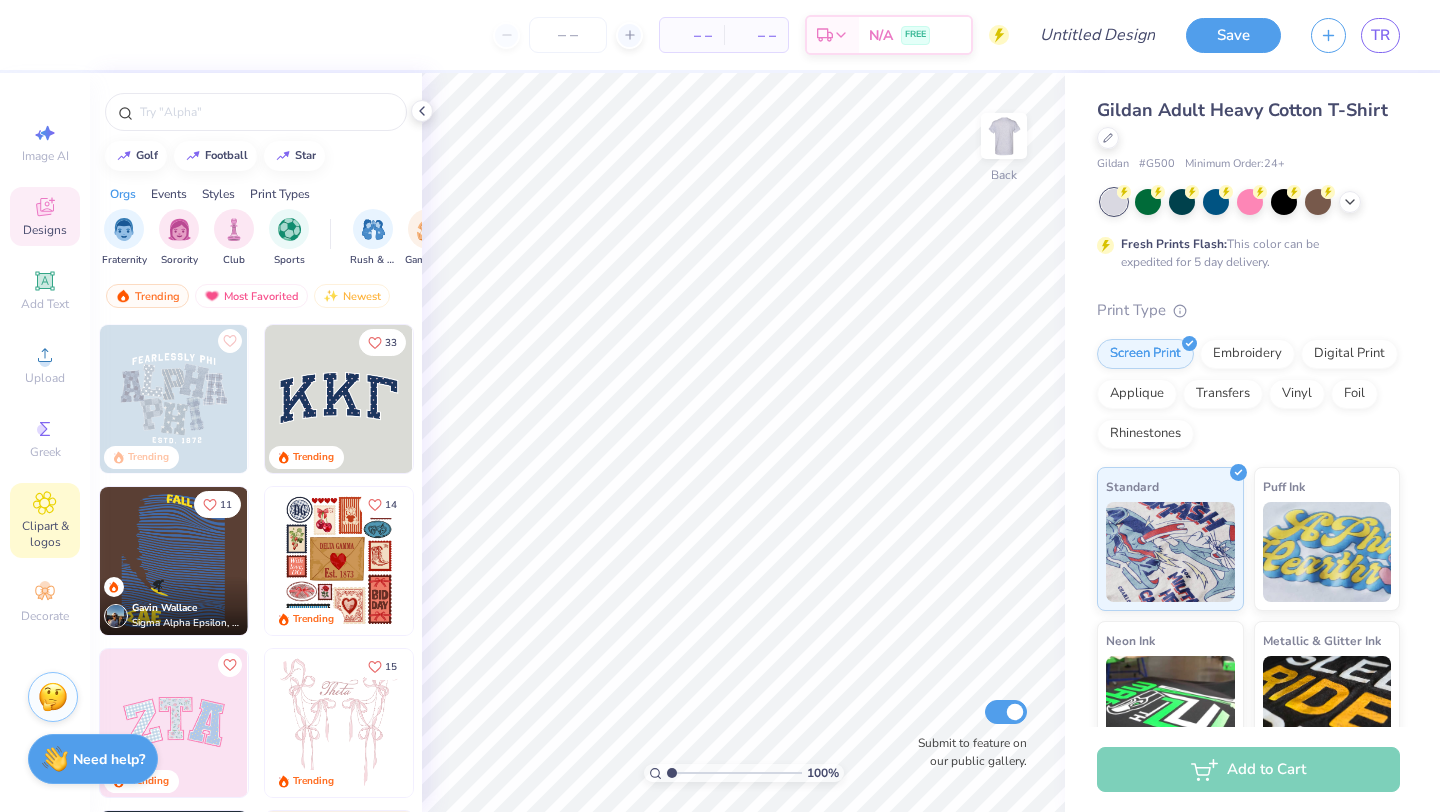 click on "Clipart & logos" at bounding box center (45, 520) 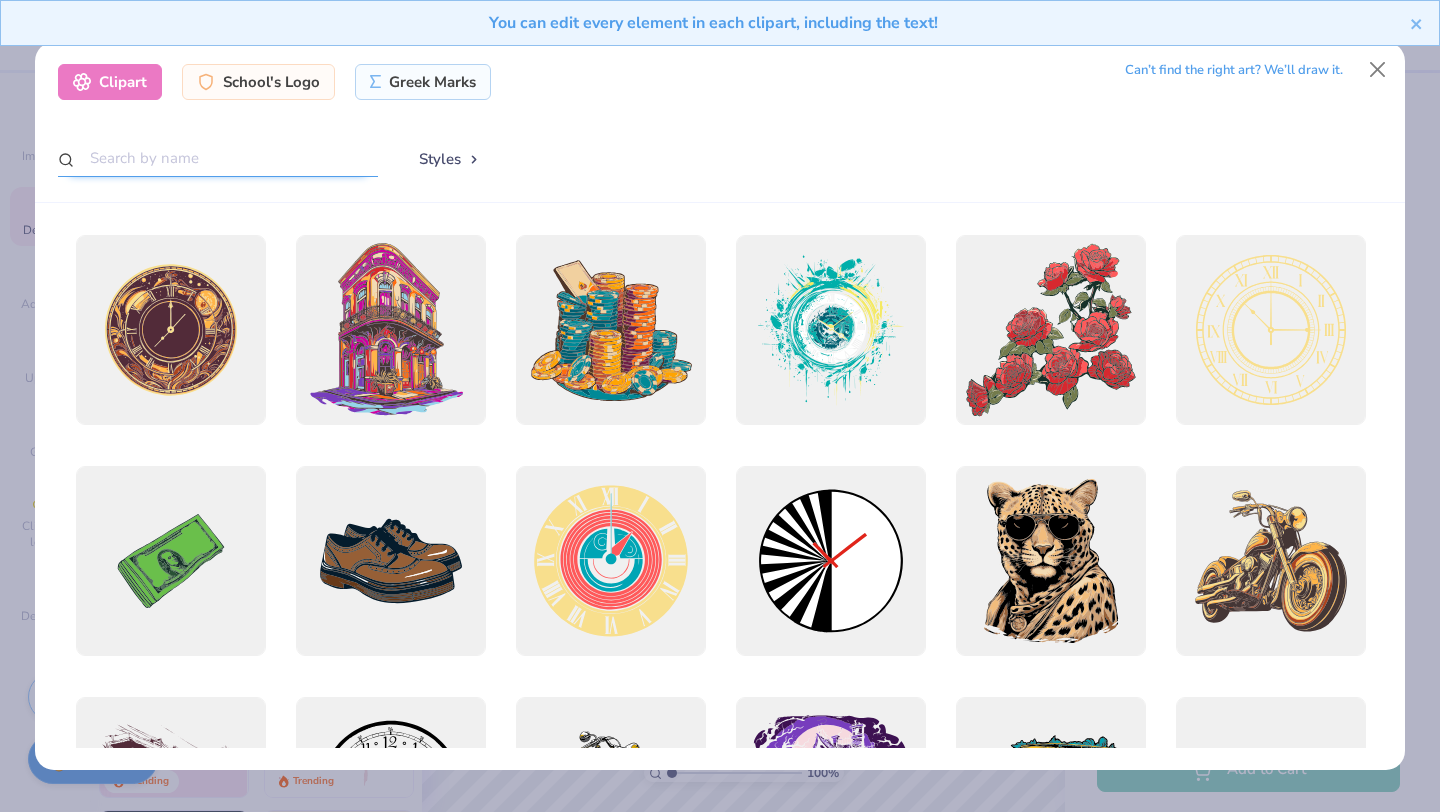 click at bounding box center (218, 158) 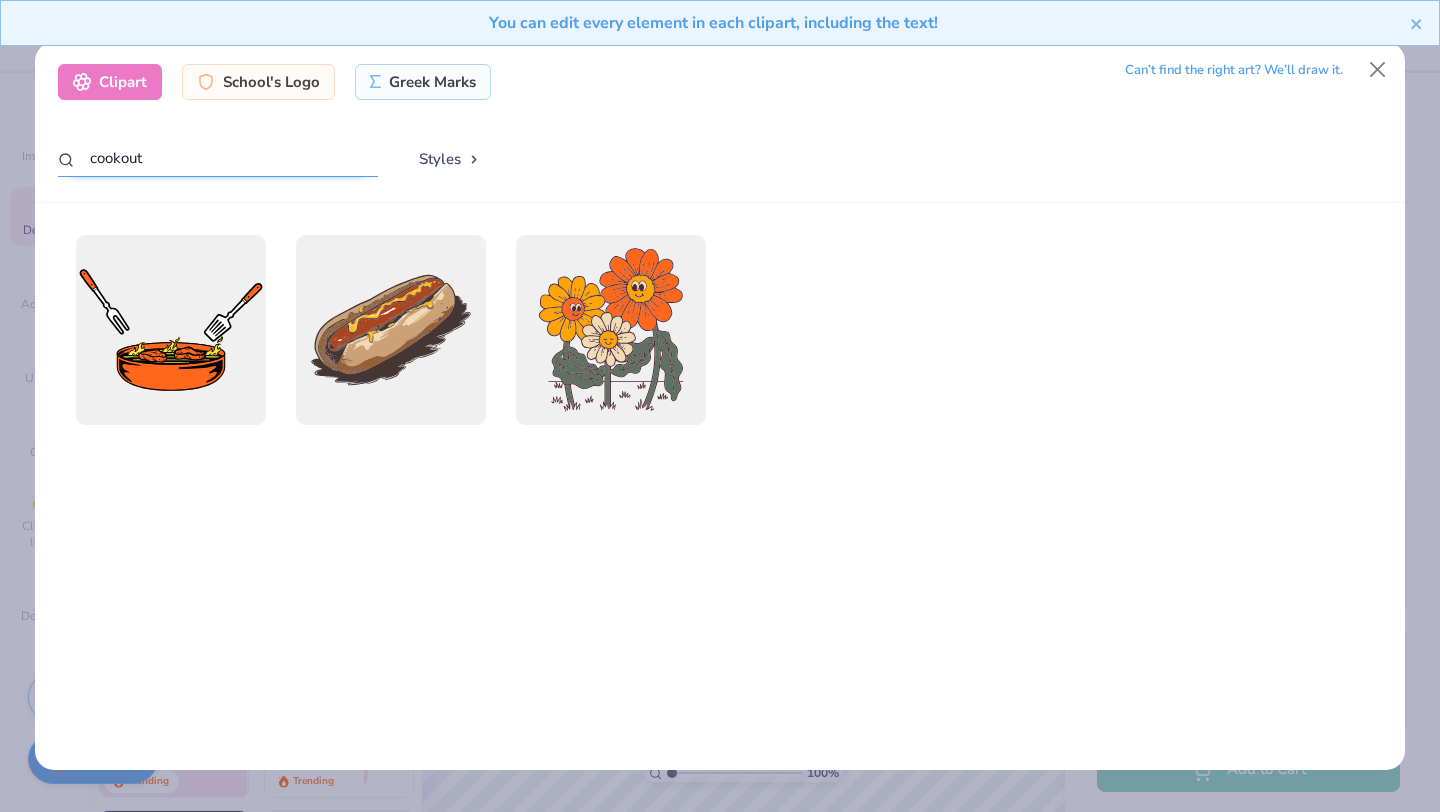 click on "cookout" at bounding box center [218, 158] 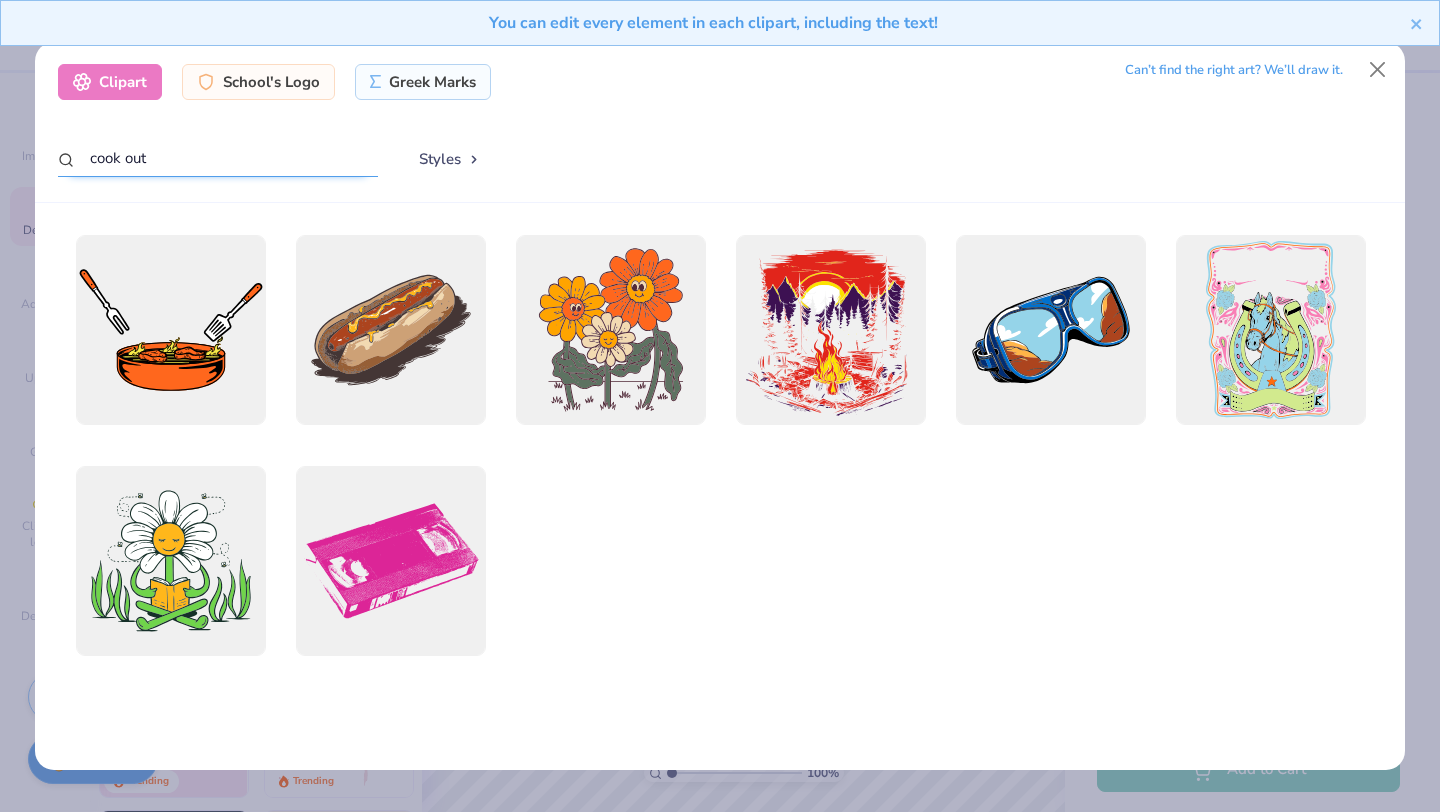 drag, startPoint x: 172, startPoint y: 166, endPoint x: 24, endPoint y: 166, distance: 148 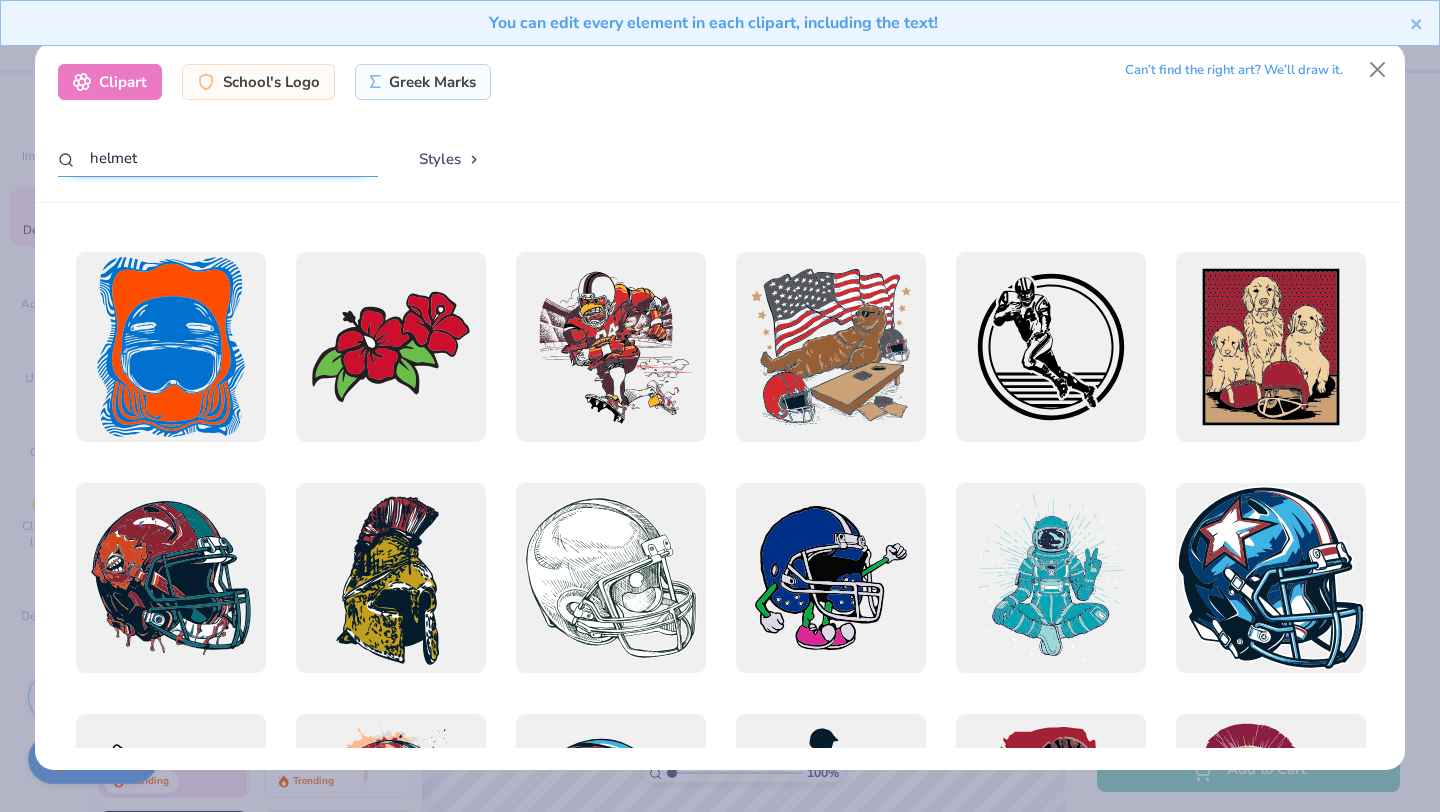 scroll, scrollTop: 1368, scrollLeft: 0, axis: vertical 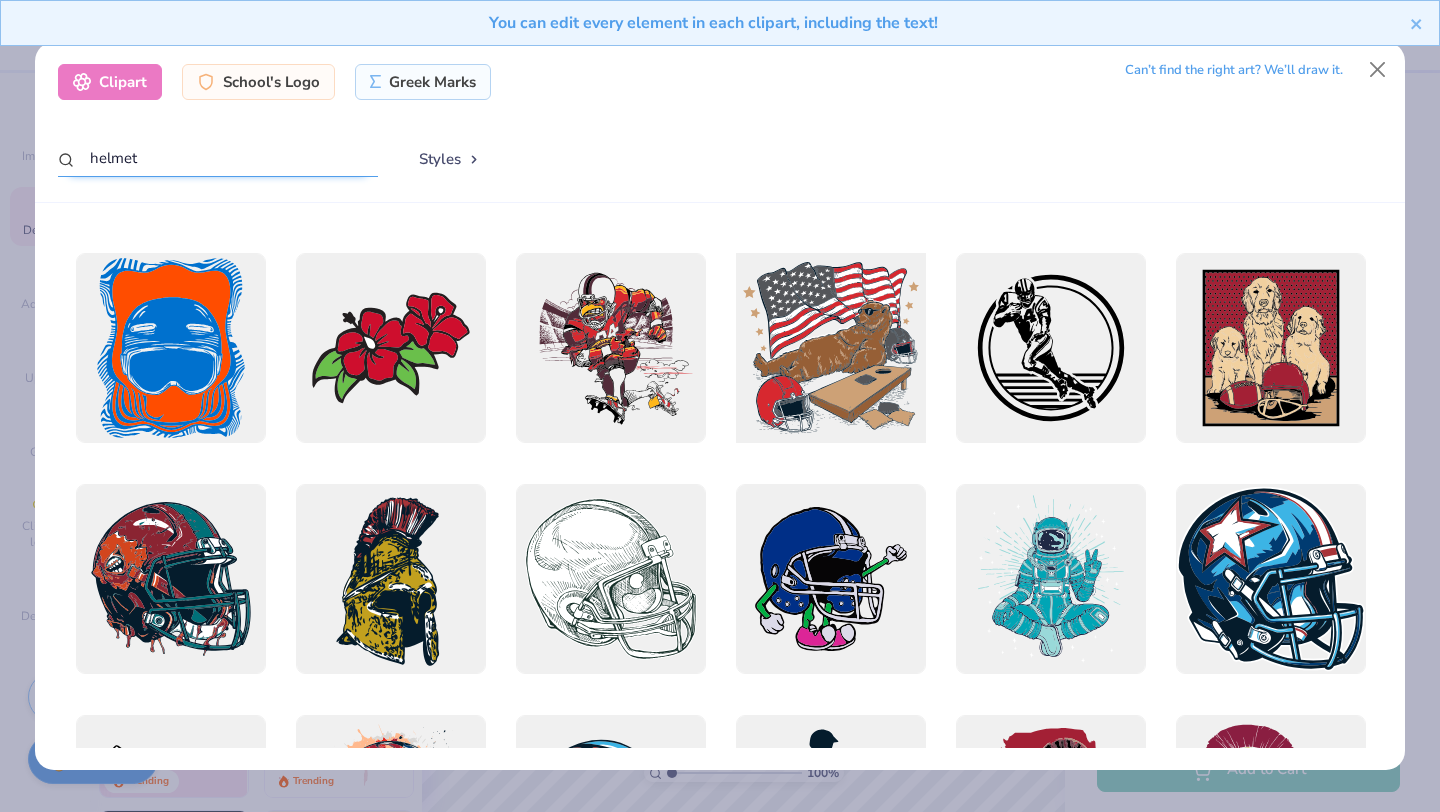type on "helmet" 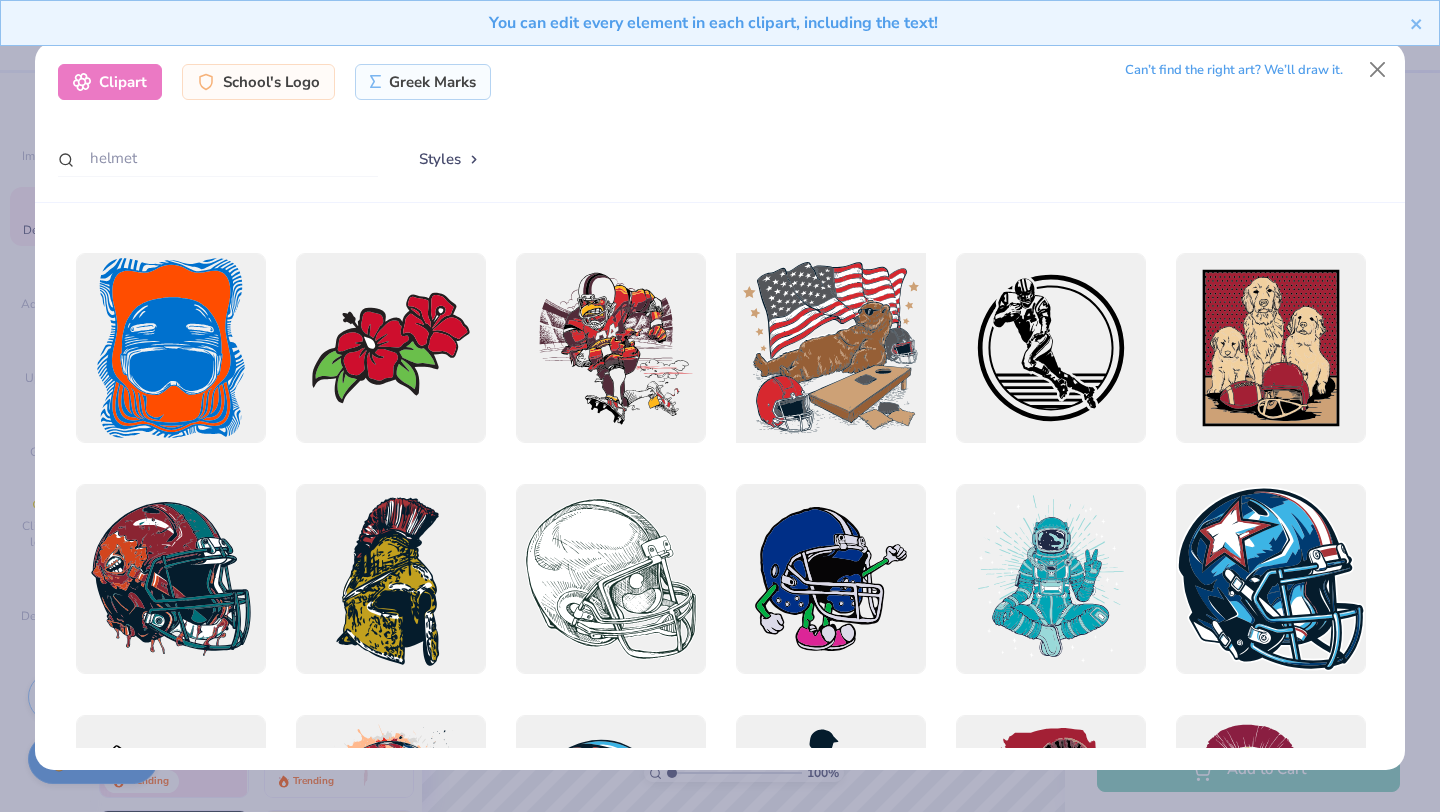 click at bounding box center (830, 348) 